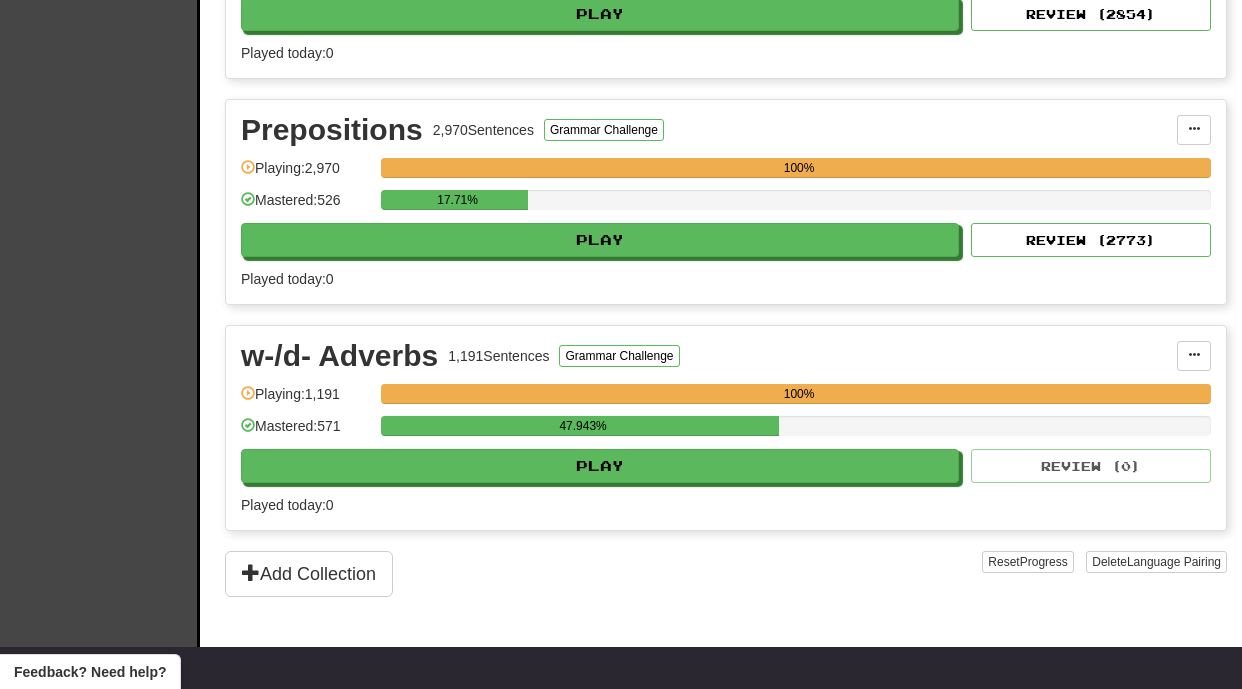 scroll, scrollTop: 1292, scrollLeft: 0, axis: vertical 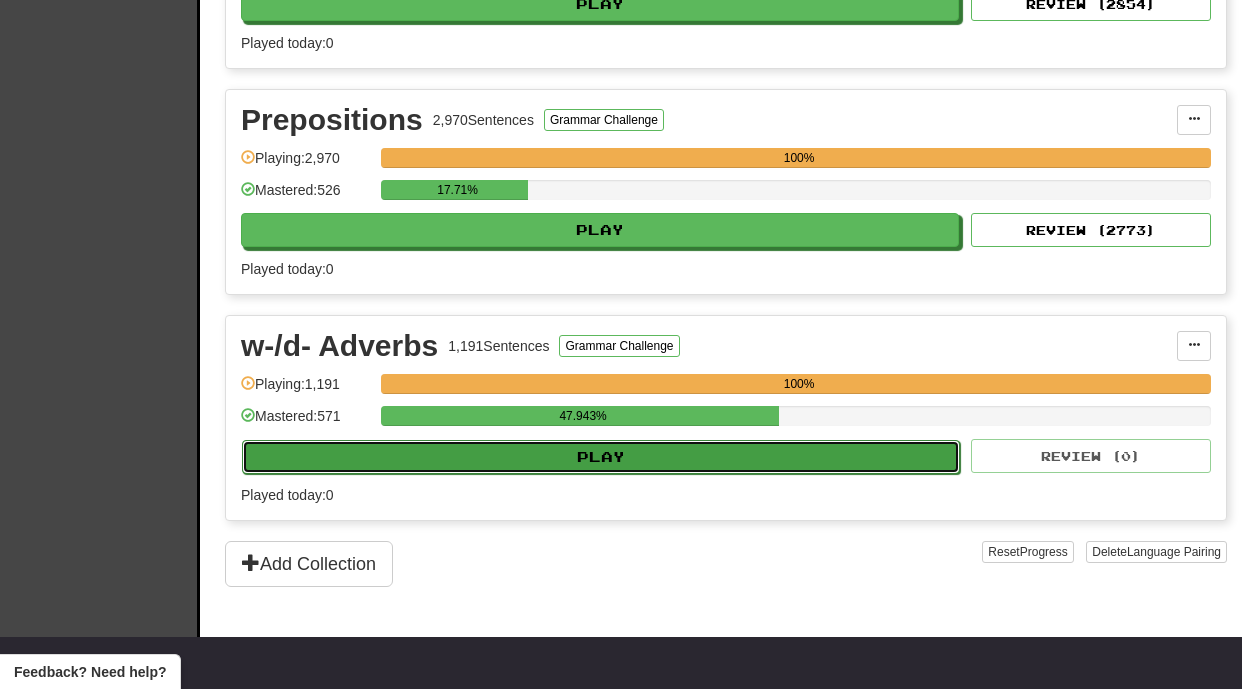 click on "Play" at bounding box center (601, 457) 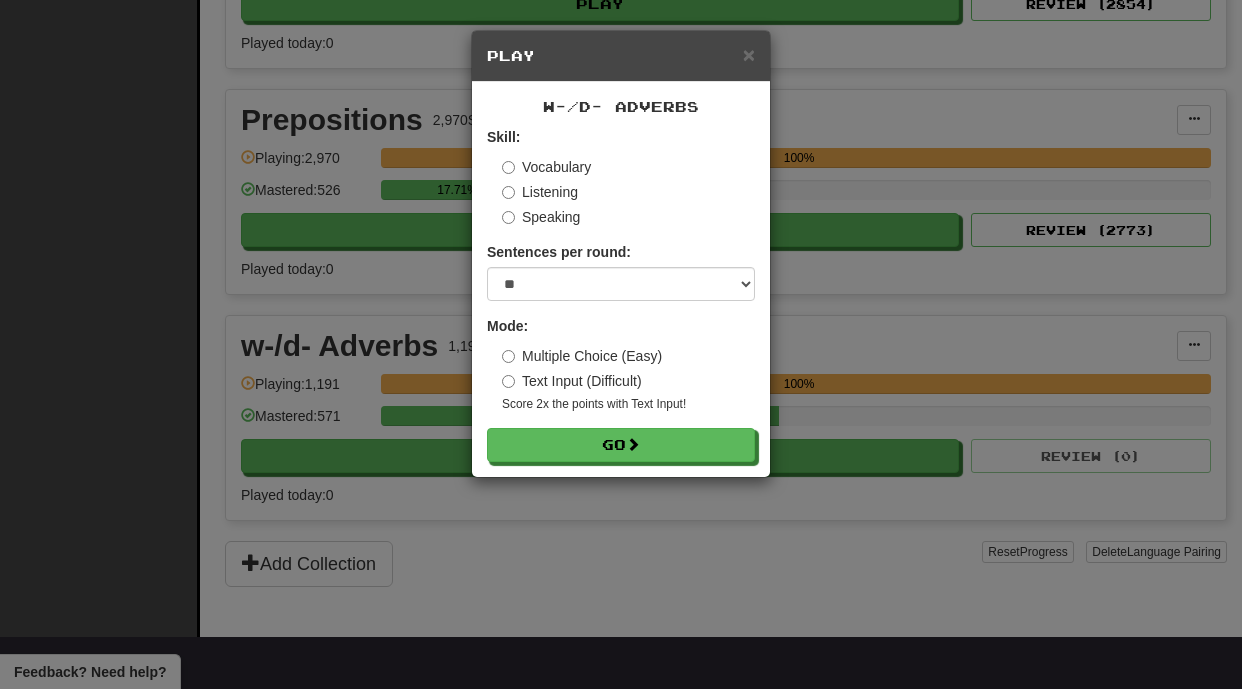 click on "w-/d- Adverbs Skill: Vocabulary Listening Speaking Sentences per round: * ** ** ** ** ** *** ******** Mode: Multiple Choice (Easy) Text Input (Difficult) Score 2x the points with Text Input ! Go" at bounding box center (621, 279) 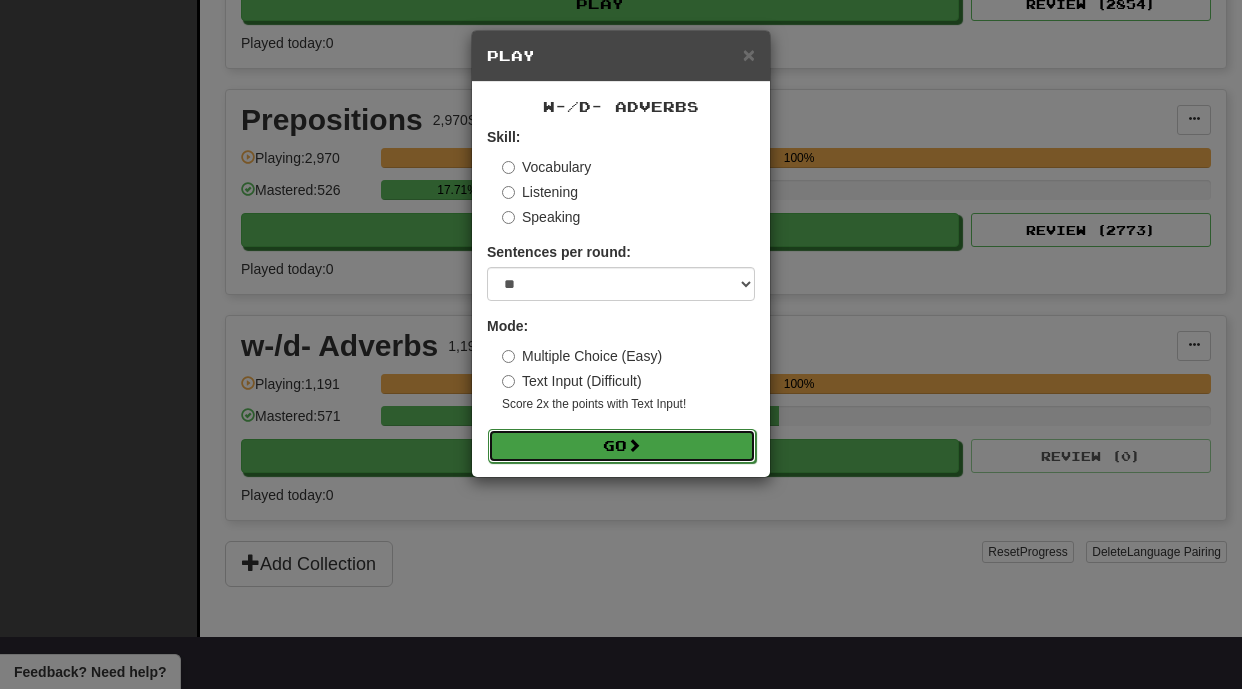 click on "Go" at bounding box center (622, 446) 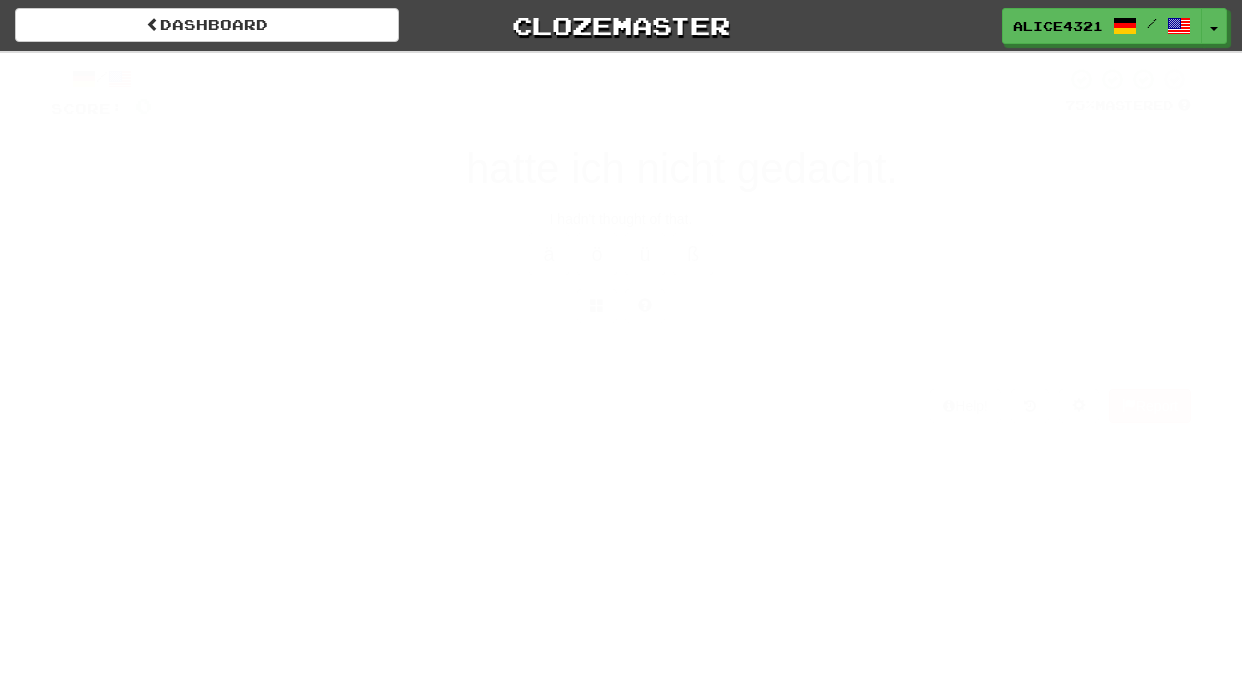 scroll, scrollTop: 0, scrollLeft: 0, axis: both 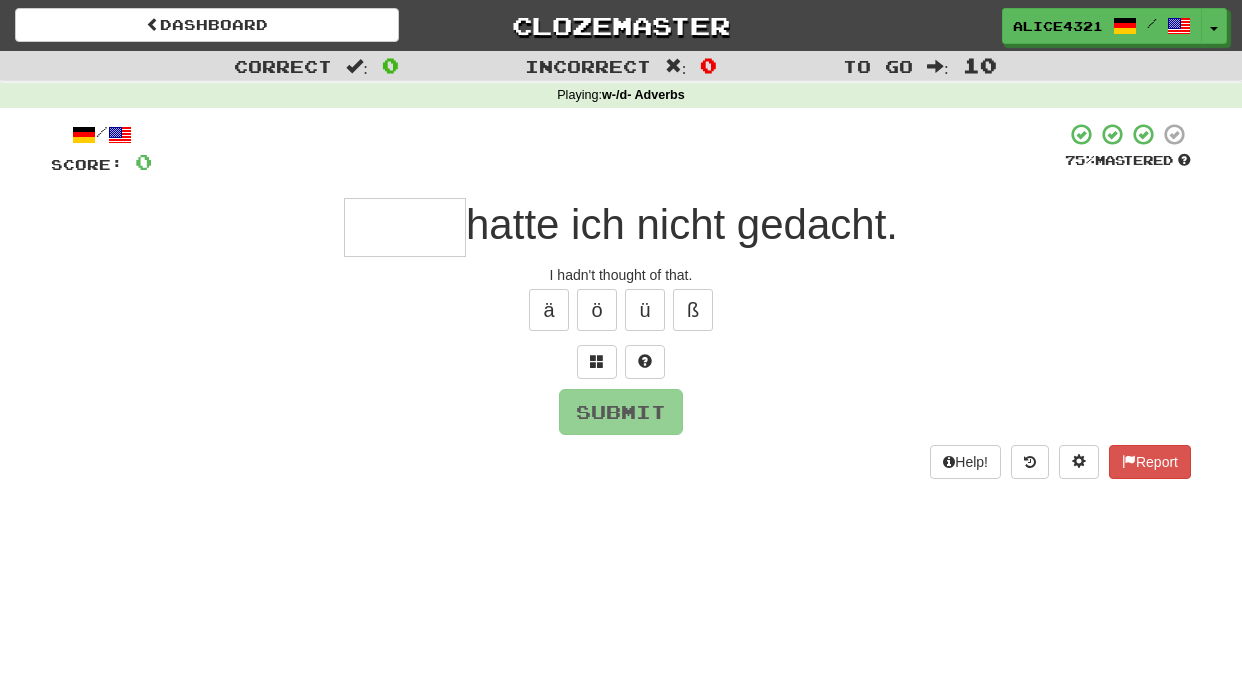 click at bounding box center (405, 227) 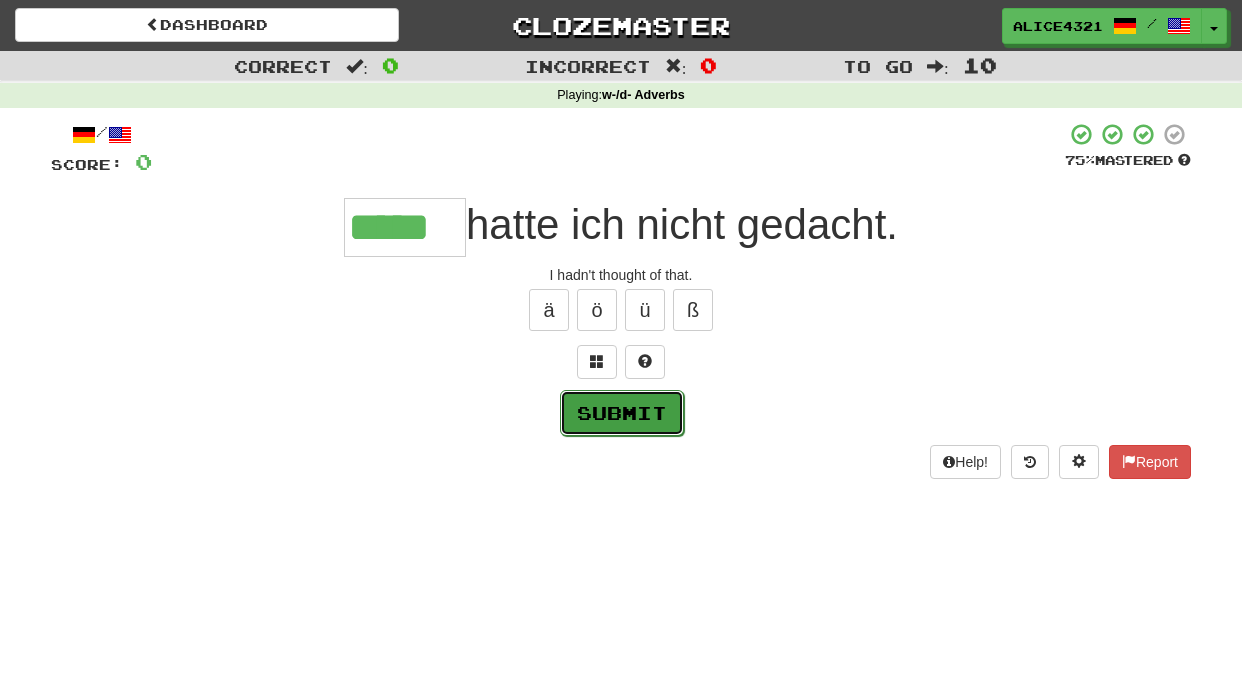 click on "Submit" at bounding box center [622, 413] 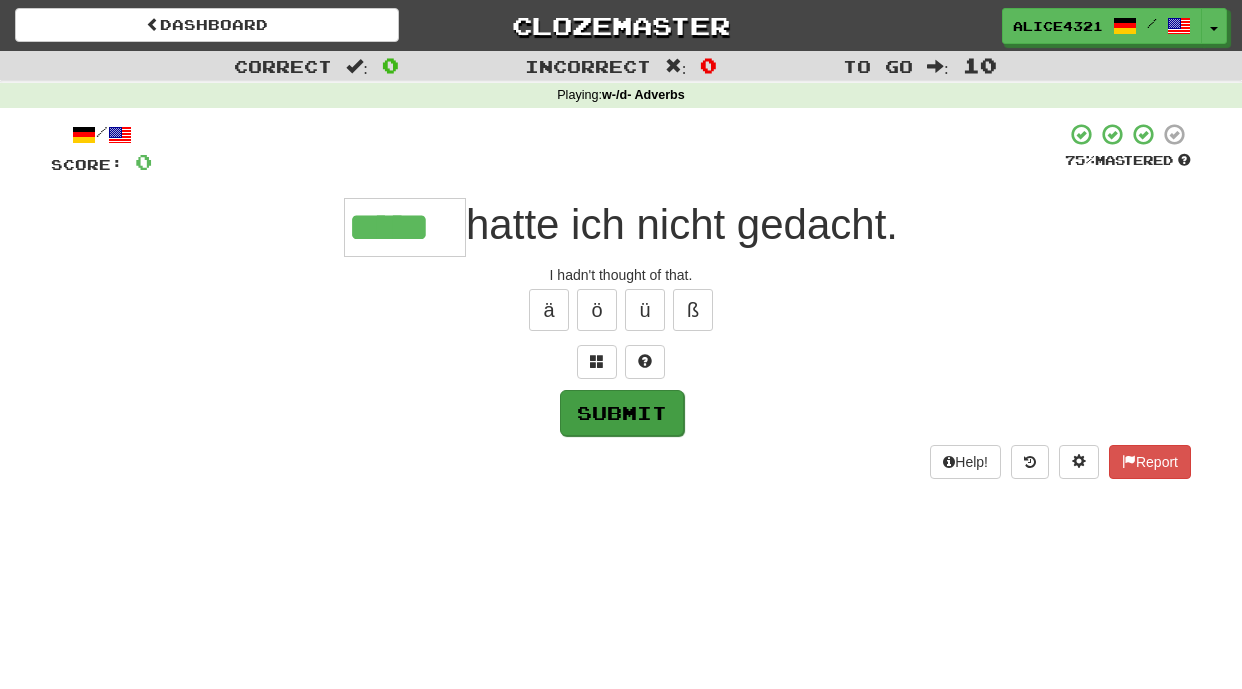 type on "*****" 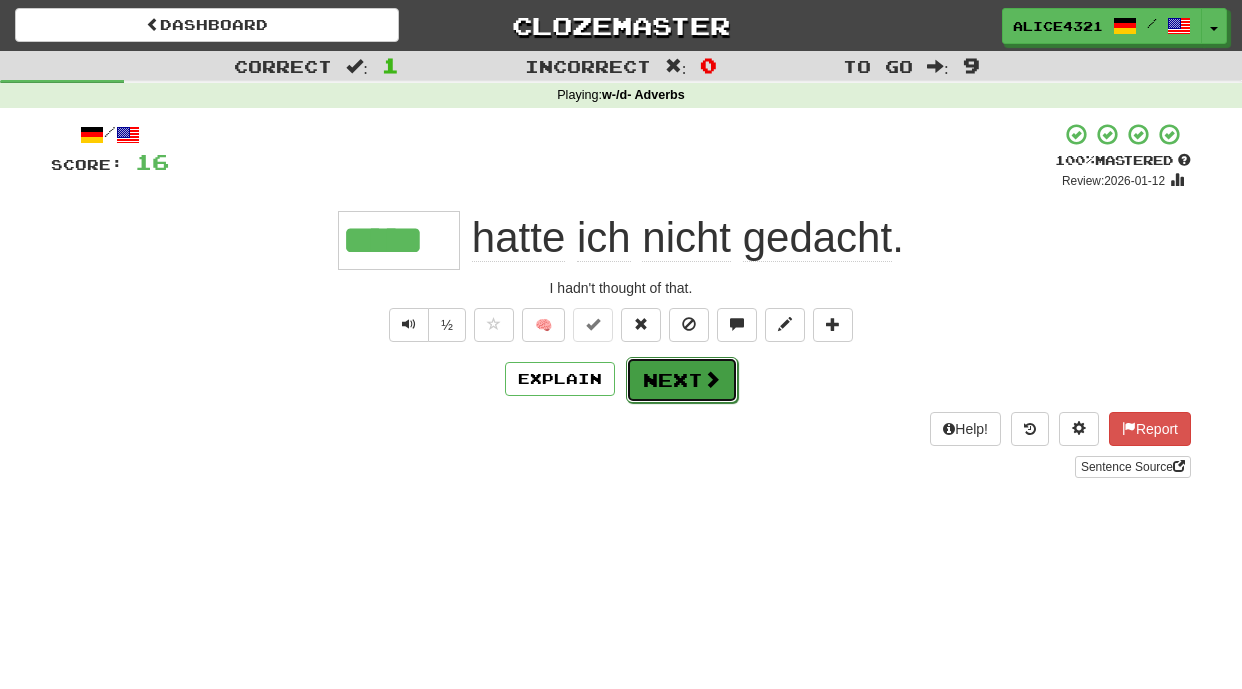 click on "Next" at bounding box center (682, 380) 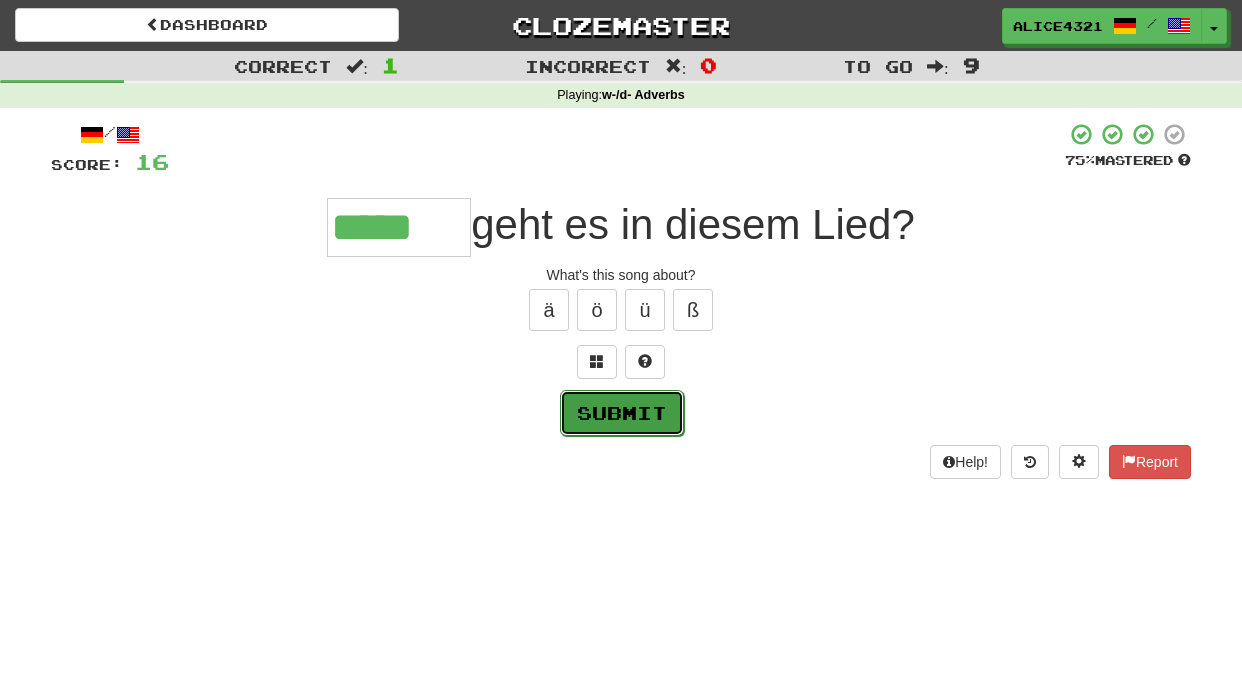 click on "Submit" at bounding box center (622, 413) 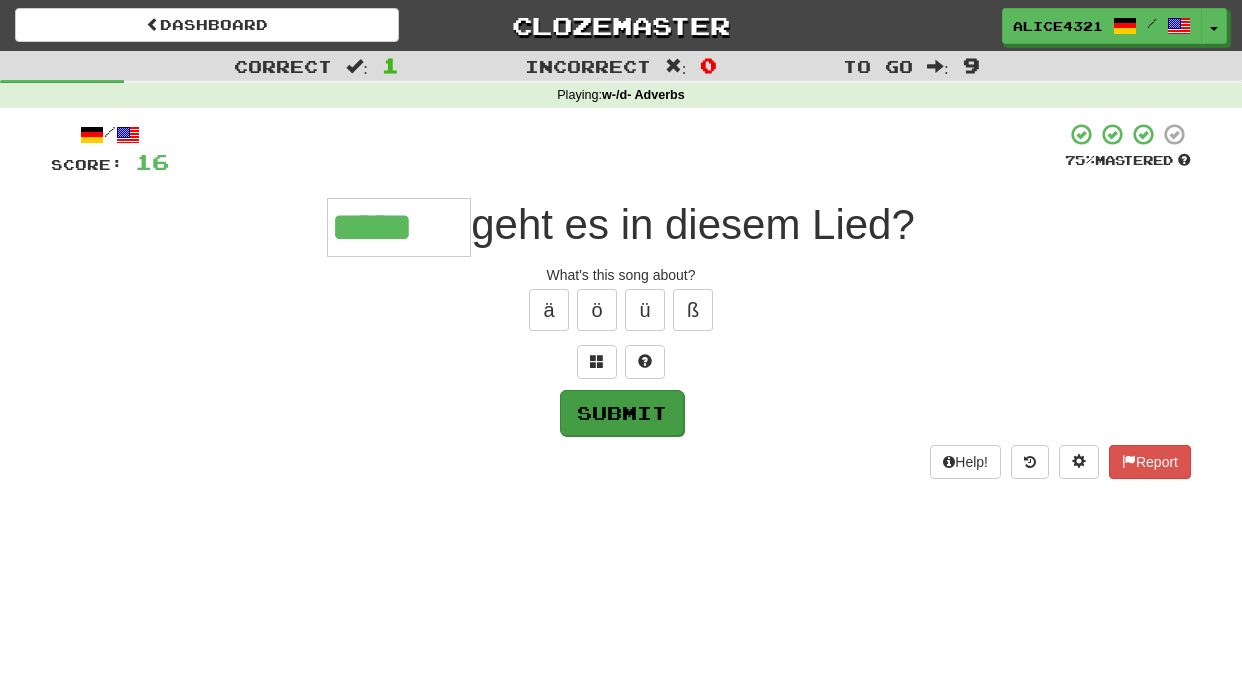 type on "*****" 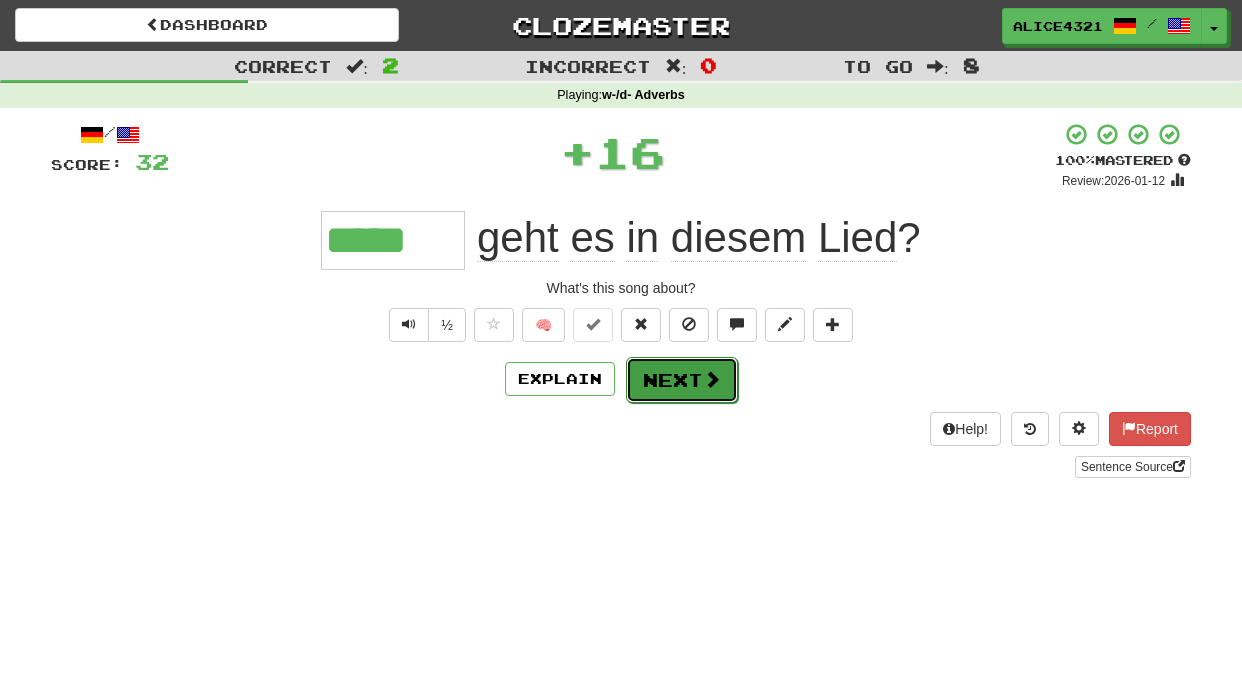 click on "Next" at bounding box center [682, 380] 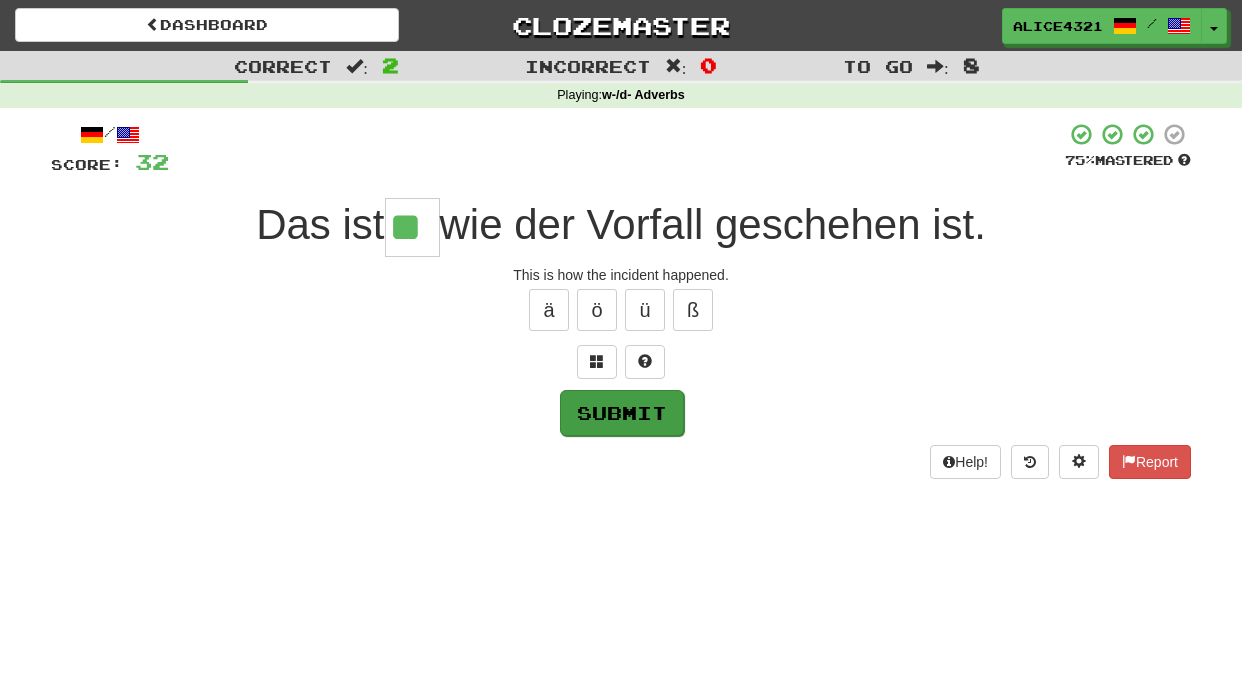 type on "**" 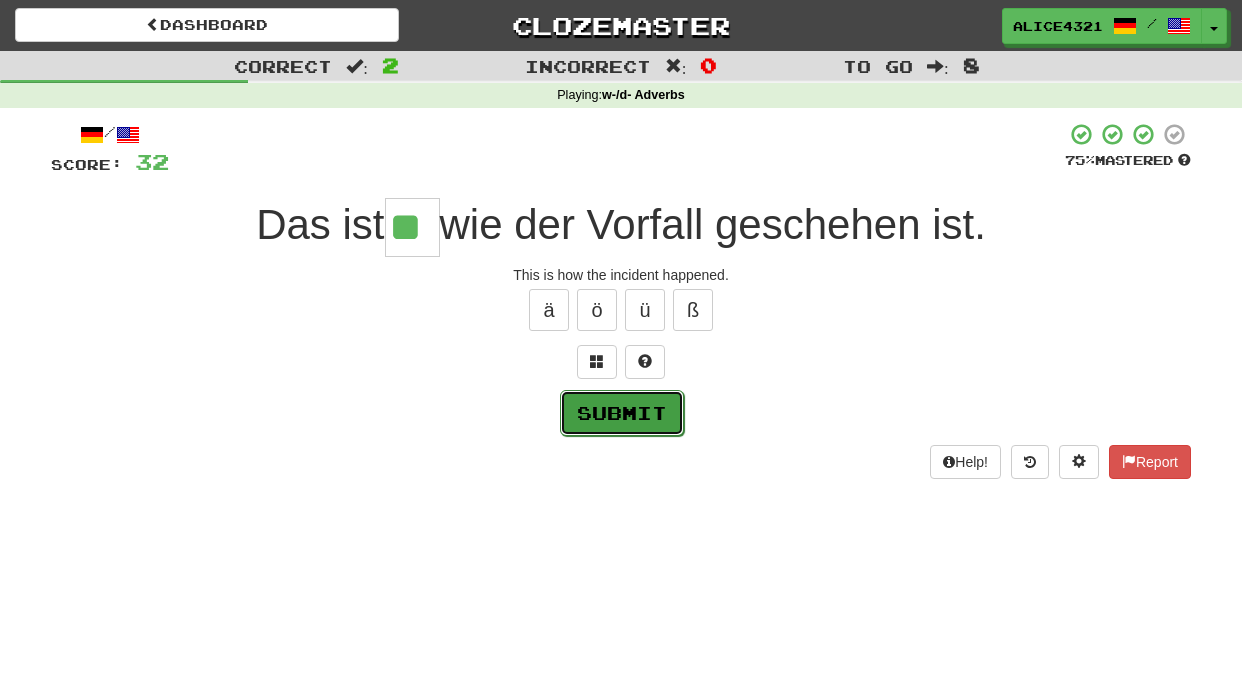 click on "Submit" at bounding box center [622, 413] 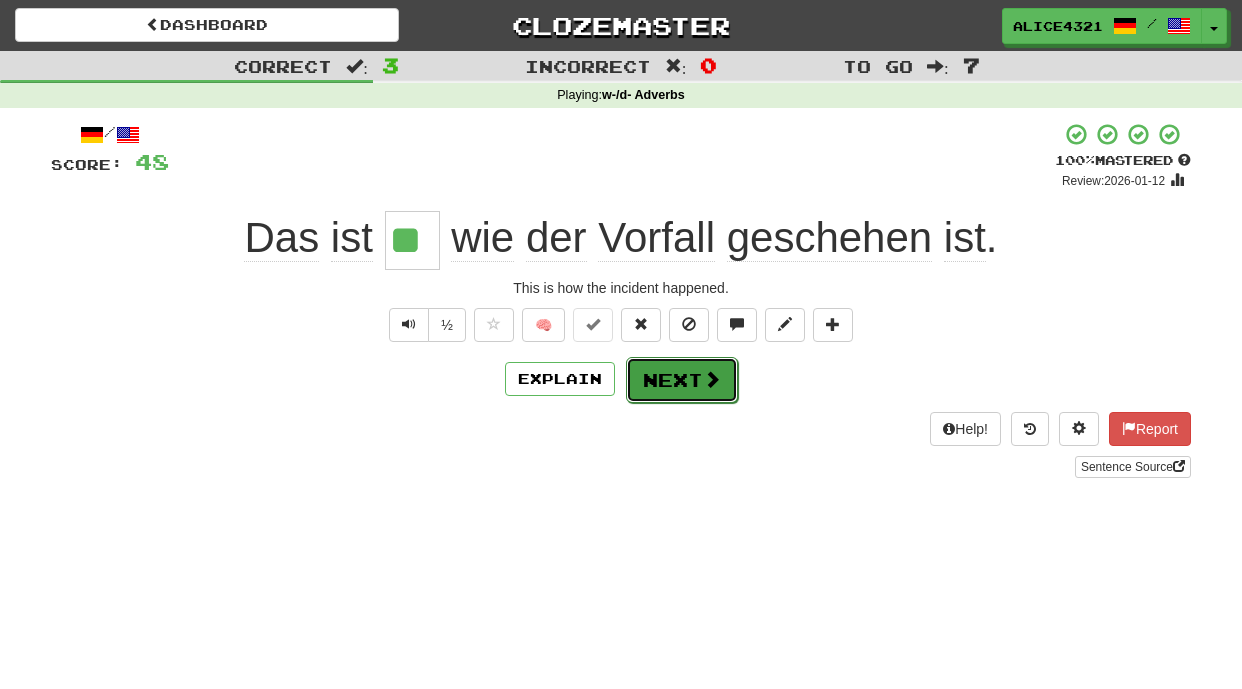 click on "Next" at bounding box center [682, 380] 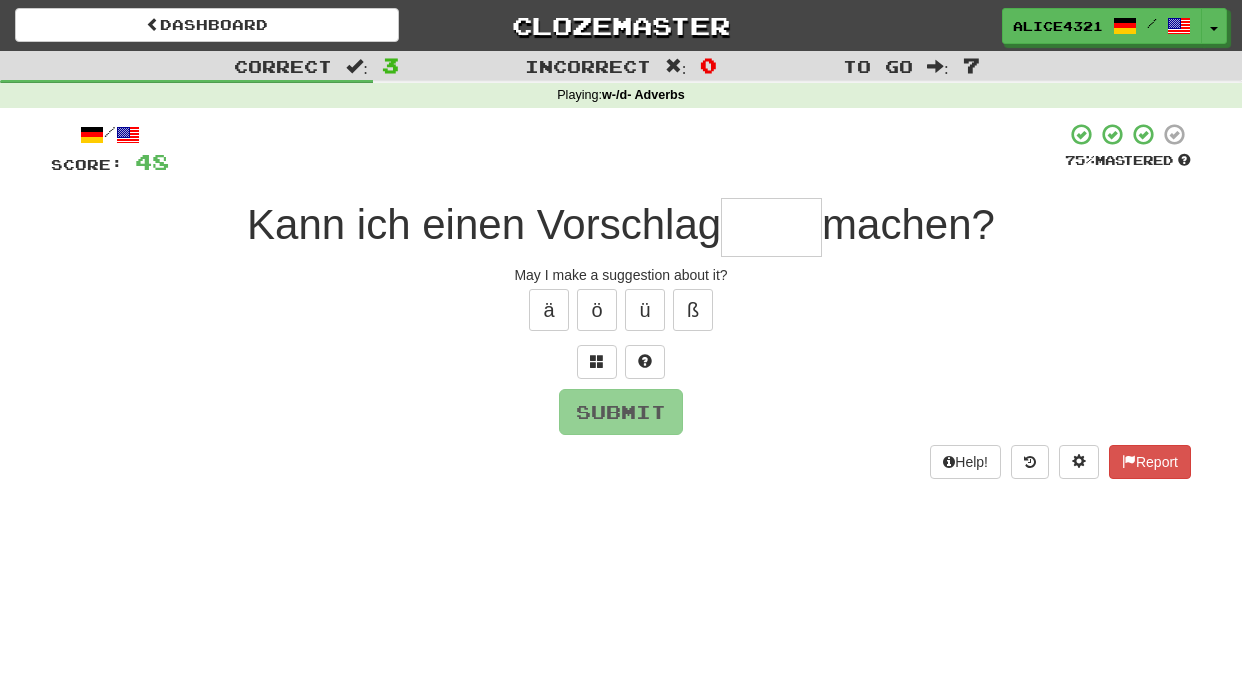 type on "*" 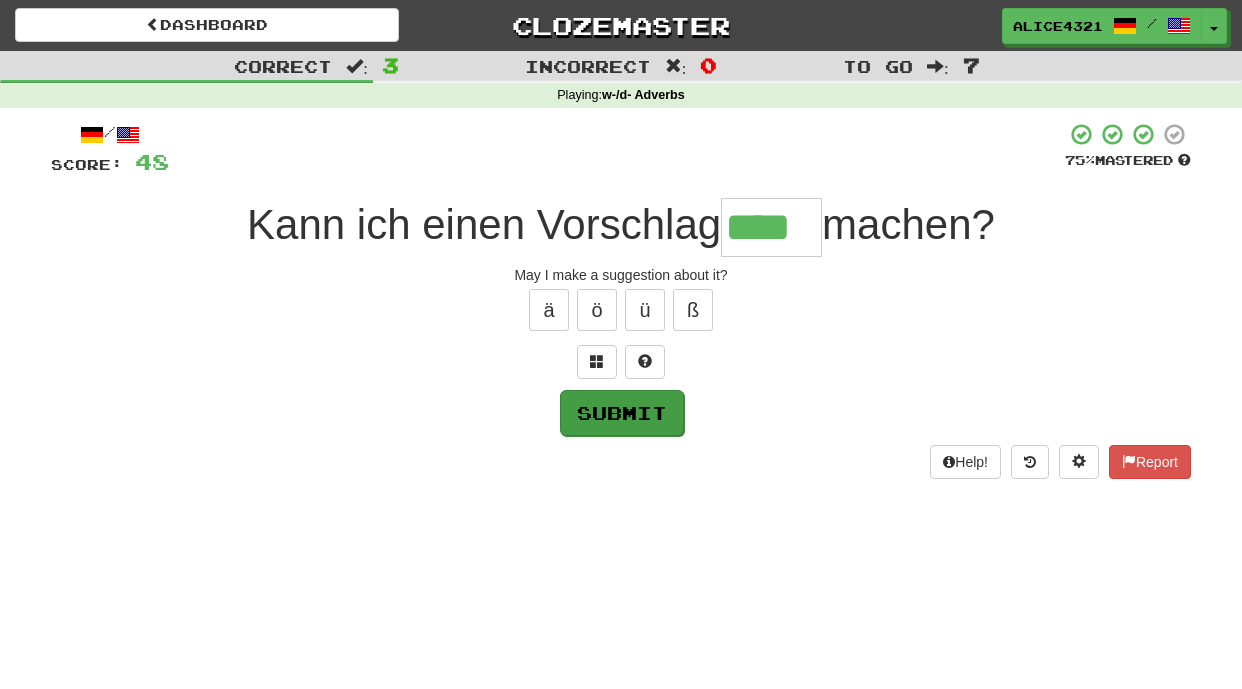 type on "****" 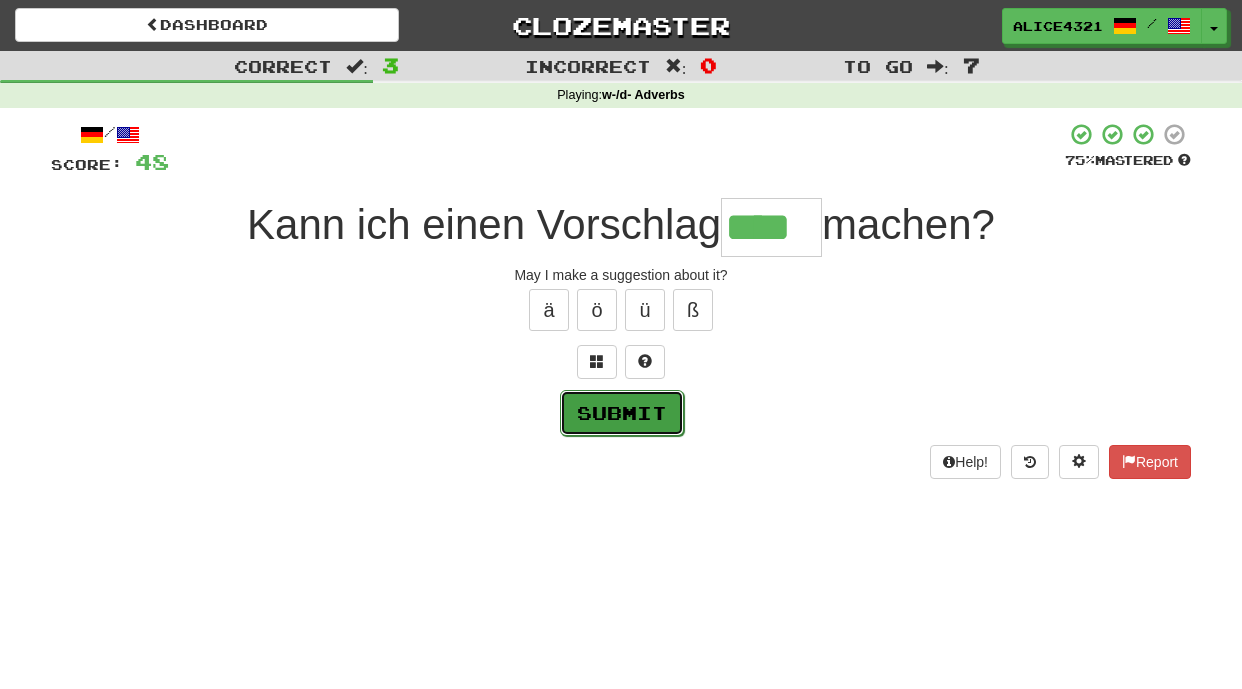 click on "Submit" at bounding box center [622, 413] 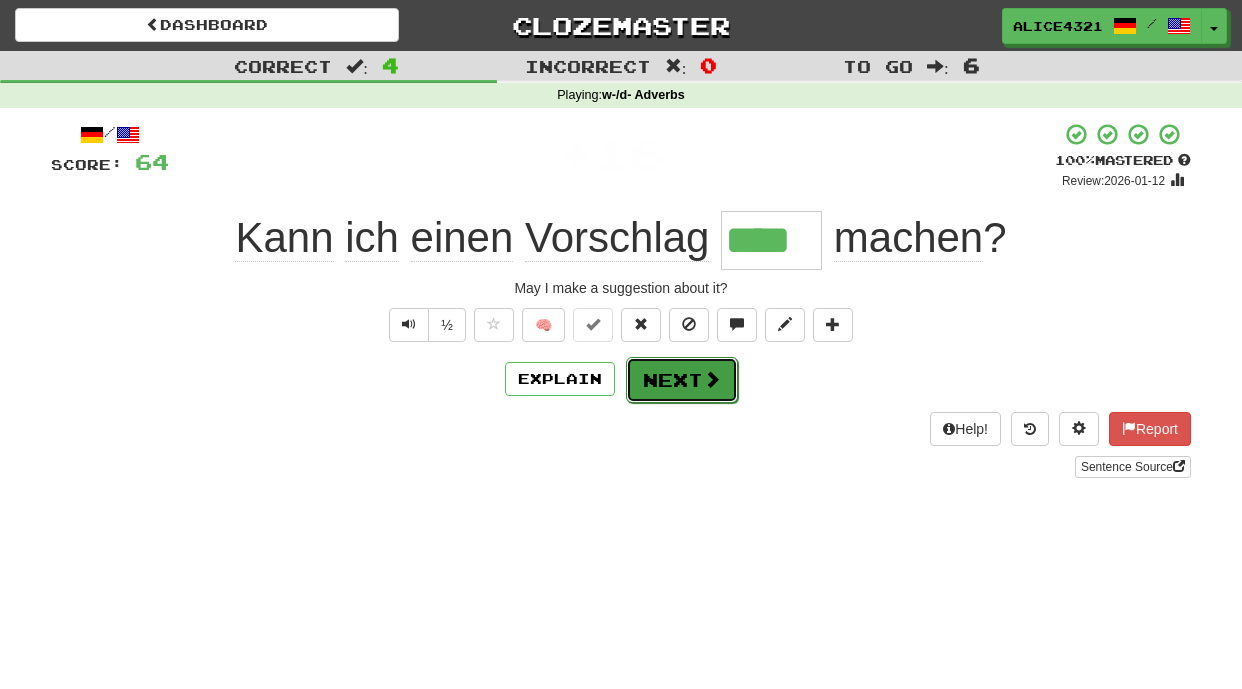 click on "Next" at bounding box center (682, 380) 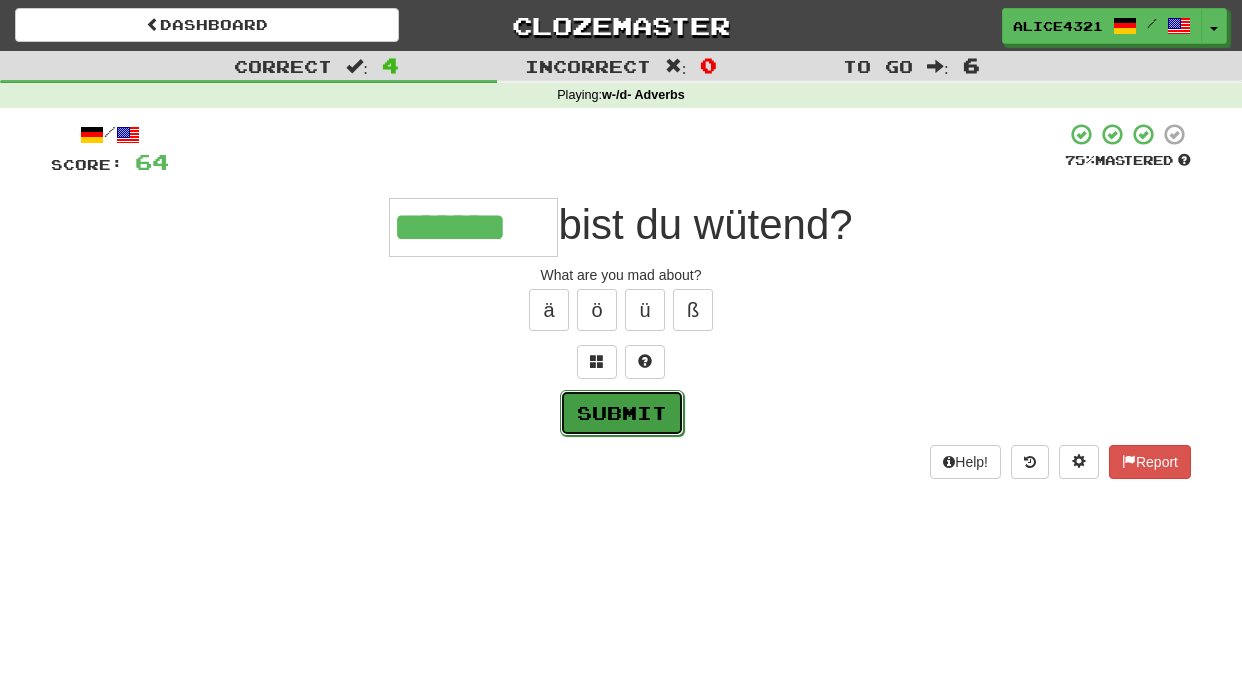 click on "Submit" at bounding box center [622, 413] 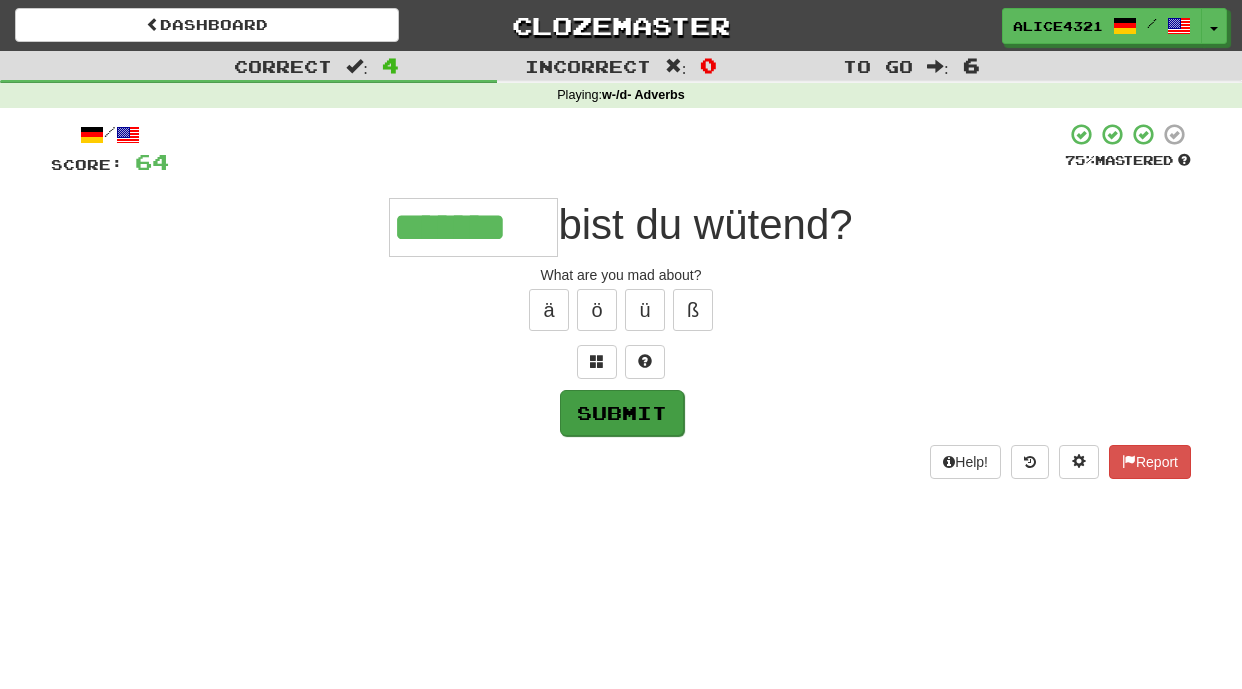 type on "*******" 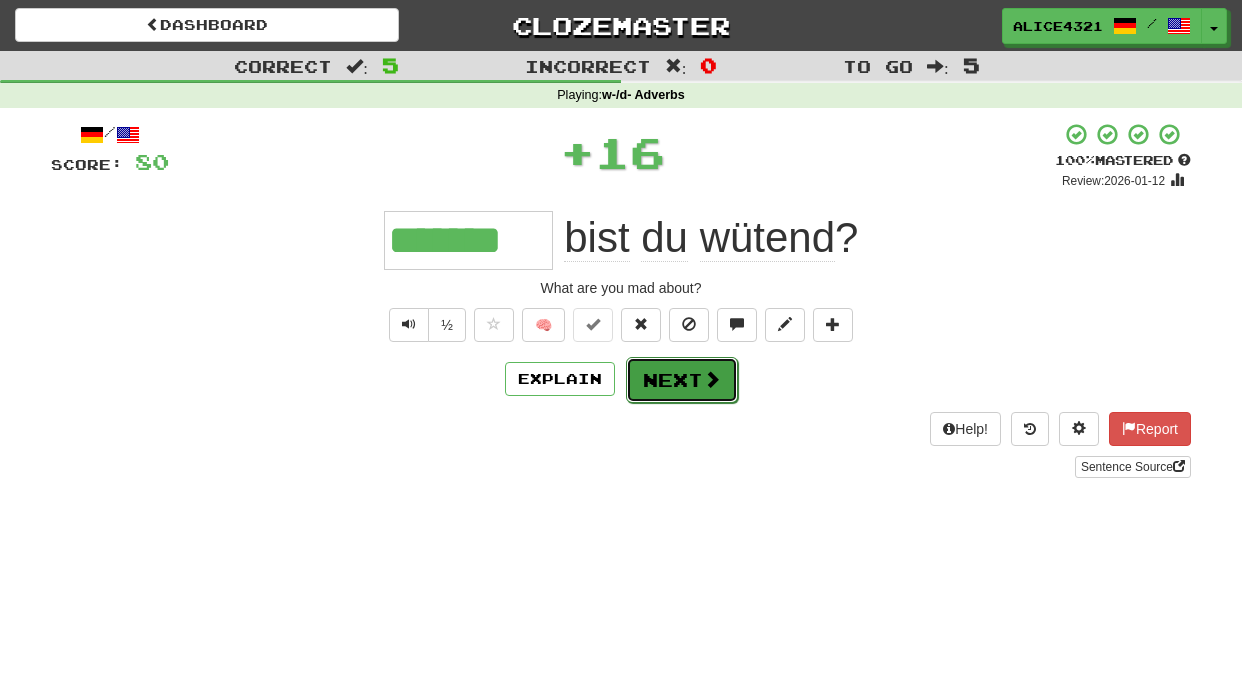 click on "Next" at bounding box center (682, 380) 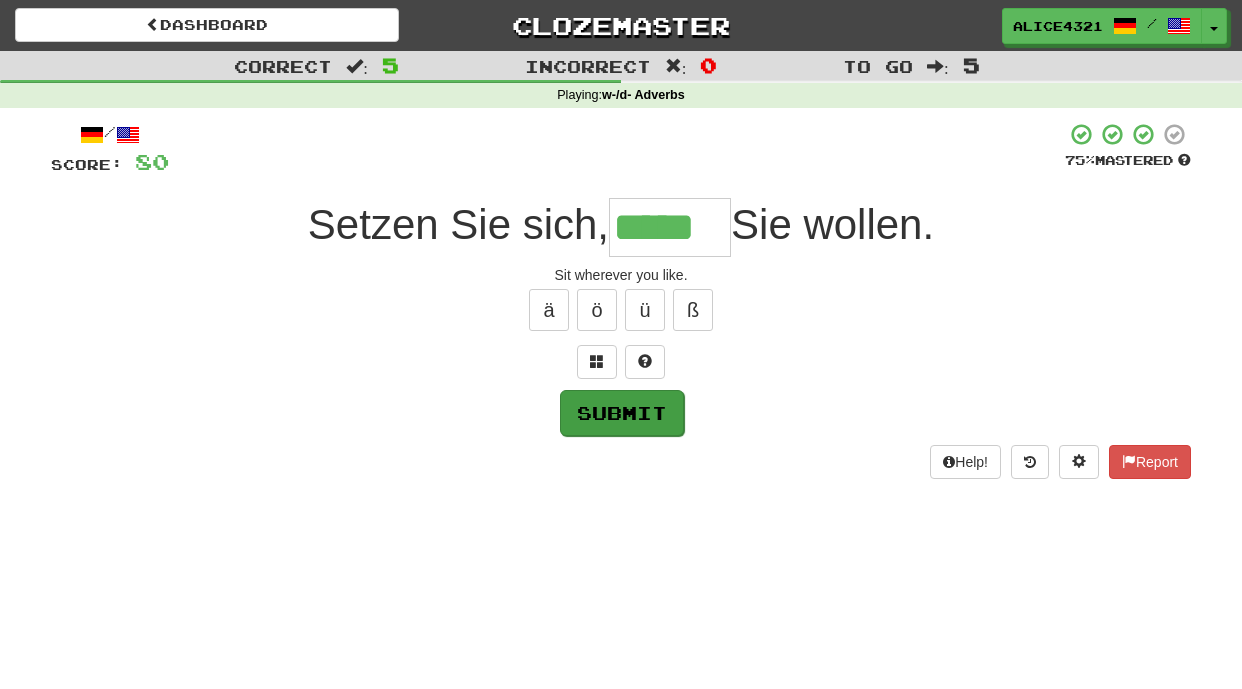type on "*****" 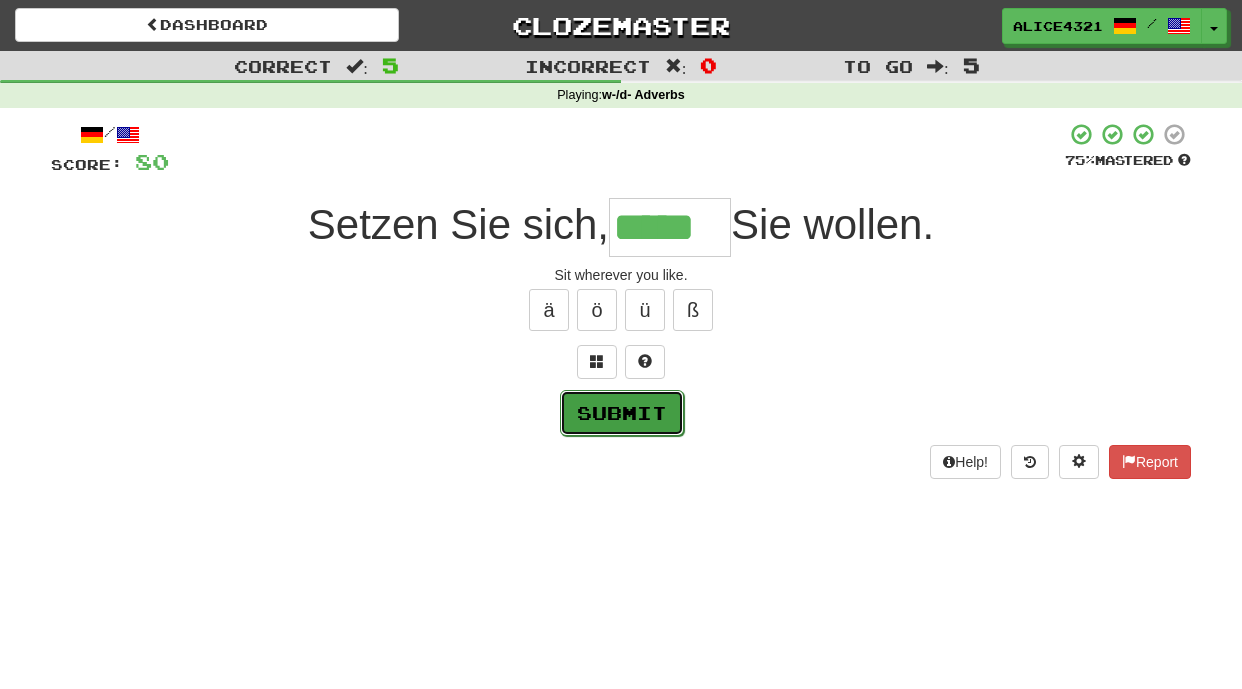 click on "Submit" at bounding box center (622, 413) 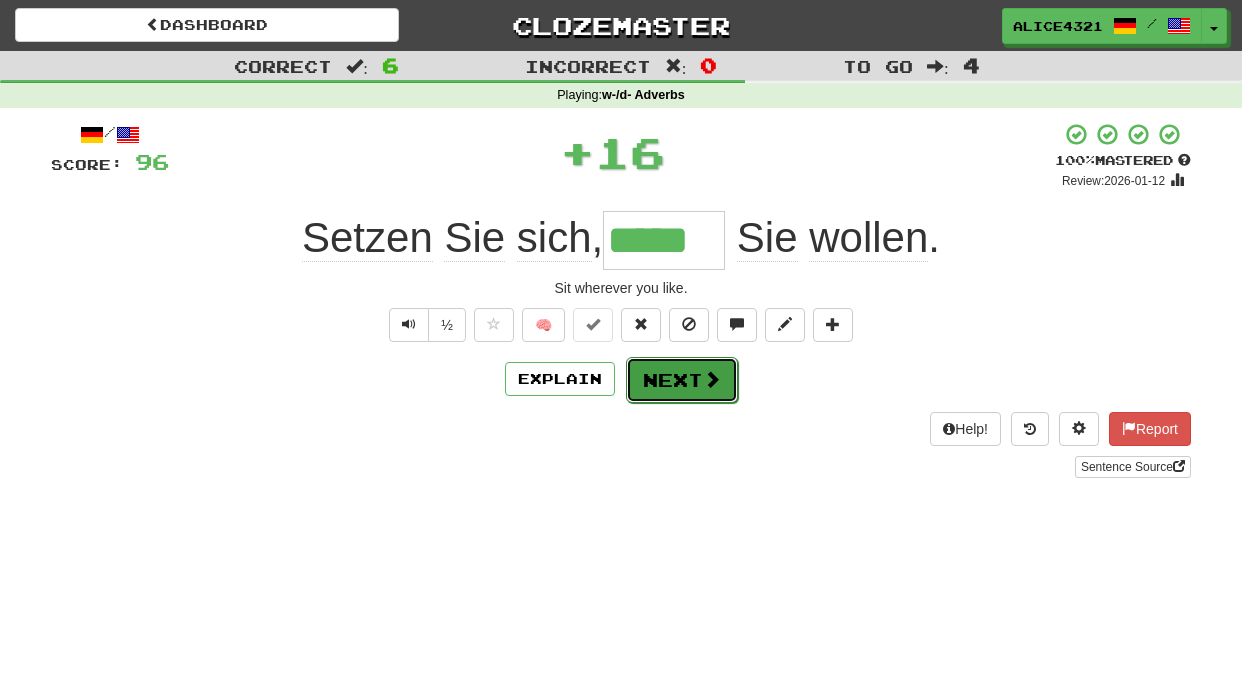 click on "Next" at bounding box center [682, 380] 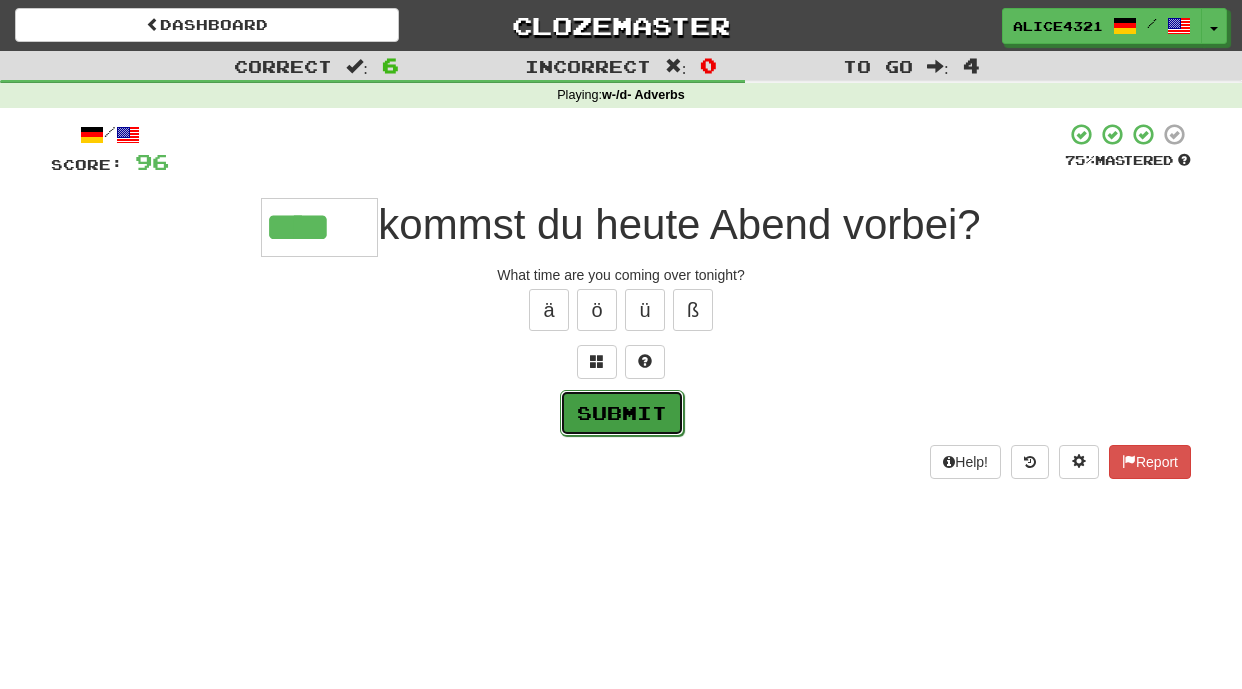click on "Submit" at bounding box center [622, 413] 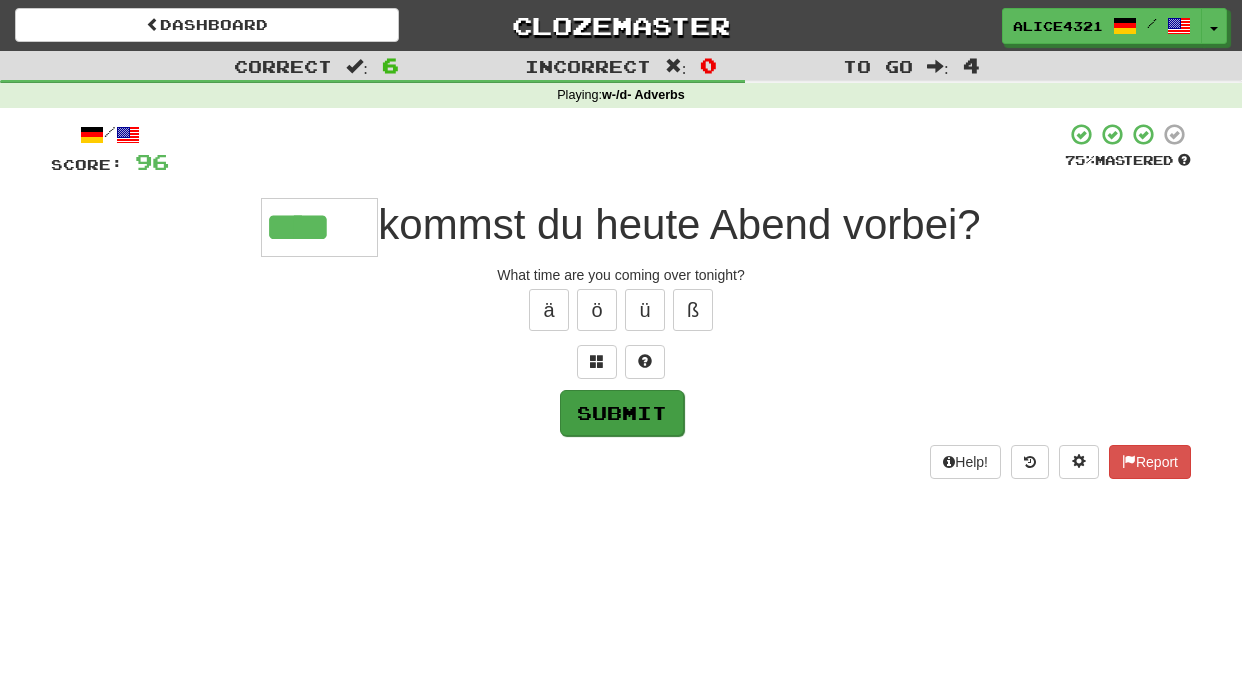type on "****" 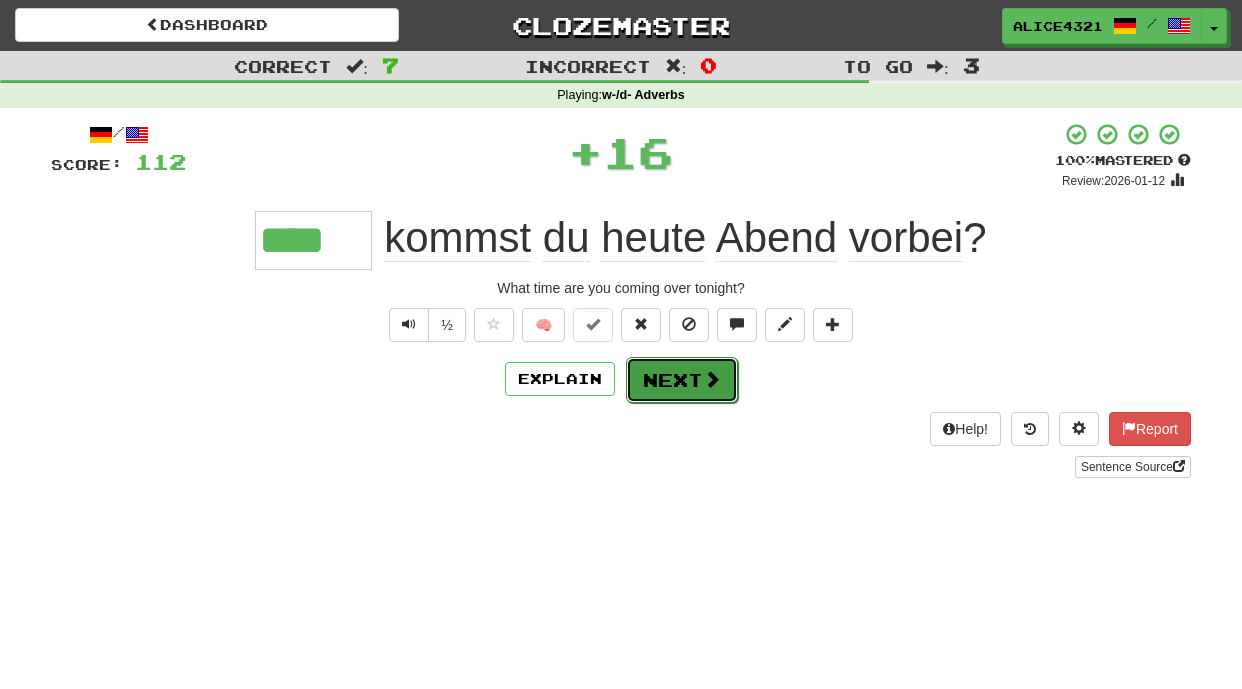 click on "Next" at bounding box center (682, 380) 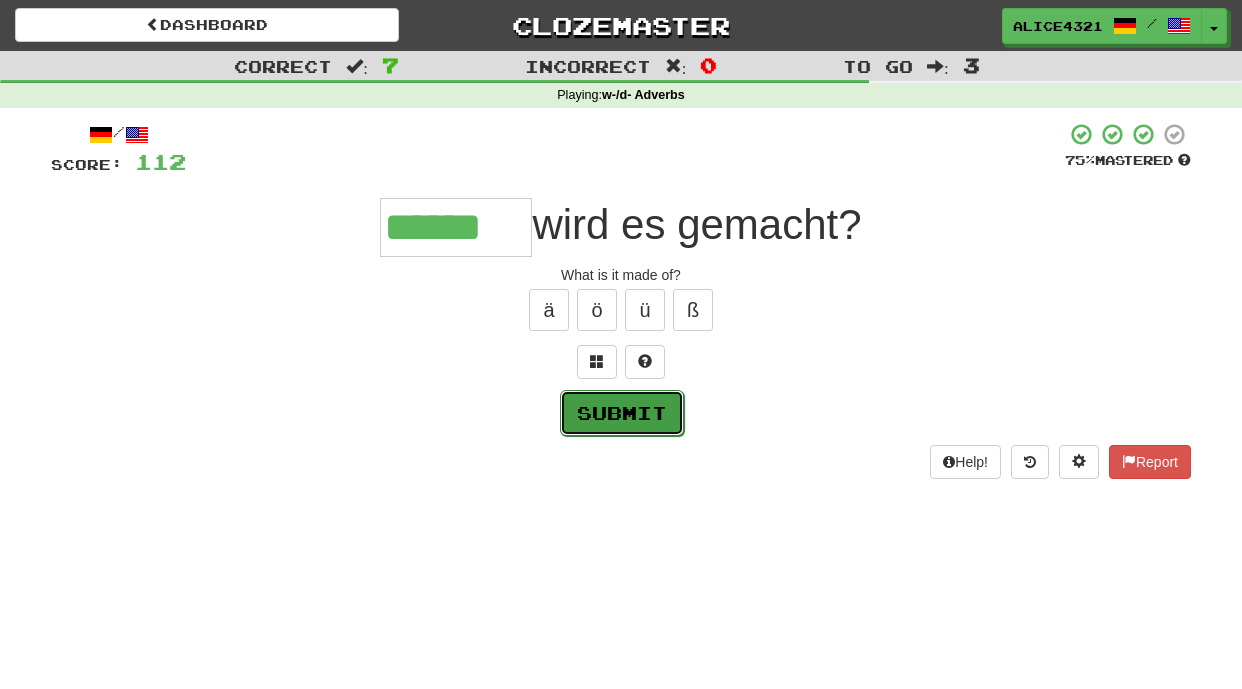 click on "Submit" at bounding box center (622, 413) 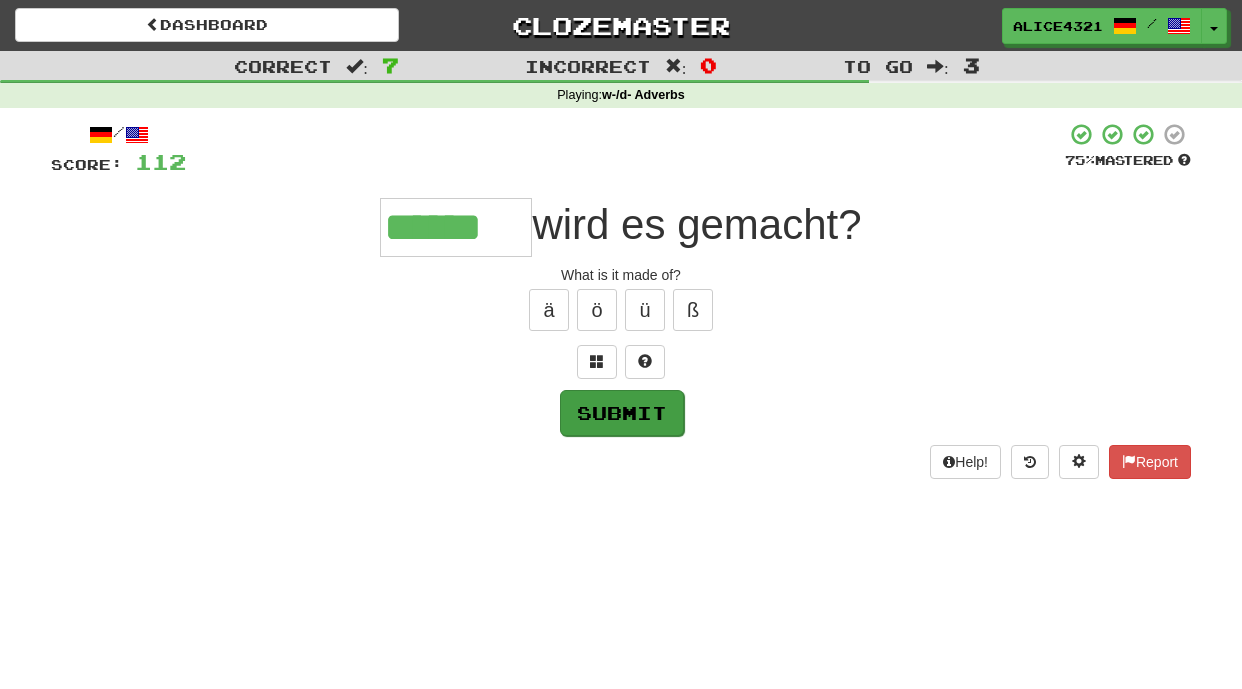 type on "******" 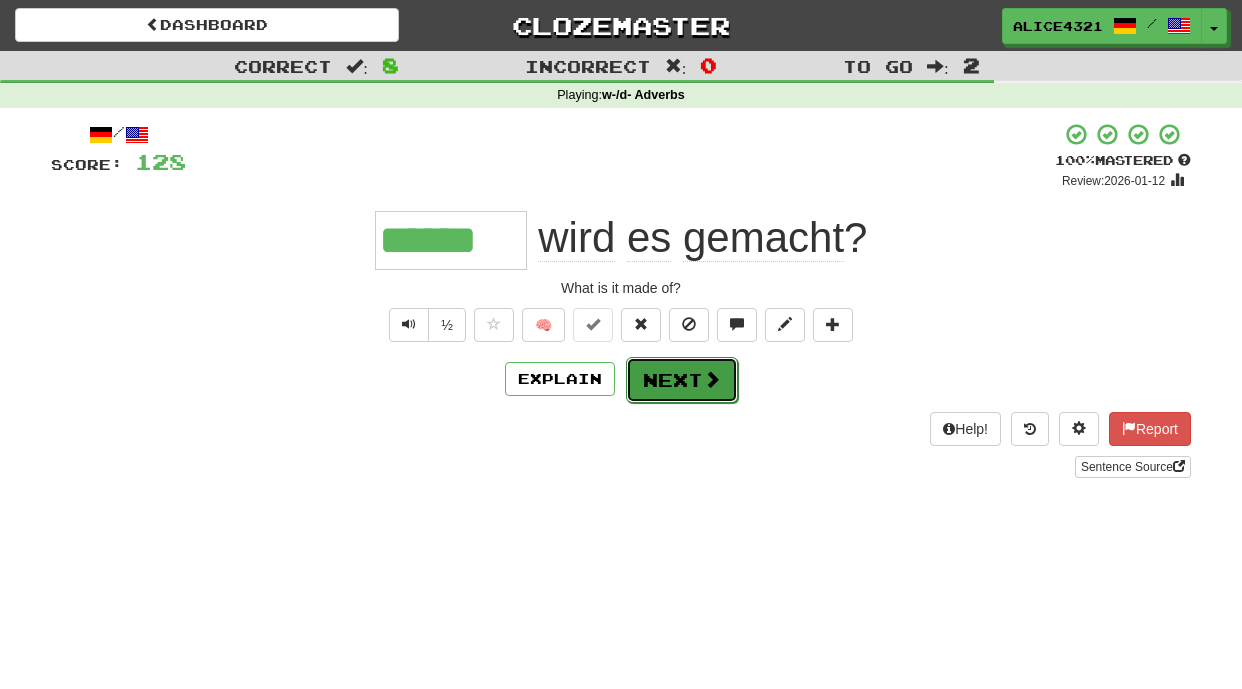 click on "Next" at bounding box center (682, 380) 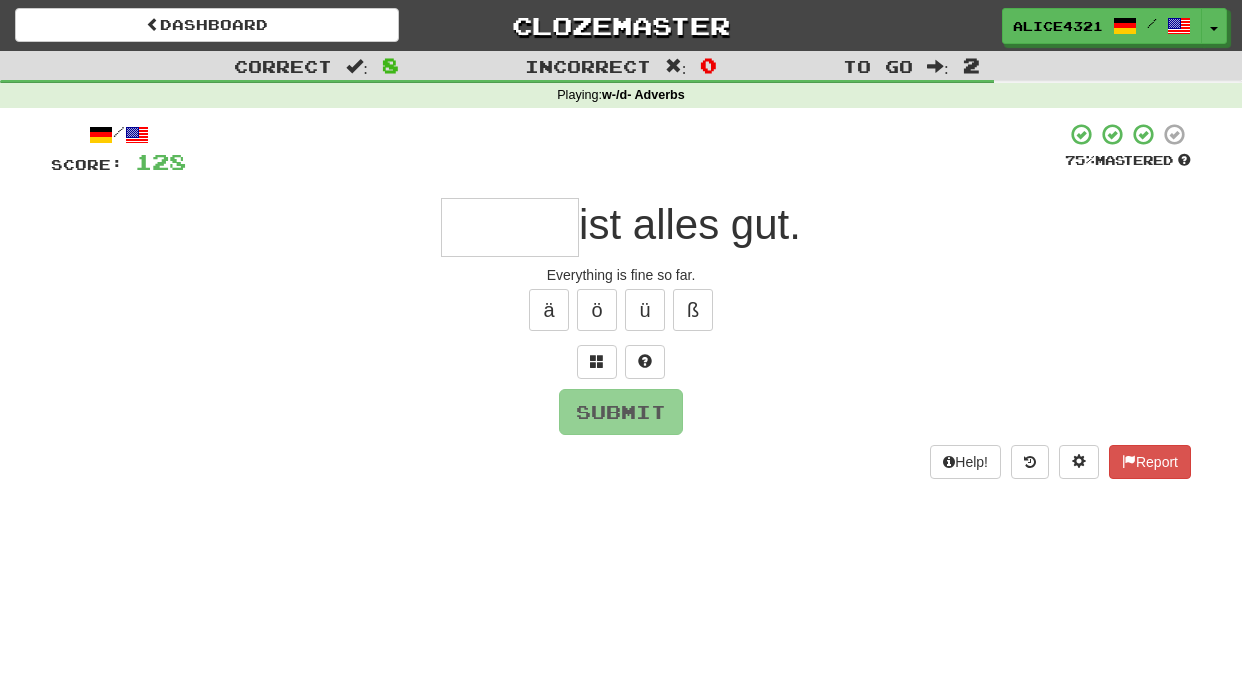 type on "*" 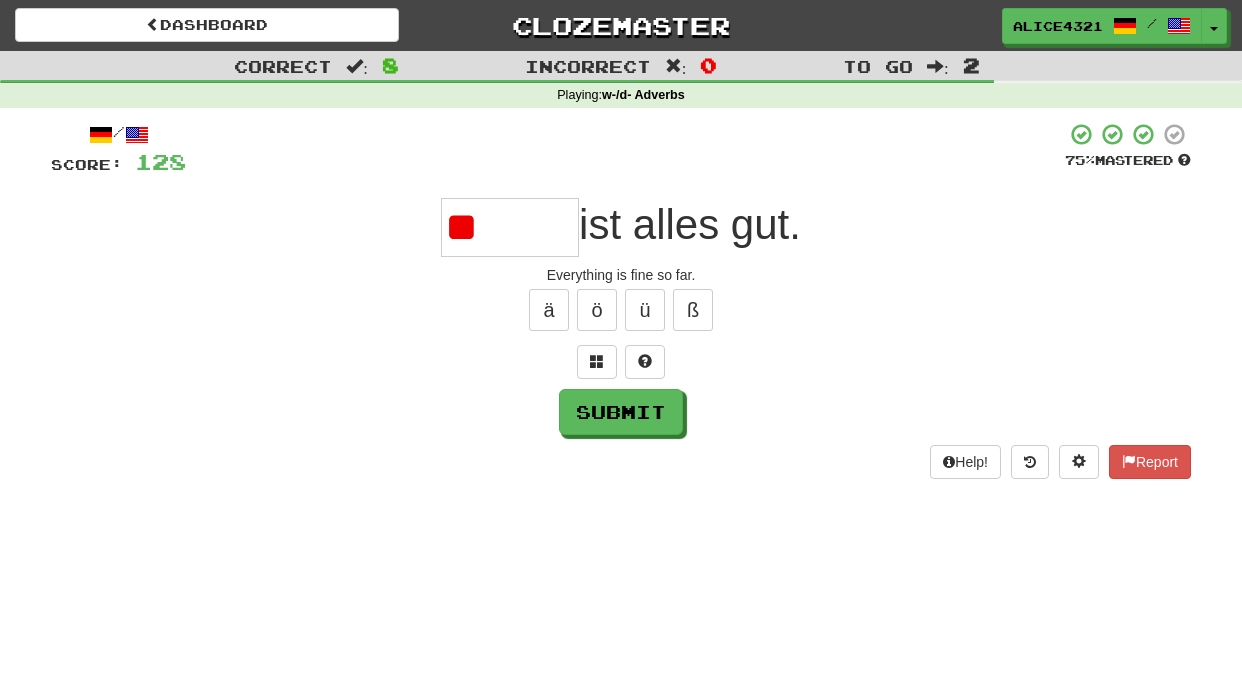 type on "*" 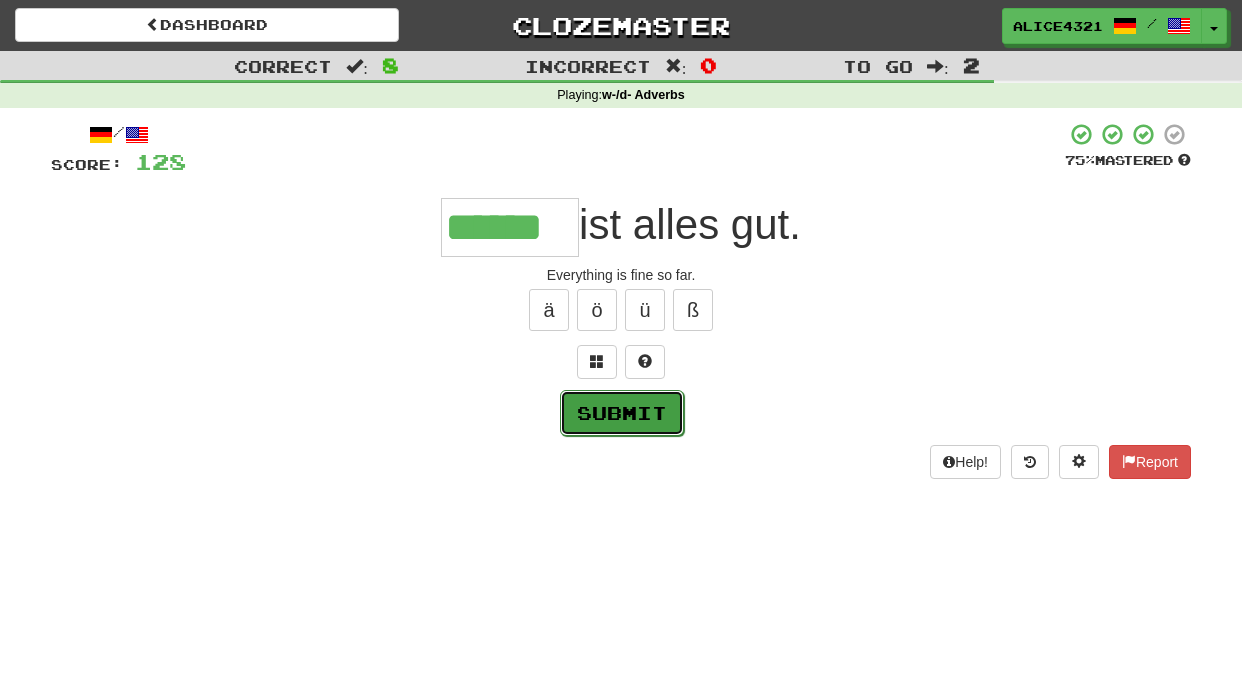 click on "Submit" at bounding box center [622, 413] 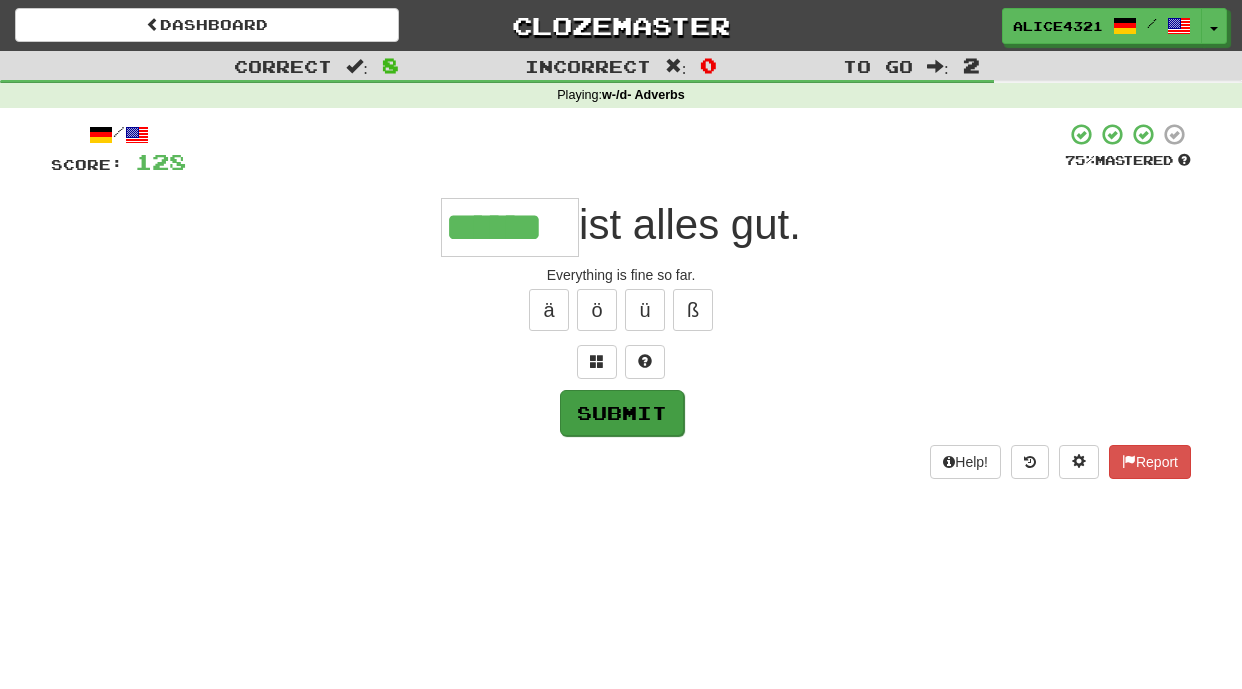 type on "******" 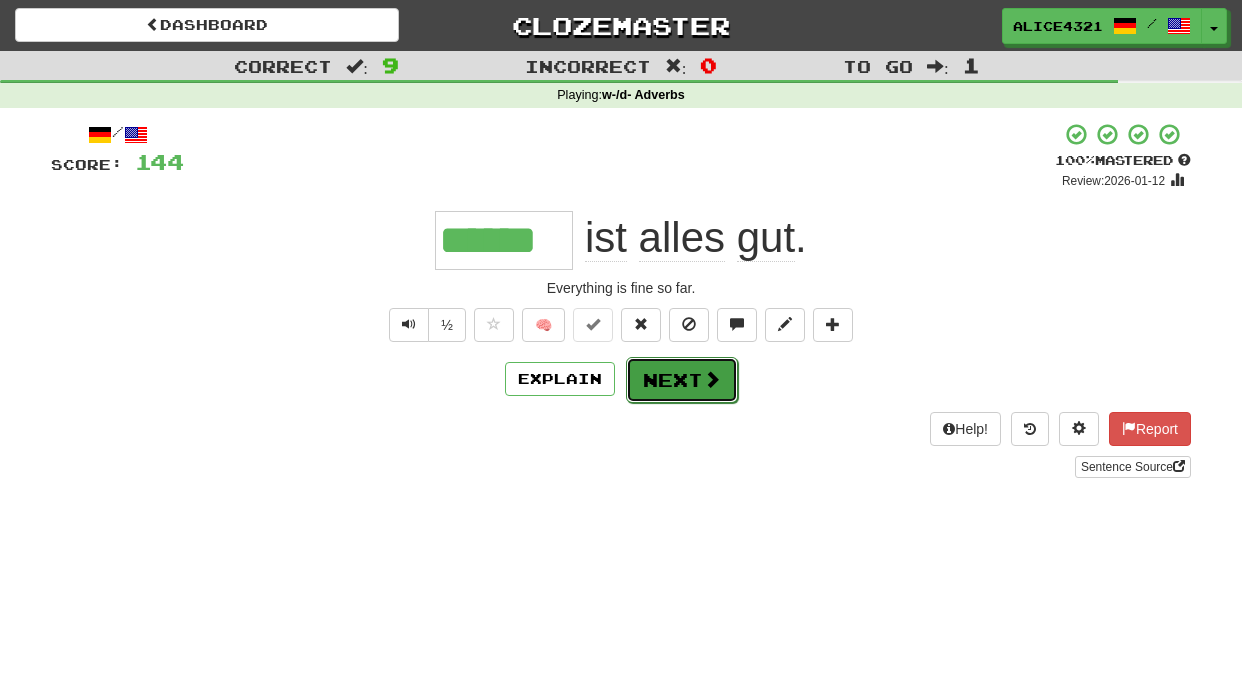 click on "Next" at bounding box center [682, 380] 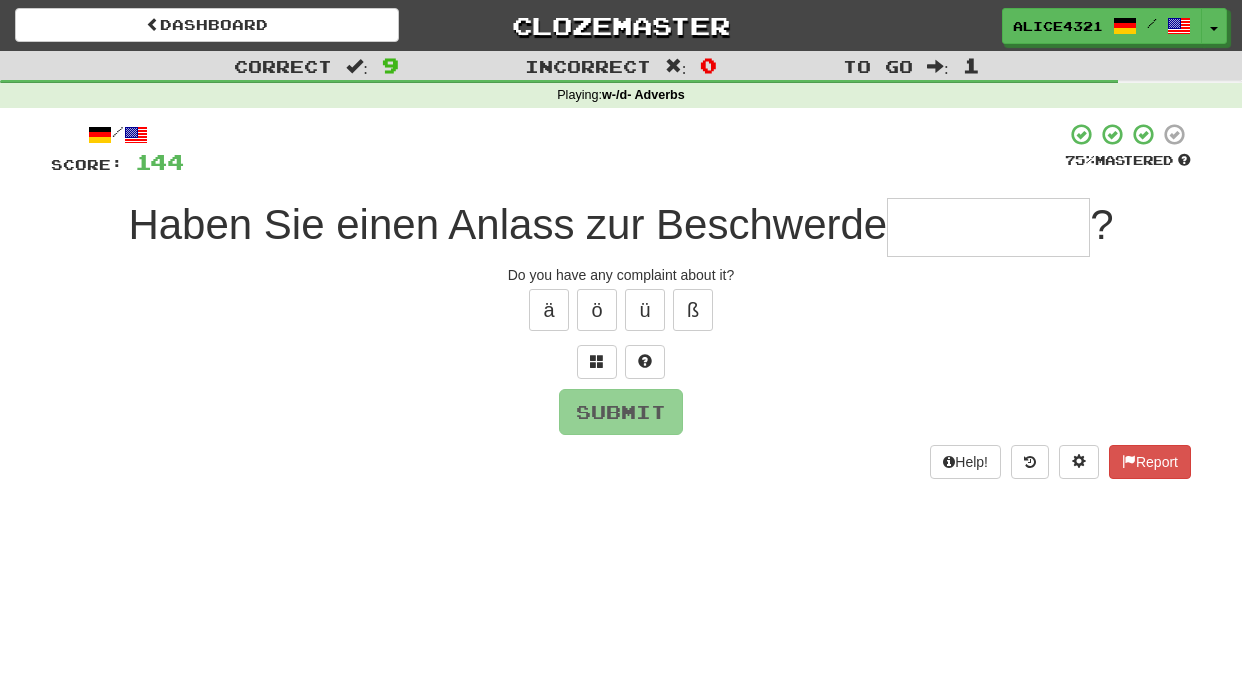type on "*" 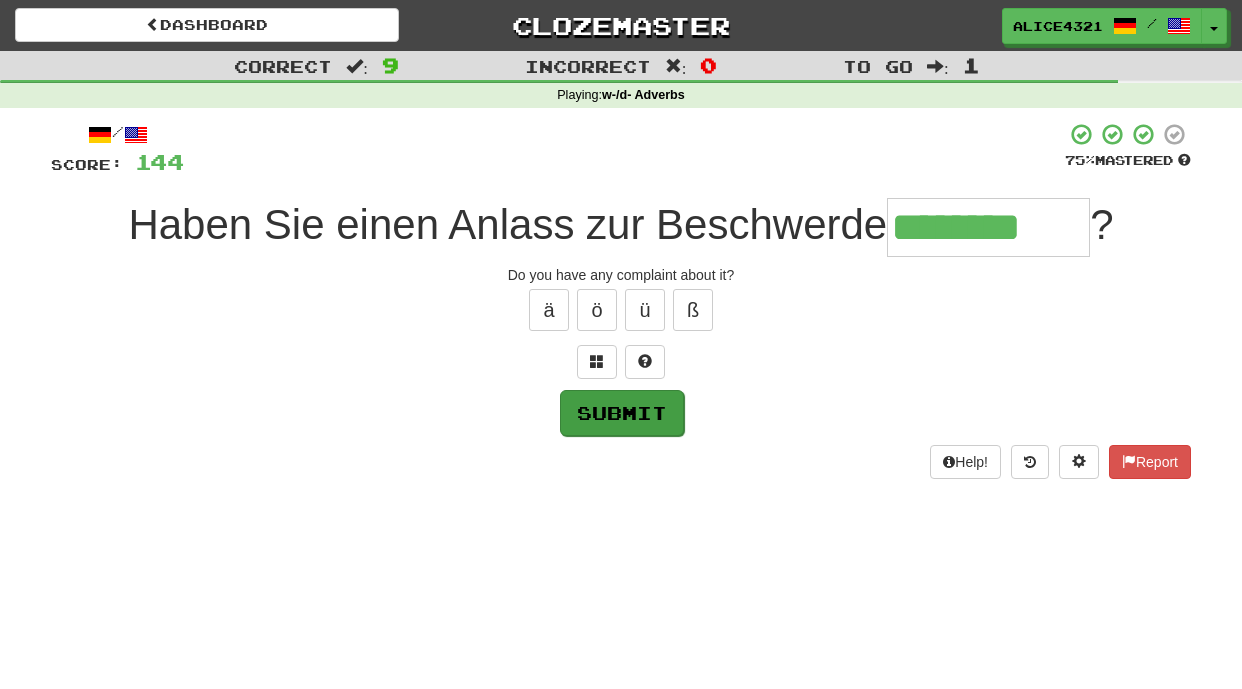 type on "********" 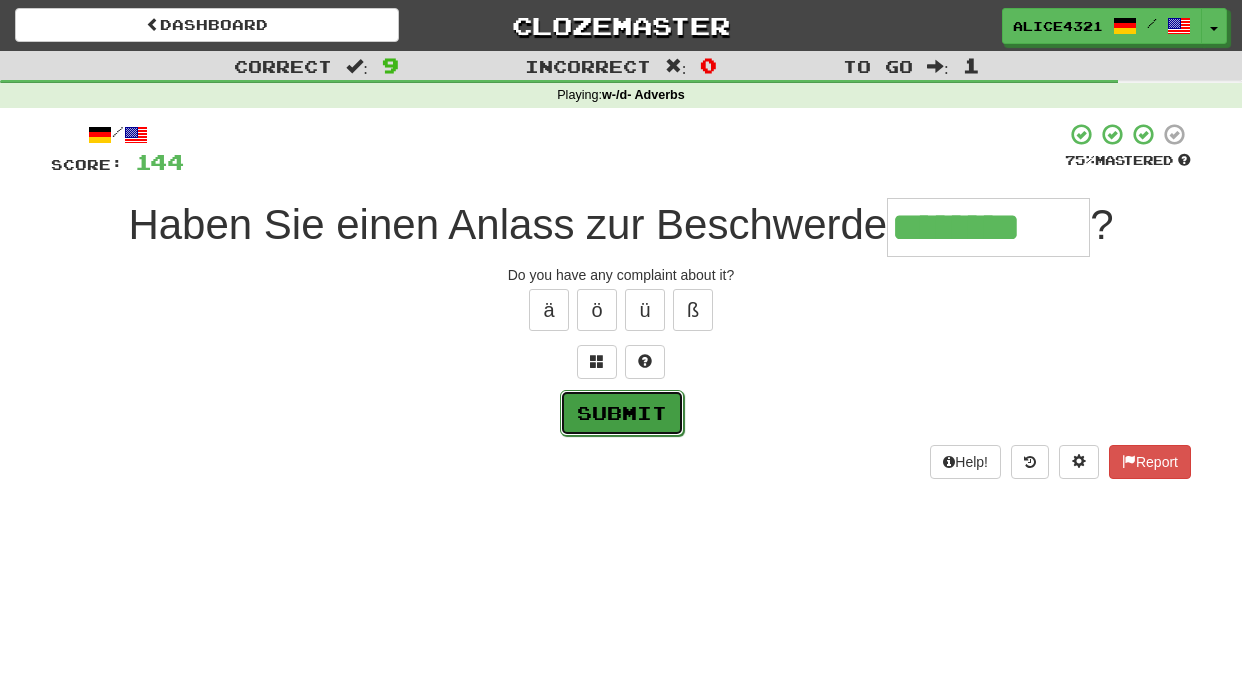click on "Submit" at bounding box center [622, 413] 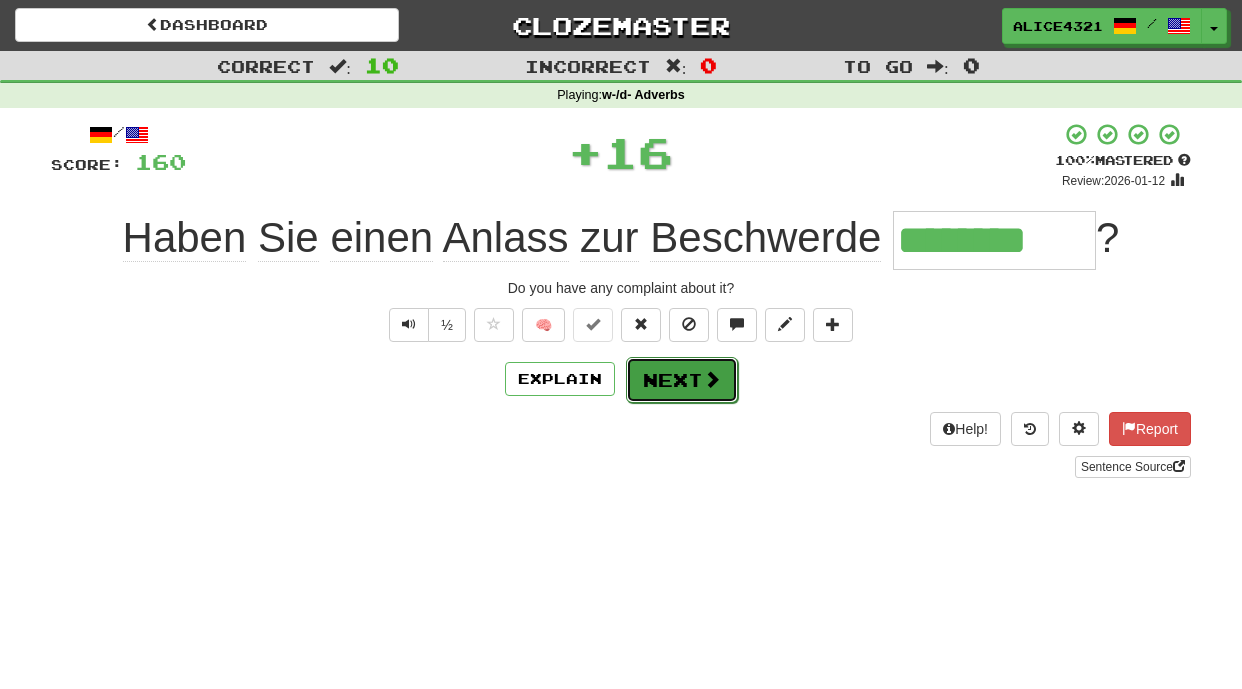 click on "Next" at bounding box center [682, 380] 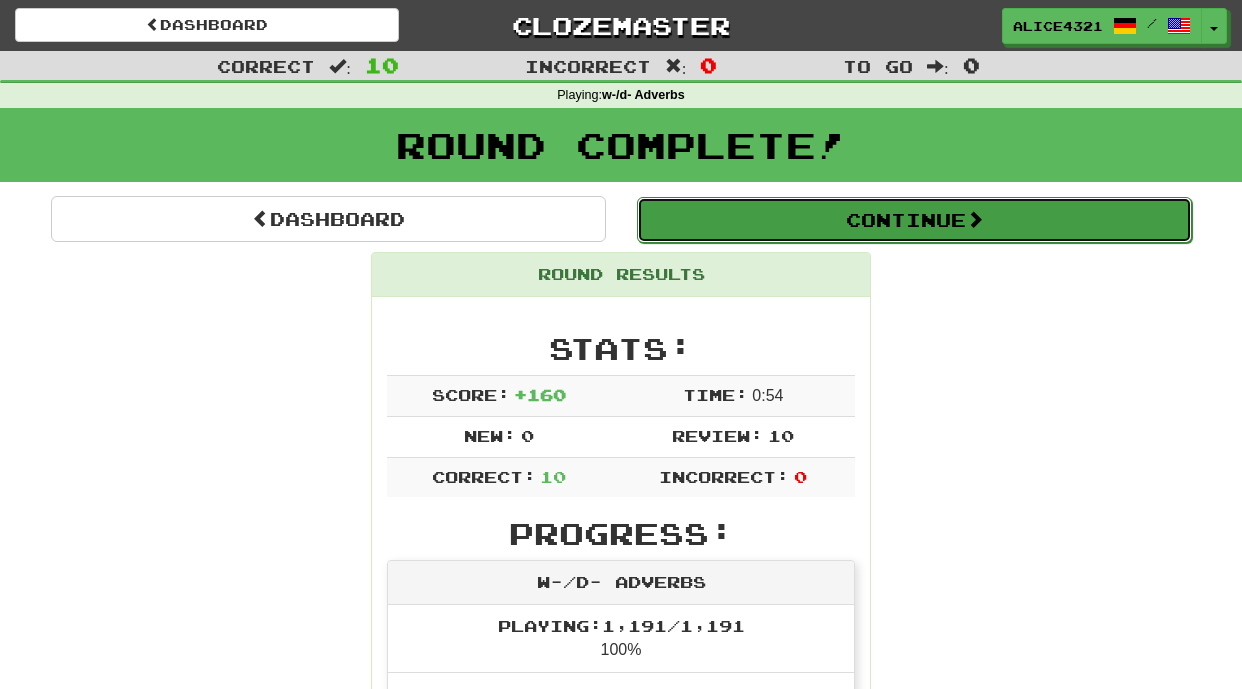 click on "Continue" at bounding box center [914, 220] 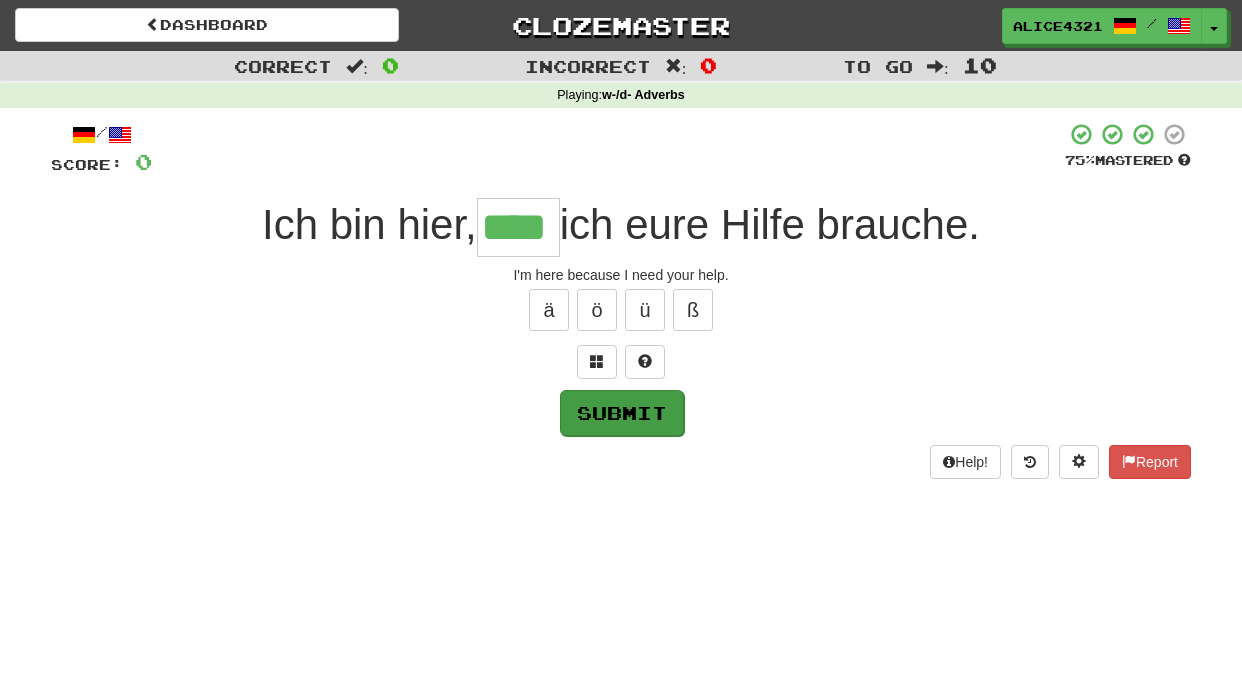 type on "****" 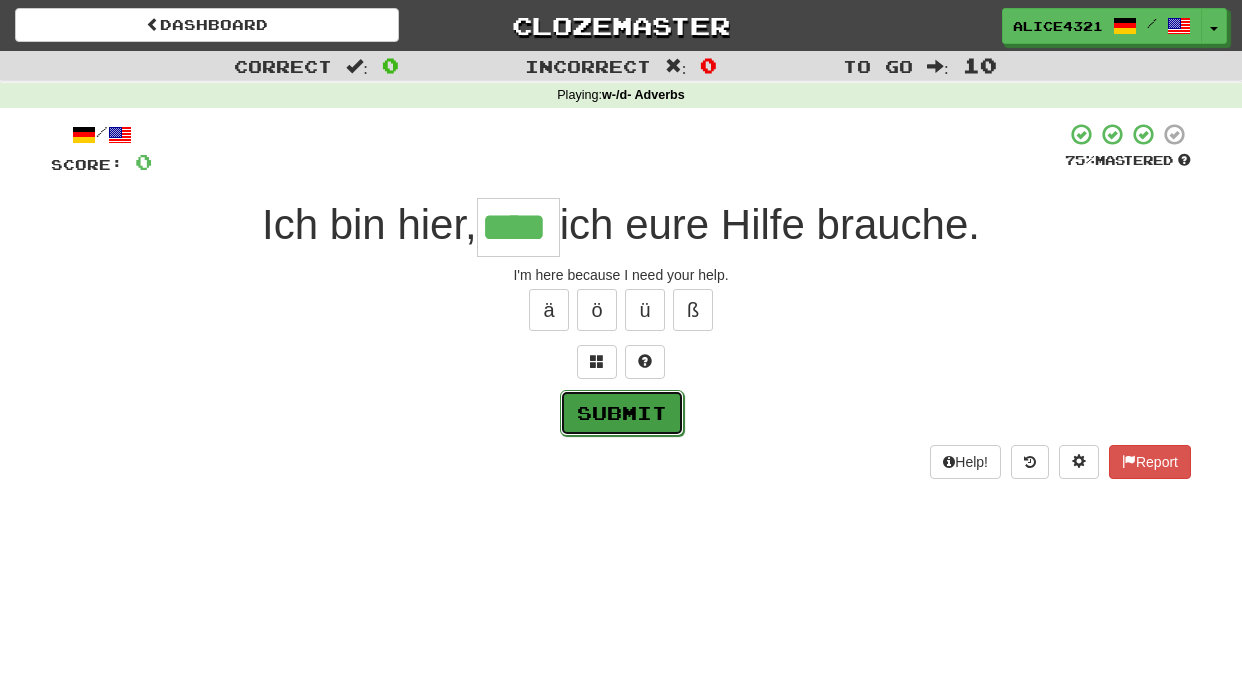 click on "Submit" at bounding box center (622, 413) 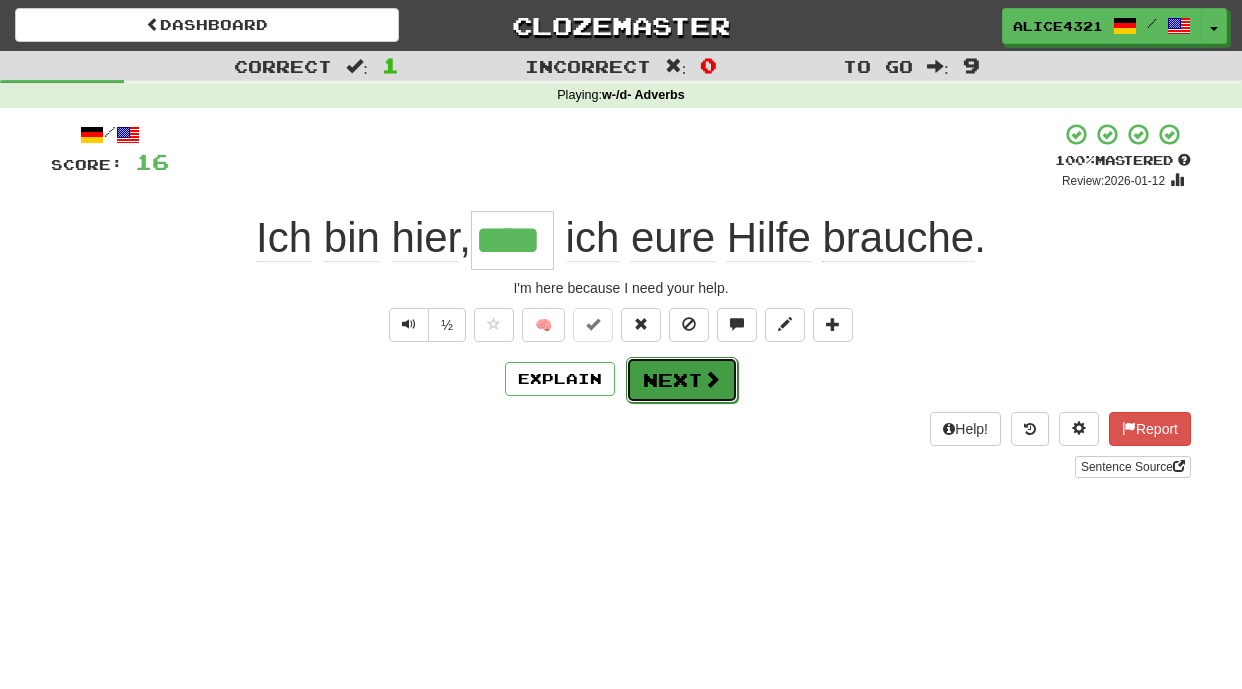 click on "Next" at bounding box center (682, 380) 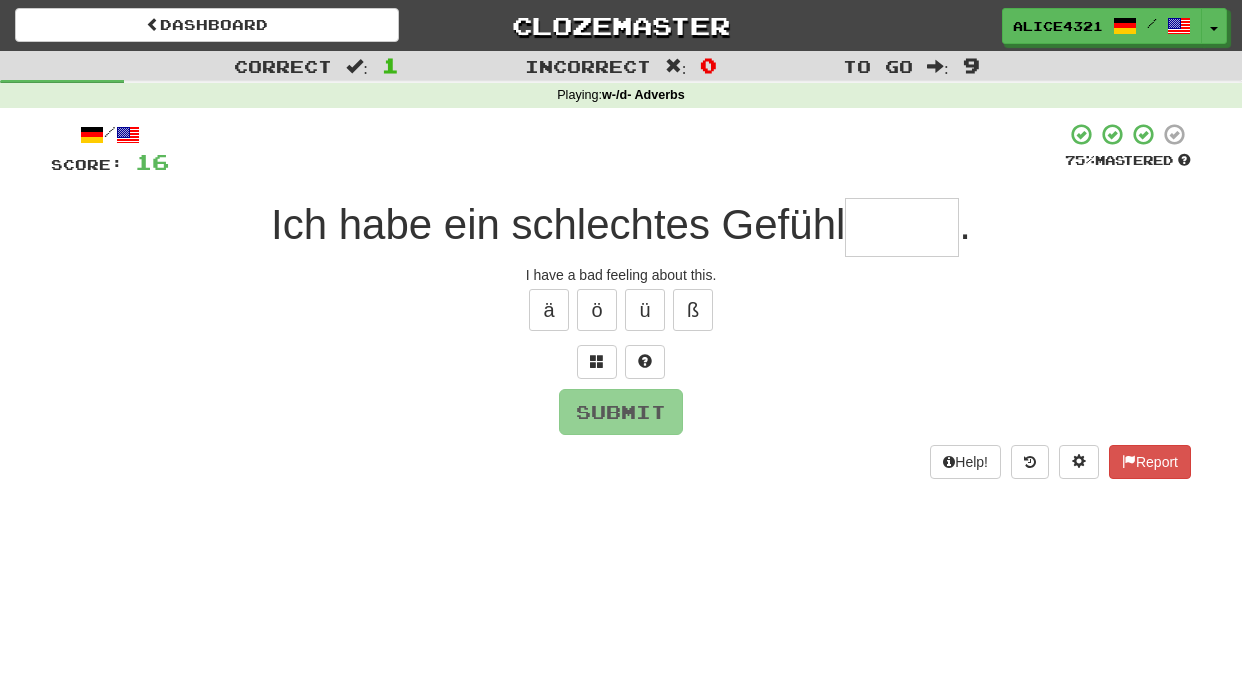 type on "*" 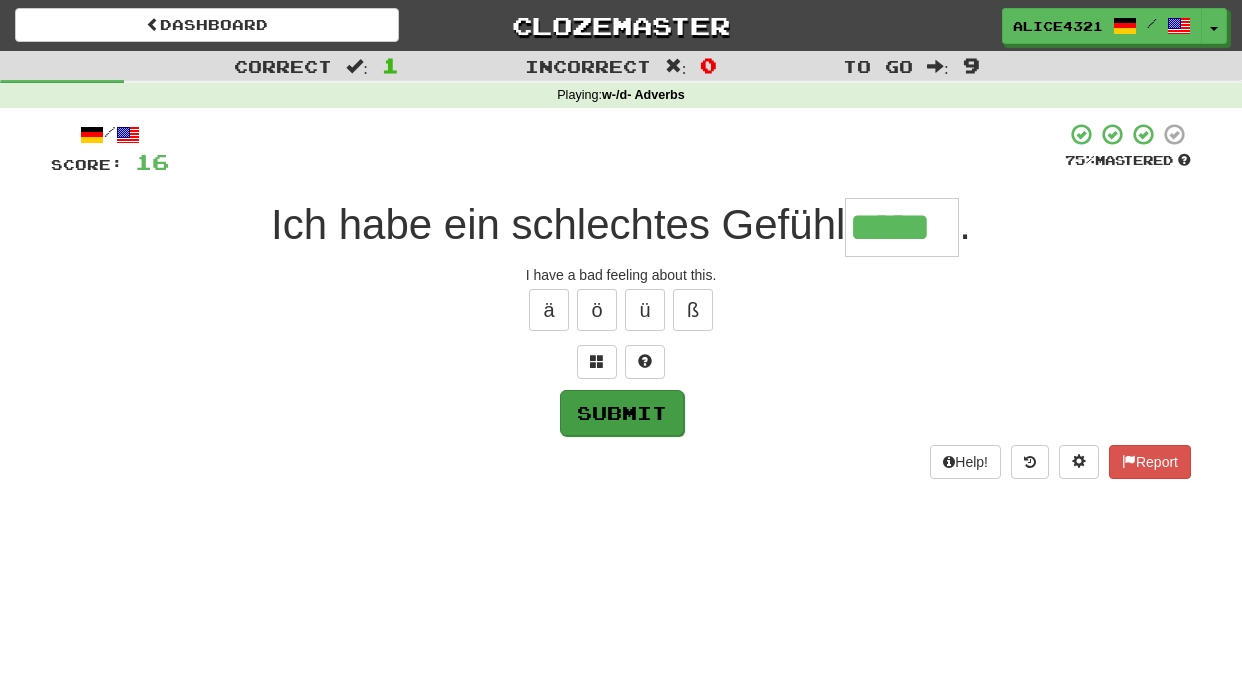 type on "*****" 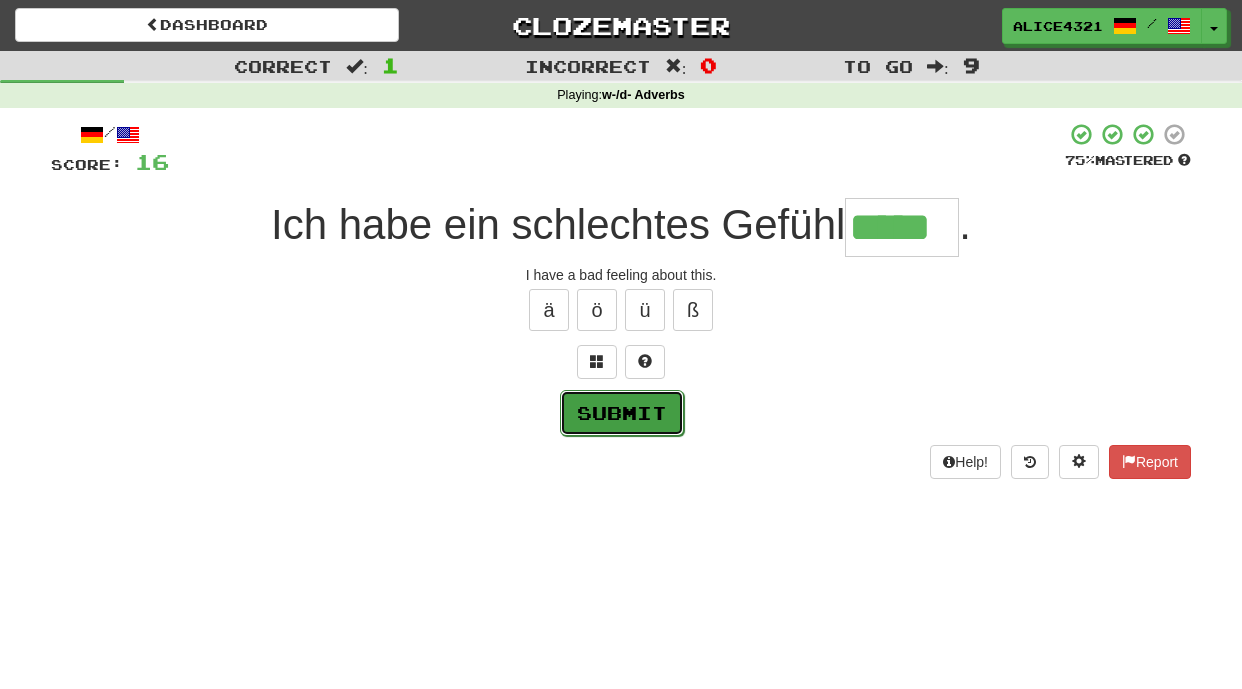 click on "Submit" at bounding box center [622, 413] 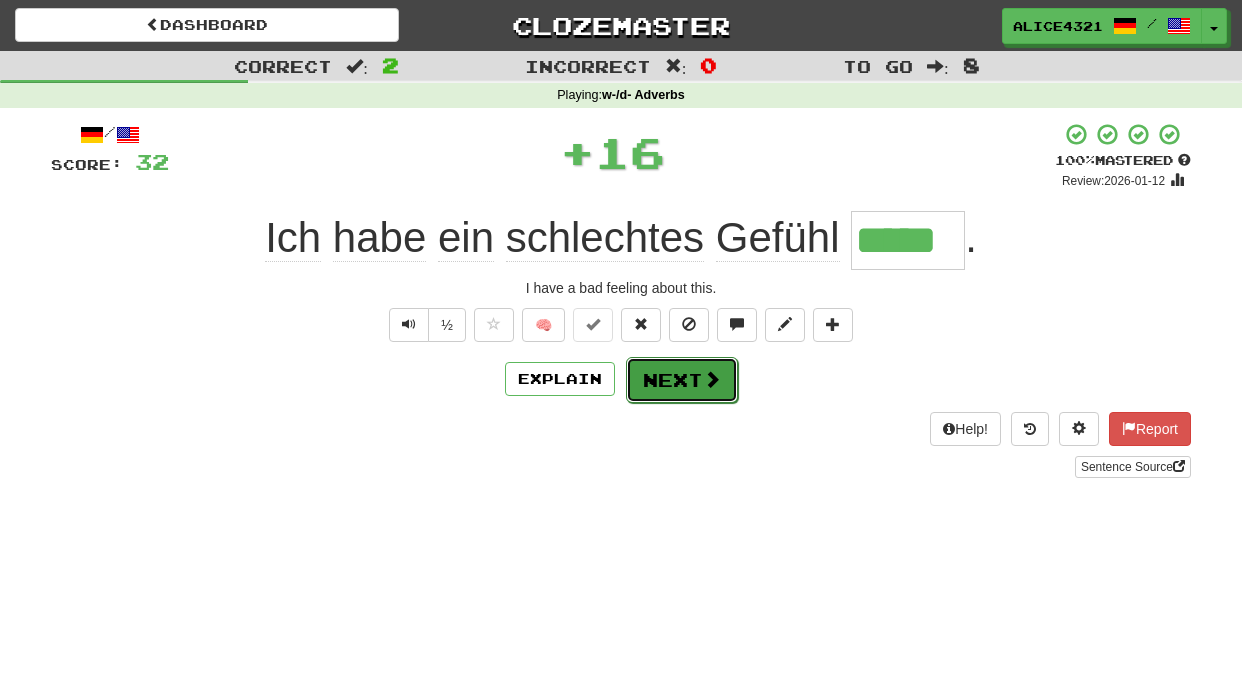 click on "Next" at bounding box center (682, 380) 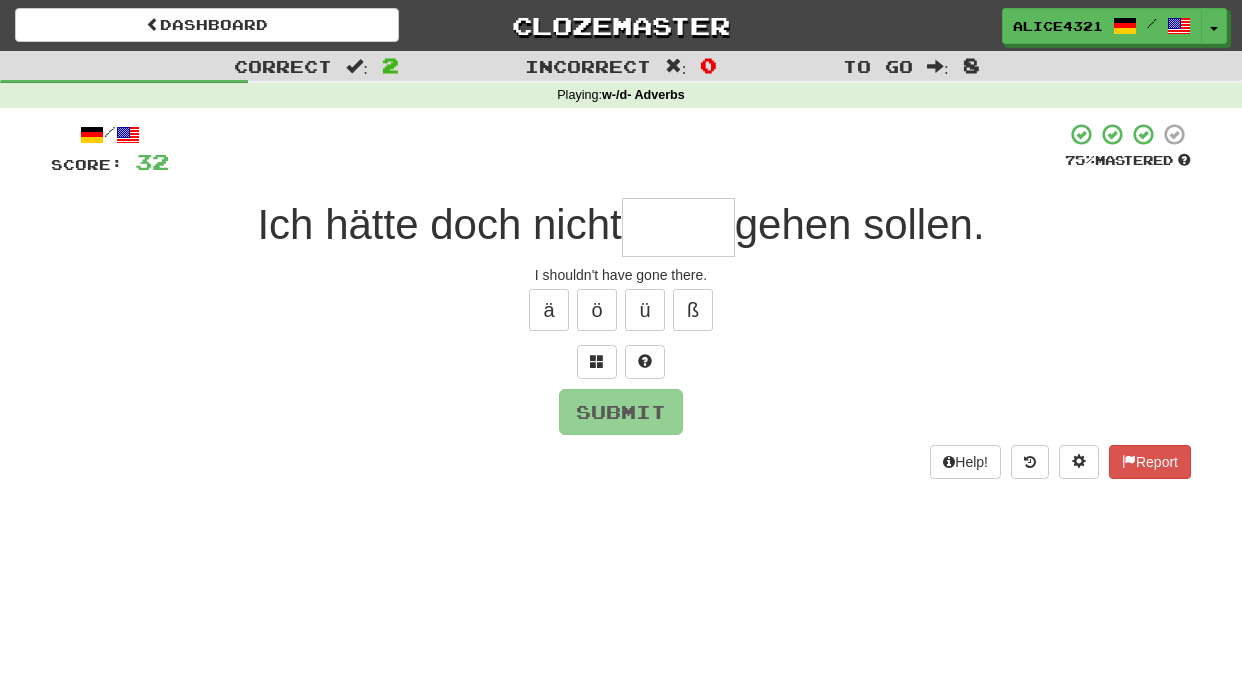 type on "*" 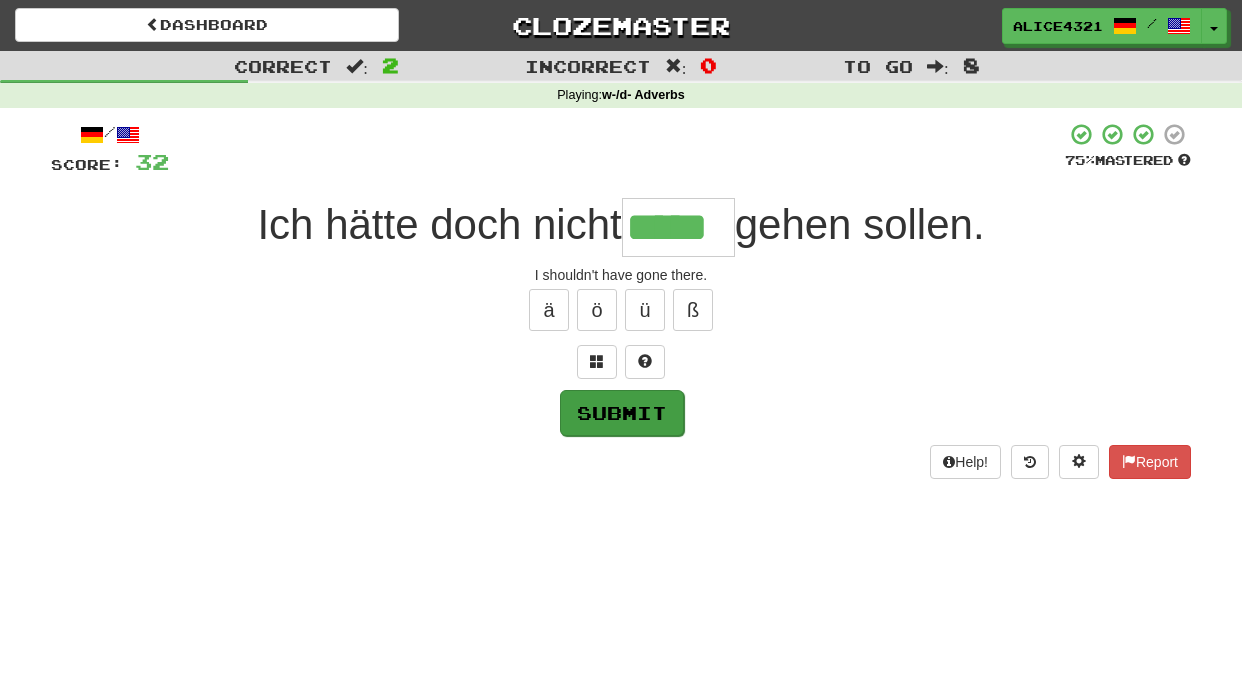 type on "*****" 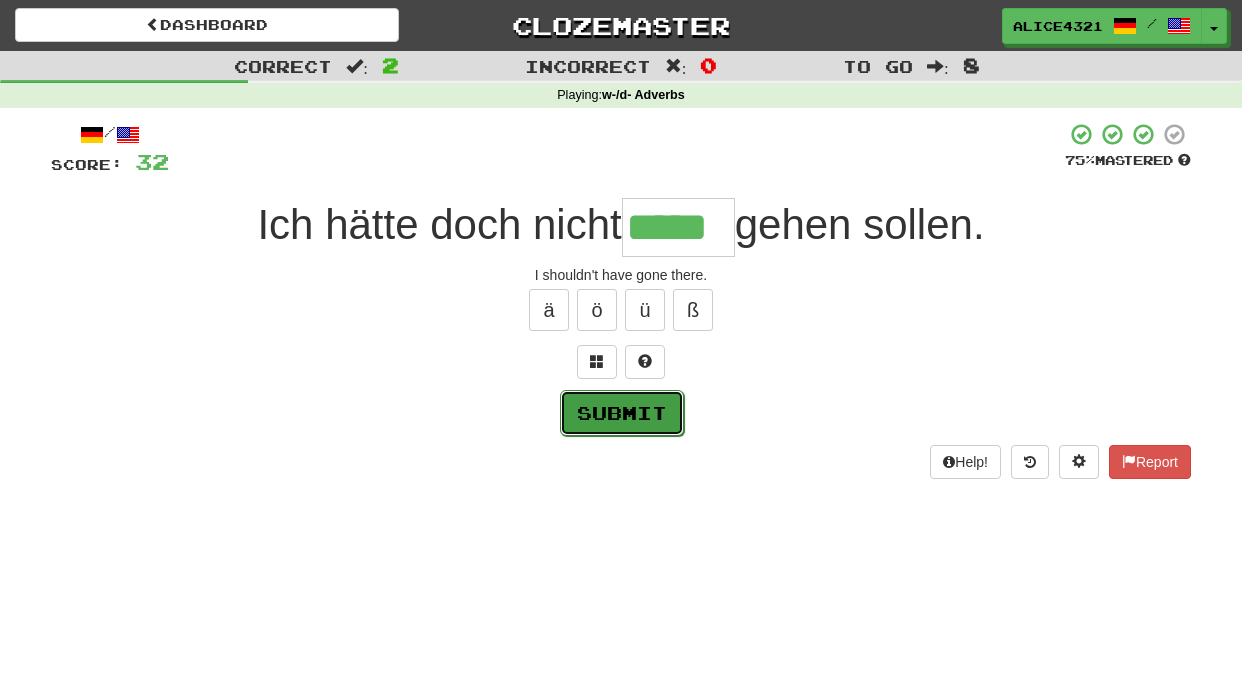 click on "Submit" at bounding box center [622, 413] 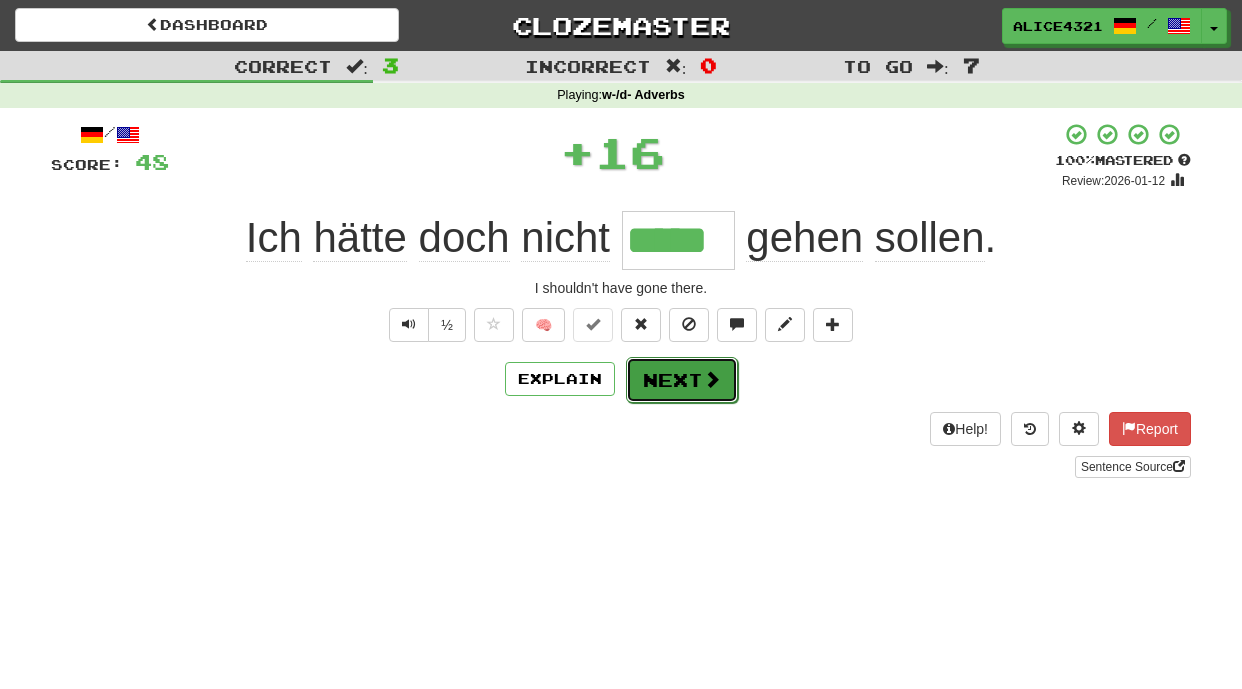 click on "Next" at bounding box center [682, 380] 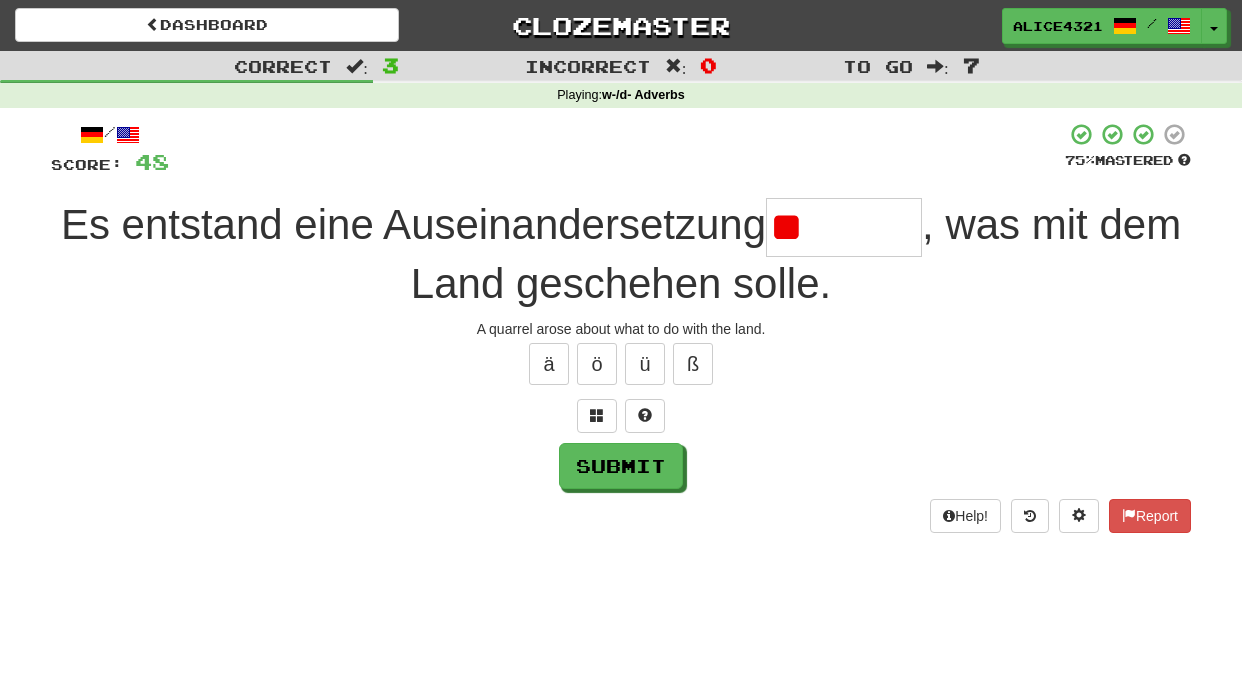 type on "*" 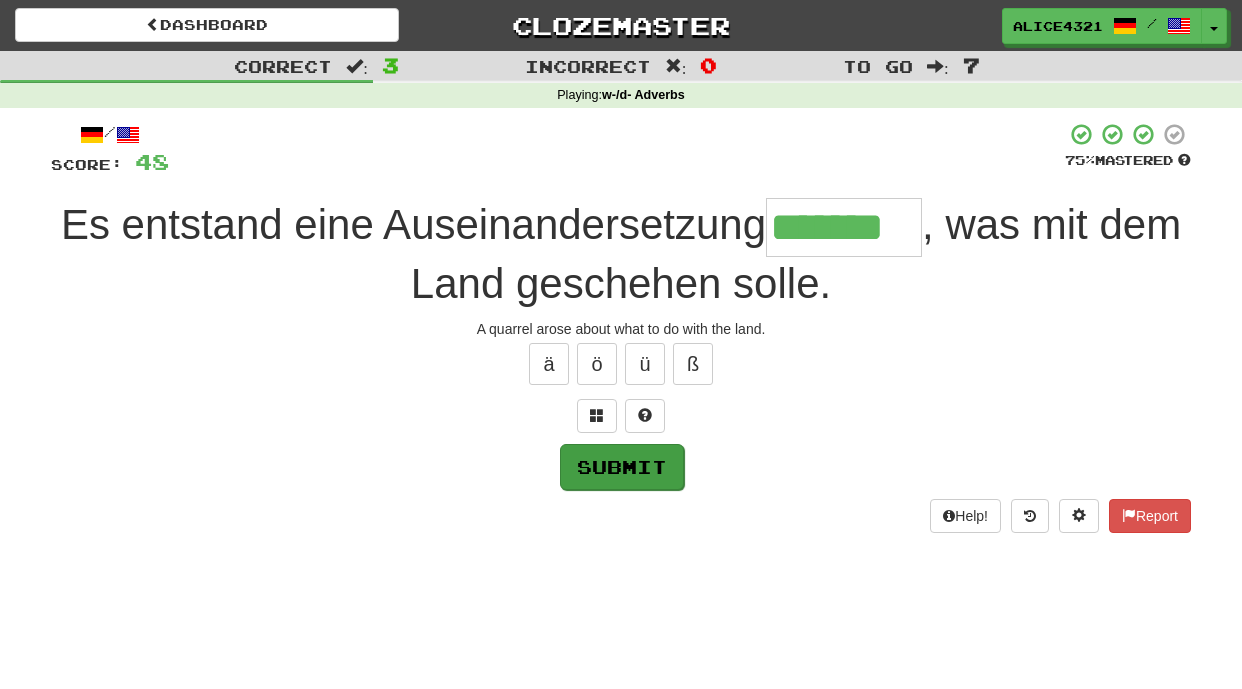 type on "*******" 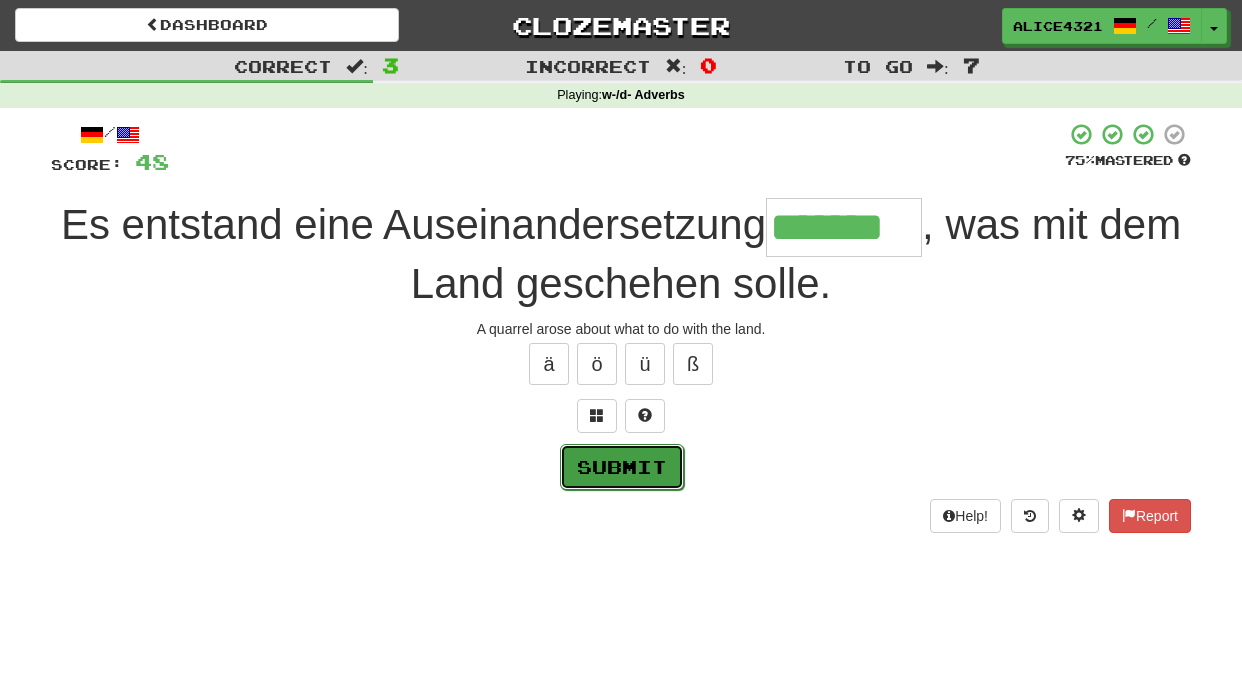 click on "Submit" at bounding box center (622, 467) 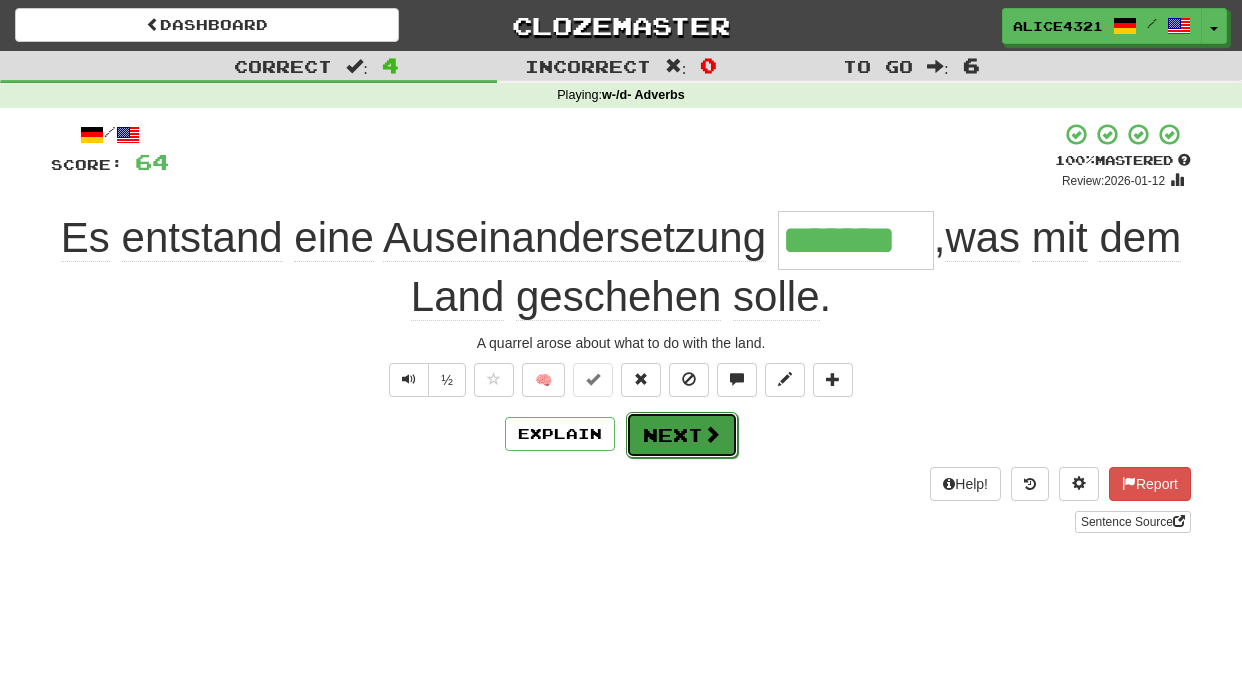 click on "Next" at bounding box center [682, 435] 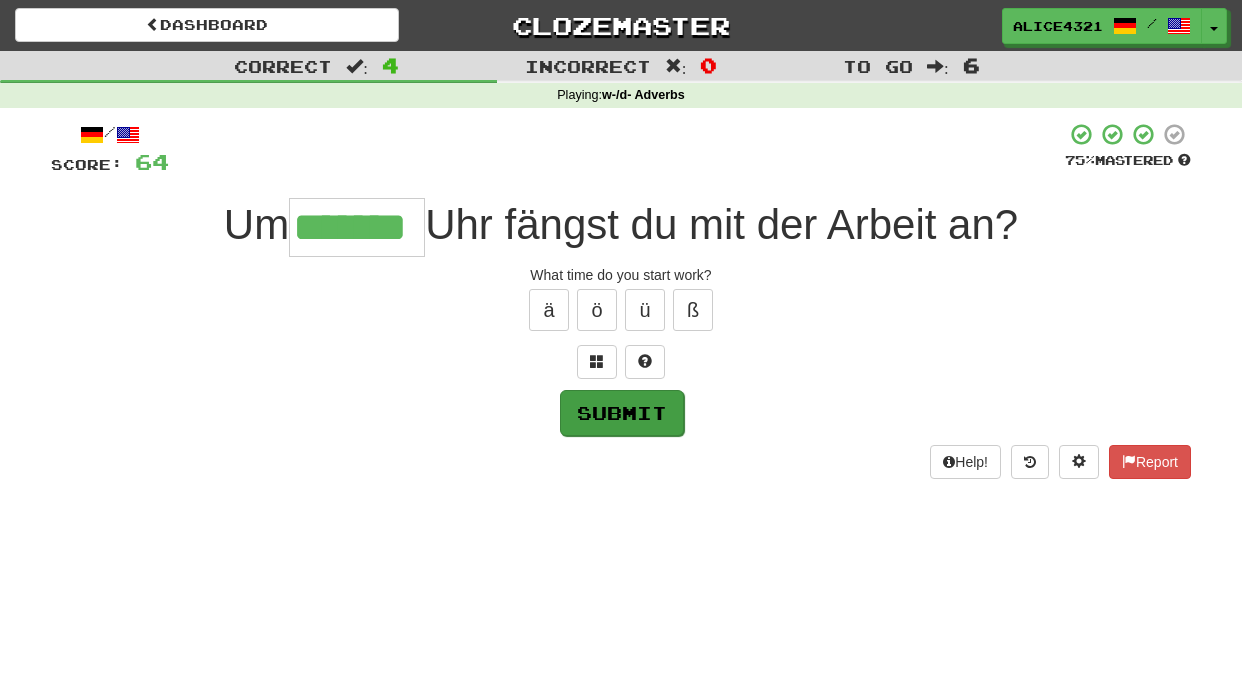 type on "*******" 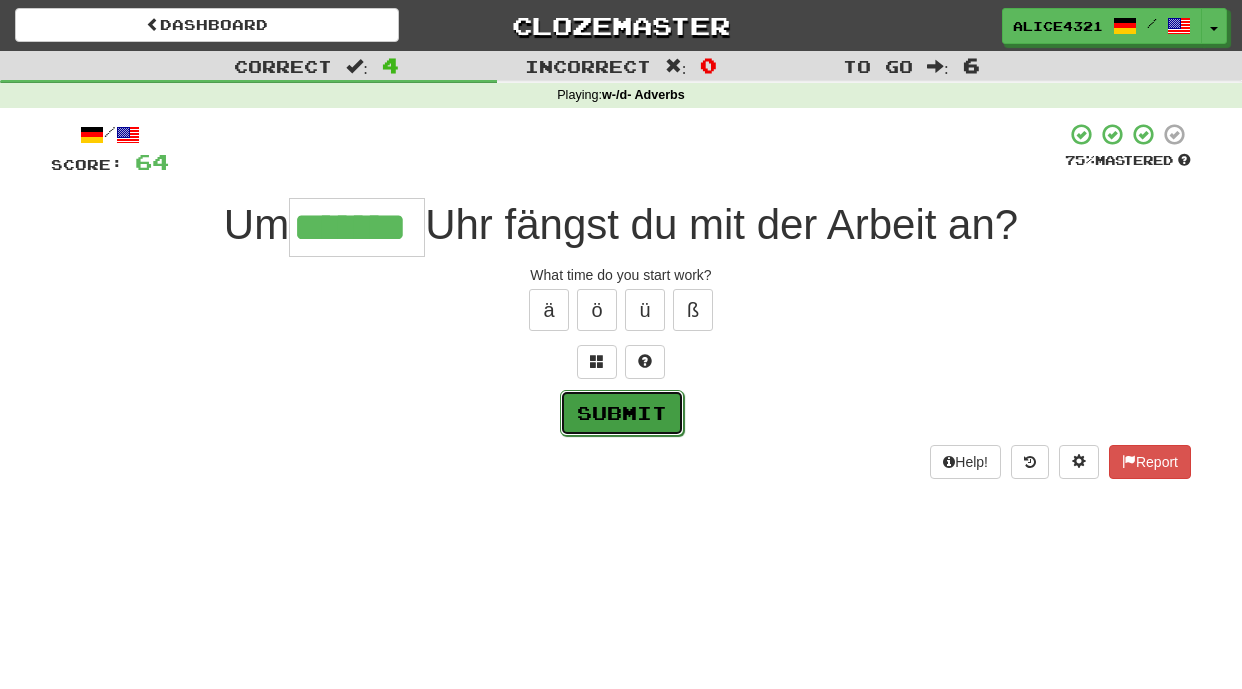click on "Submit" at bounding box center [622, 413] 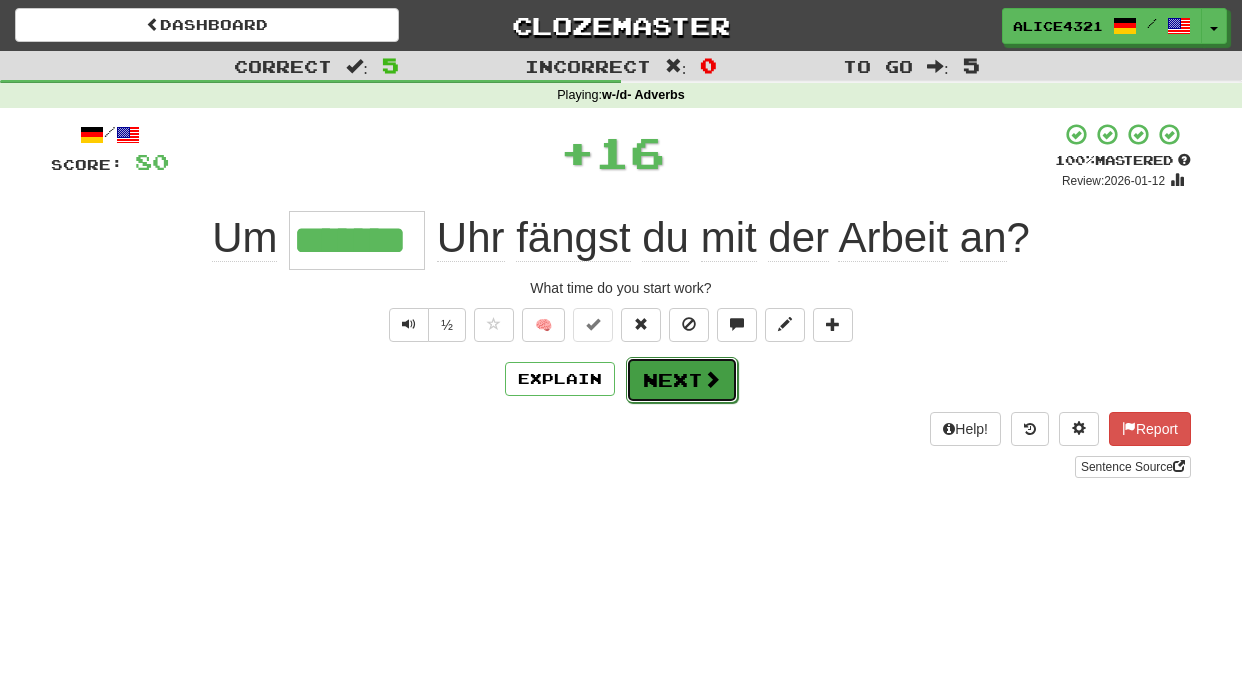 click on "Next" at bounding box center [682, 380] 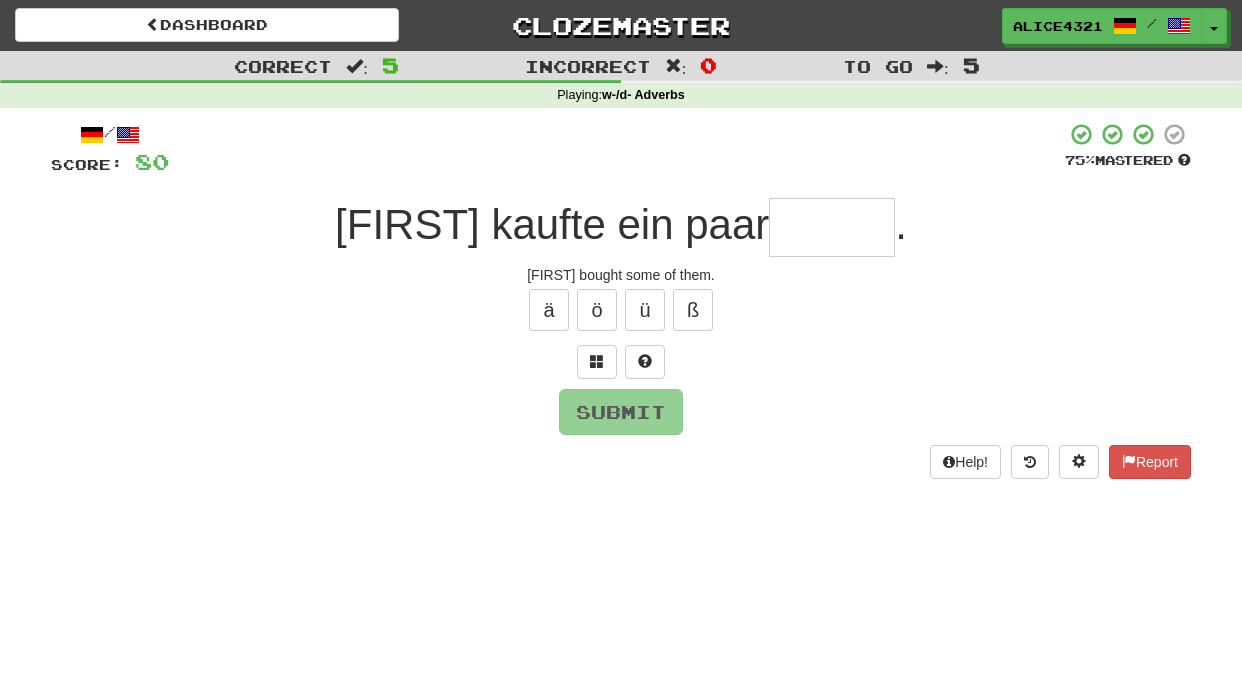 type on "*" 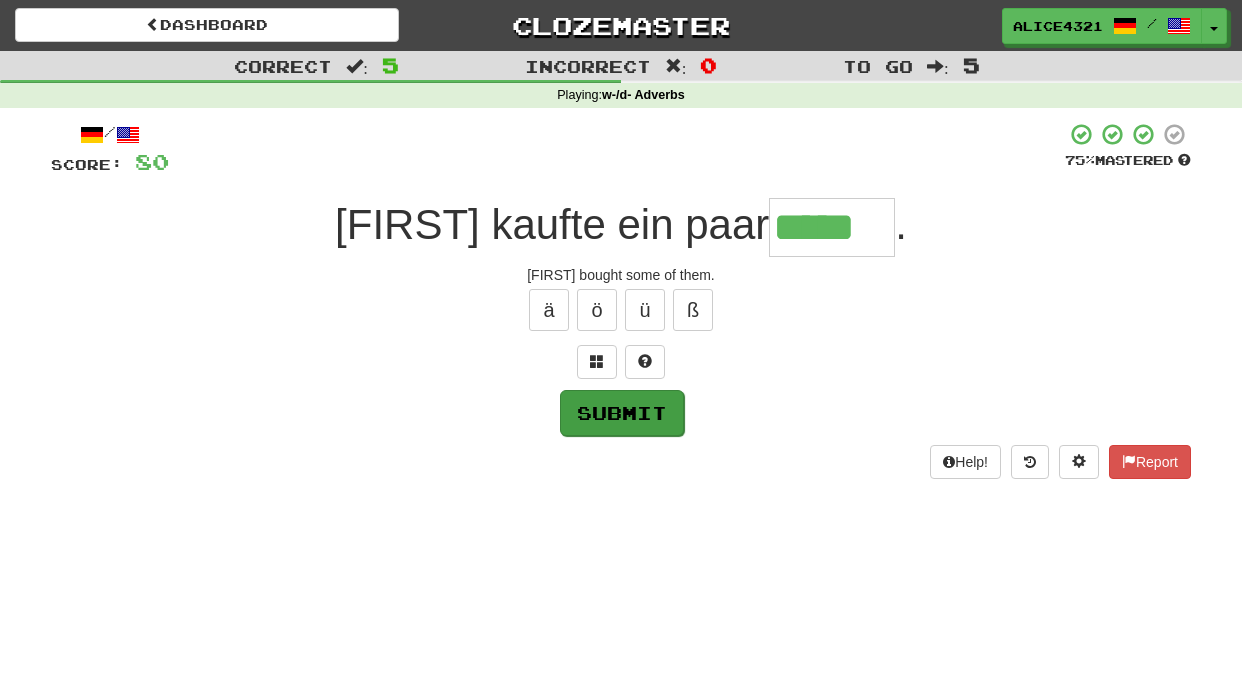 type on "*****" 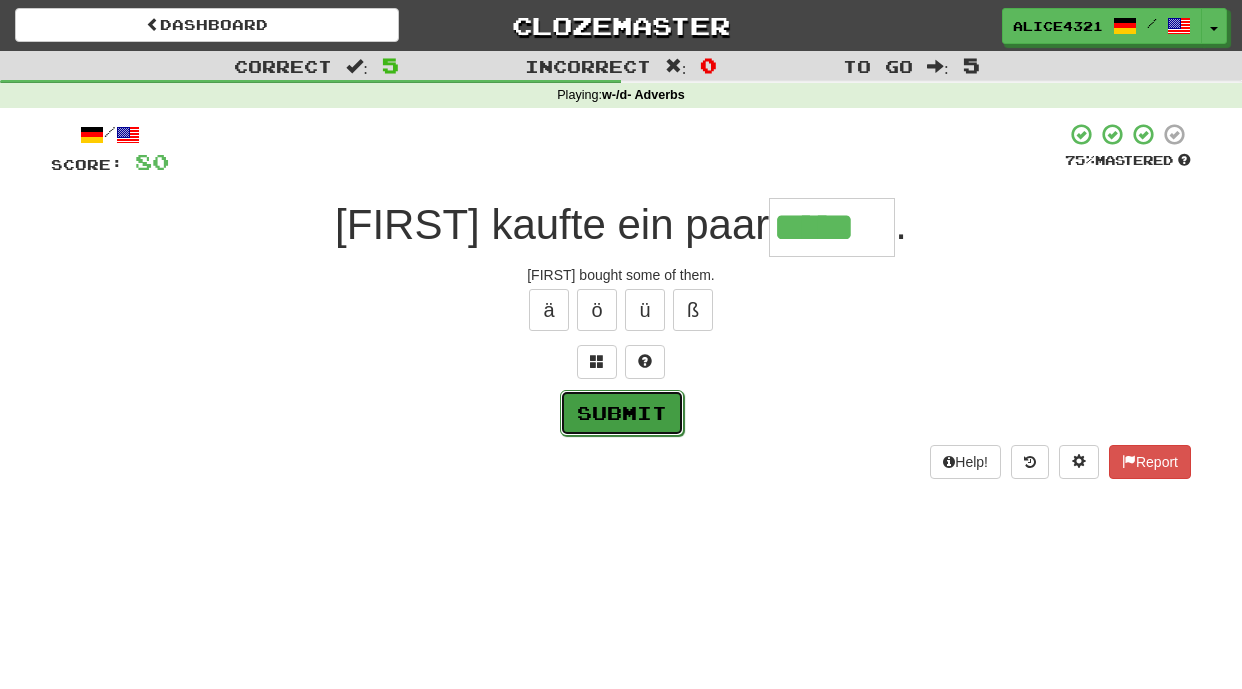 click on "Submit" at bounding box center (622, 413) 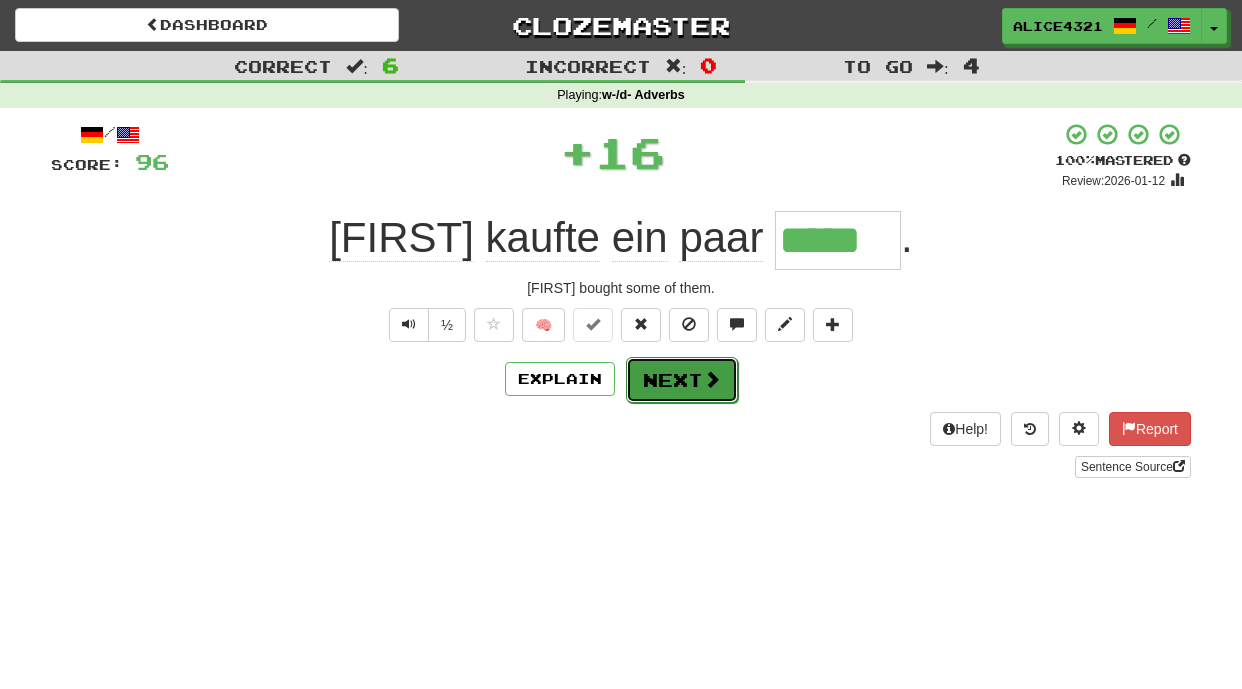 click on "Next" at bounding box center [682, 380] 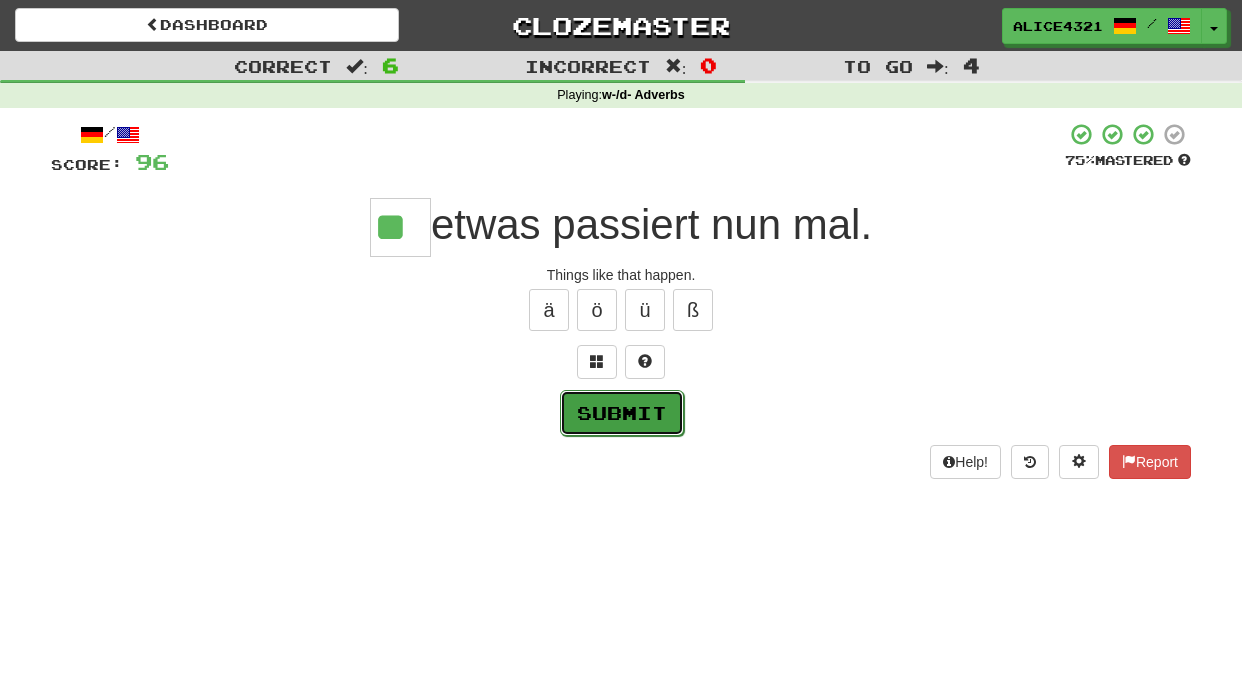click on "Submit" at bounding box center (622, 413) 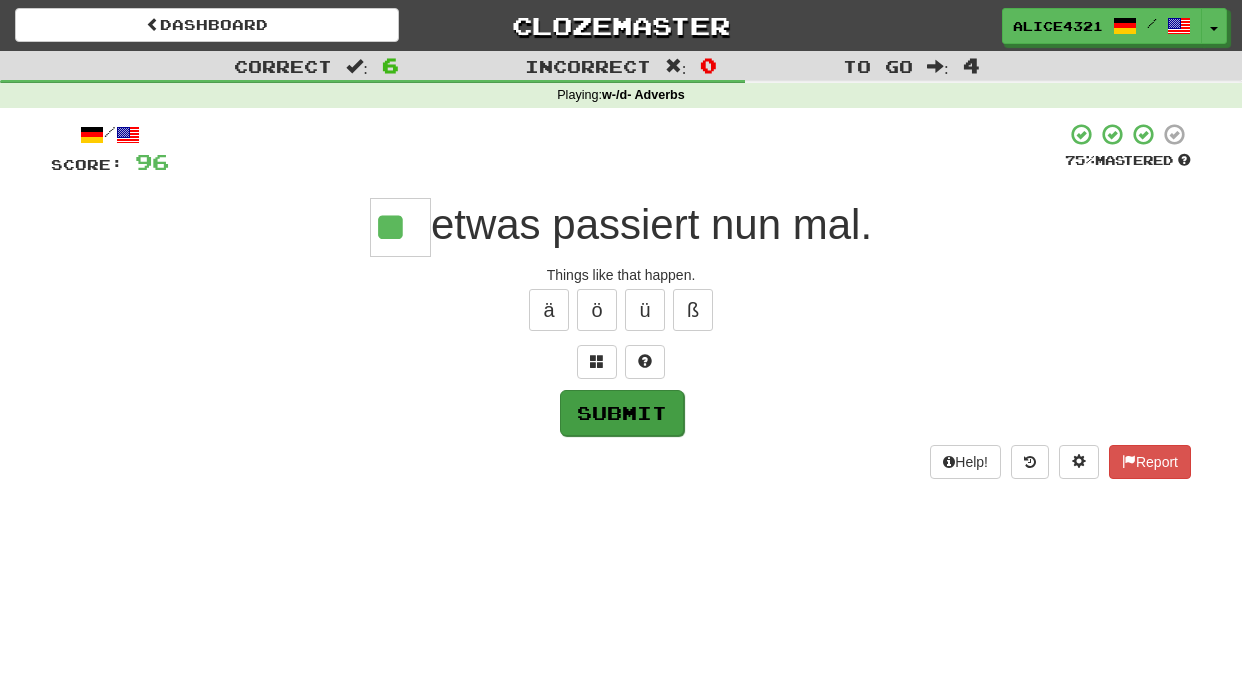 type on "**" 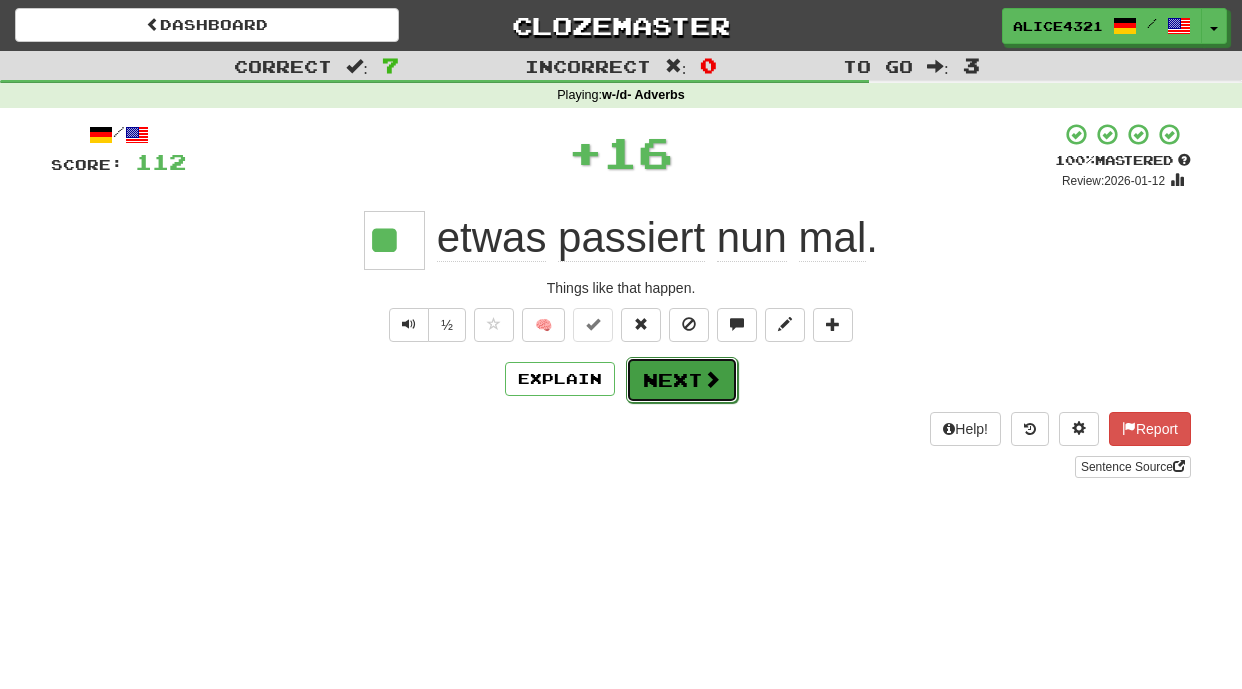 click at bounding box center [712, 379] 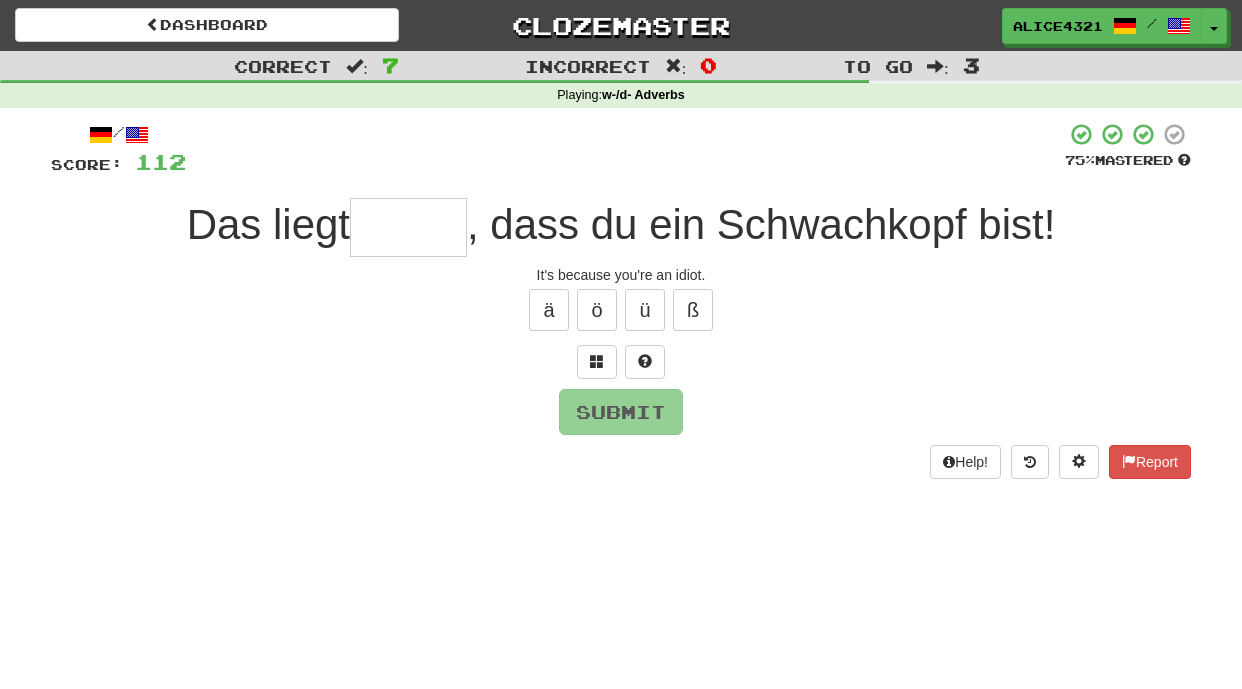 type on "*" 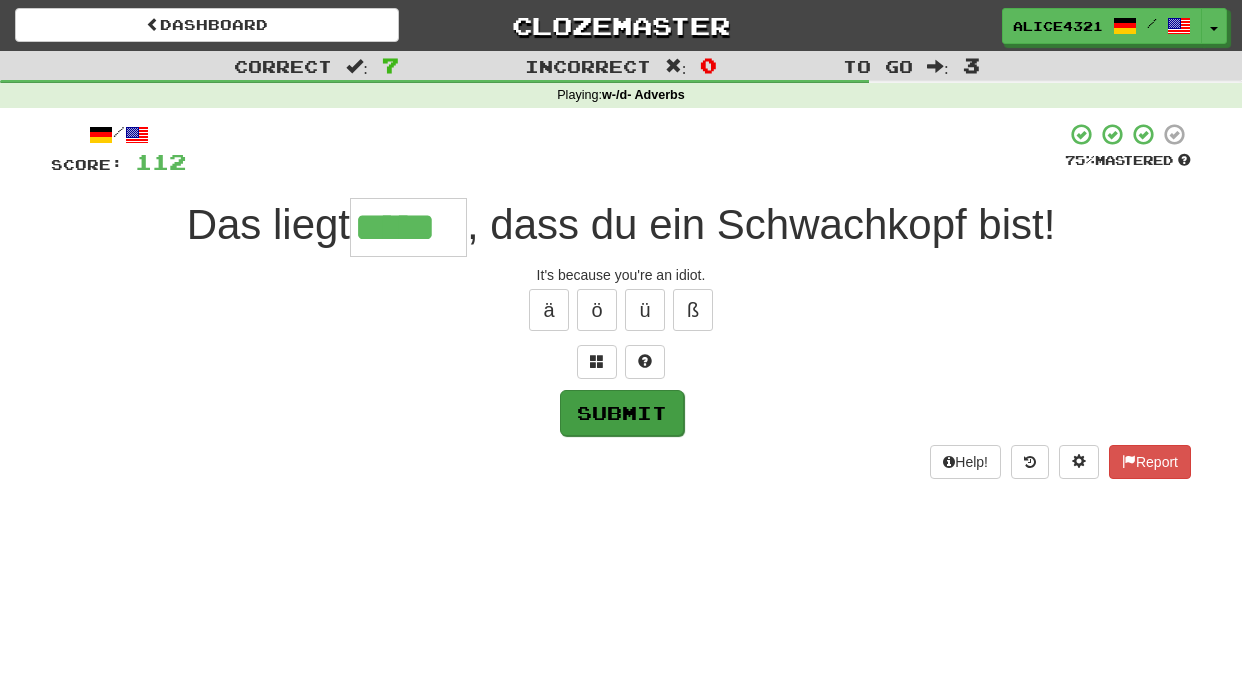 type on "*****" 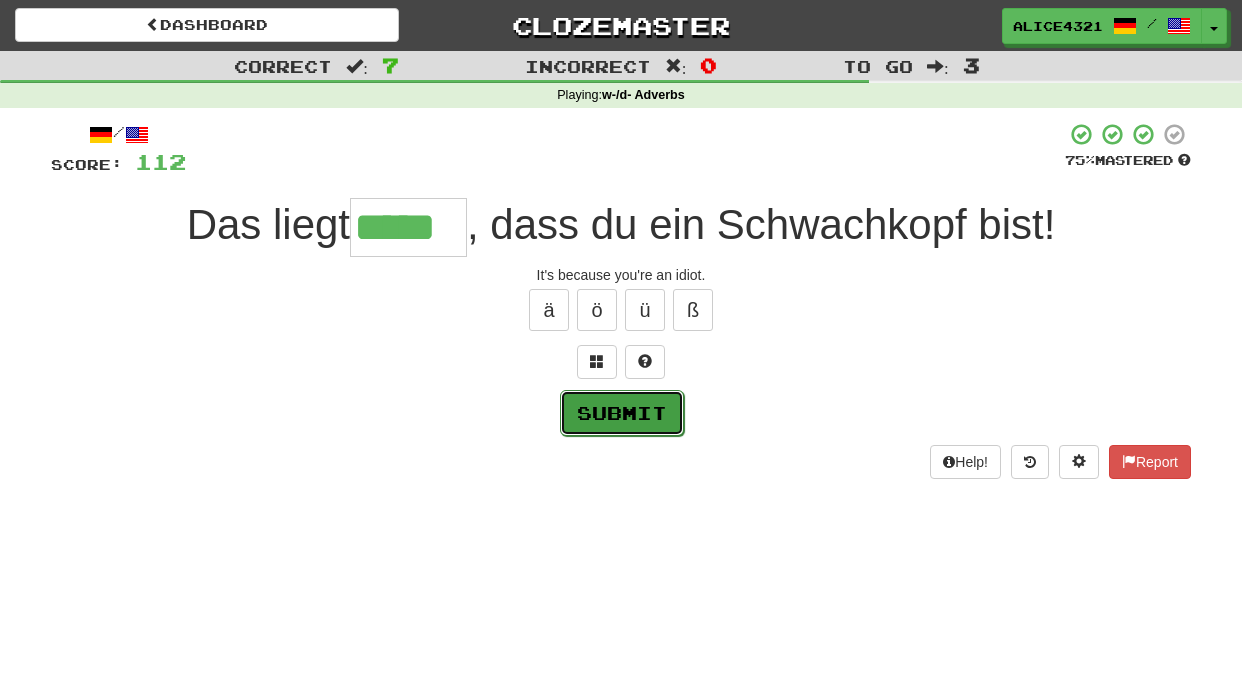 click on "Submit" at bounding box center (622, 413) 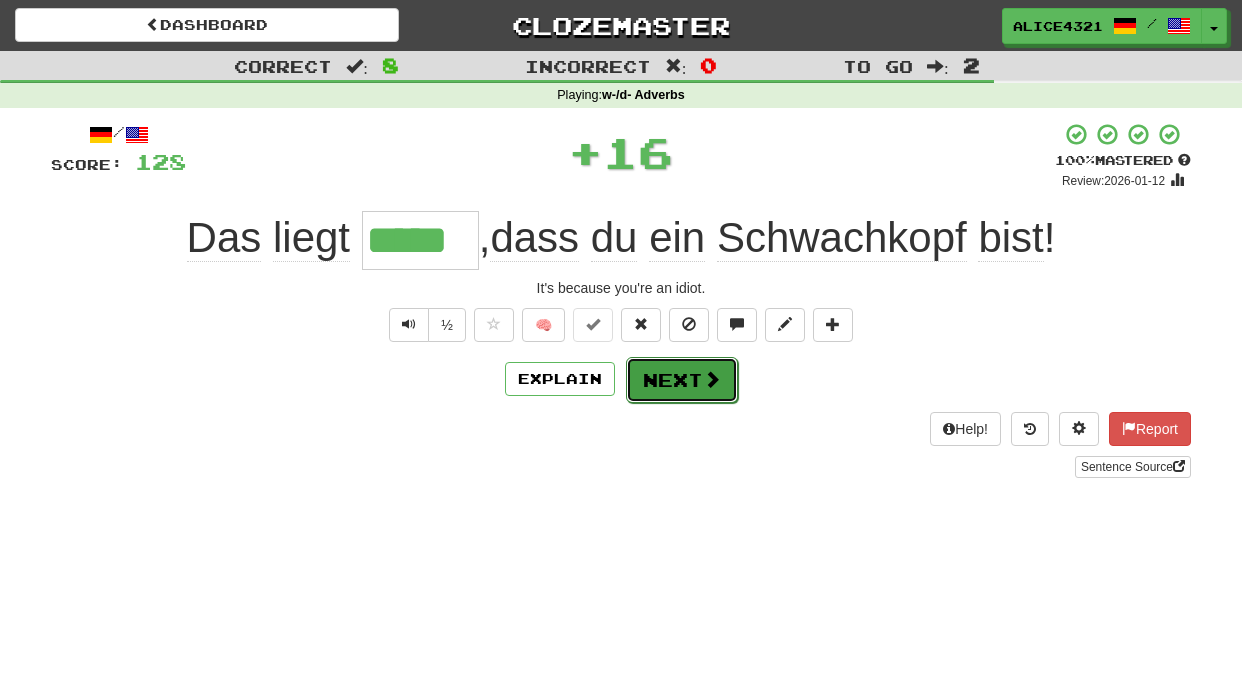 click on "Next" at bounding box center (682, 380) 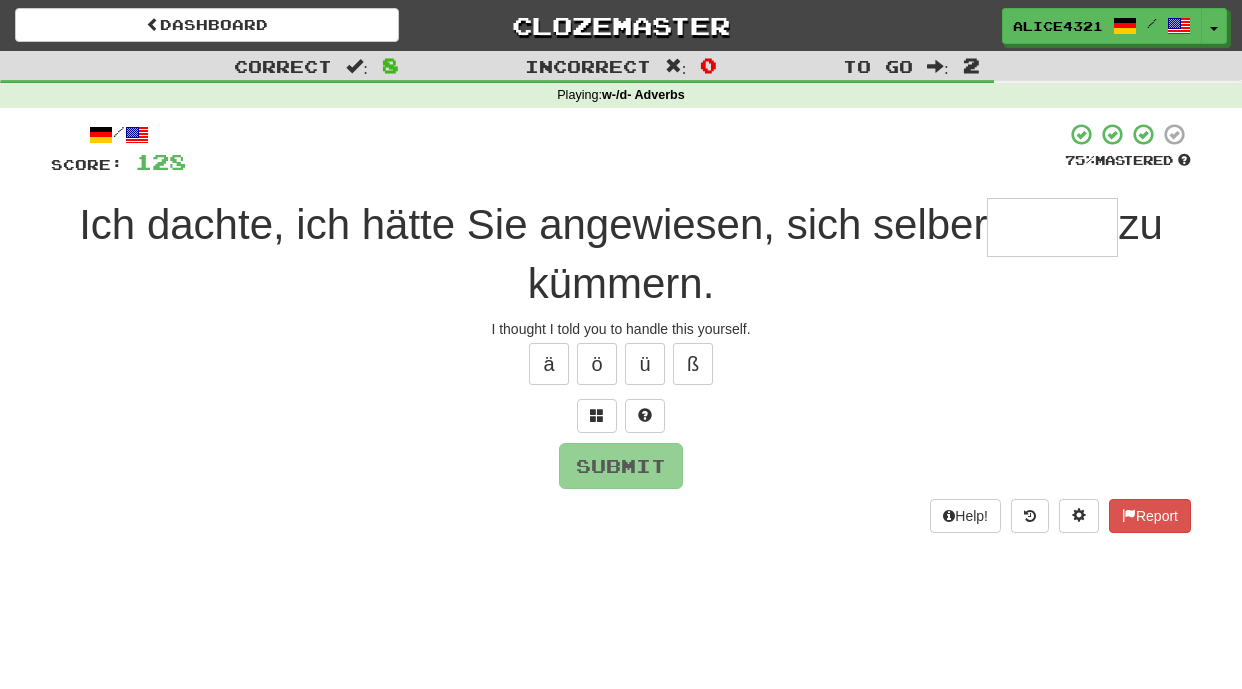 type on "*" 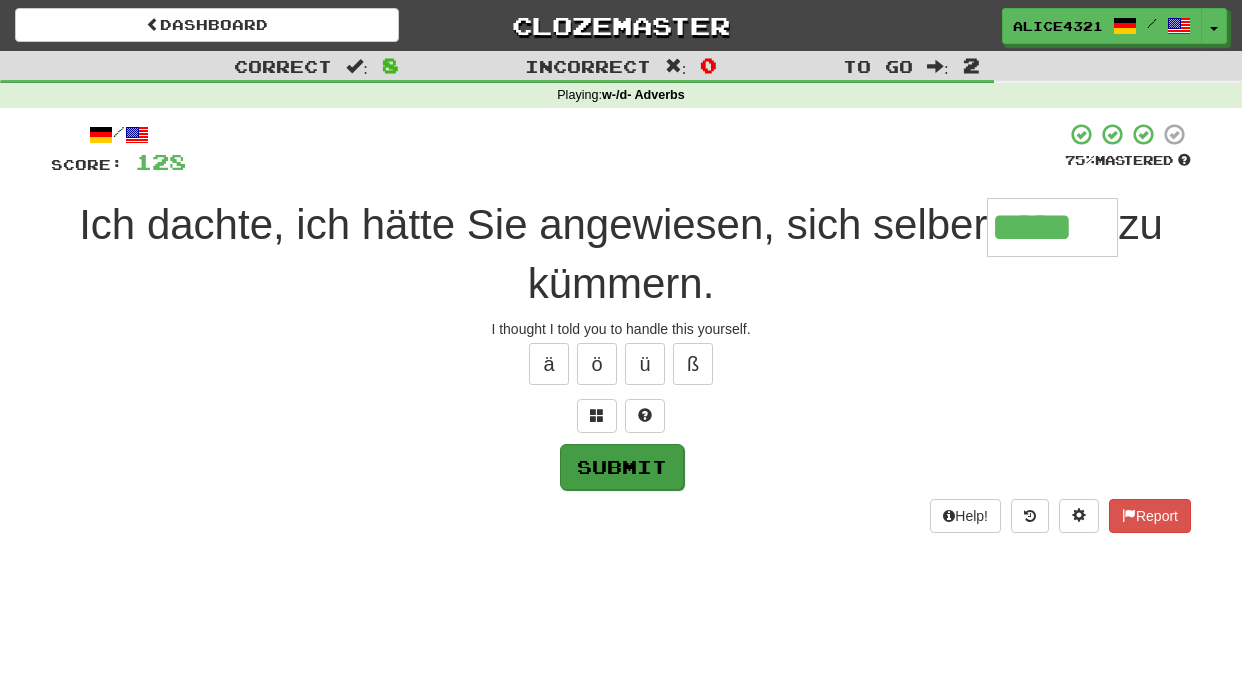 type on "*****" 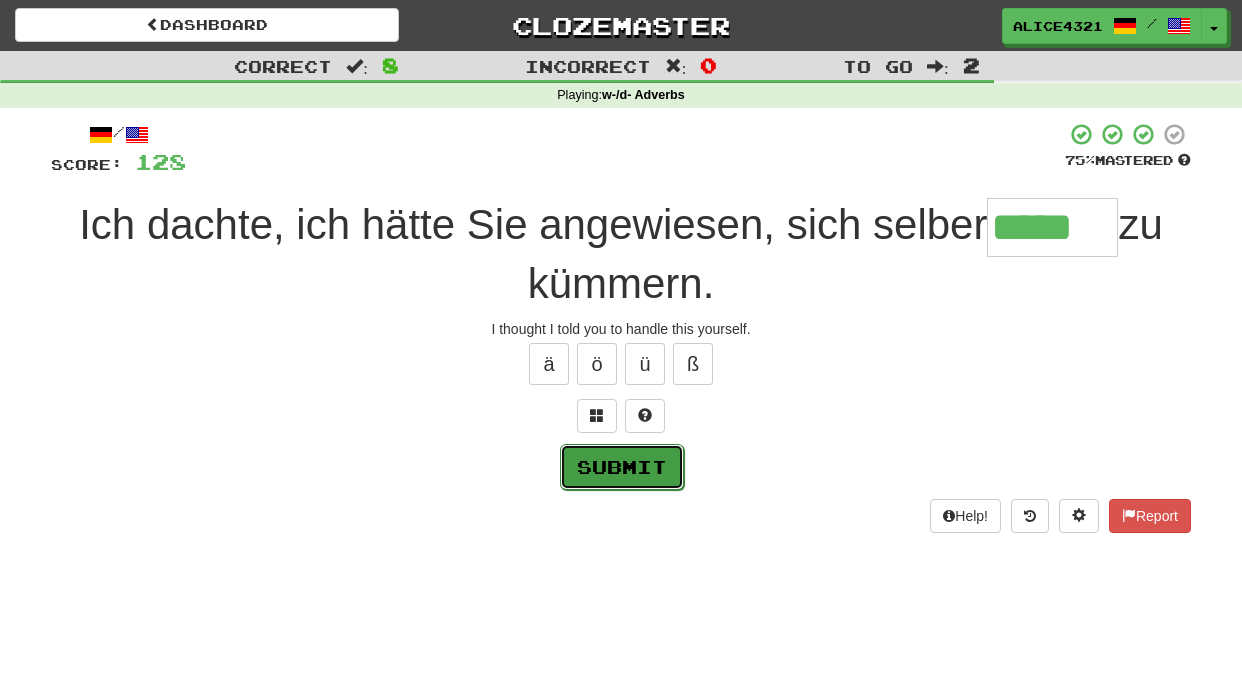 click on "Submit" at bounding box center (622, 467) 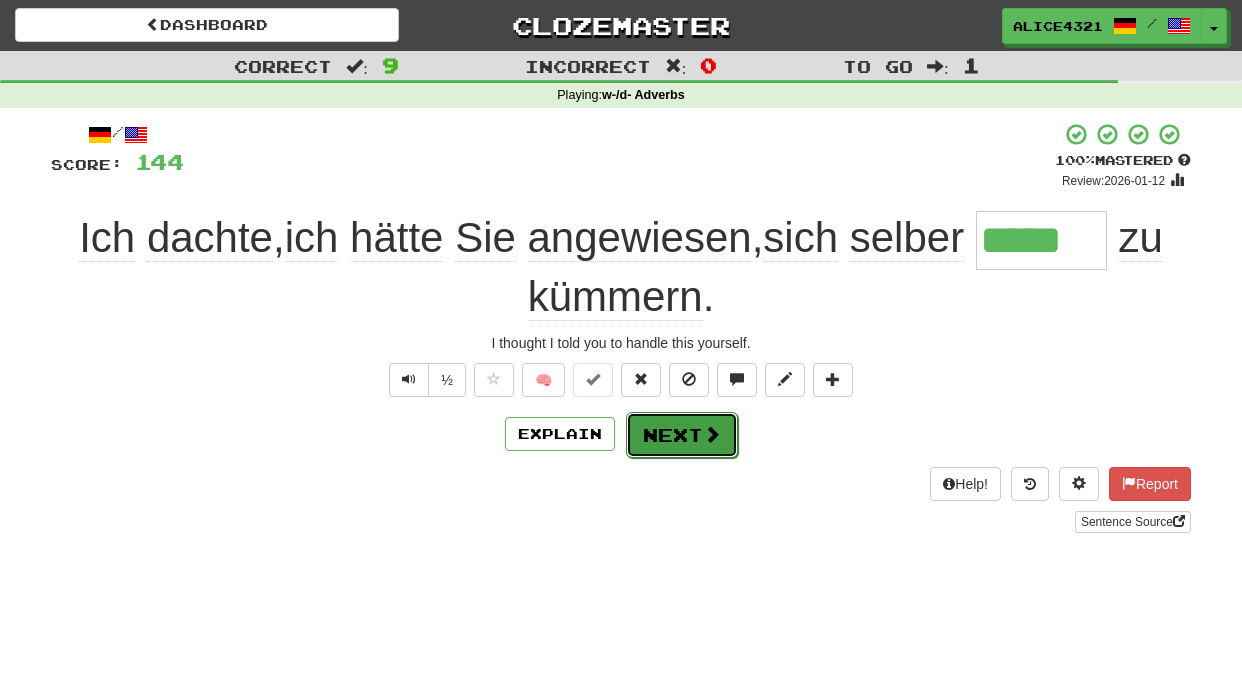 click on "Next" at bounding box center (682, 435) 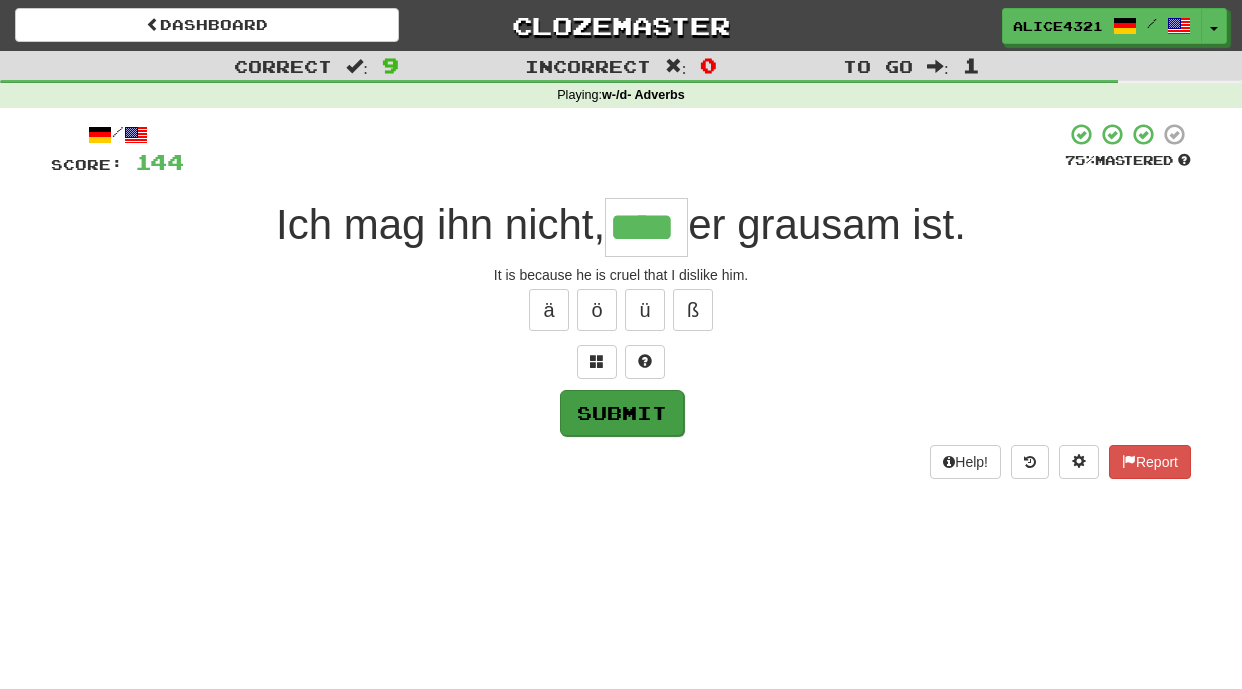 type on "****" 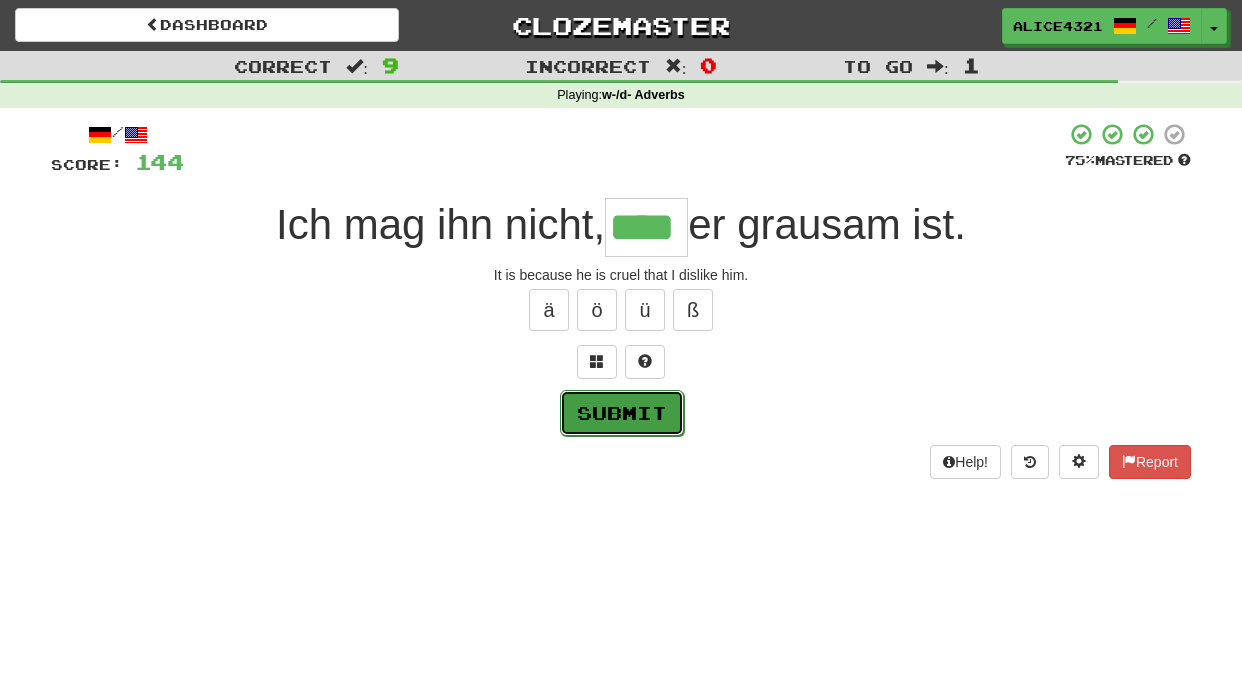 click on "Submit" at bounding box center [622, 413] 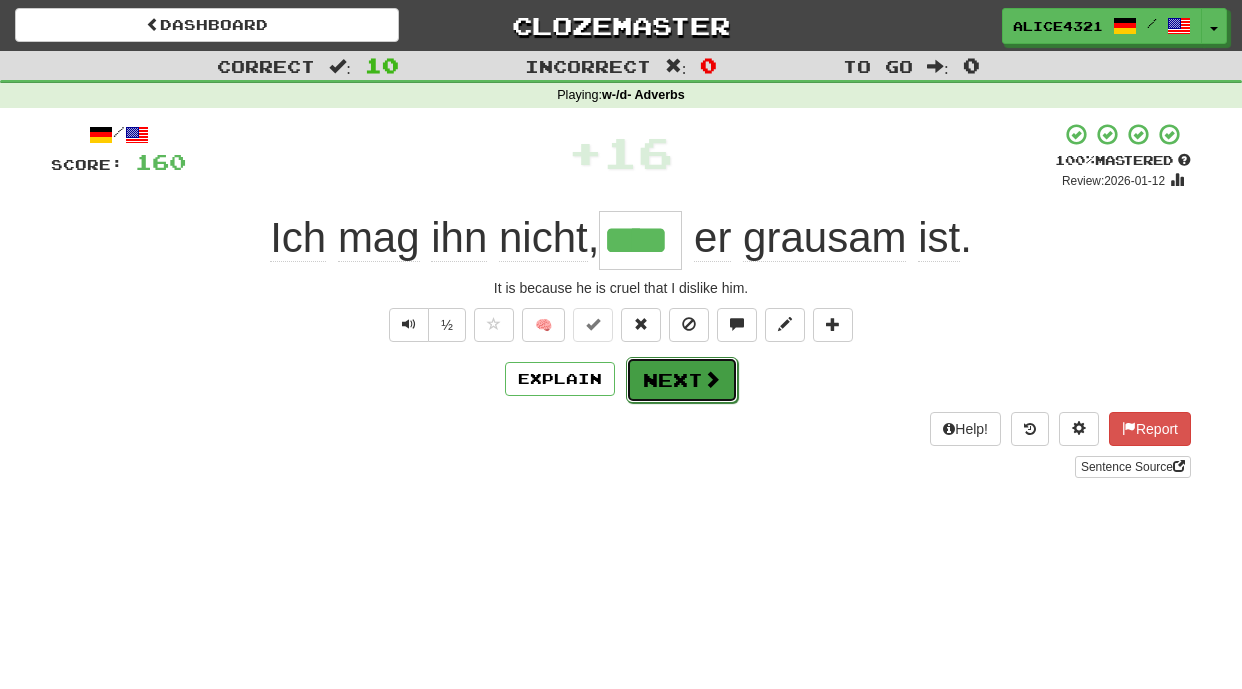 click at bounding box center [712, 379] 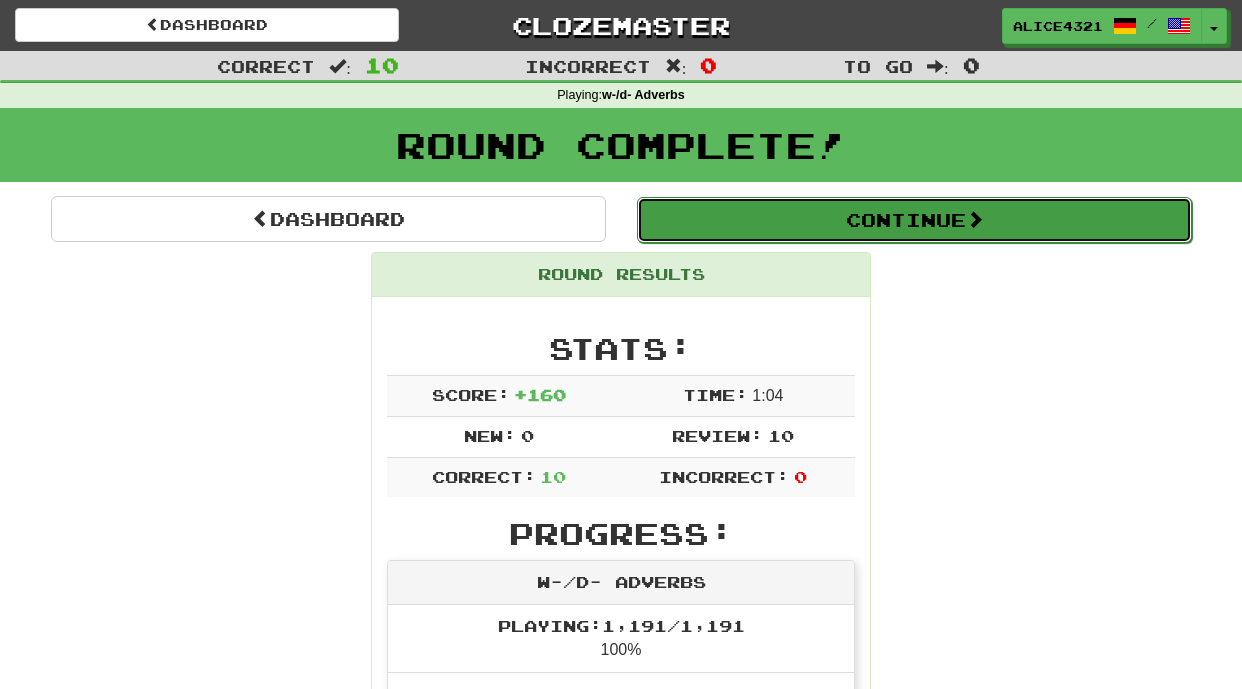 click on "Continue" at bounding box center [914, 220] 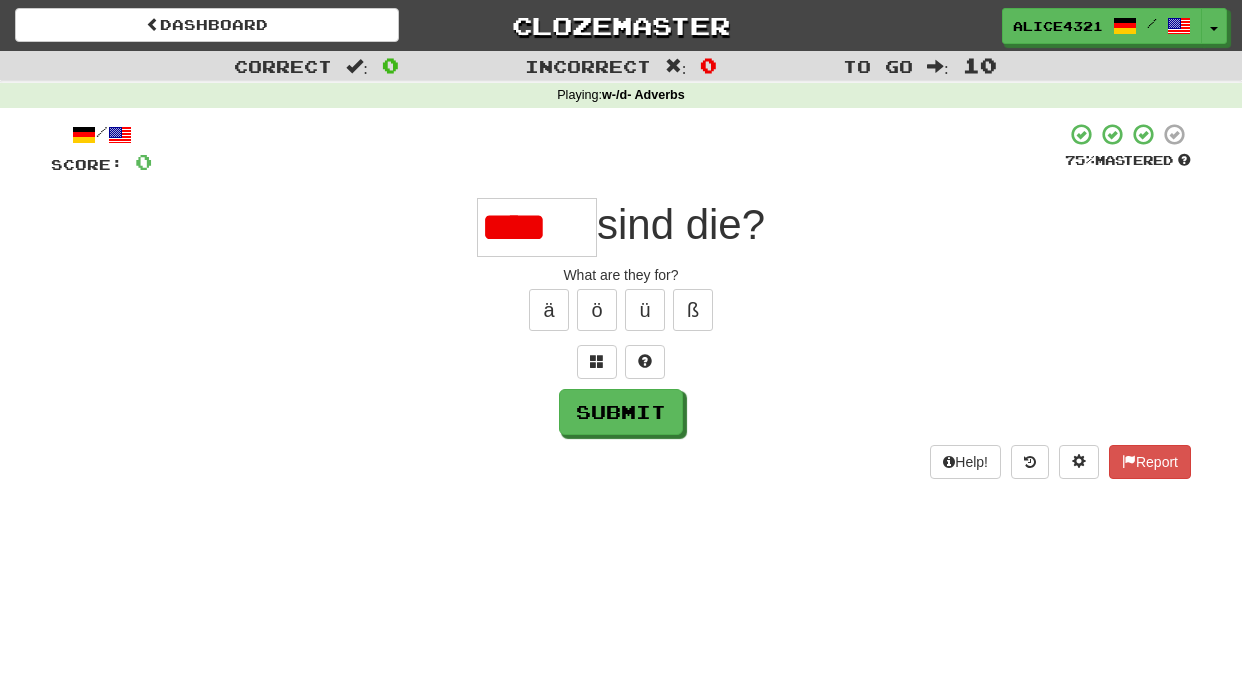 scroll, scrollTop: 0, scrollLeft: 0, axis: both 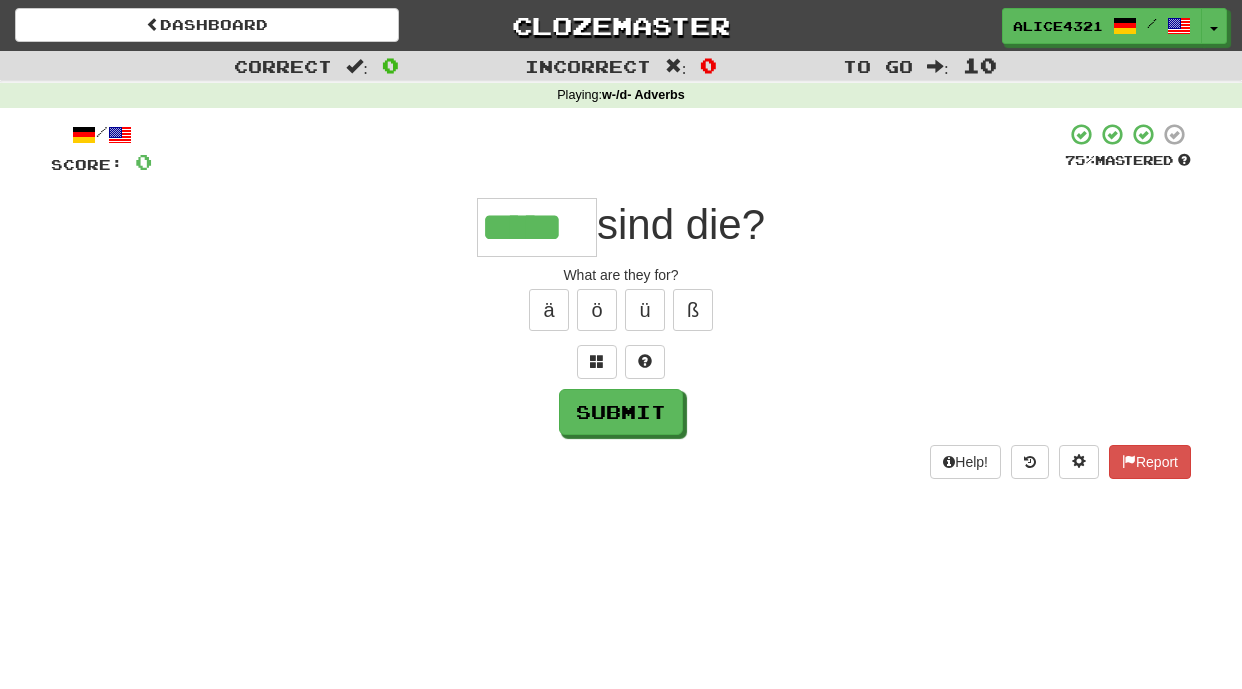 click on "/  Score:   0 75 %  Mastered *****  sind die? What are they for? ä ö ü ß Submit  Help!  Report" at bounding box center (621, 300) 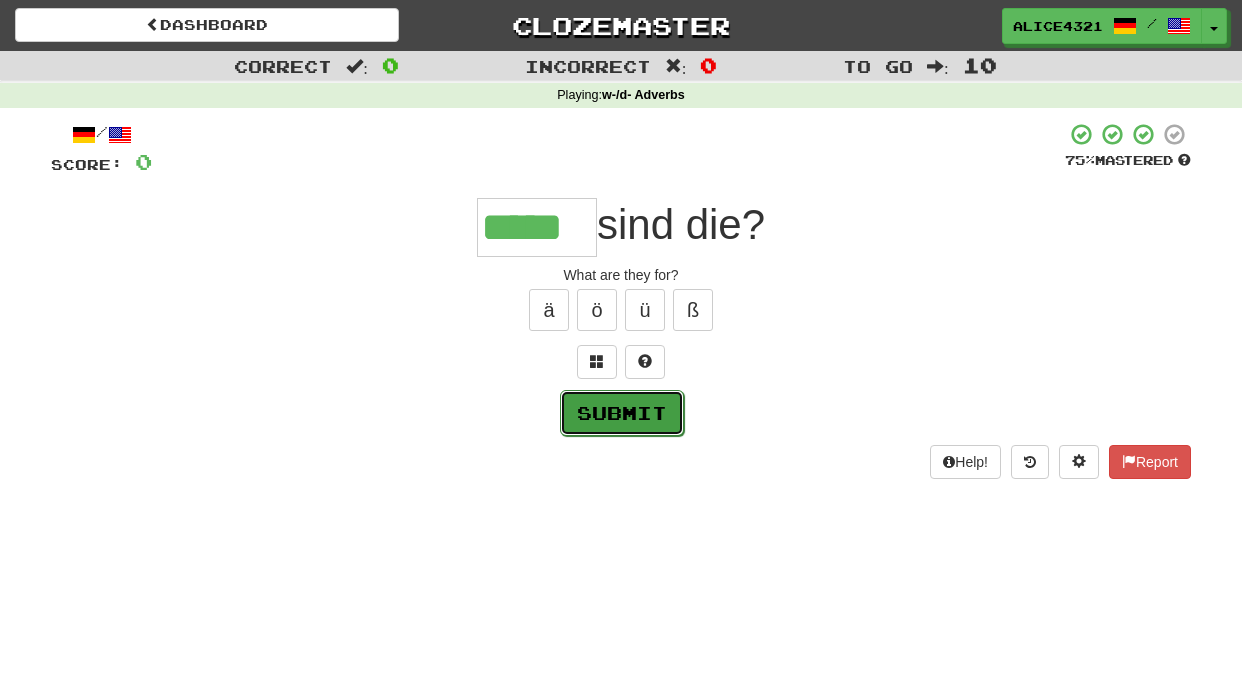 click on "Submit" at bounding box center (622, 413) 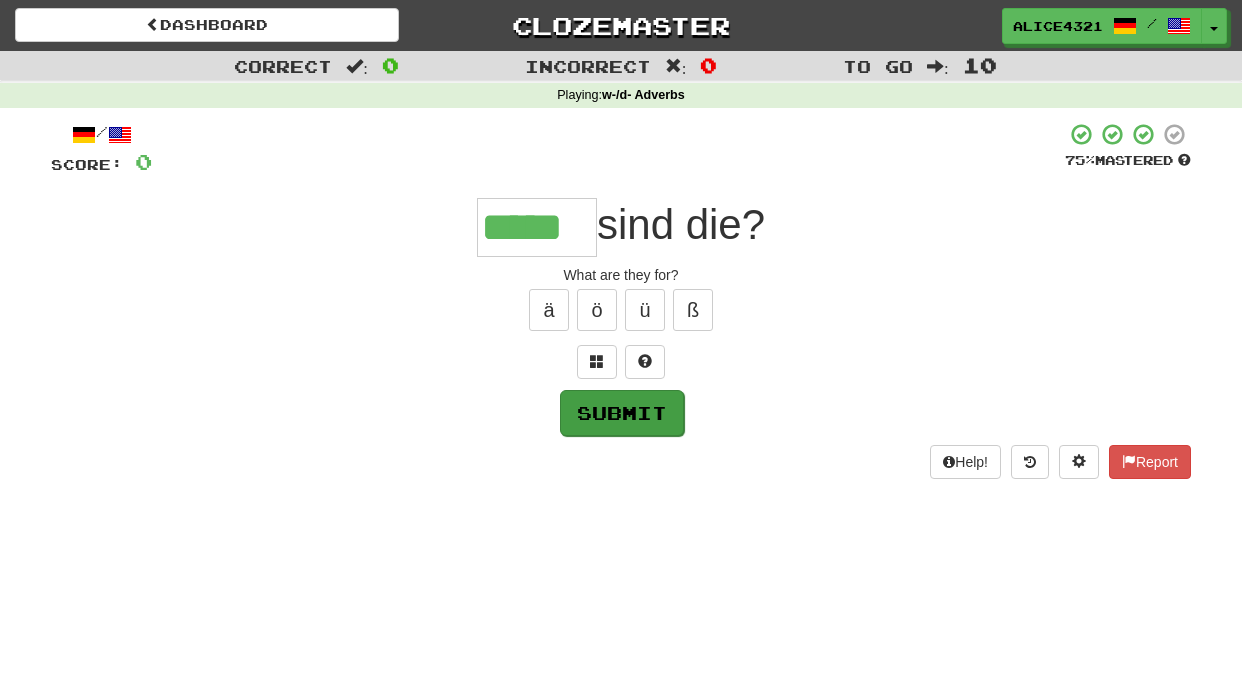 type on "*****" 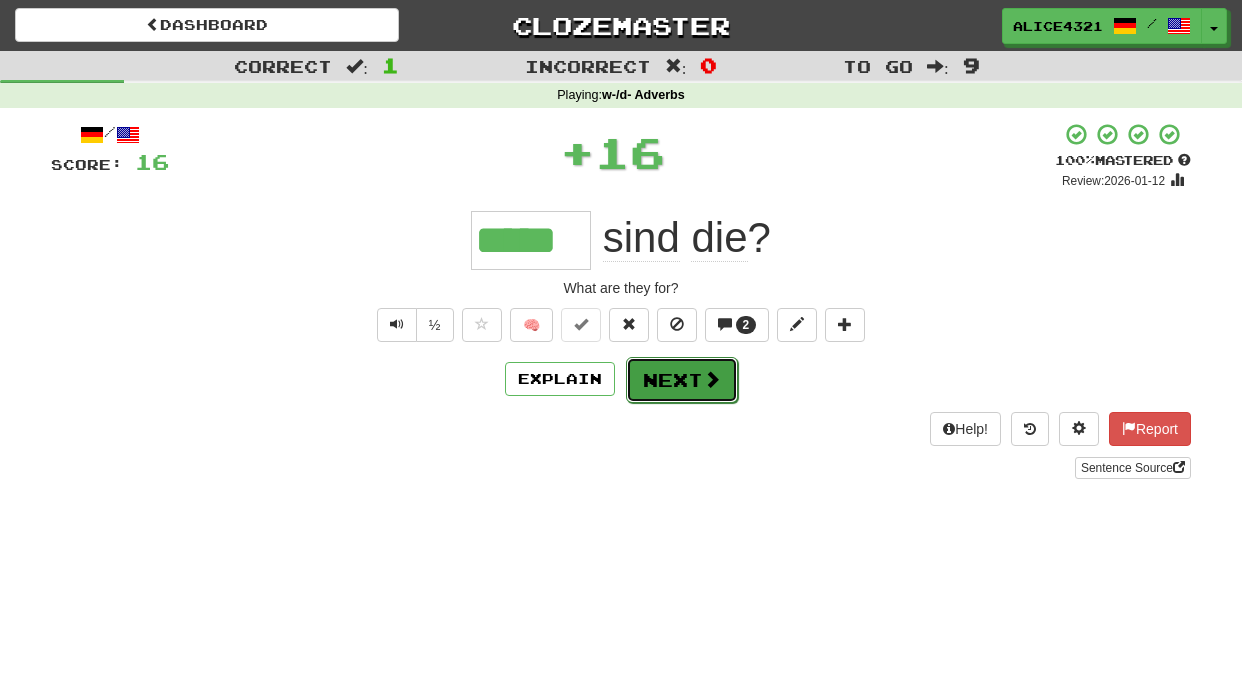 click on "Next" at bounding box center (682, 380) 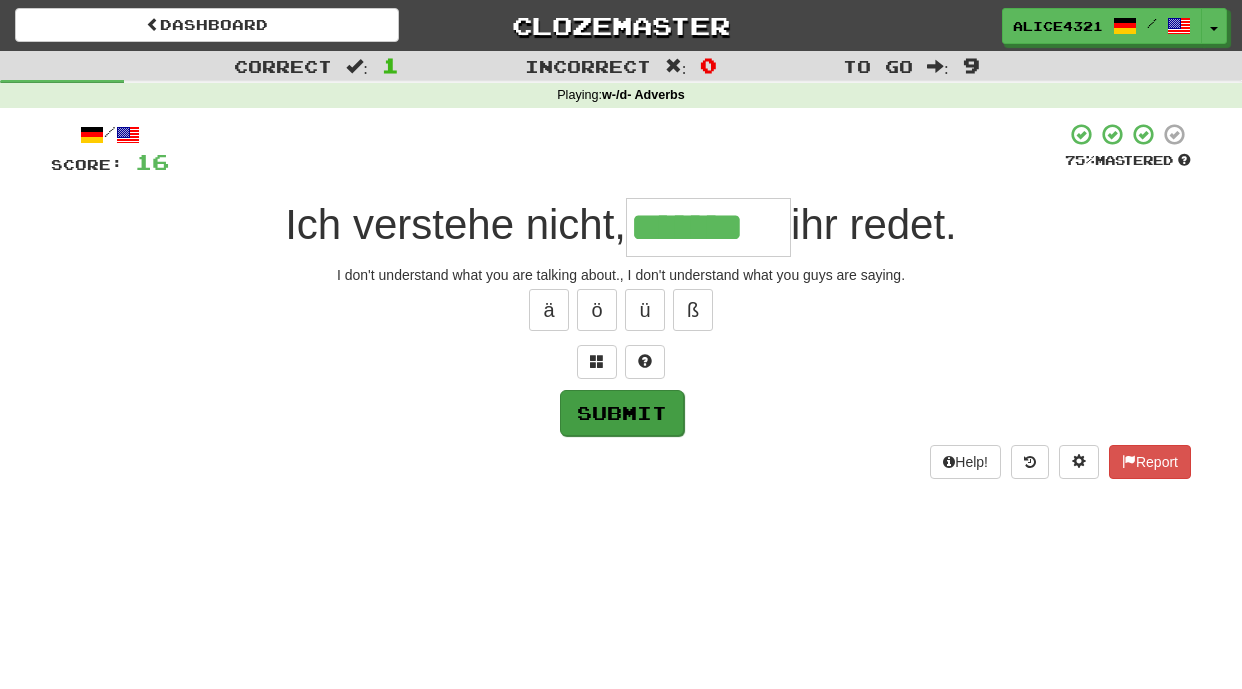 type on "*******" 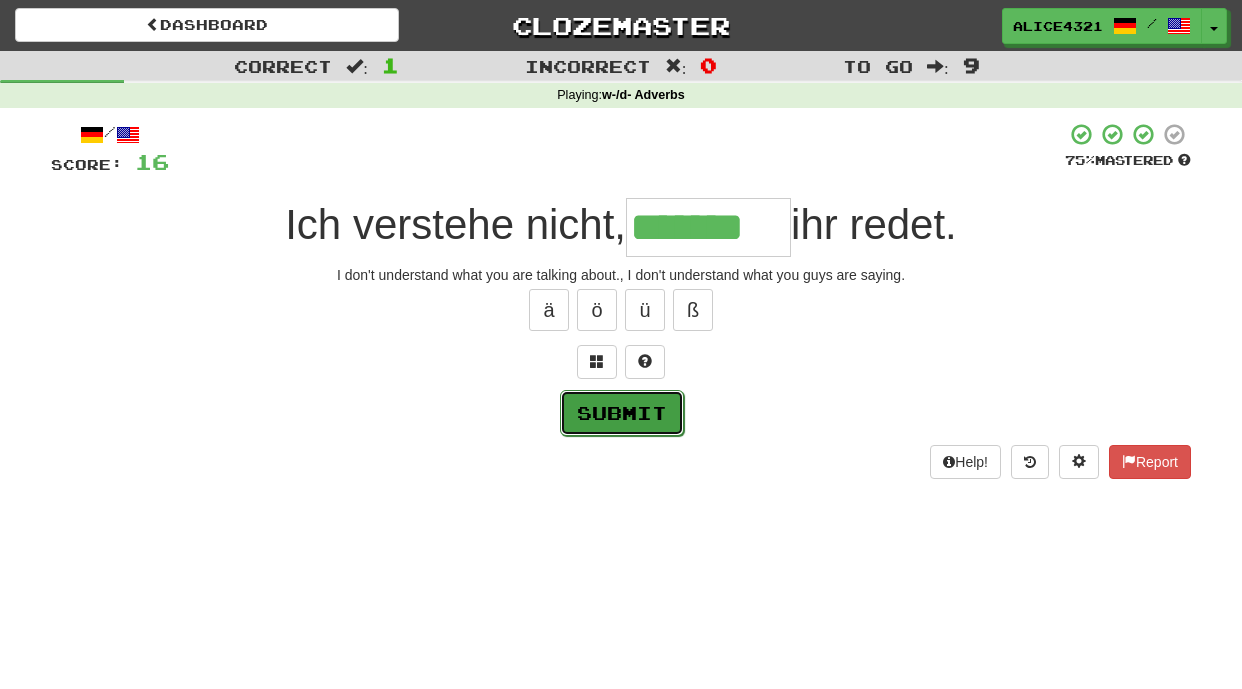 click on "Submit" at bounding box center (622, 413) 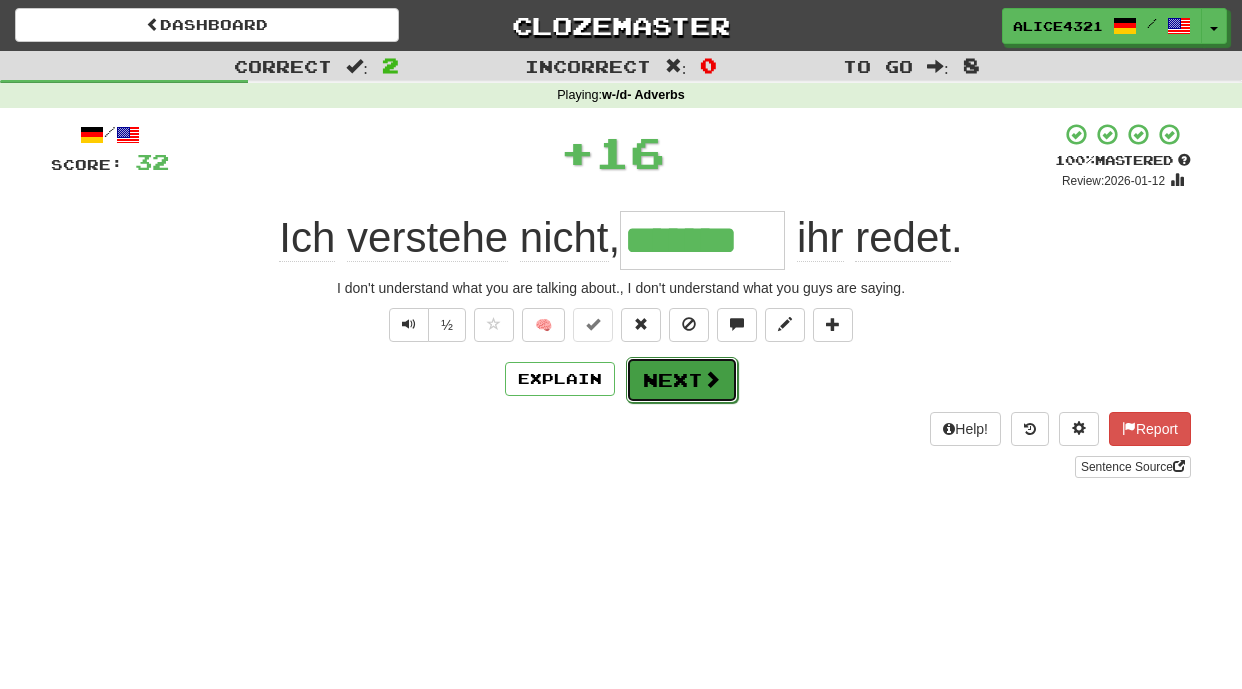 click at bounding box center (712, 379) 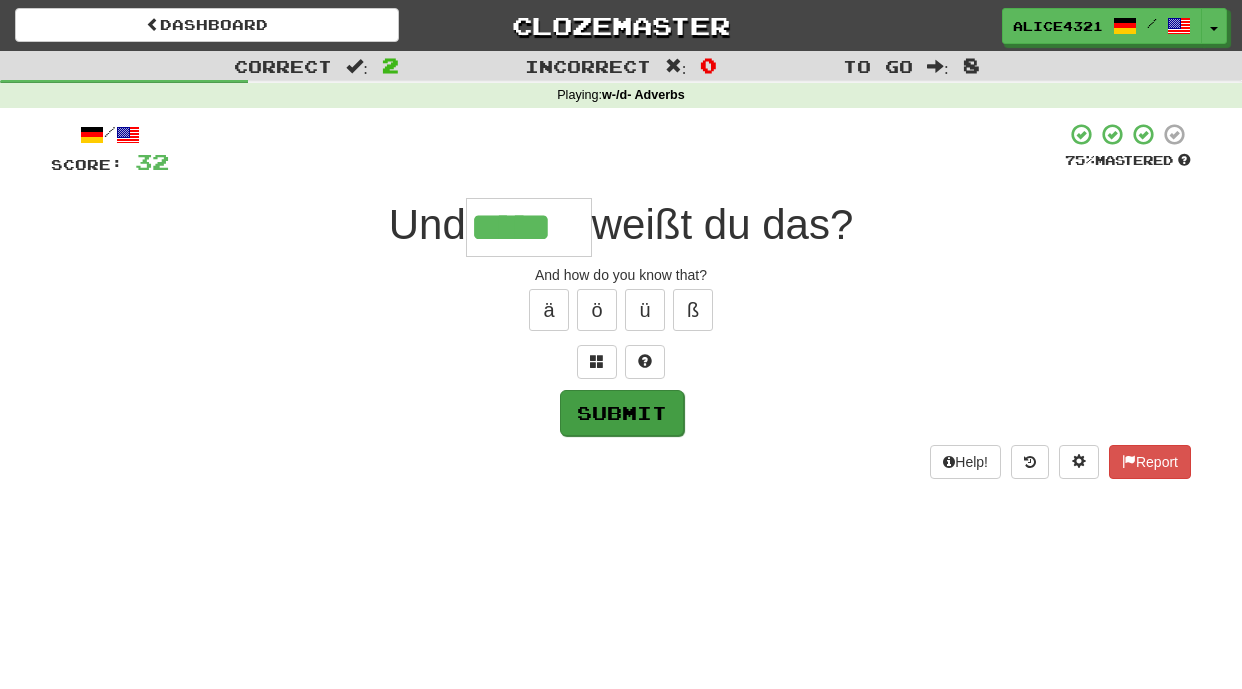 type on "*****" 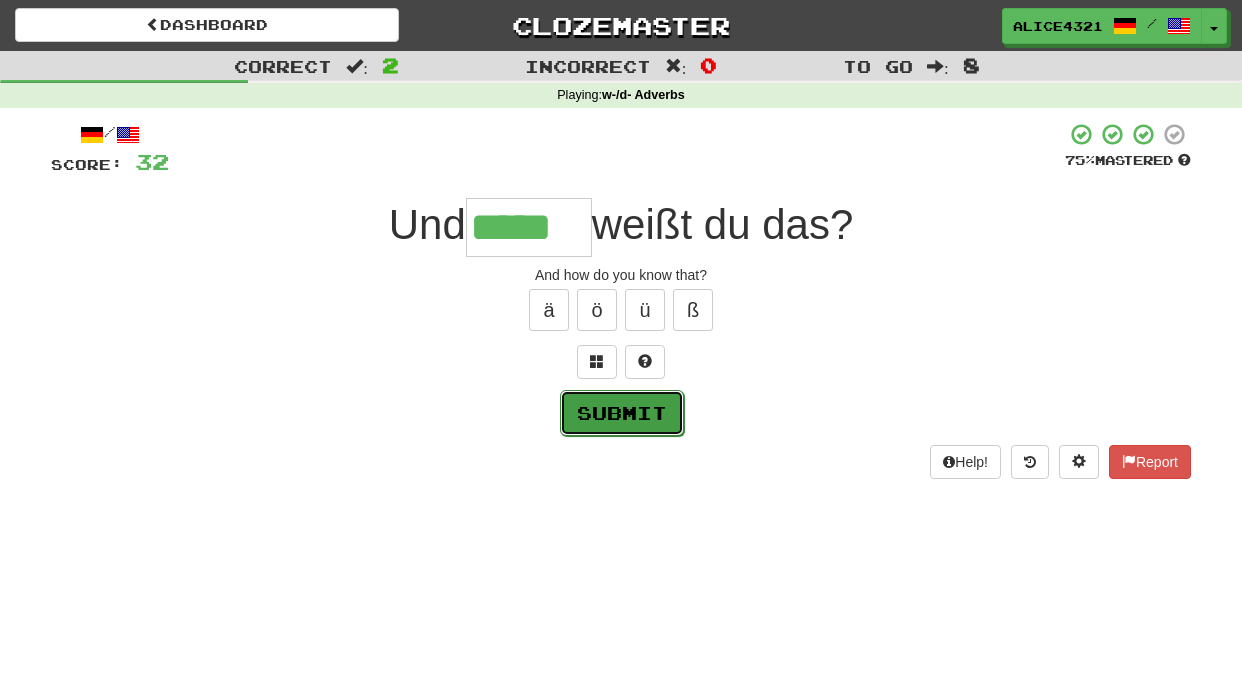 click on "Submit" at bounding box center [622, 413] 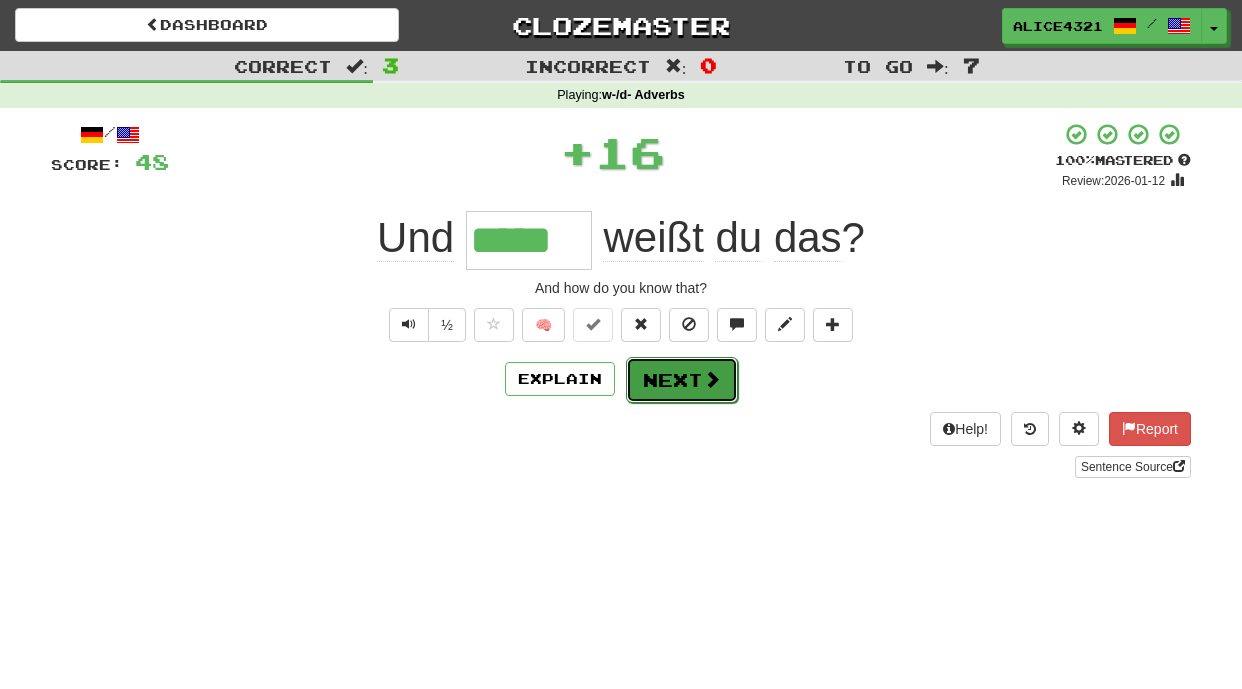 click on "Next" at bounding box center [682, 380] 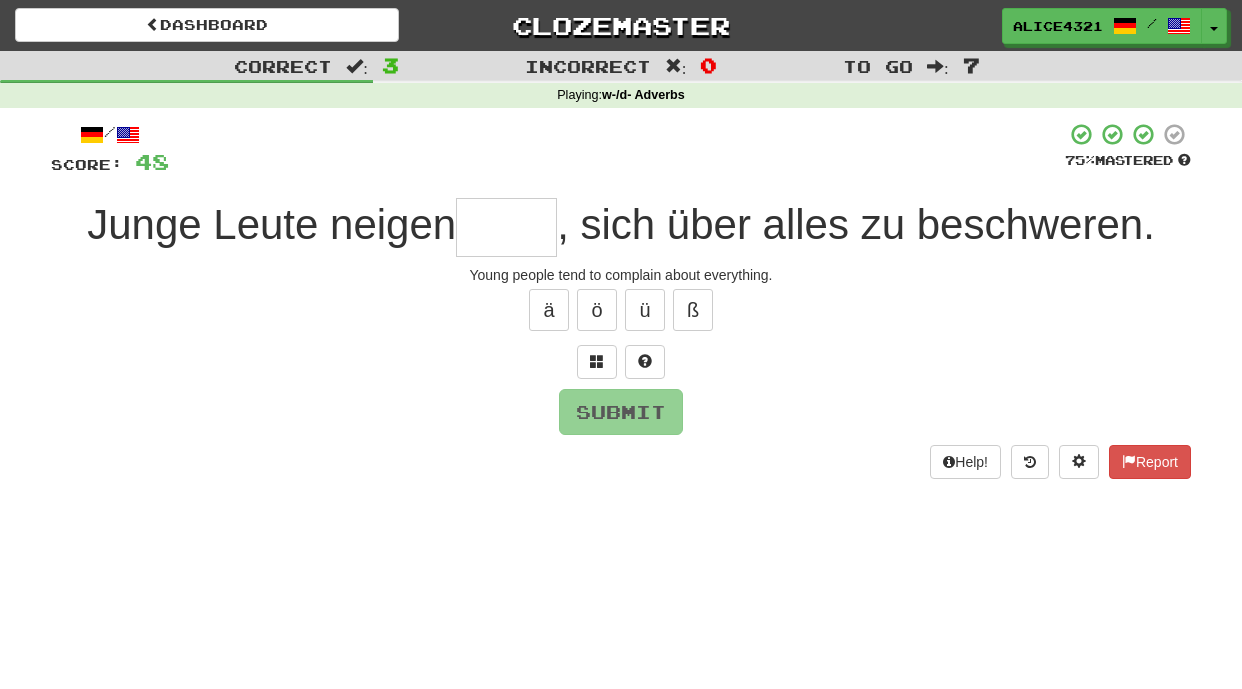 type on "*" 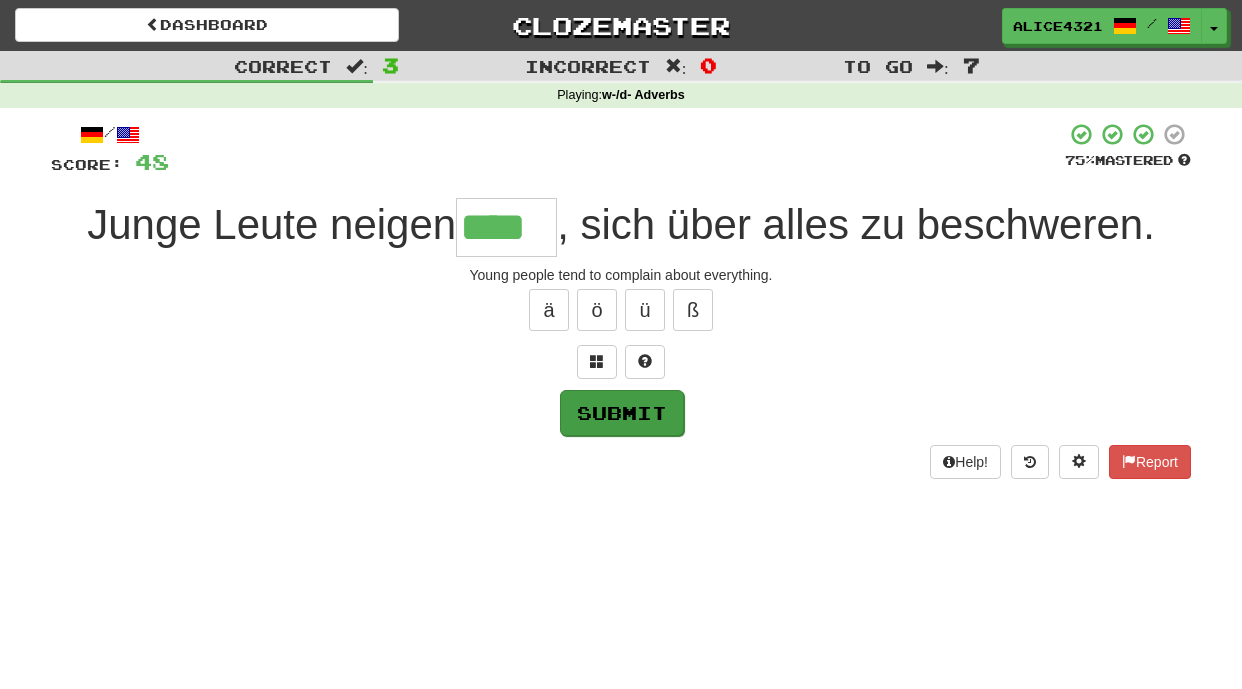 type on "****" 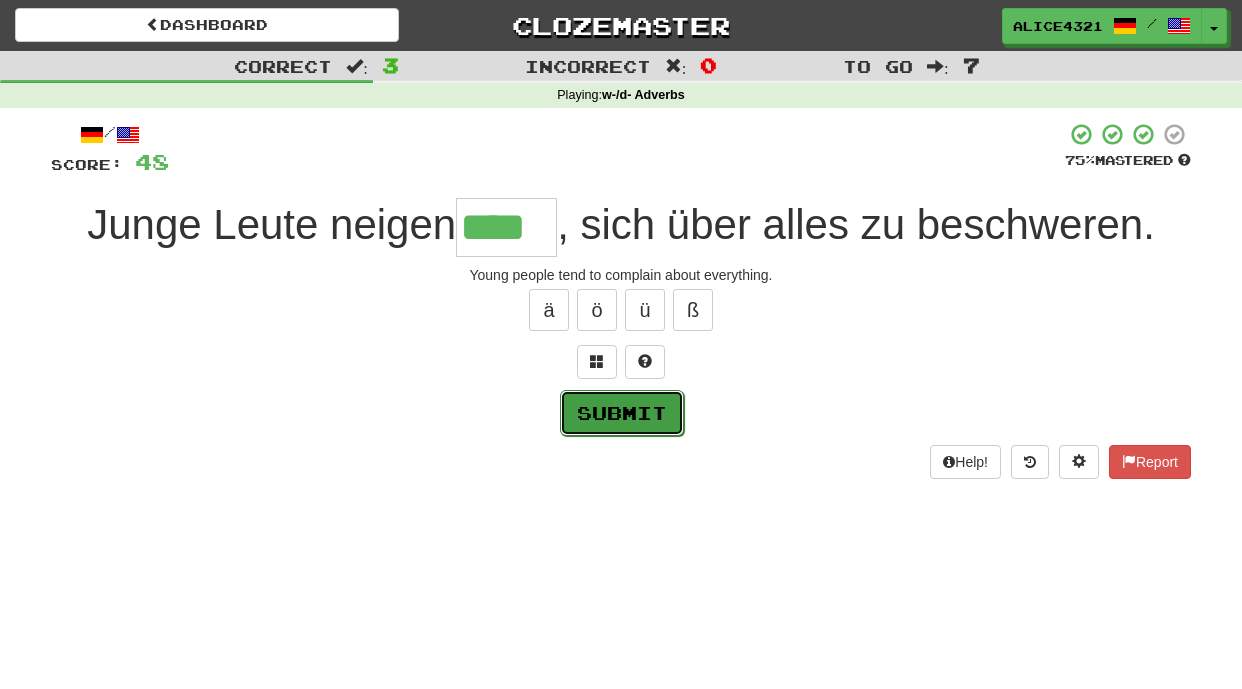 click on "Submit" at bounding box center [622, 413] 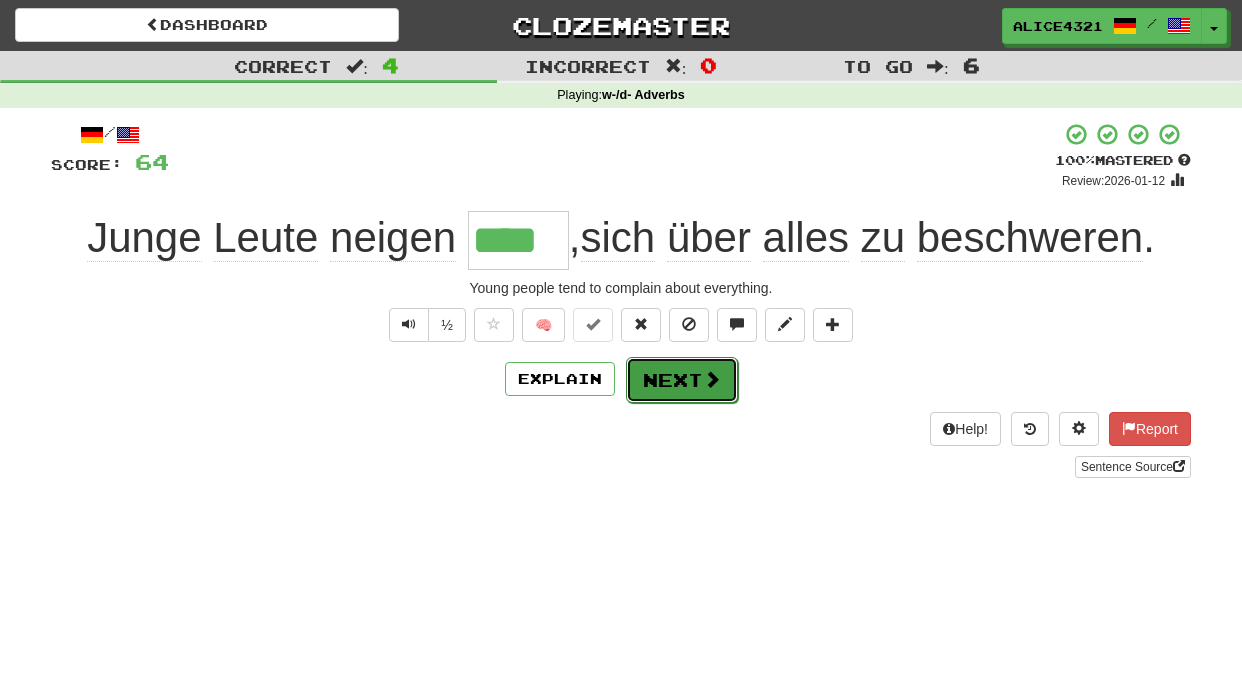 click at bounding box center (712, 379) 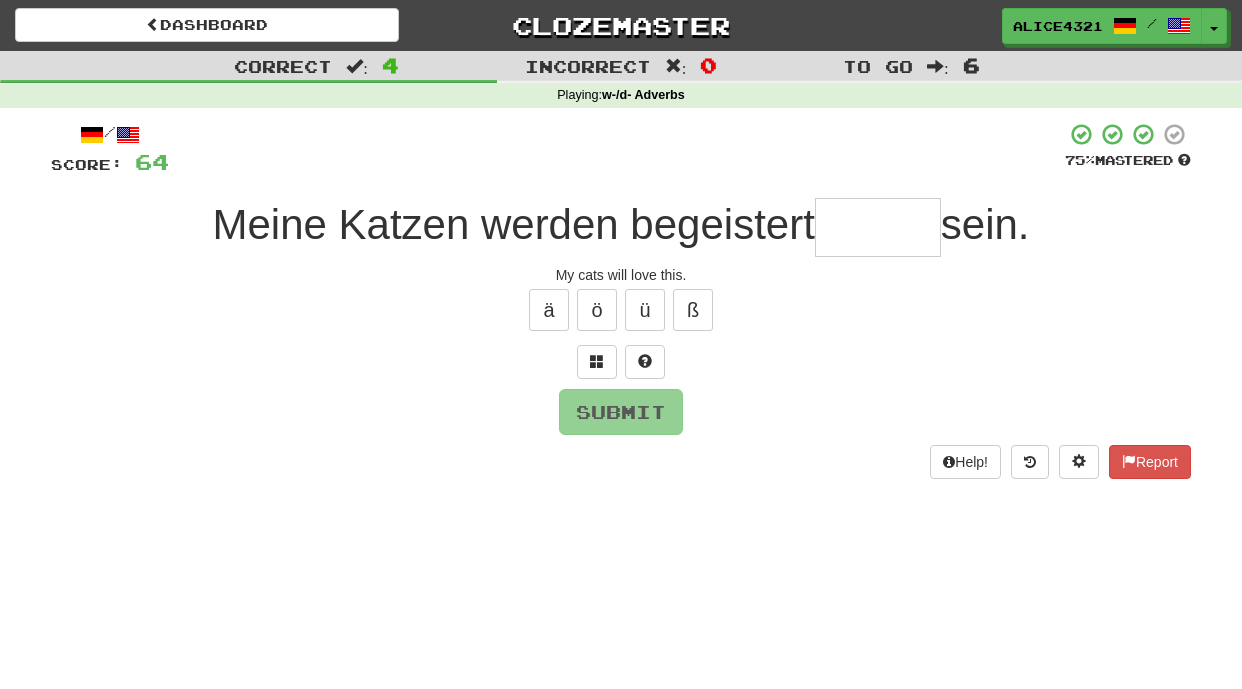 type on "*" 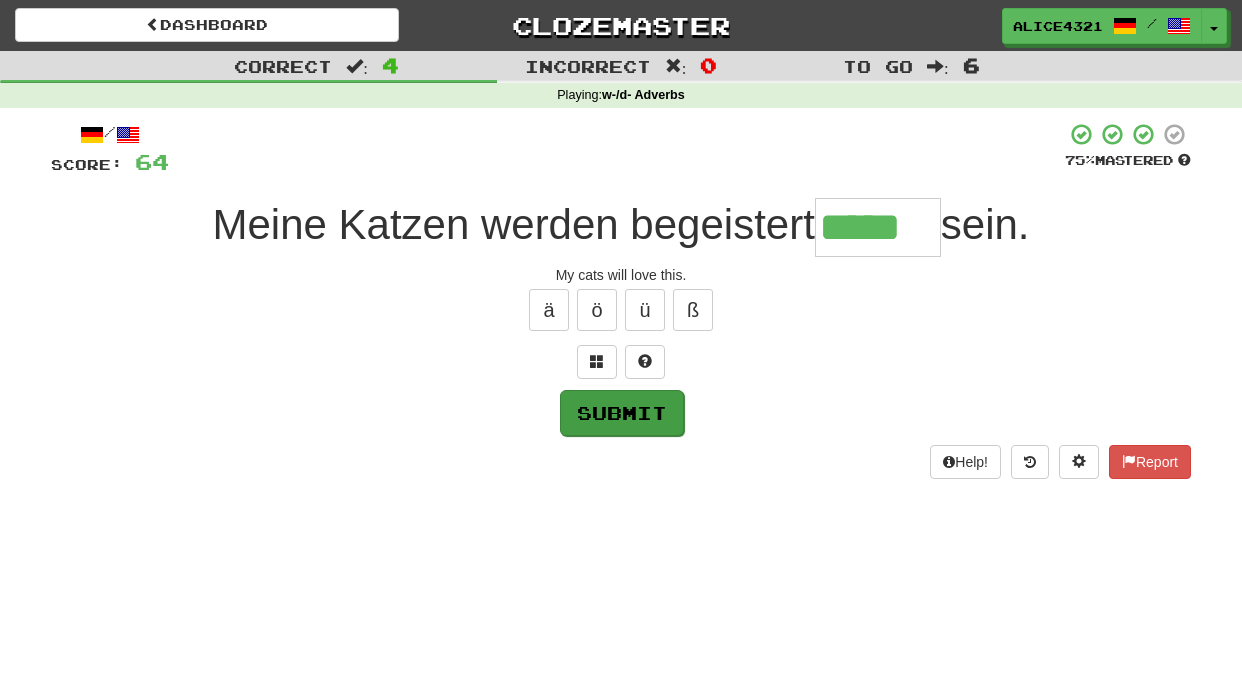 type on "*****" 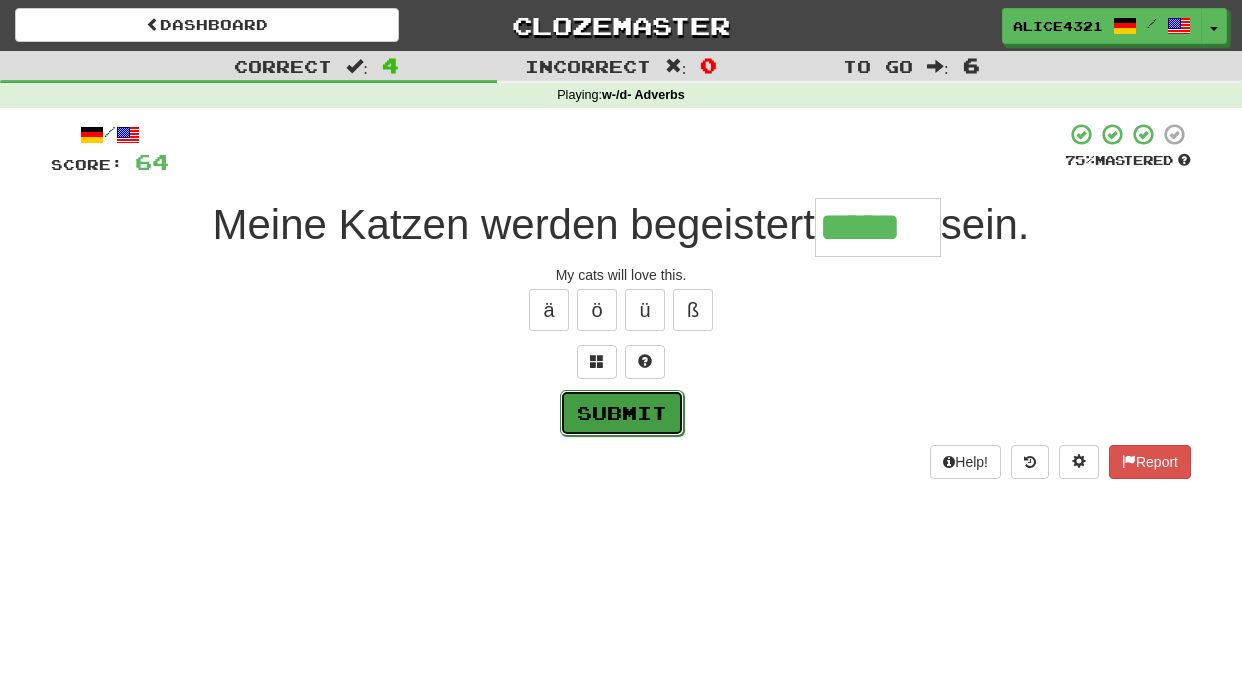 click on "Submit" at bounding box center [622, 413] 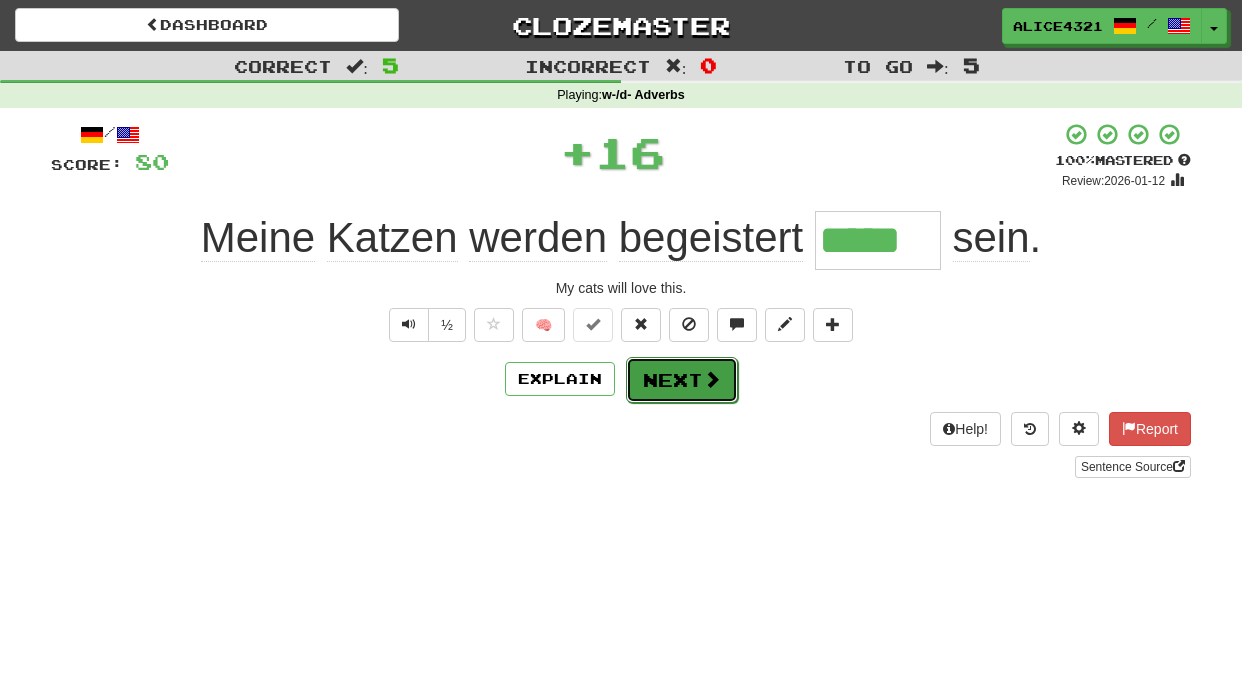 click on "Next" at bounding box center (682, 380) 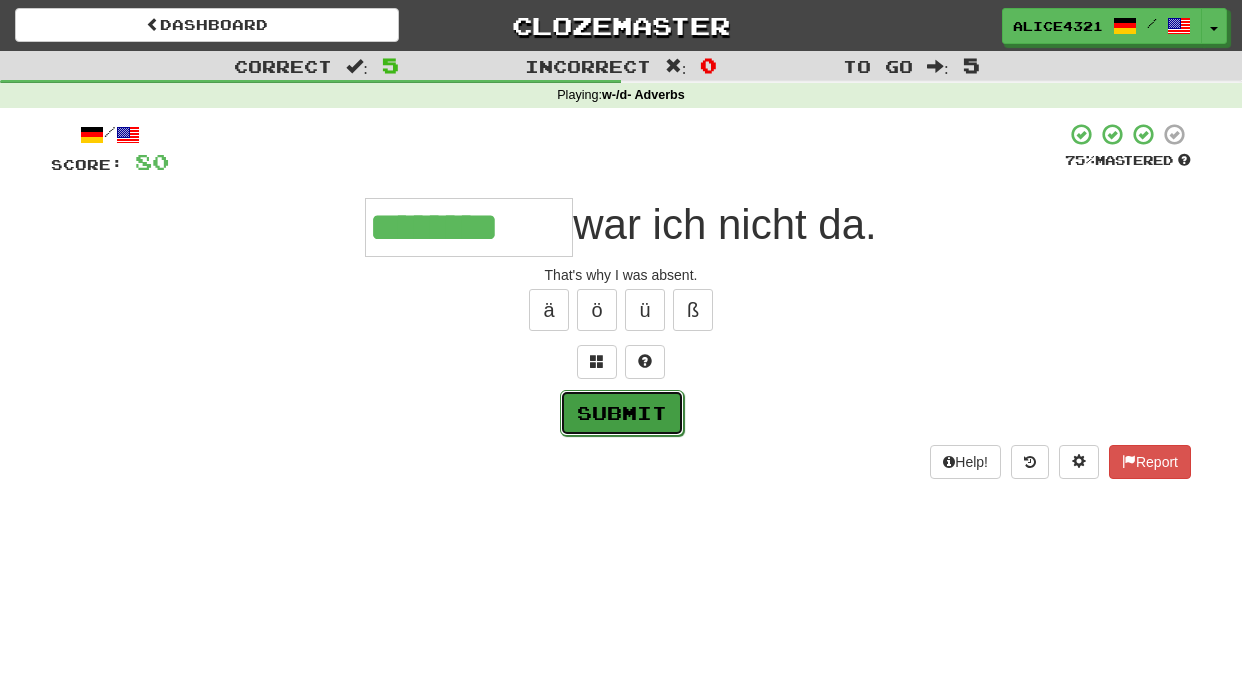 click on "Submit" at bounding box center (622, 413) 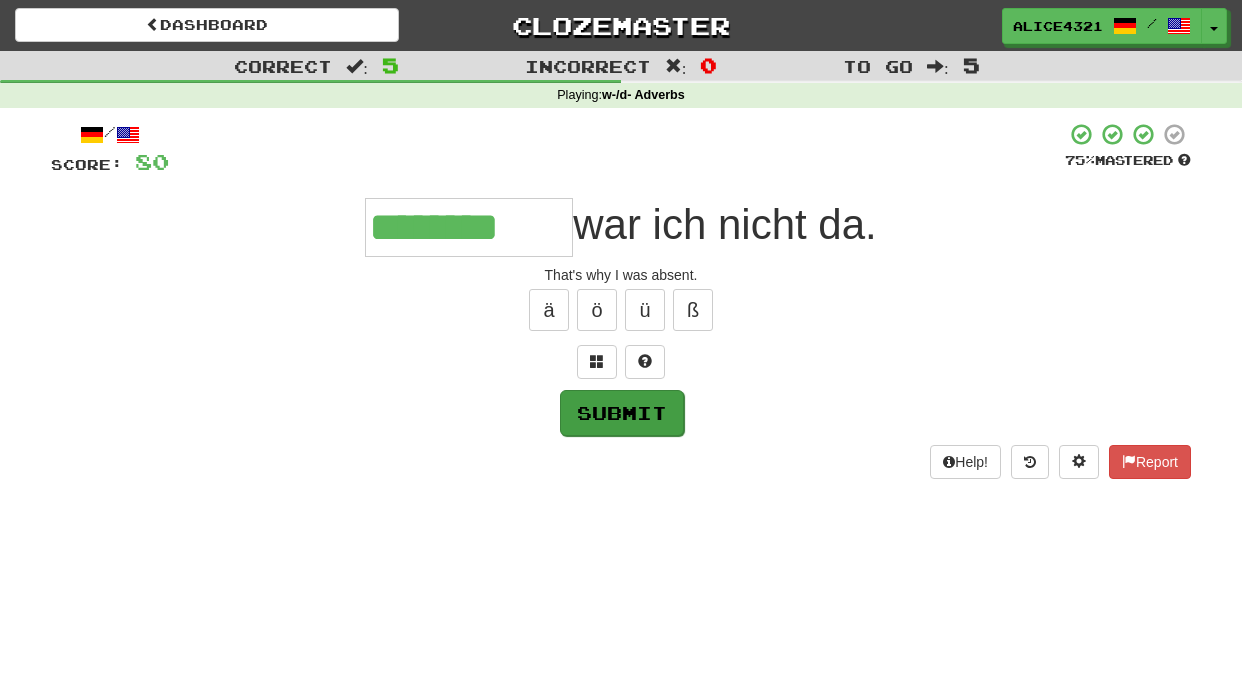 type on "********" 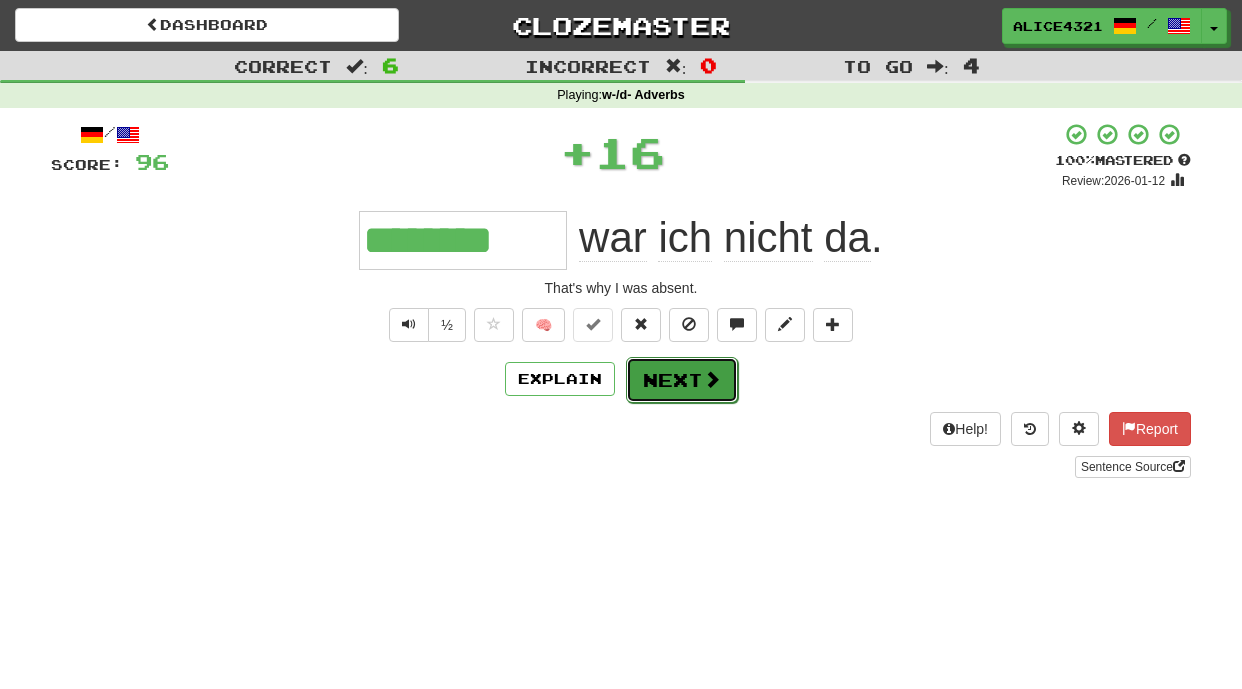 click on "Next" at bounding box center [682, 380] 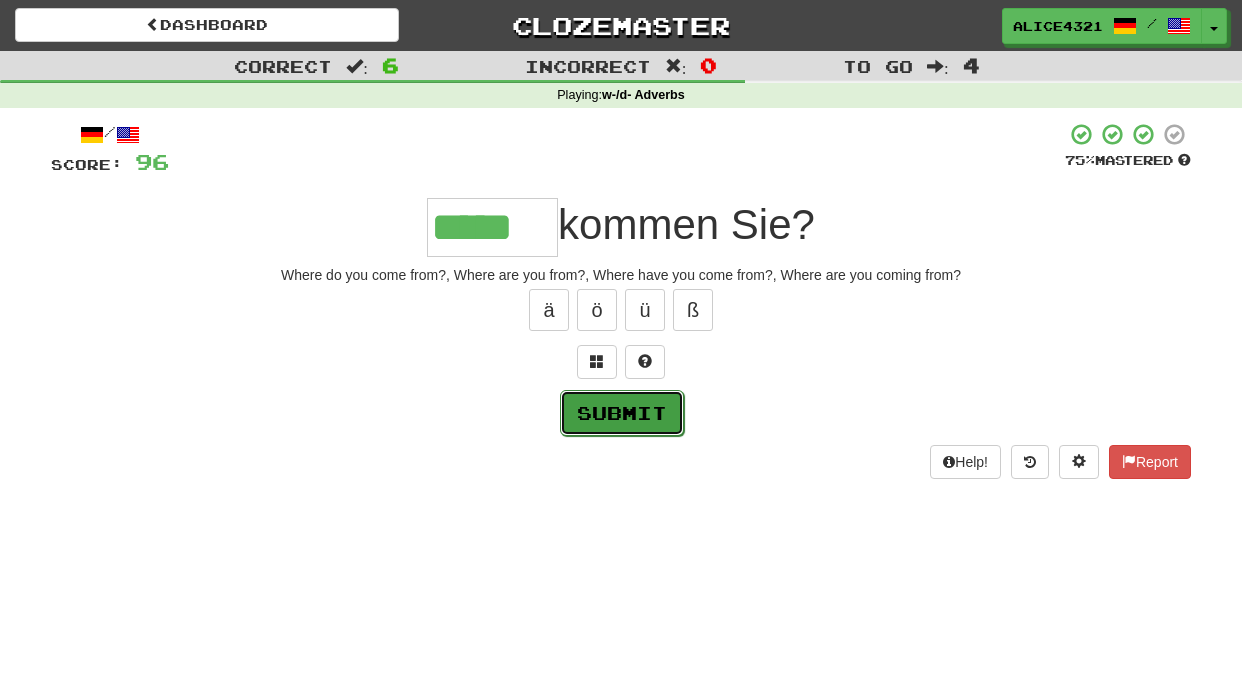 click on "Submit" at bounding box center (622, 413) 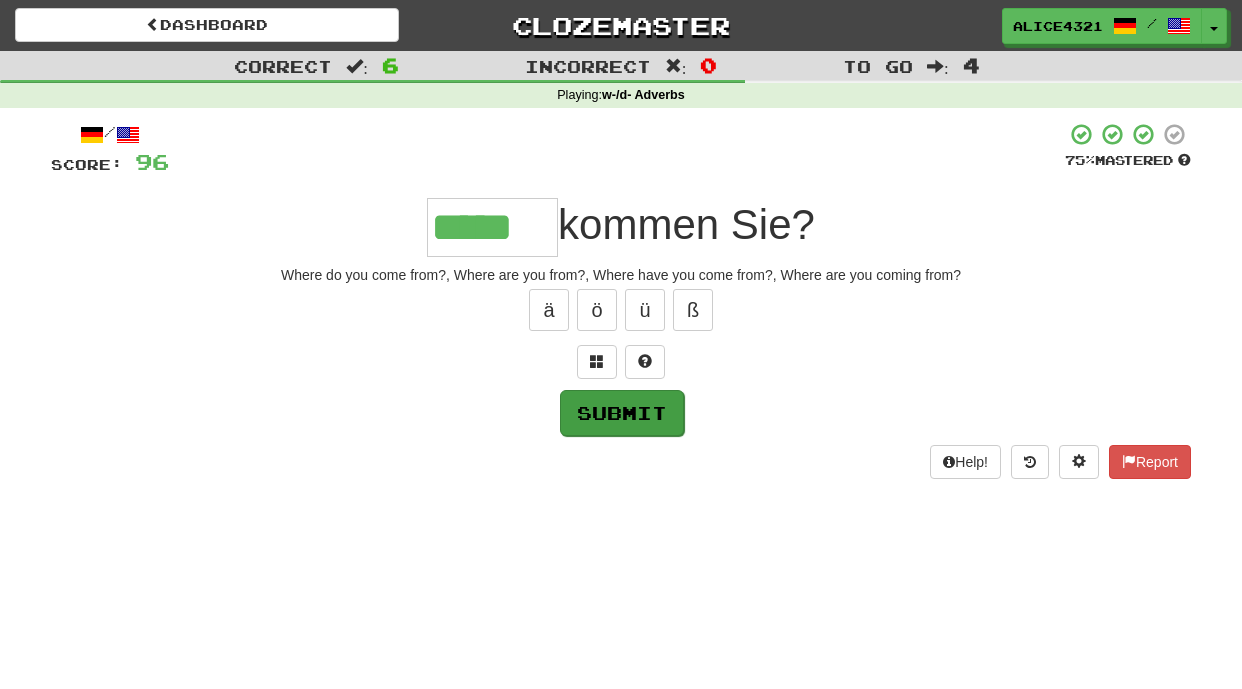 type on "*****" 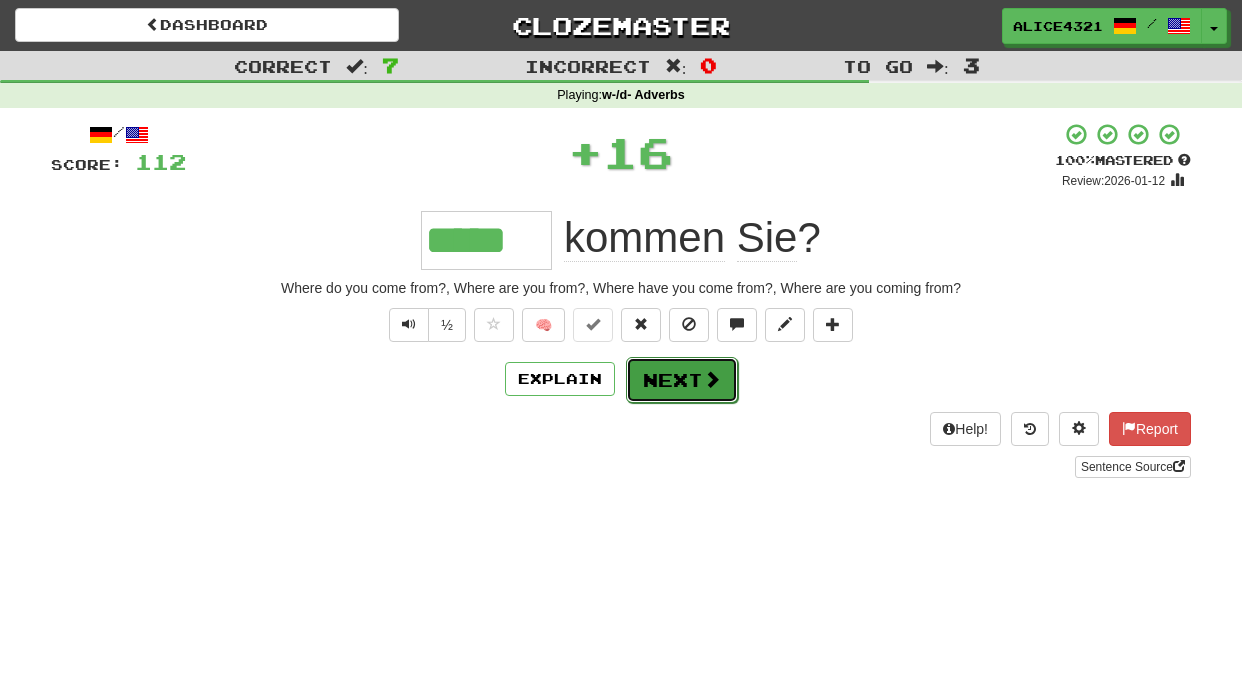 click on "Next" at bounding box center [682, 380] 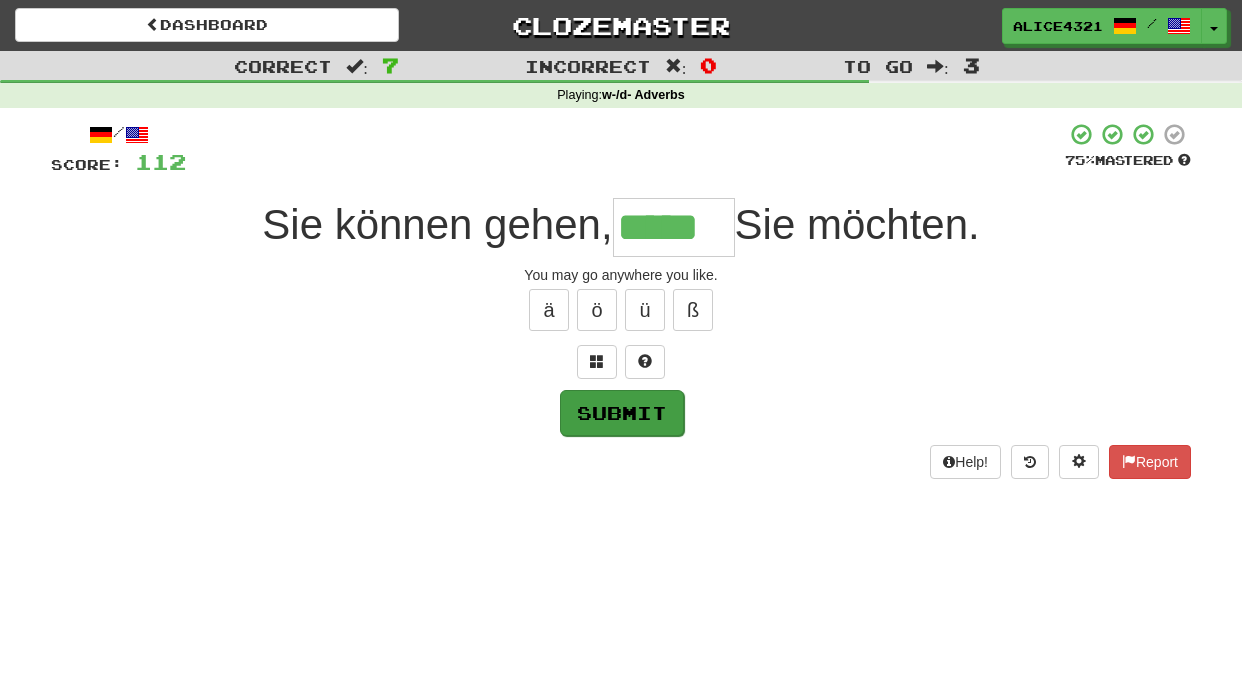 type on "*****" 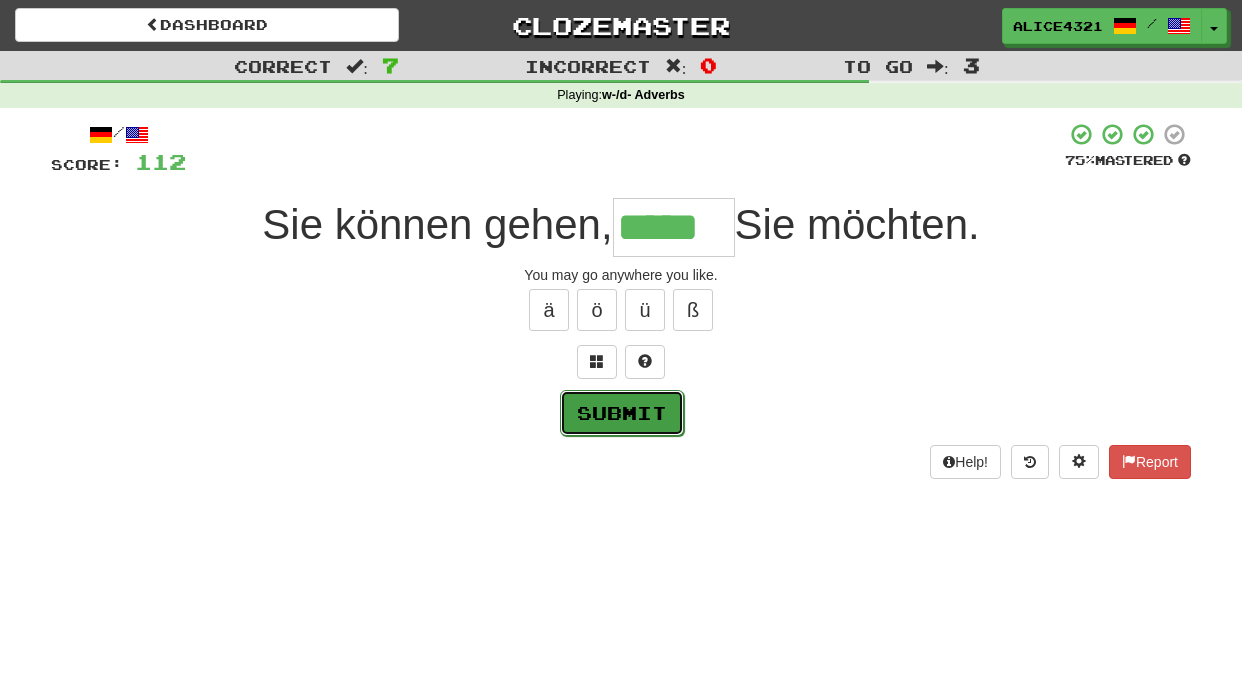 click on "Submit" at bounding box center [622, 413] 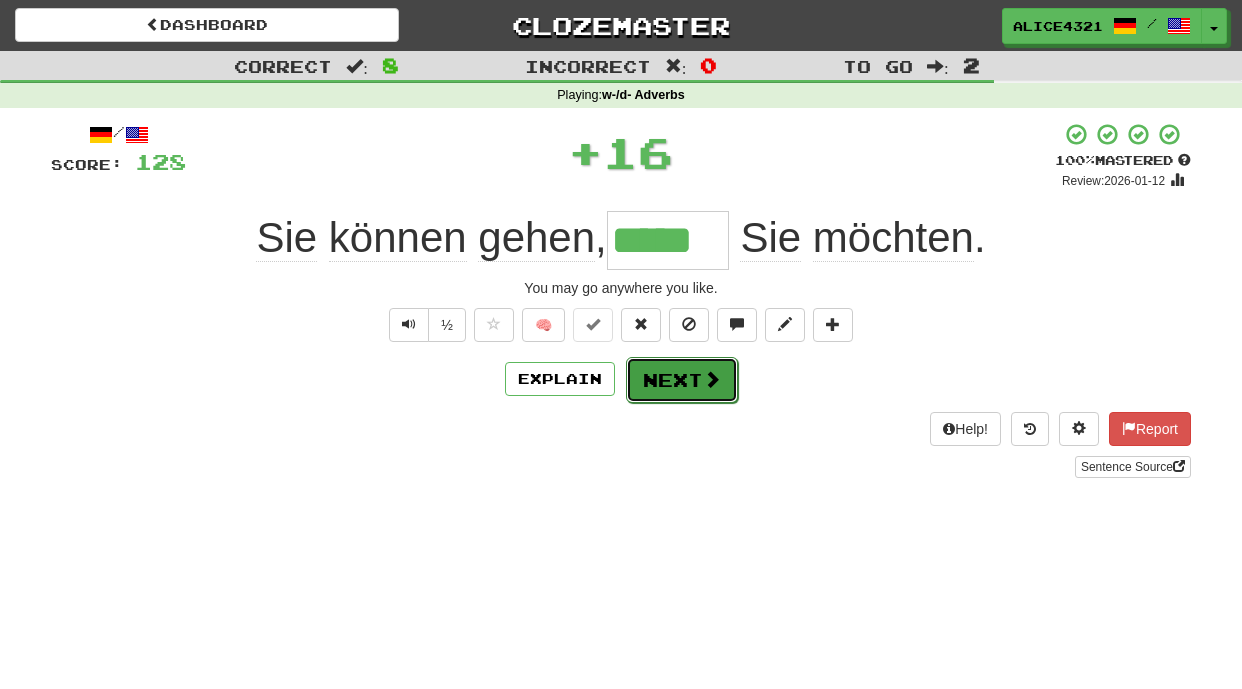 click on "Next" at bounding box center (682, 380) 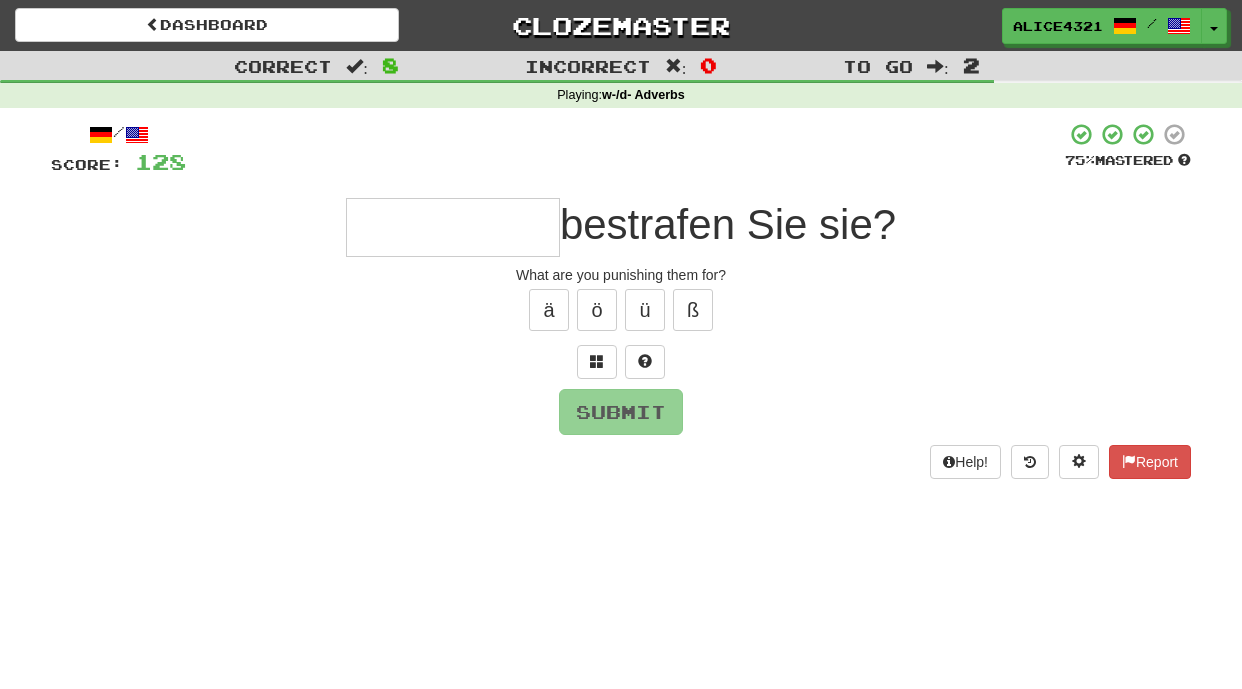 type on "*" 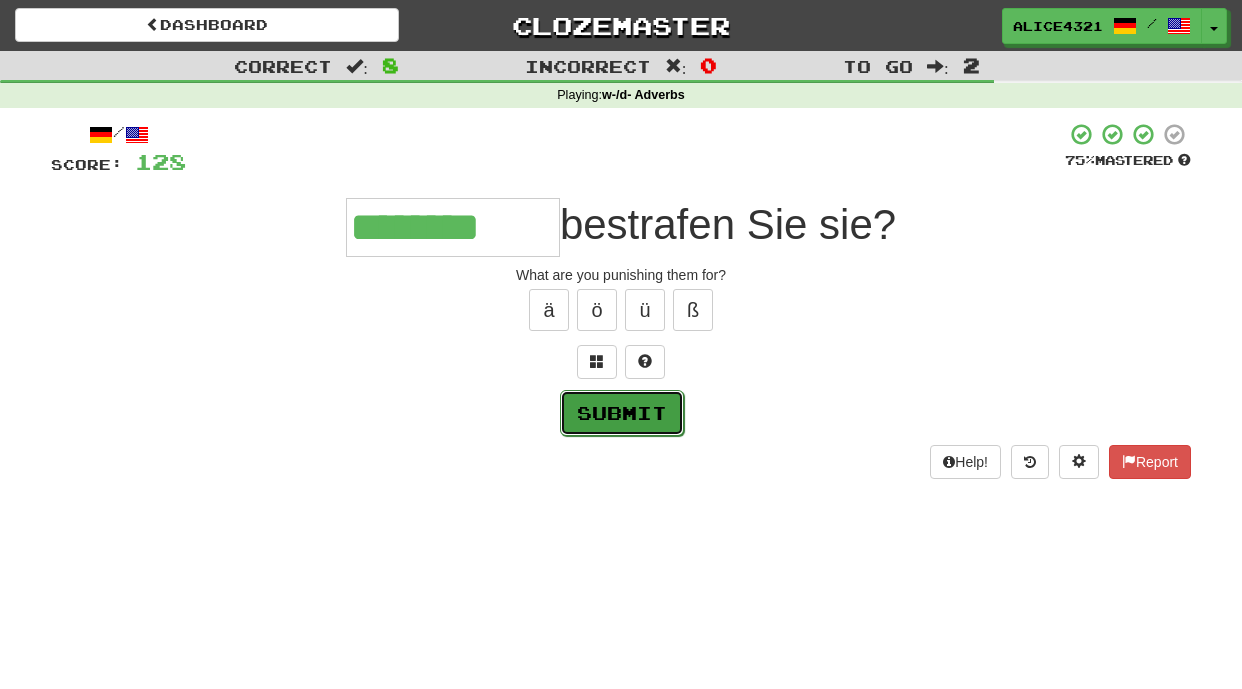 click on "Submit" at bounding box center [622, 413] 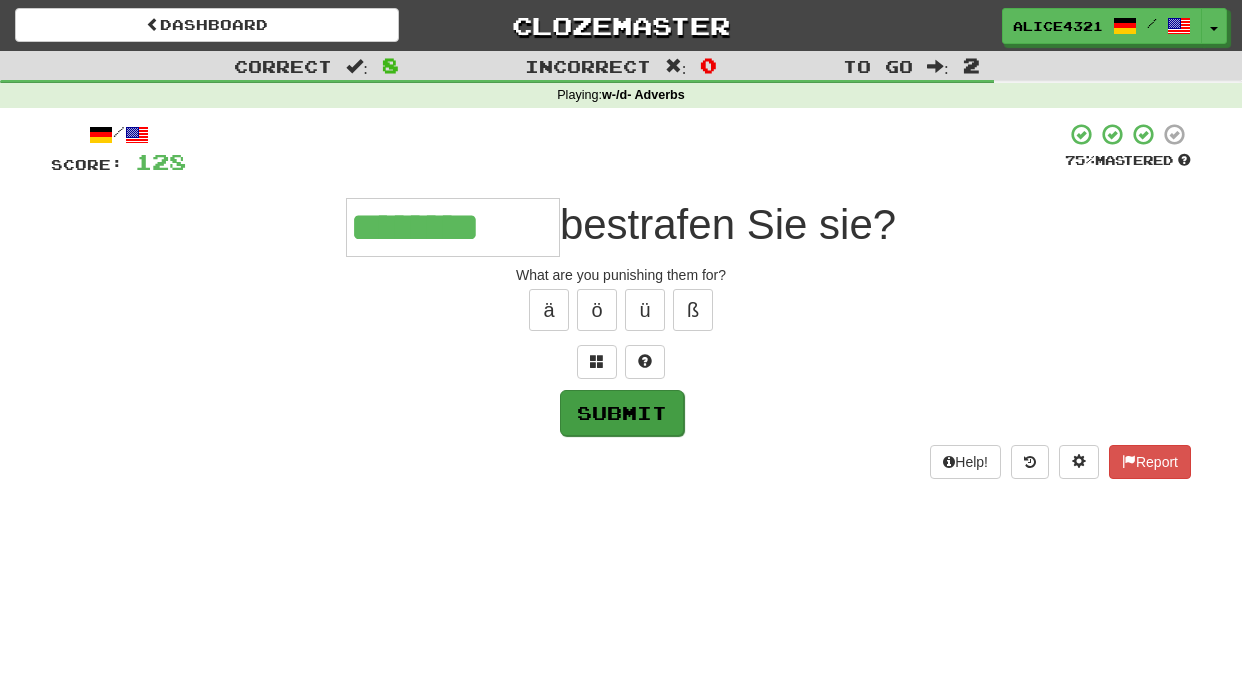 type on "********" 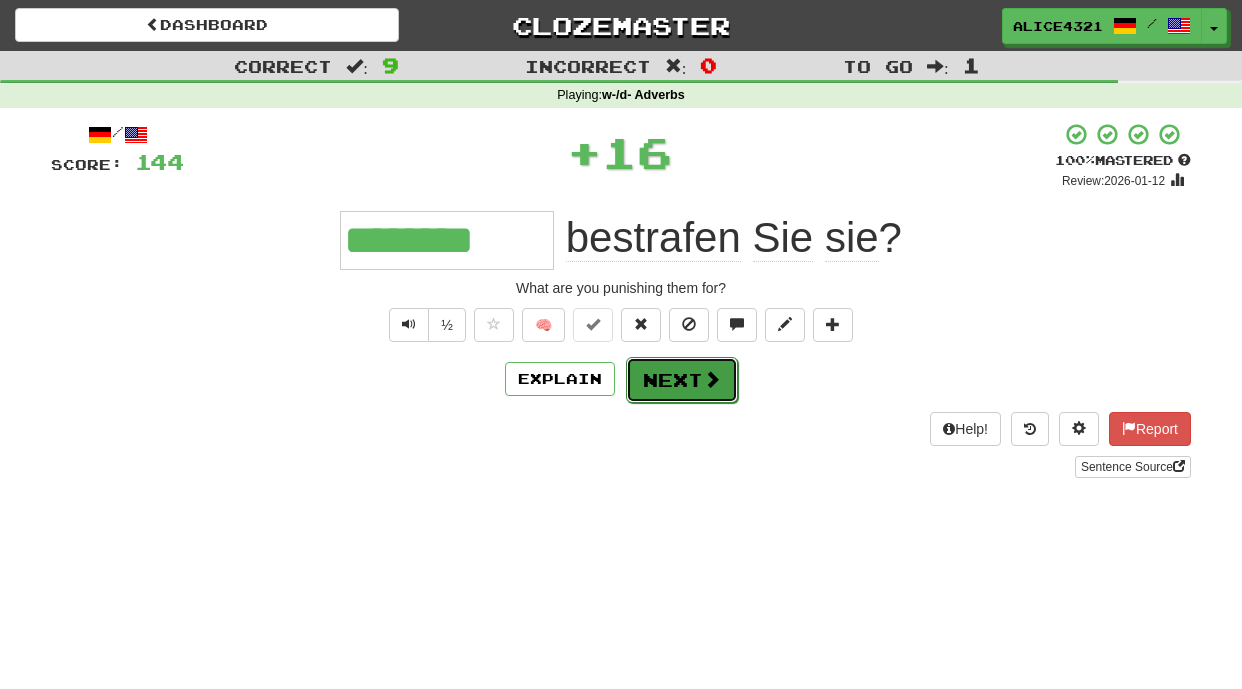 click at bounding box center [712, 379] 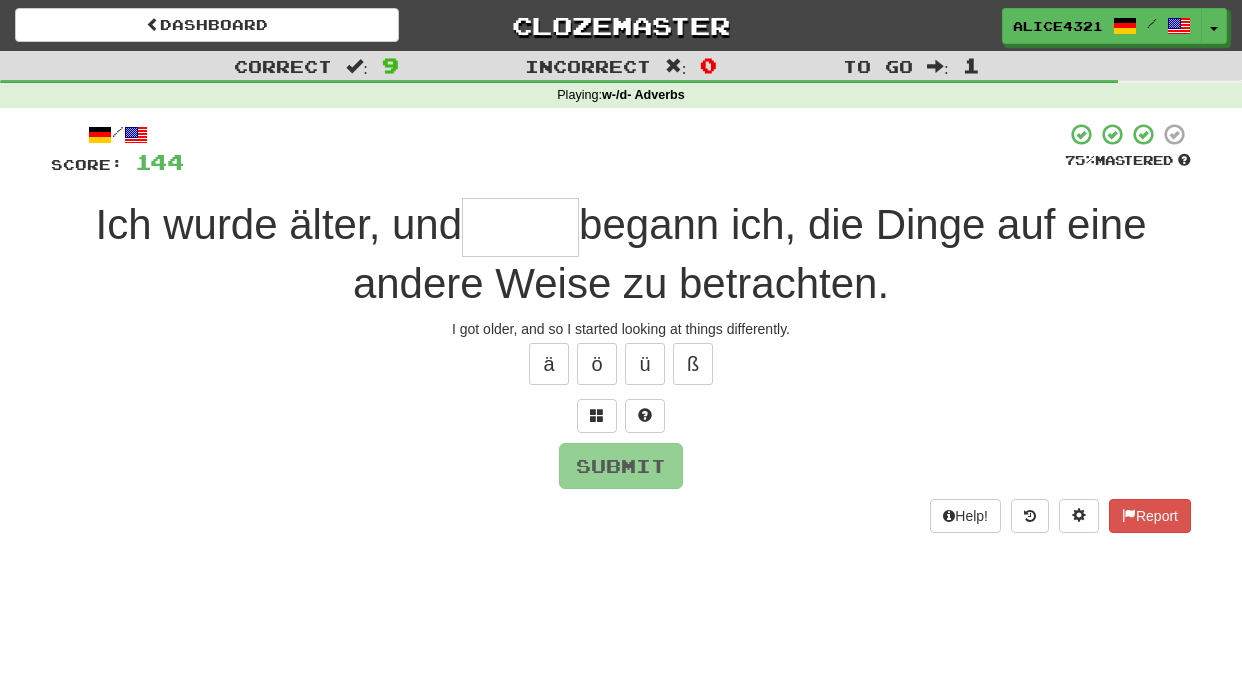 type on "*" 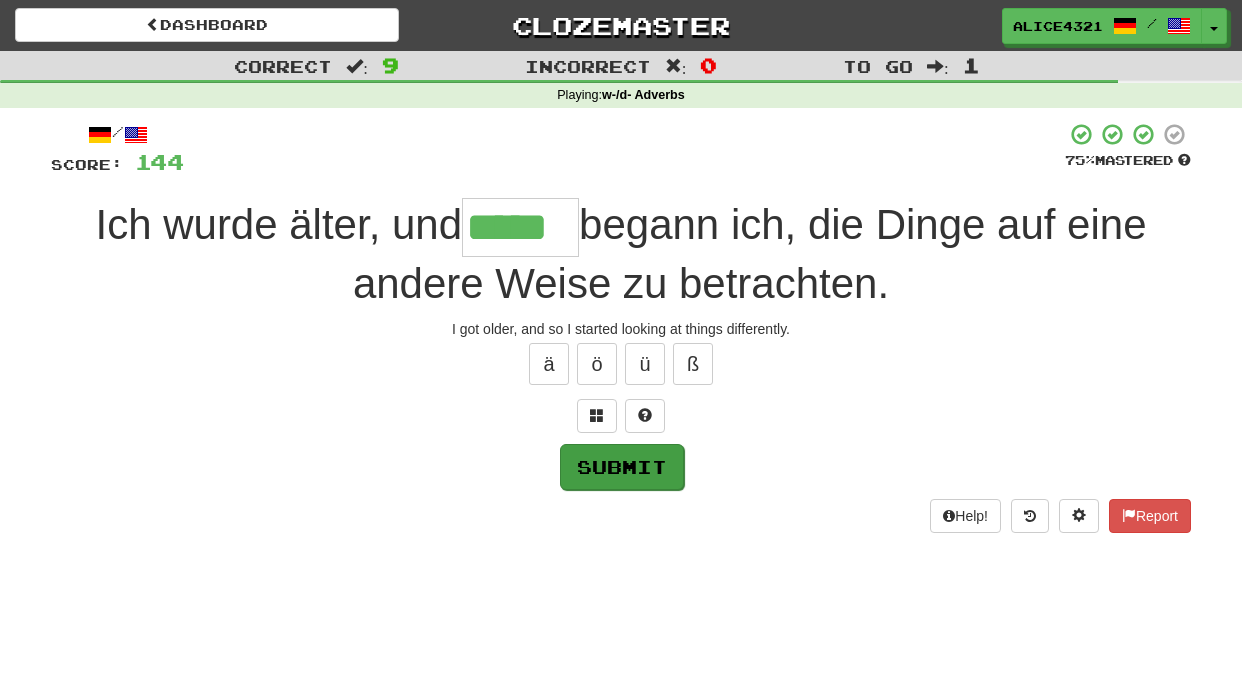 type on "*****" 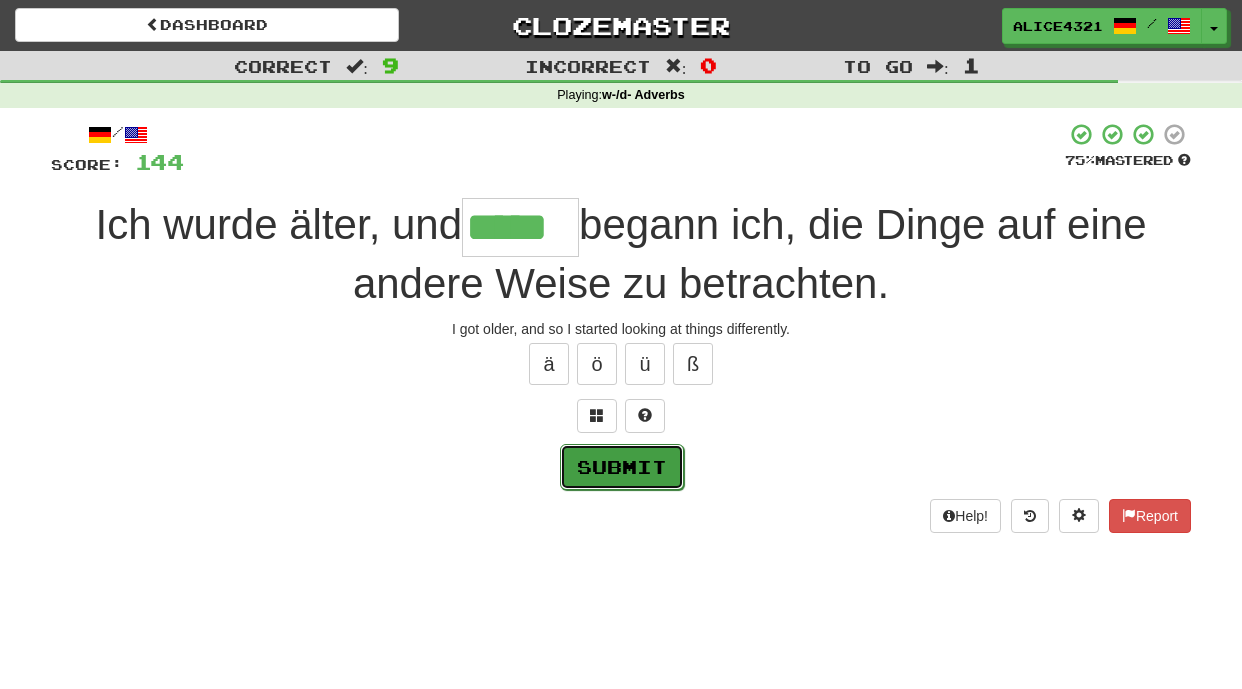 click on "Submit" at bounding box center (622, 467) 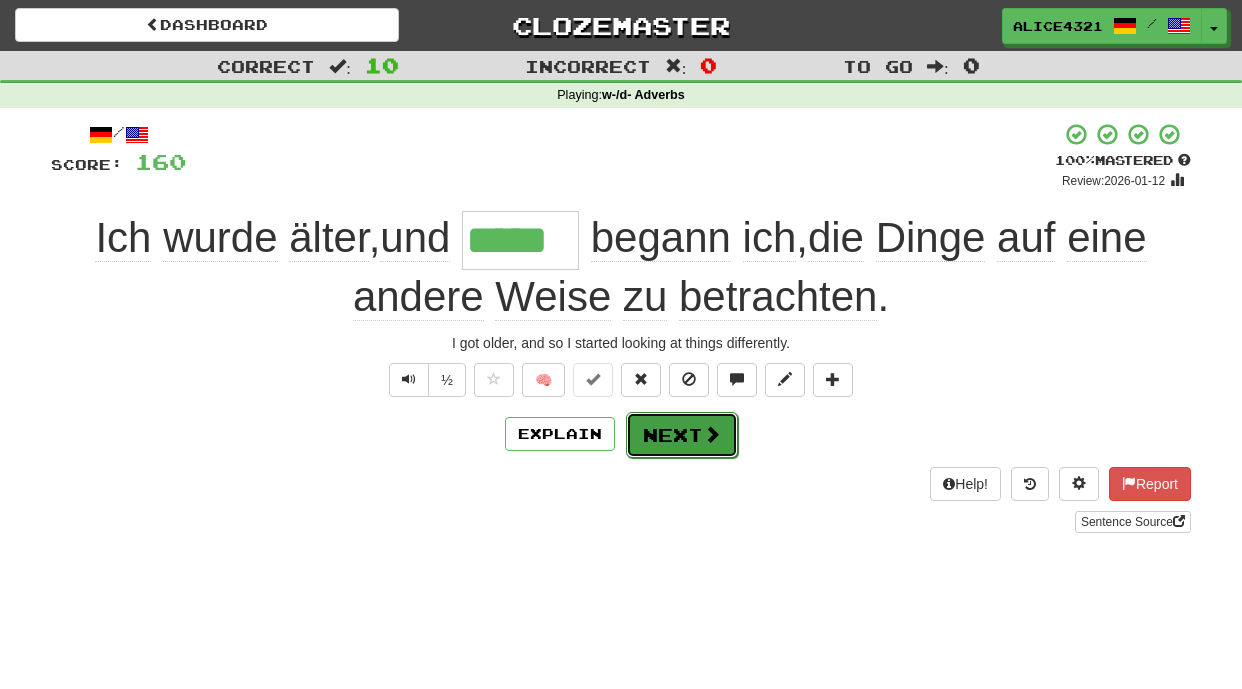 click on "Next" at bounding box center [682, 435] 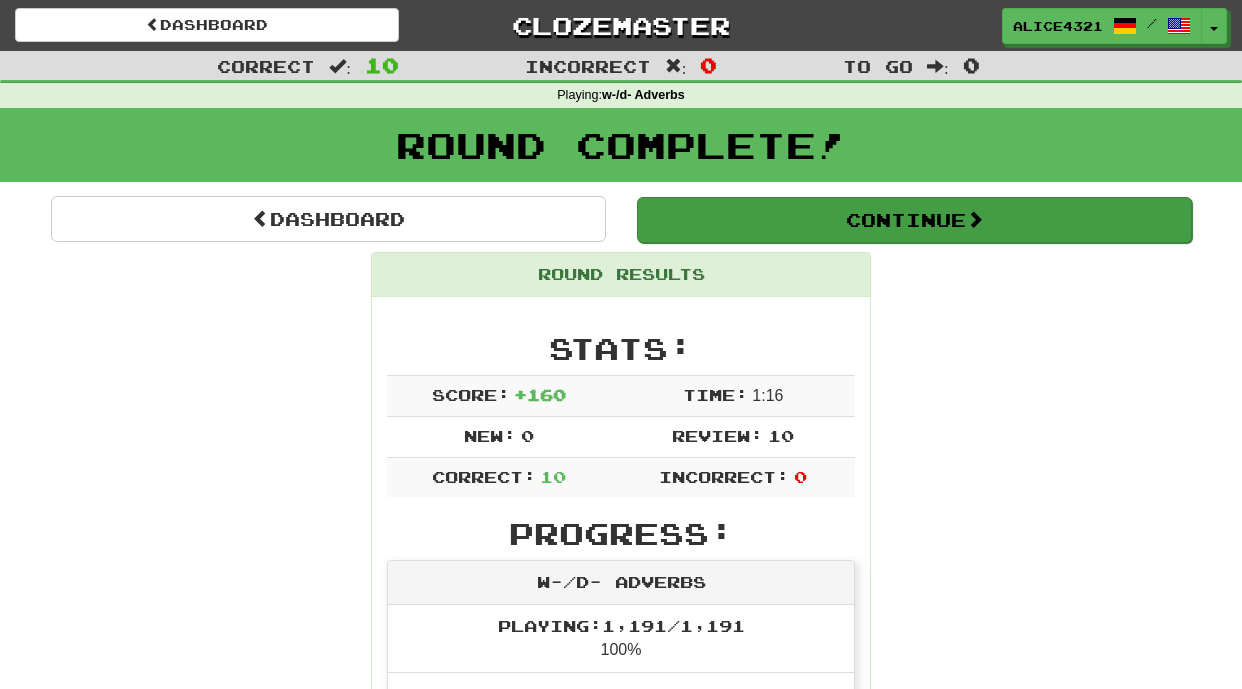 click on "Continue" at bounding box center [913, 219] 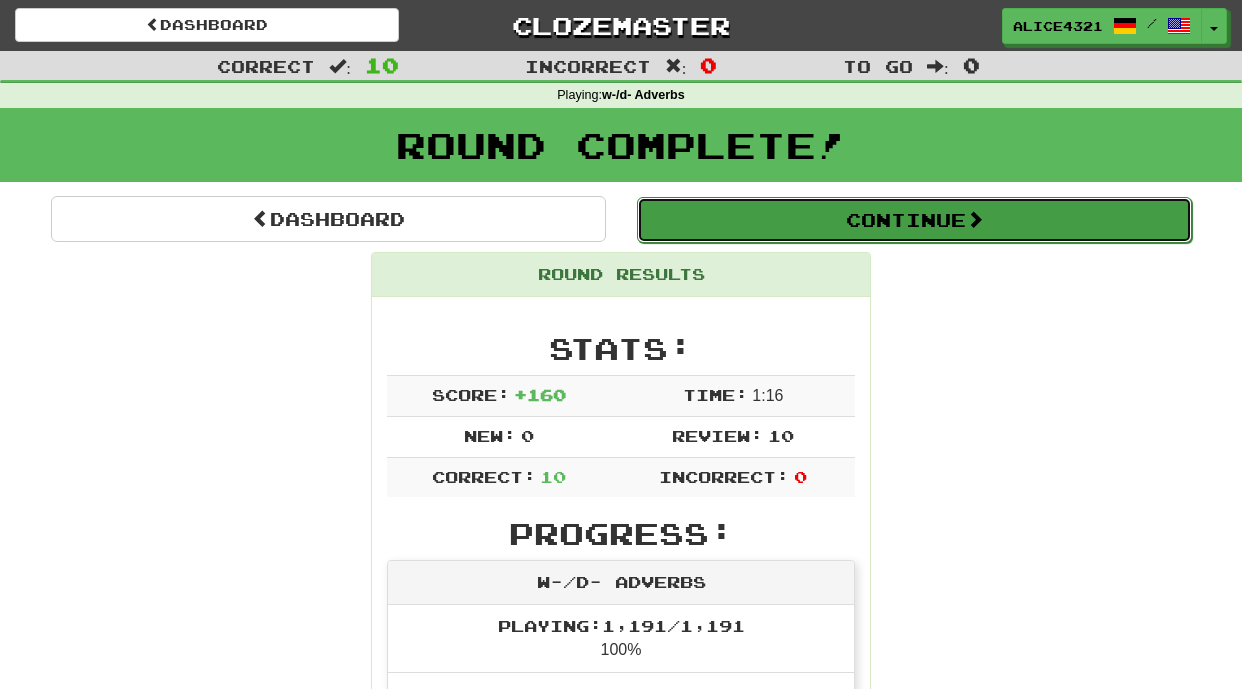 click on "Continue" at bounding box center (914, 220) 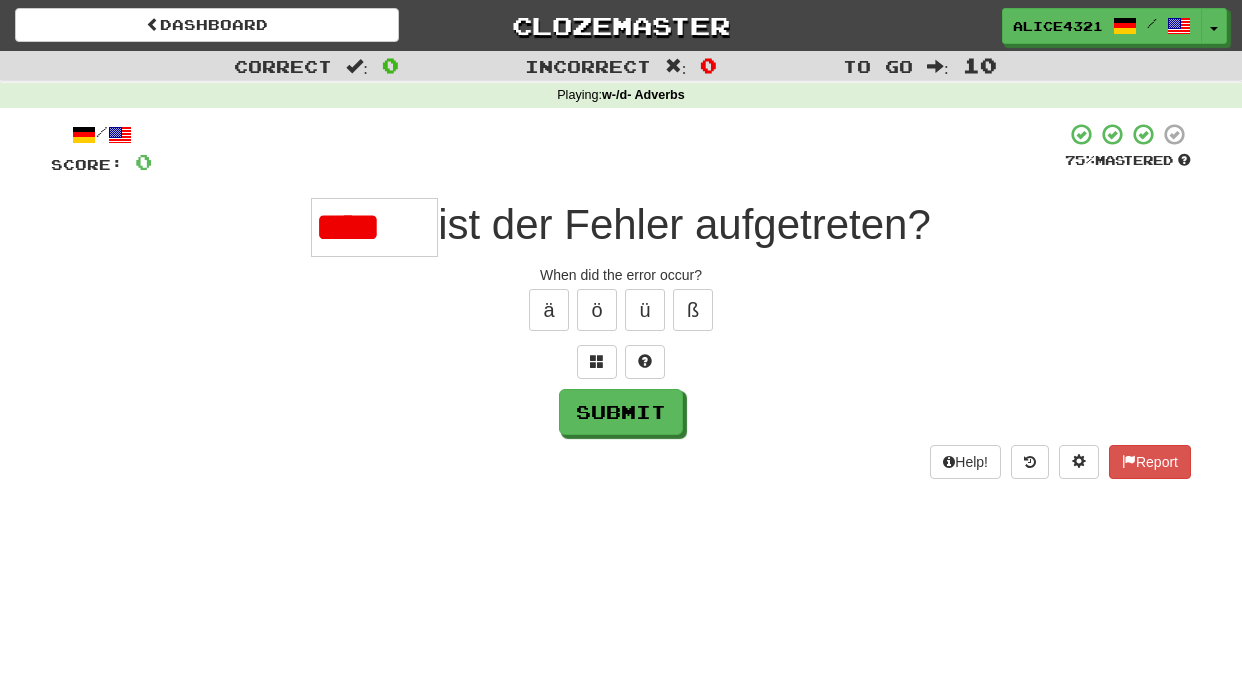 scroll, scrollTop: 0, scrollLeft: 0, axis: both 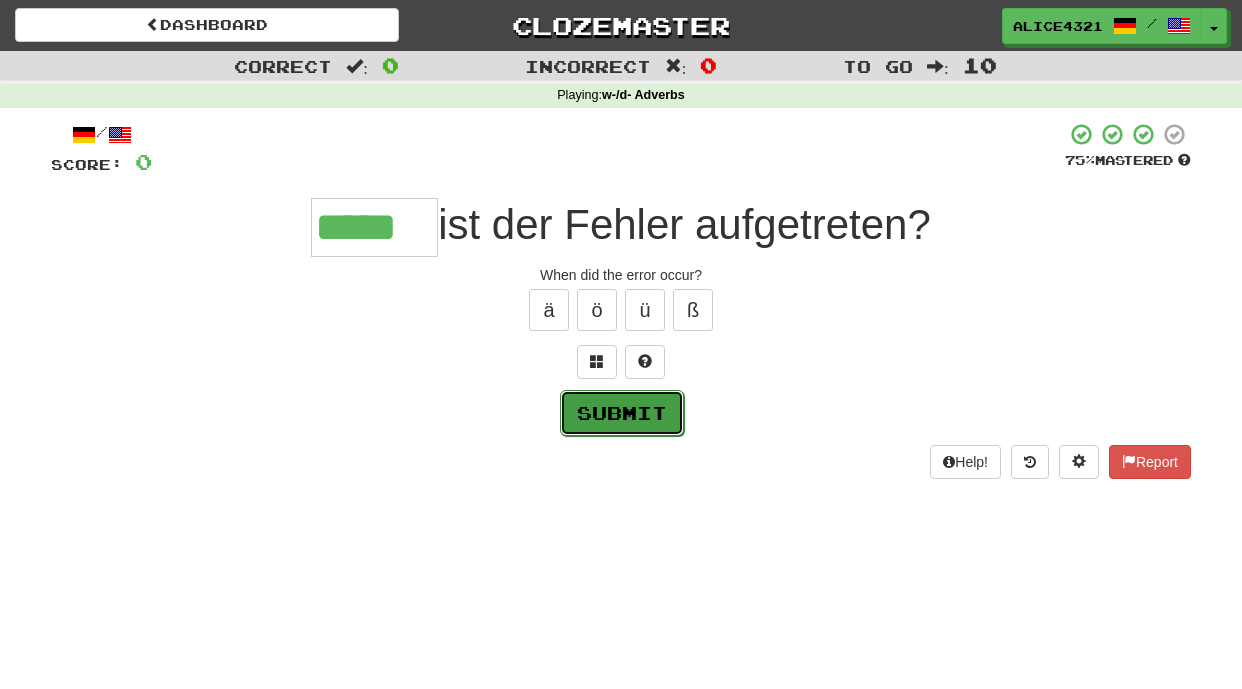 click on "Submit" at bounding box center (622, 413) 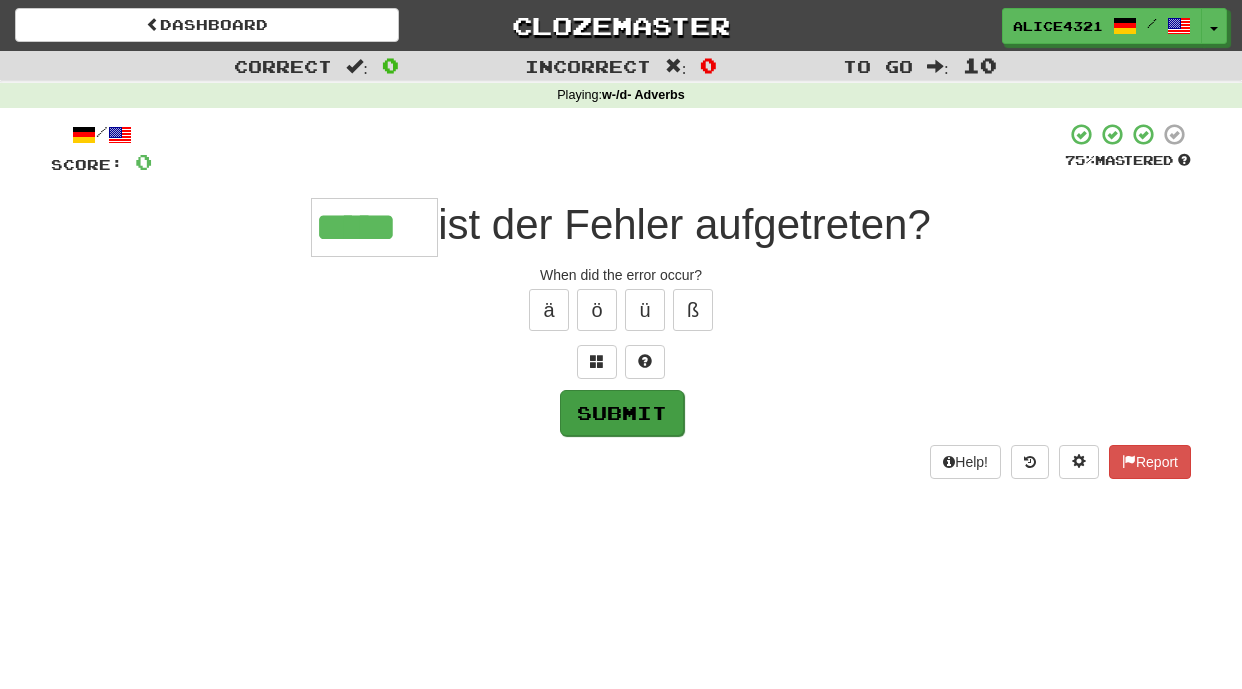 type on "*****" 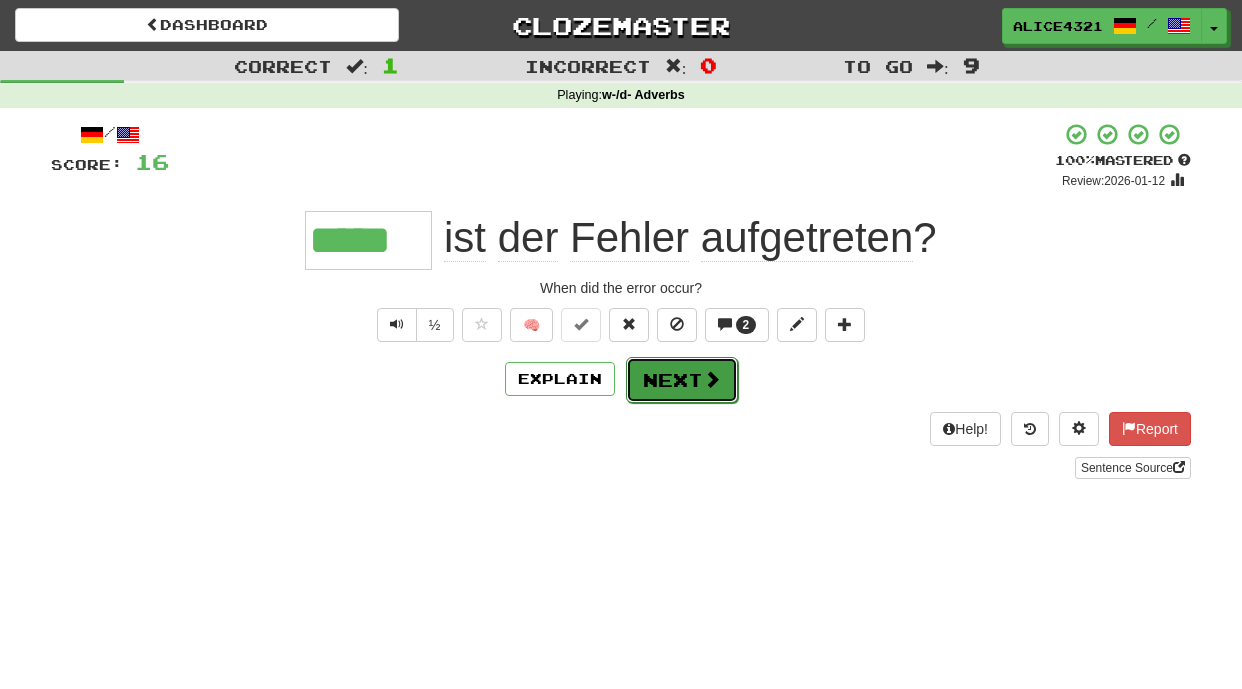 click on "Next" at bounding box center (682, 380) 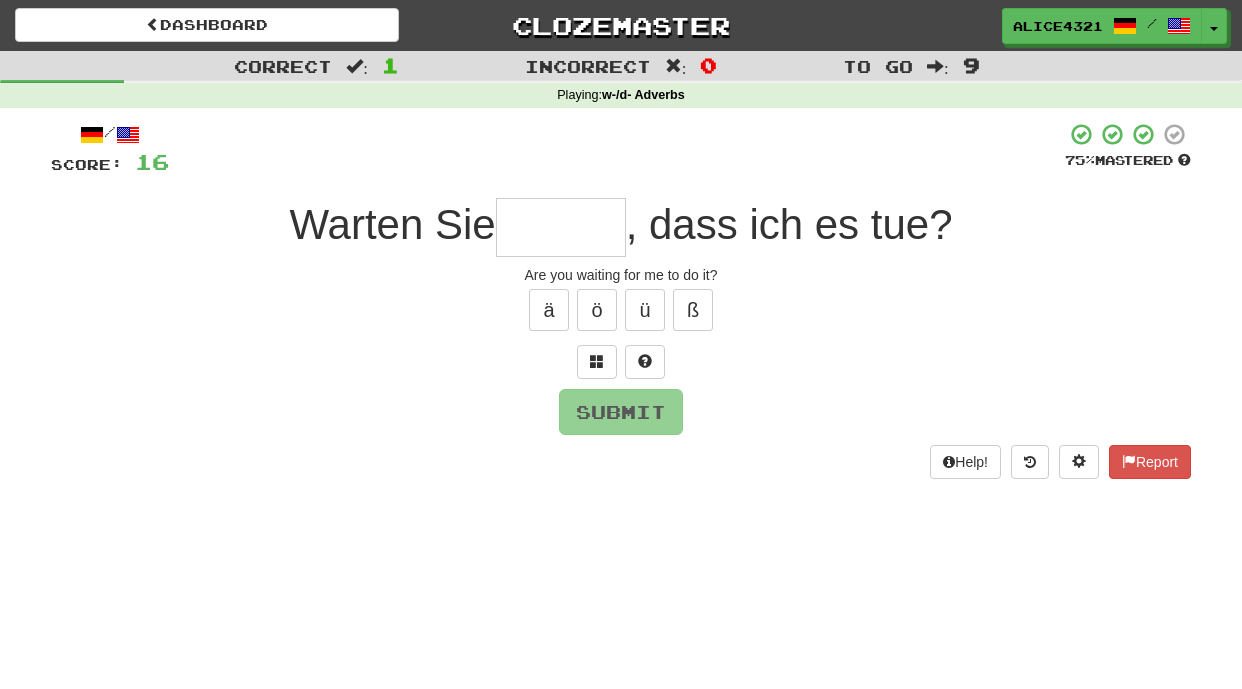 type on "*" 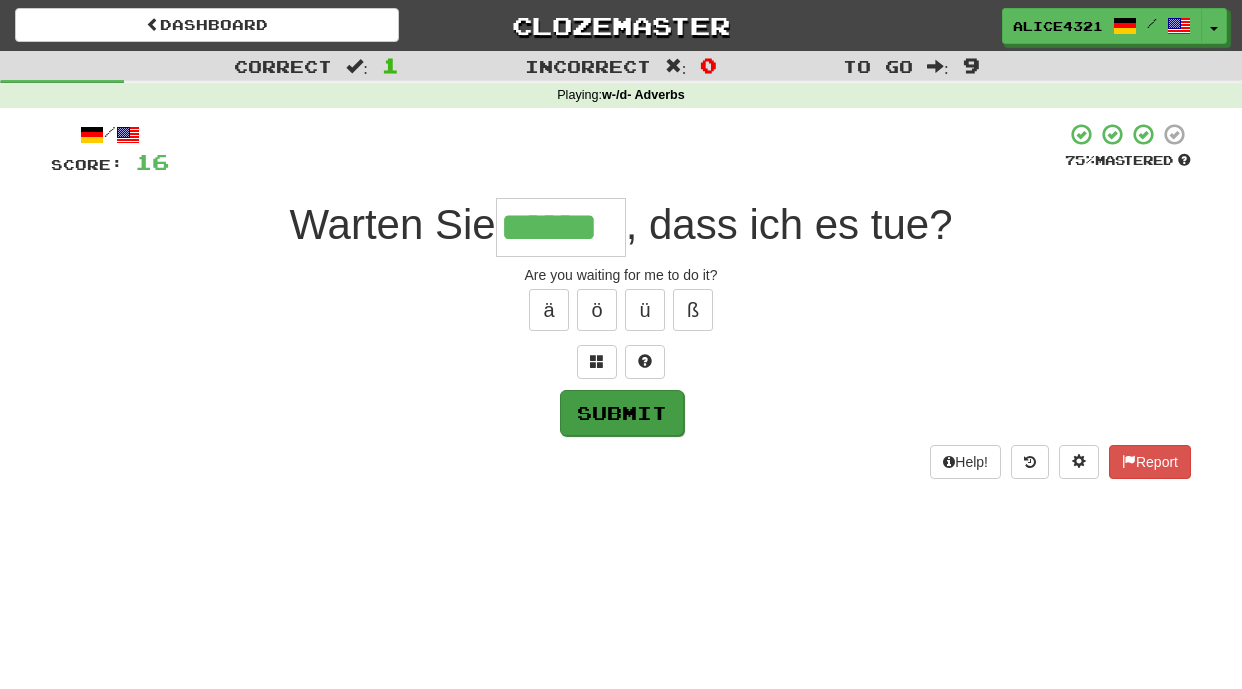 type on "******" 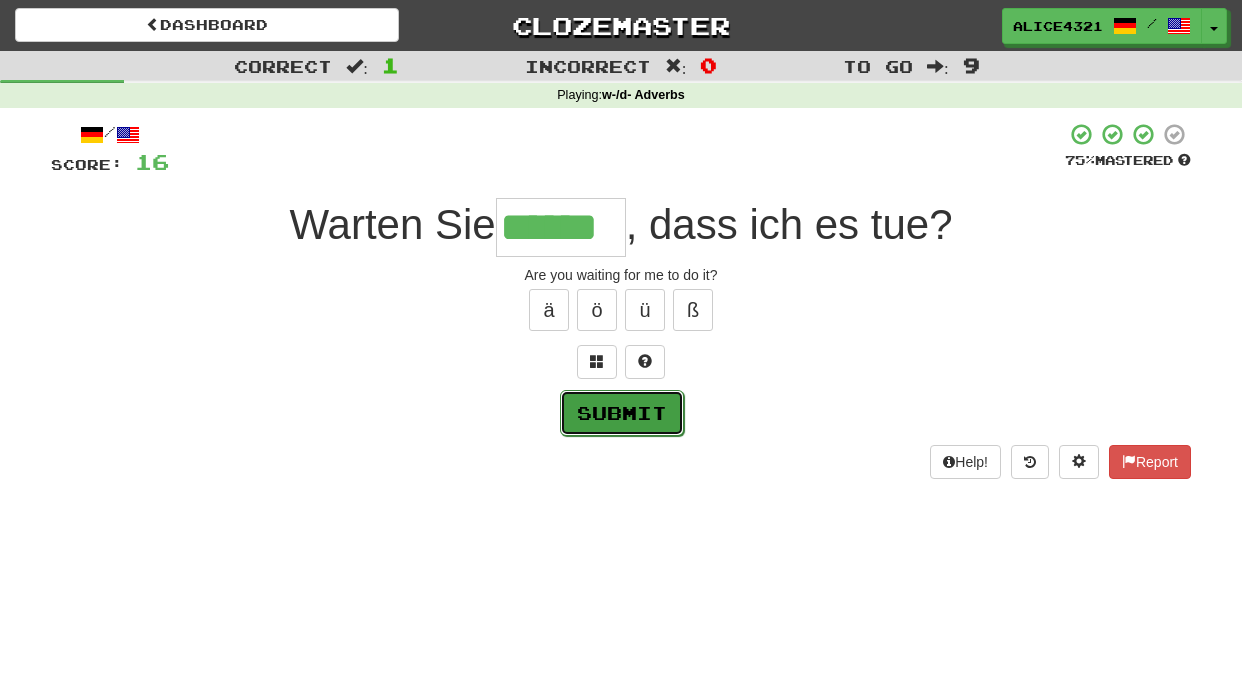 click on "Submit" at bounding box center [622, 413] 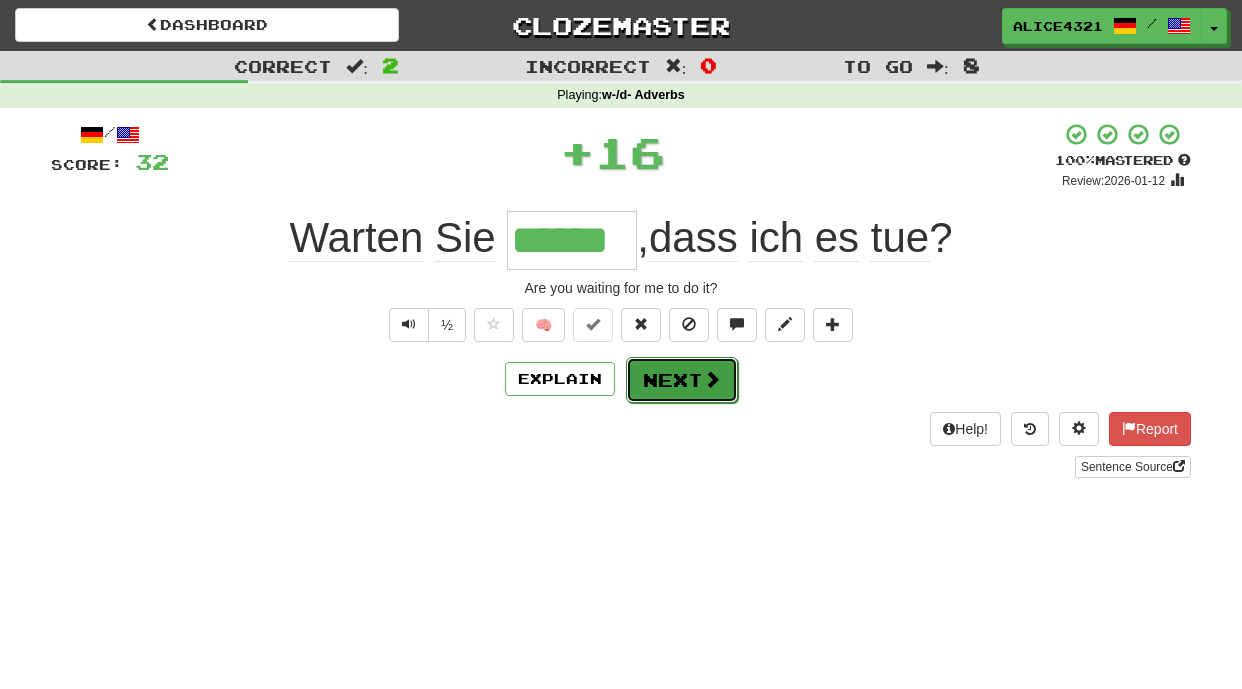 click on "Next" at bounding box center (682, 380) 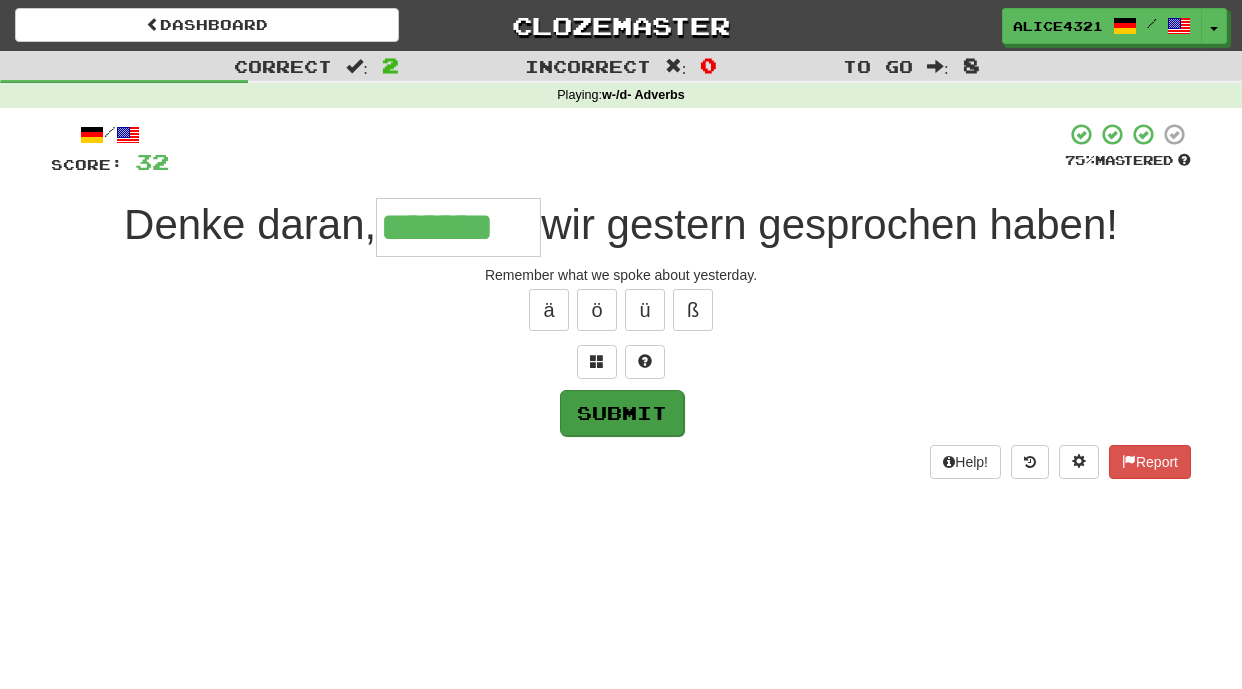 type on "*******" 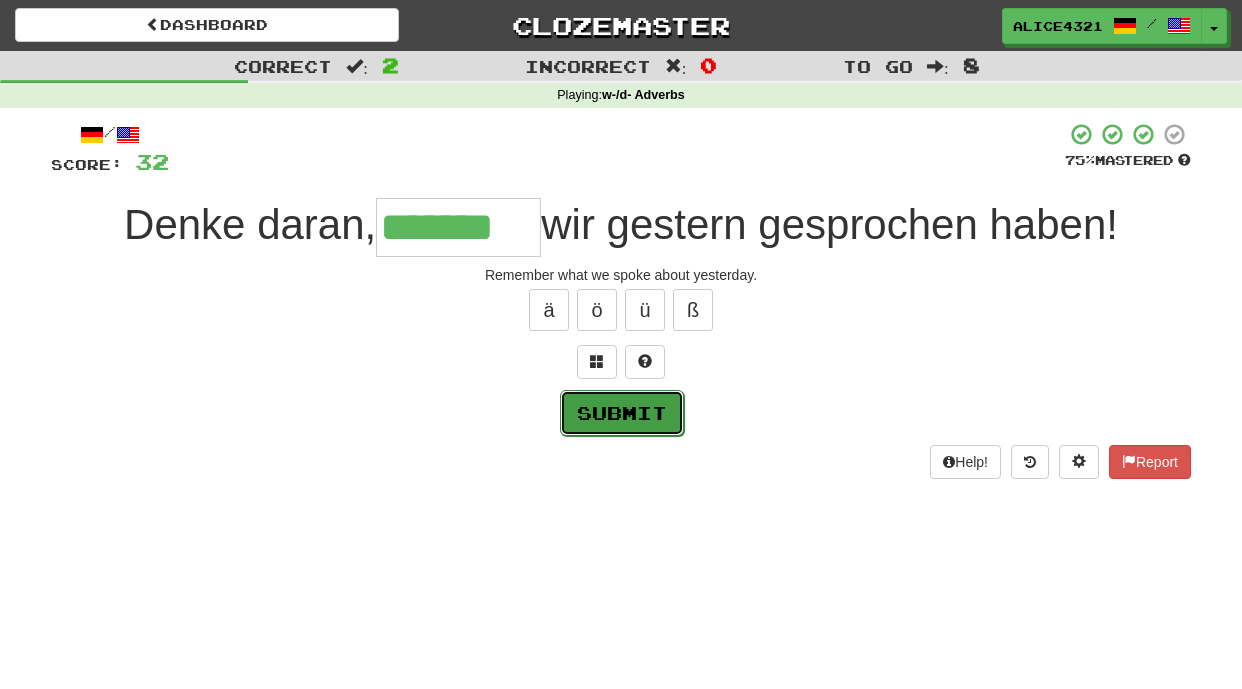 click on "Submit" at bounding box center (622, 413) 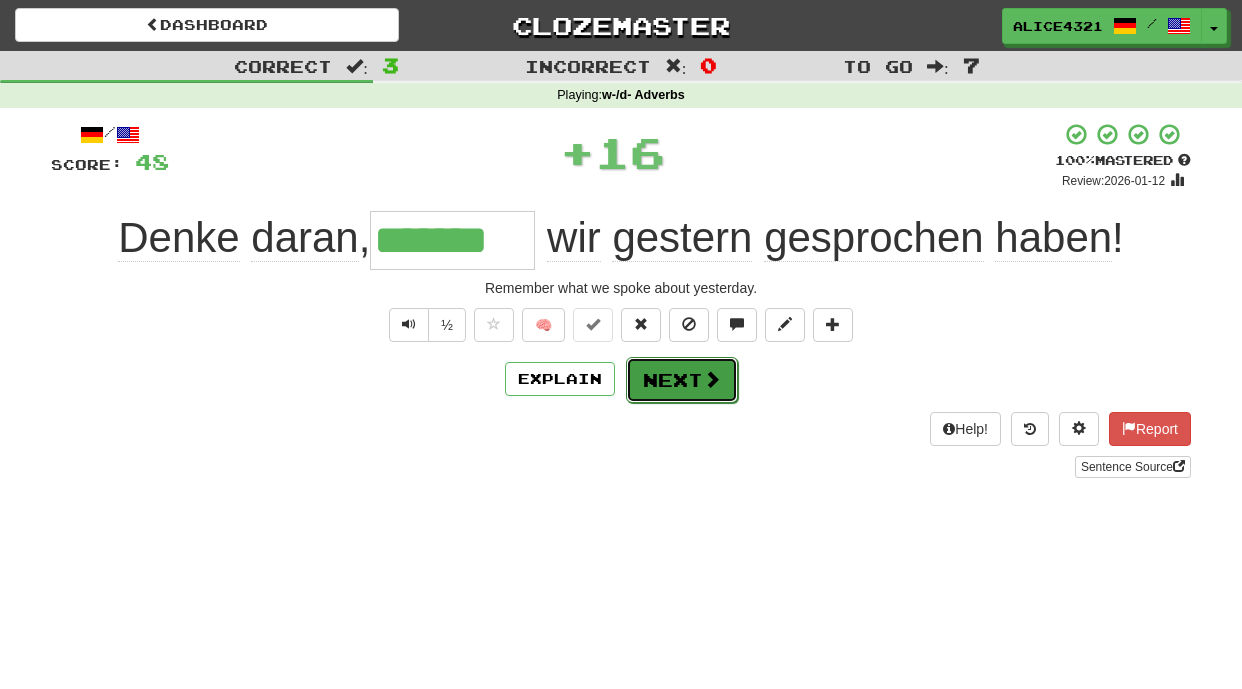 click on "Next" at bounding box center (682, 380) 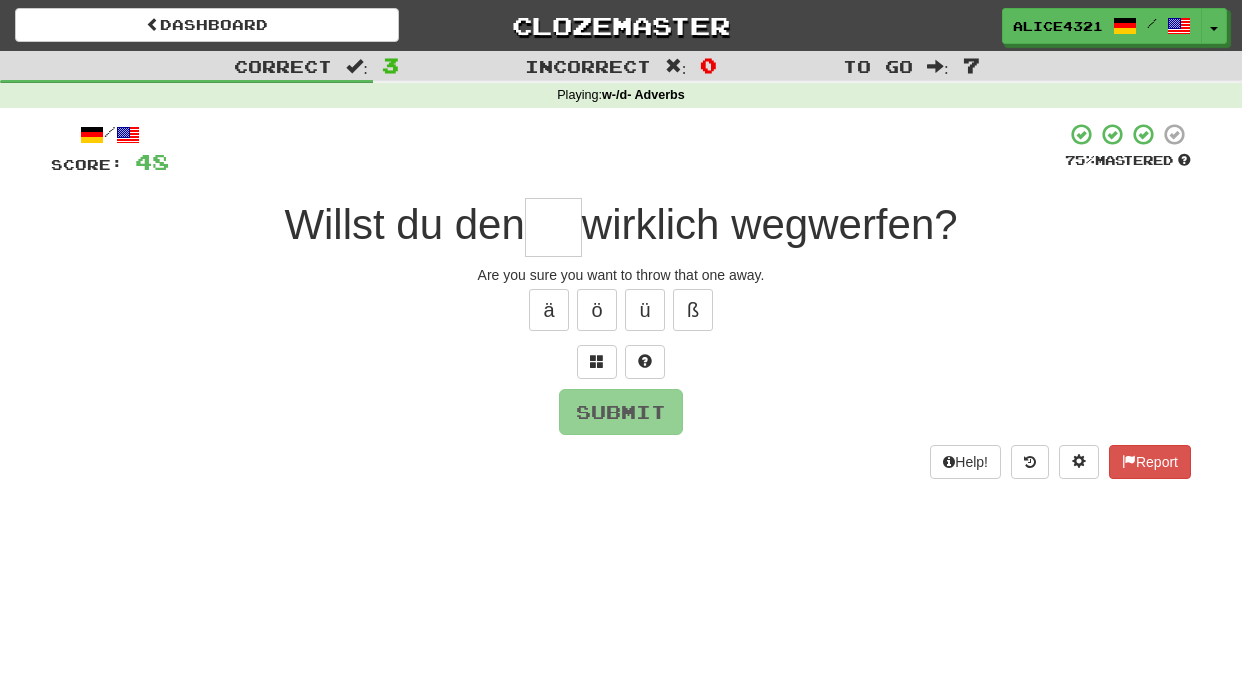 type on "*" 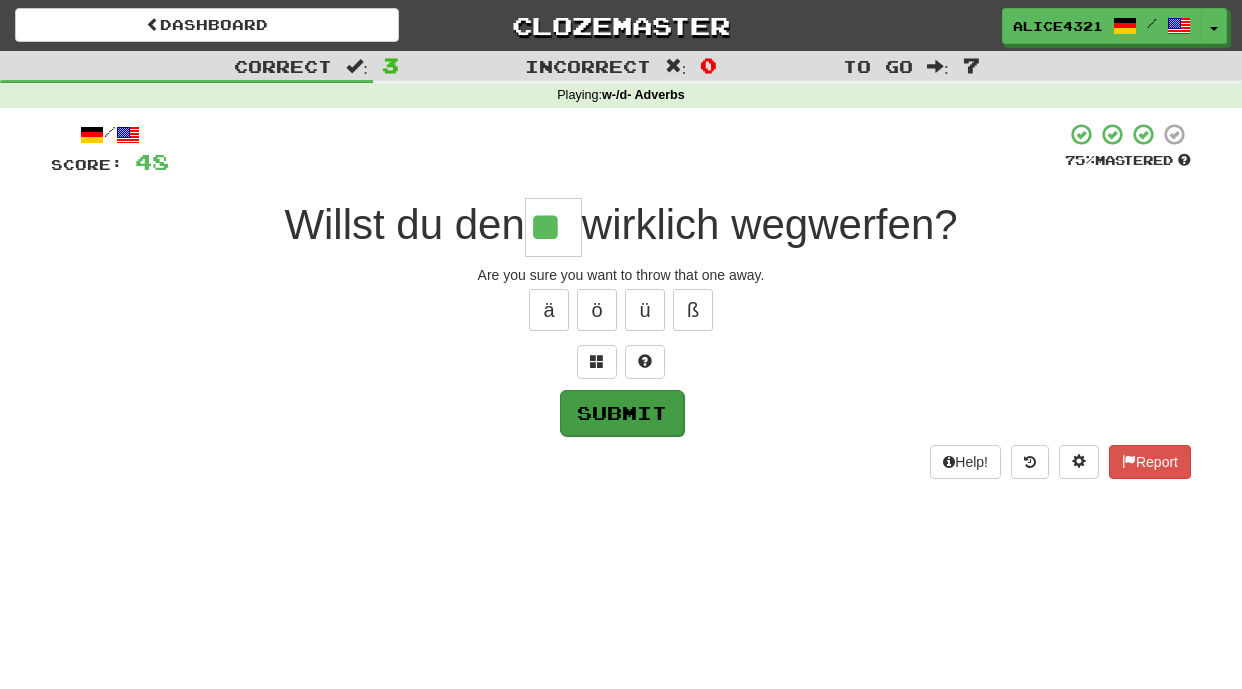 type on "**" 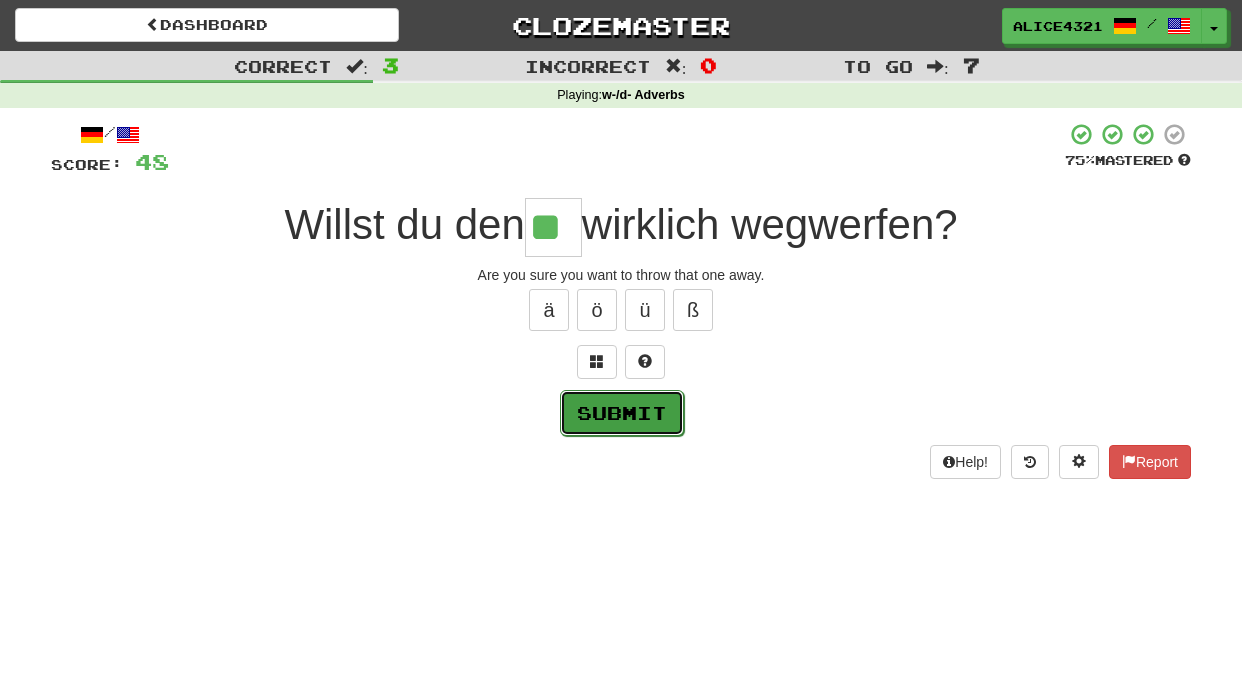 click on "Submit" at bounding box center (622, 413) 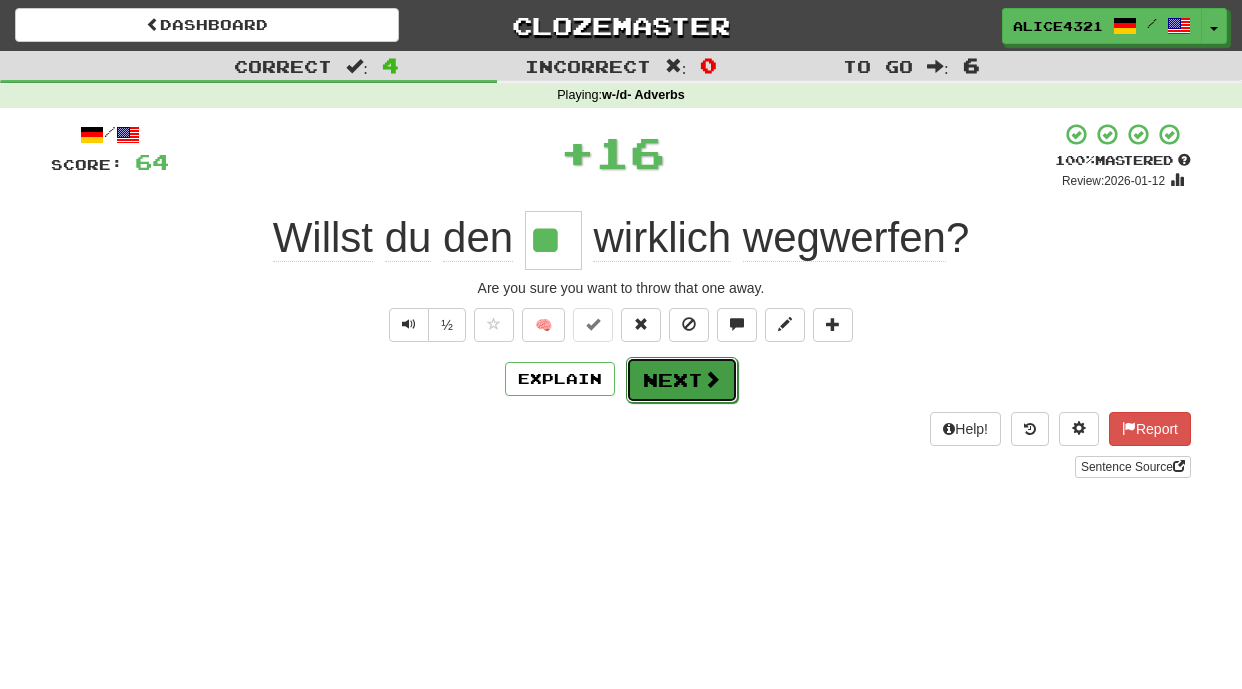 click on "Next" at bounding box center (682, 380) 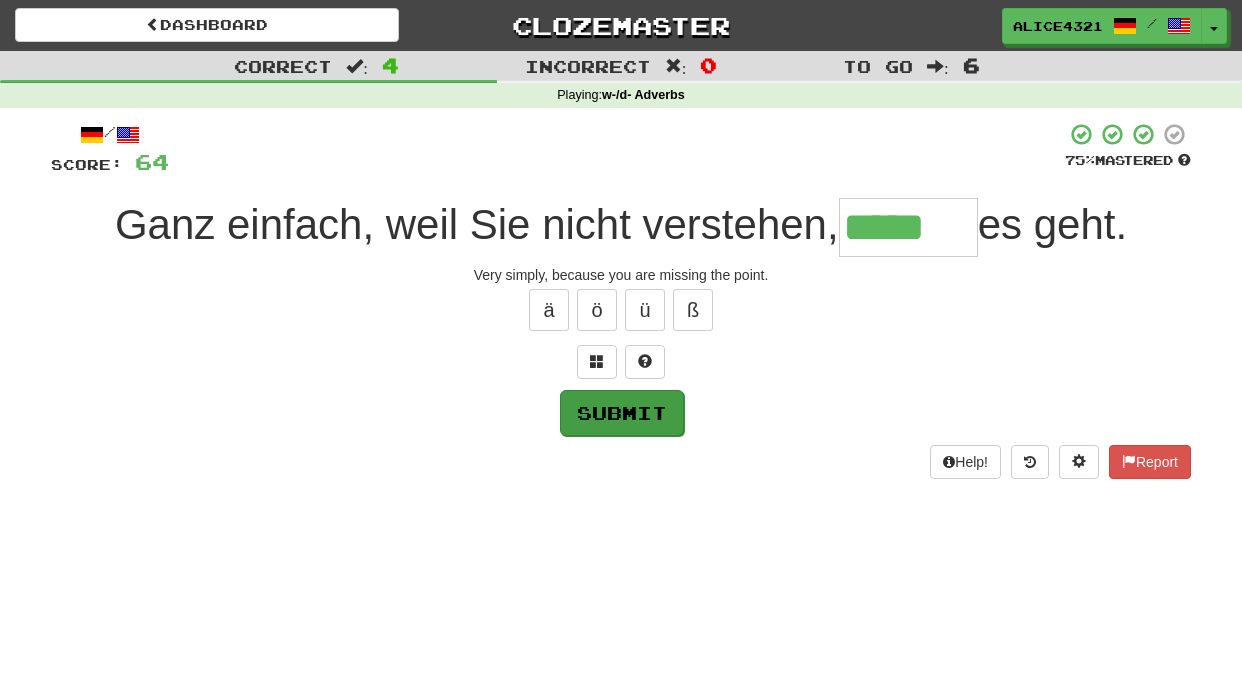 type on "*****" 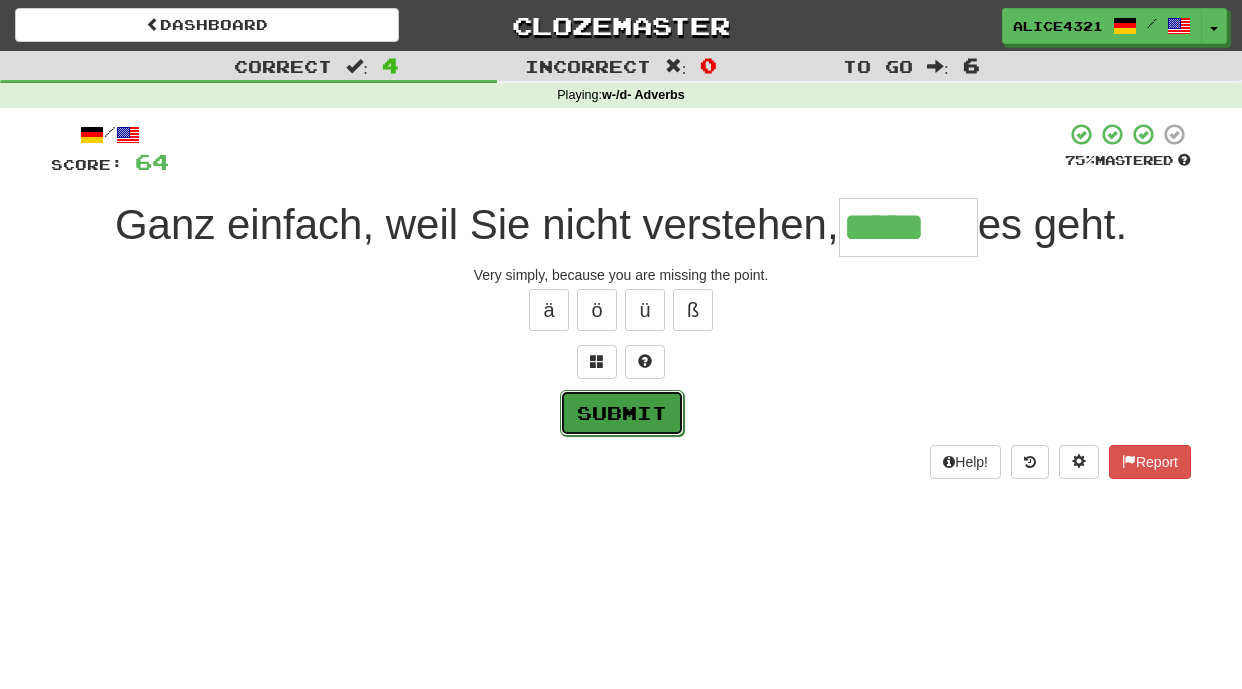 click on "Submit" at bounding box center (622, 413) 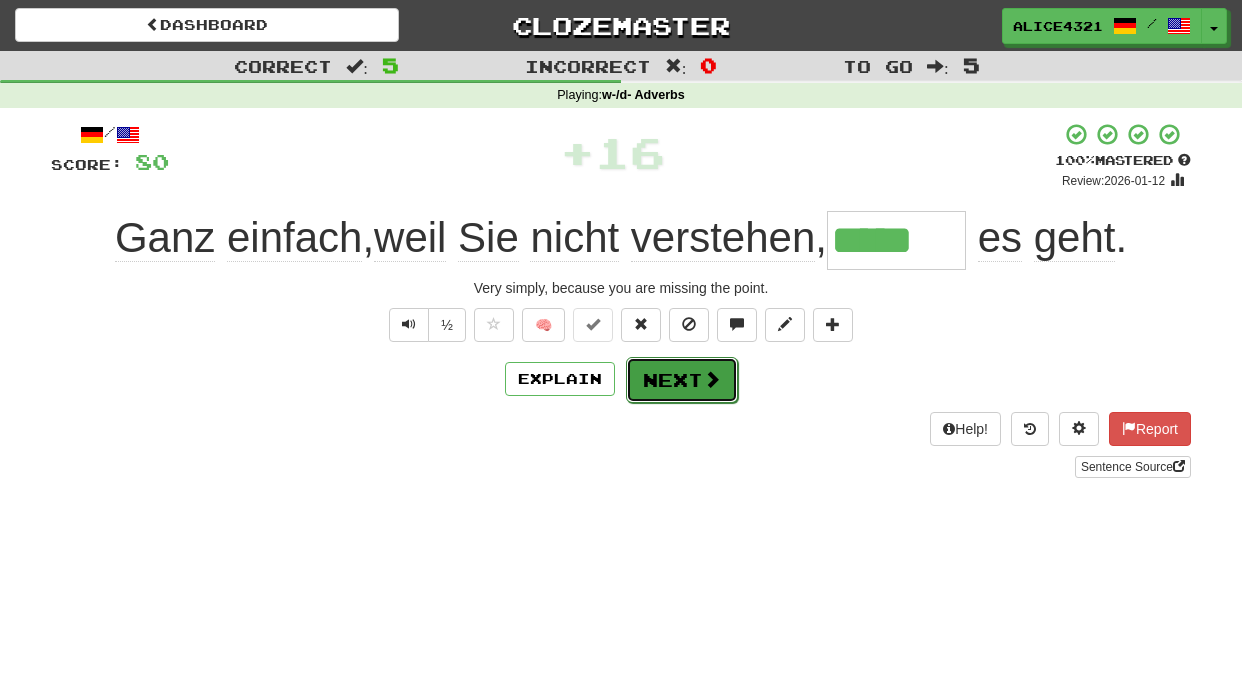 click on "Next" at bounding box center [682, 380] 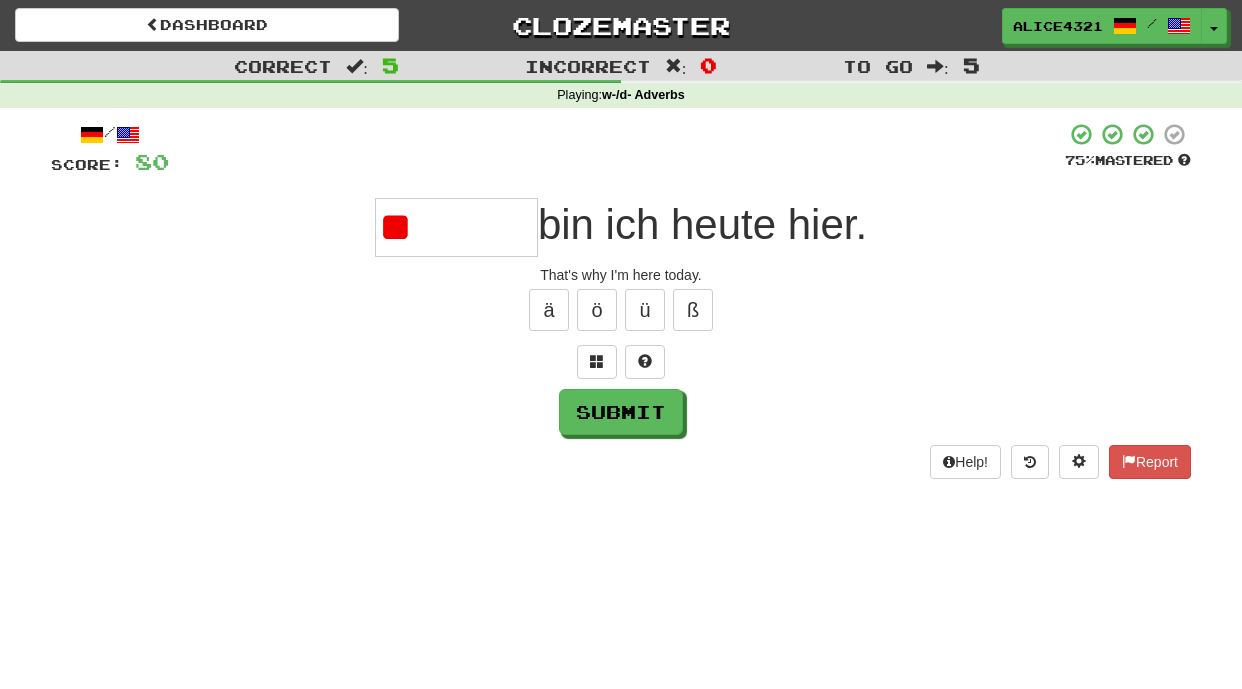 type on "*" 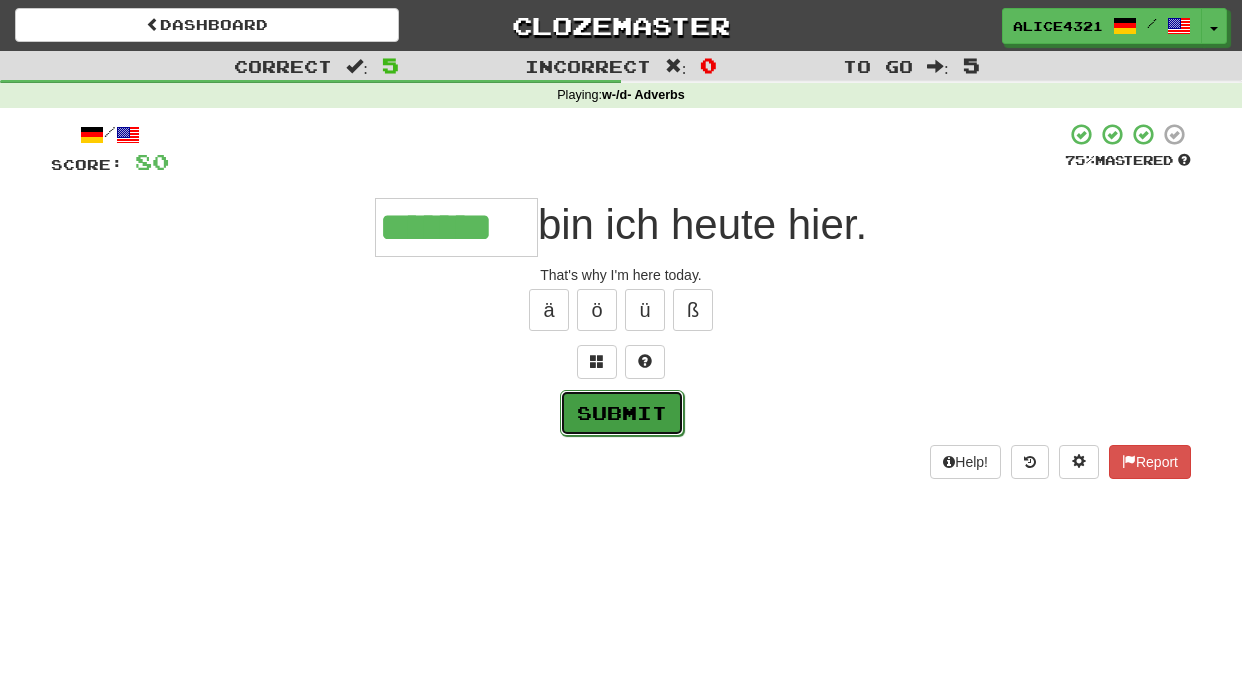 click on "Submit" at bounding box center [622, 413] 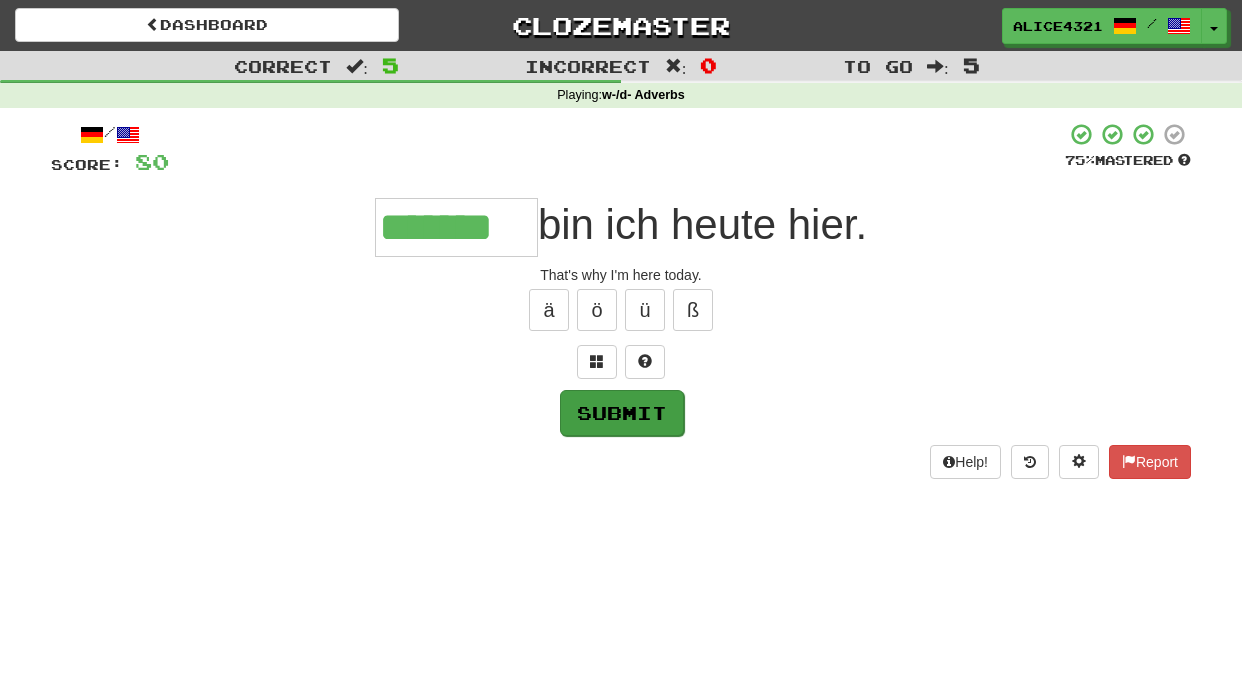 type on "*******" 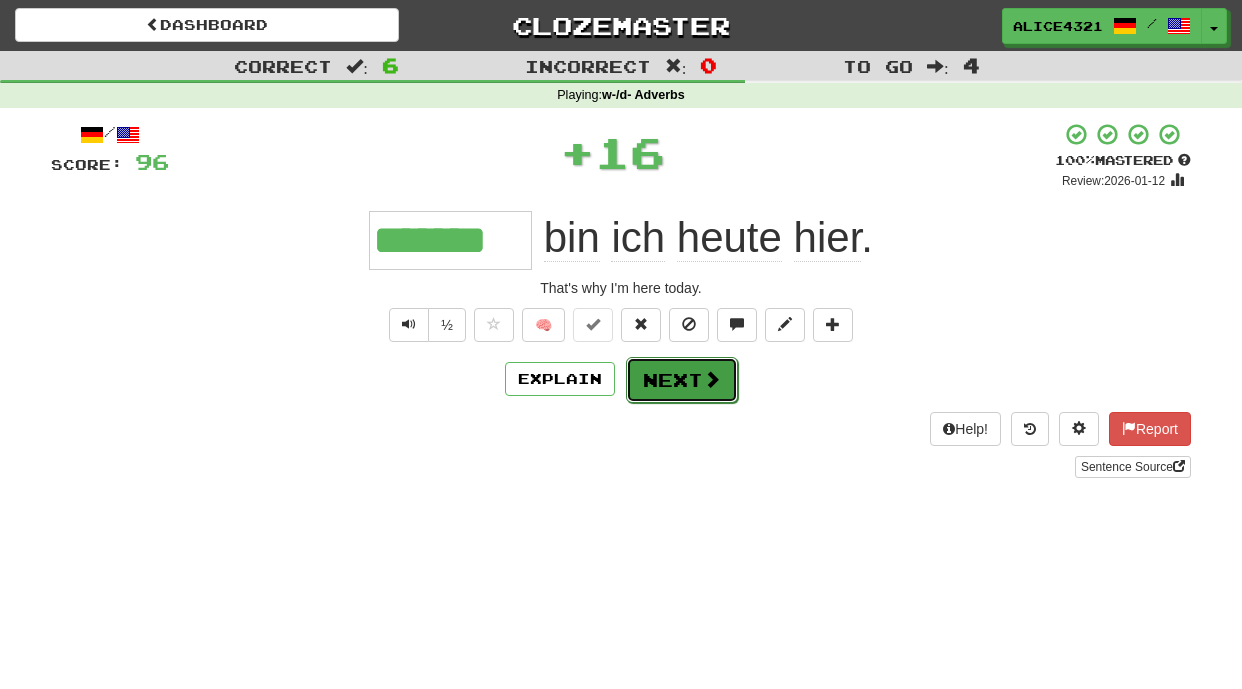 click on "Next" at bounding box center [682, 380] 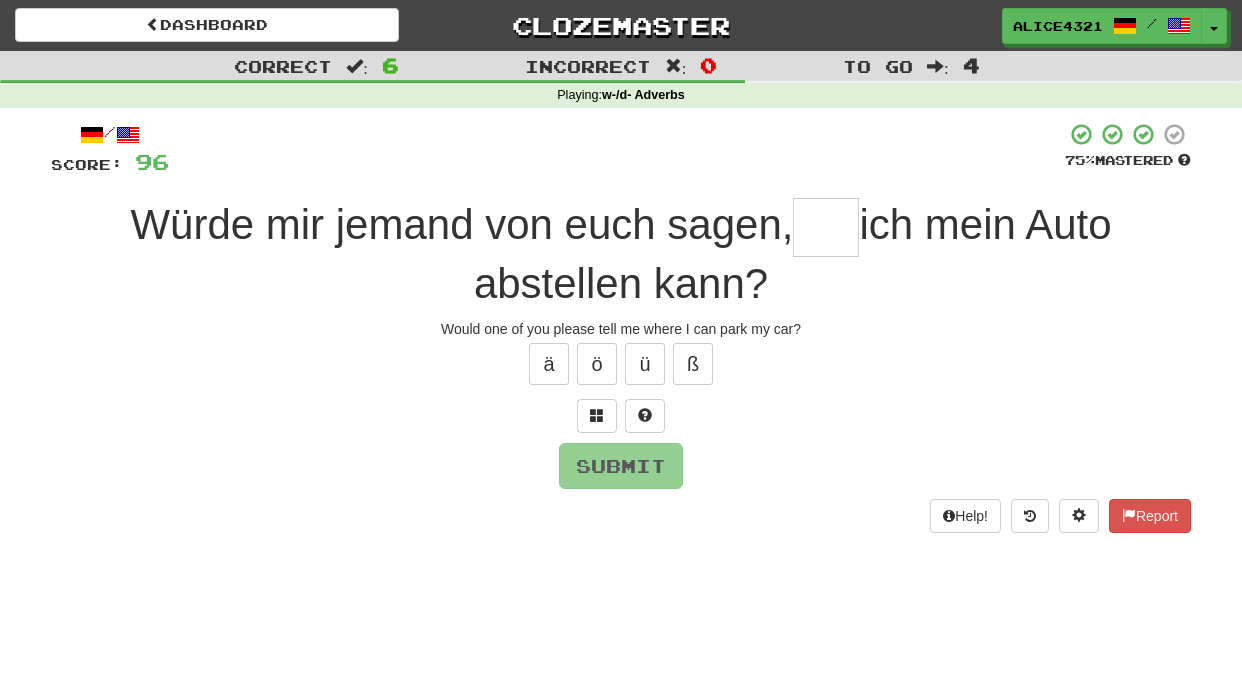 type on "*" 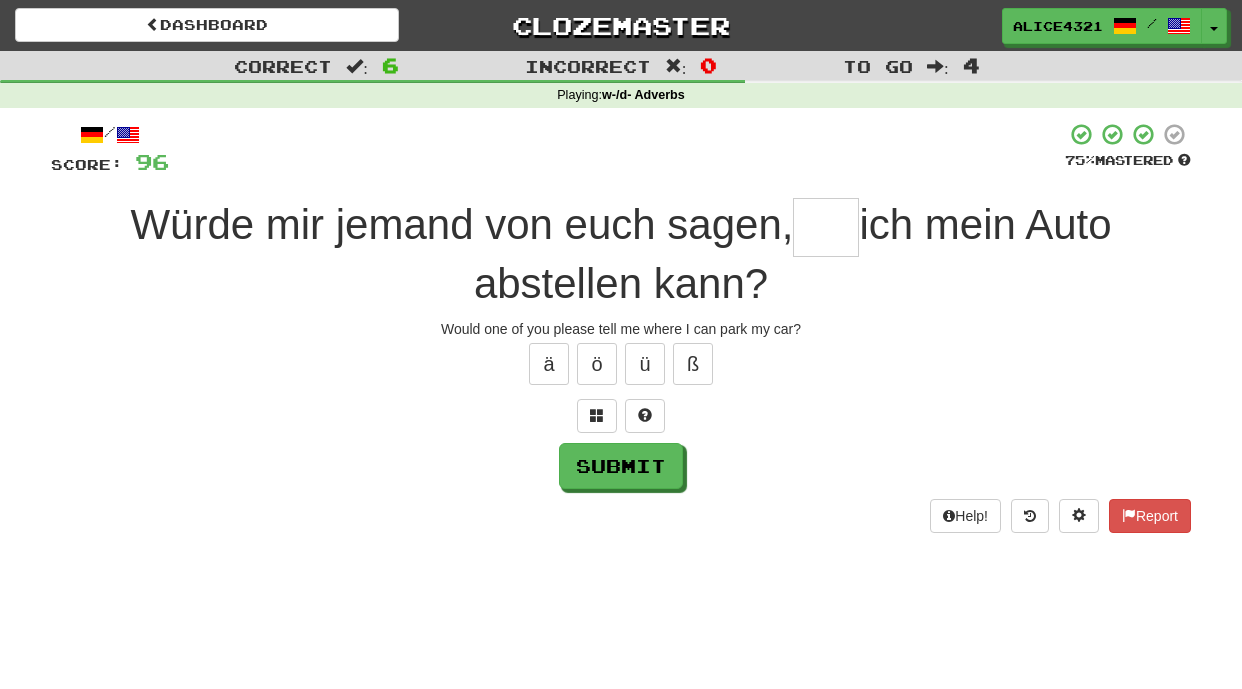 type on "*" 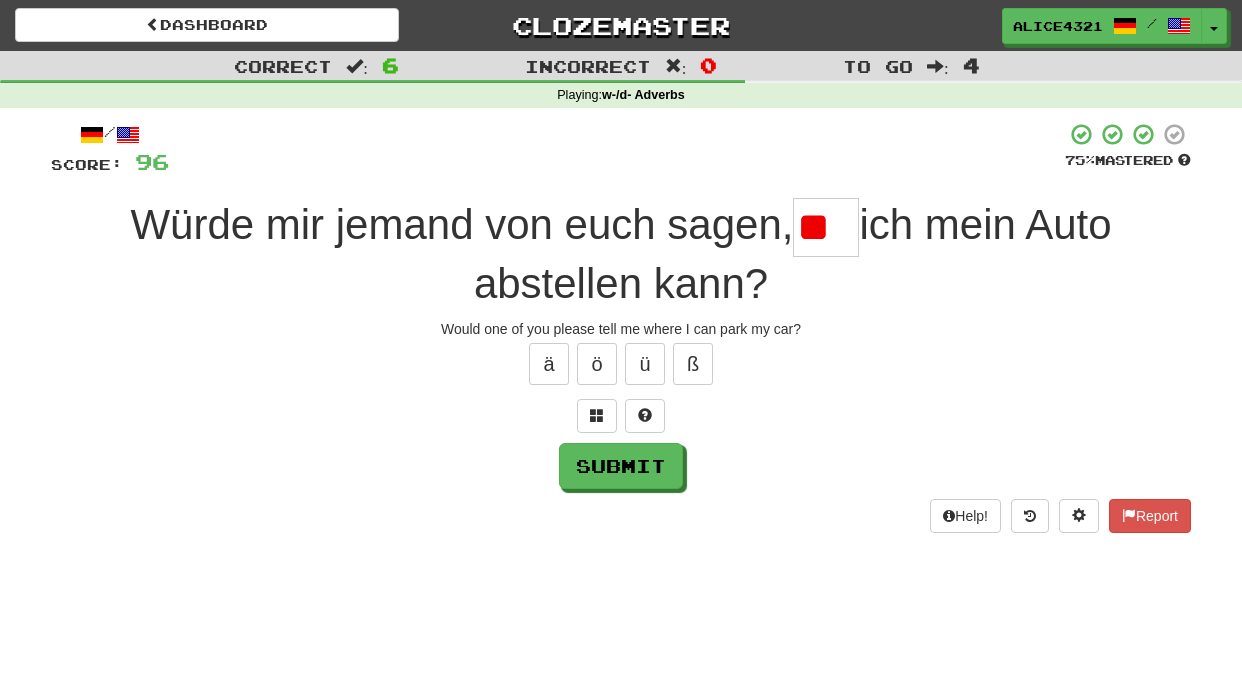 scroll, scrollTop: 0, scrollLeft: 0, axis: both 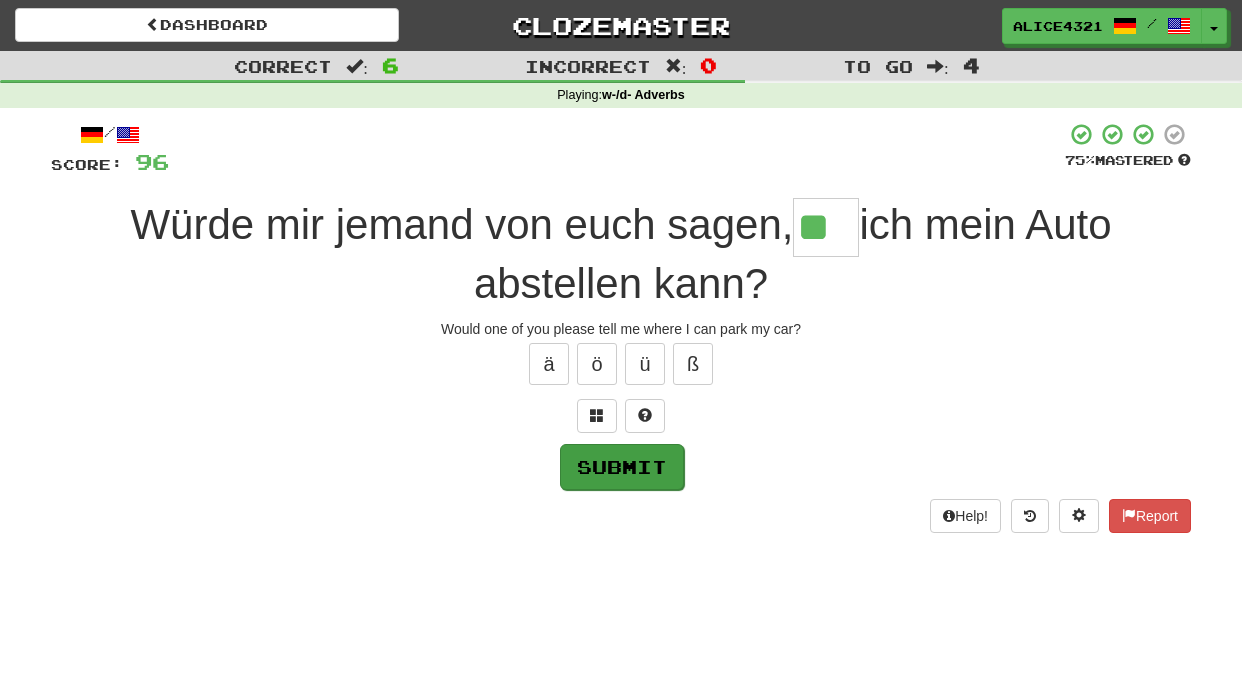 type on "**" 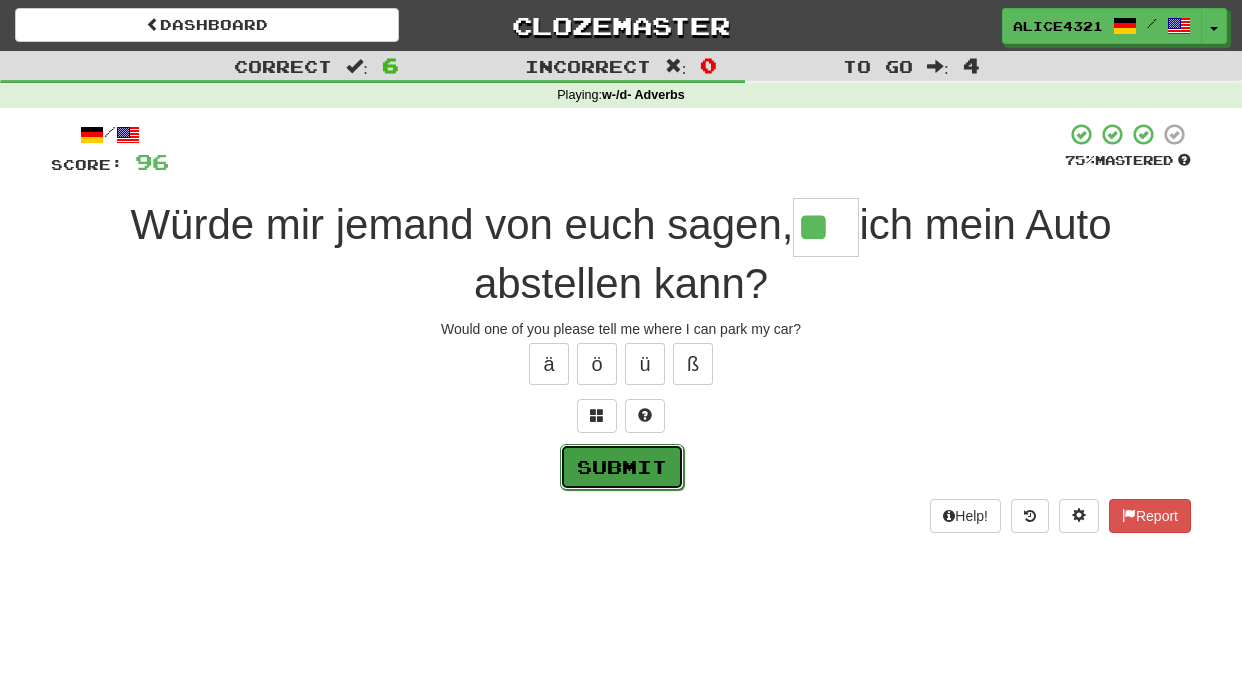 click on "Submit" at bounding box center [622, 467] 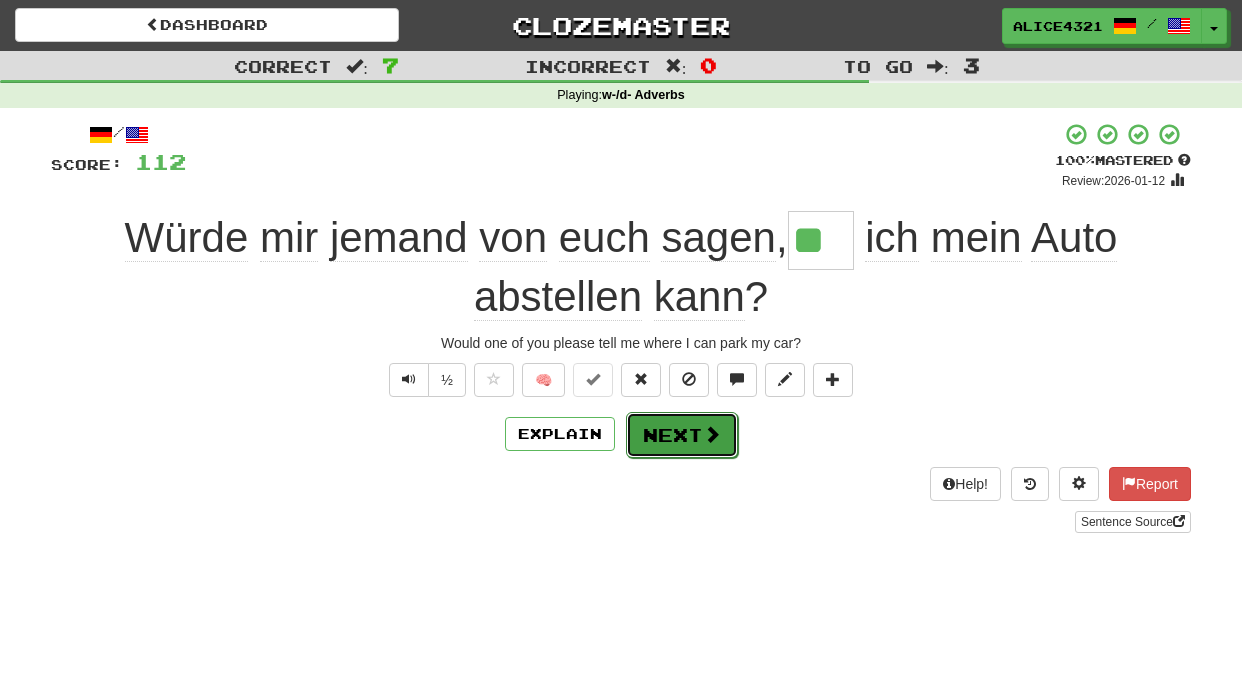 click on "Next" at bounding box center (682, 435) 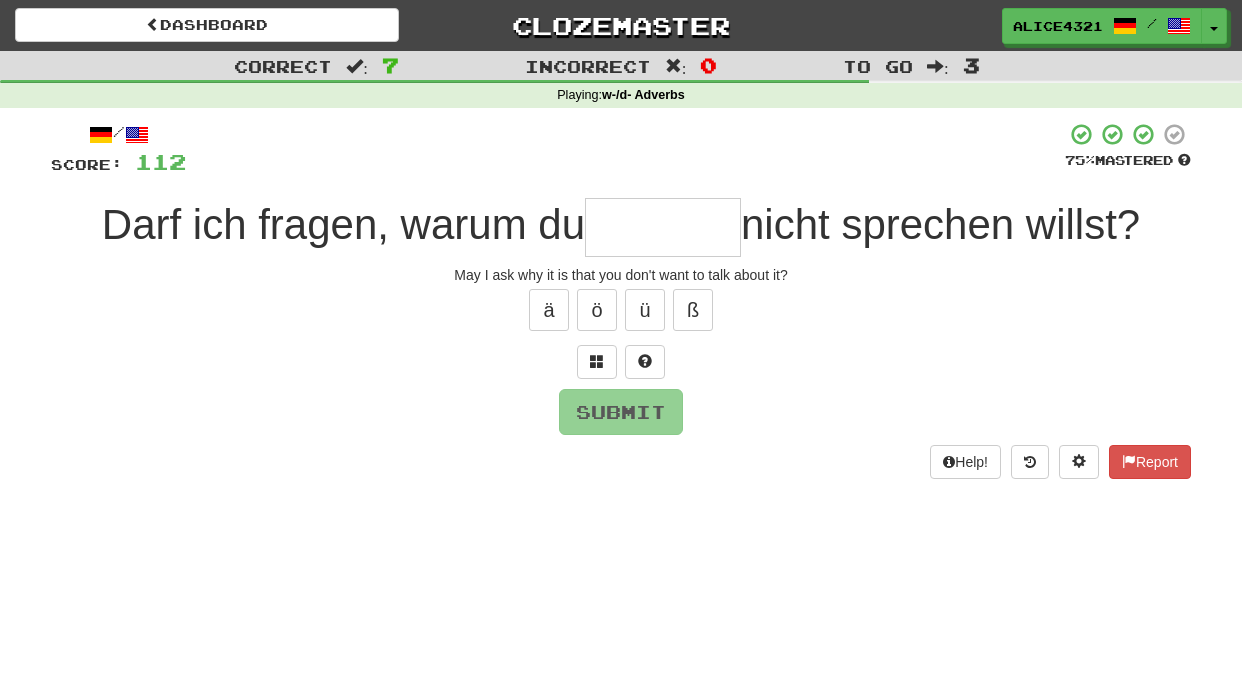 type on "*" 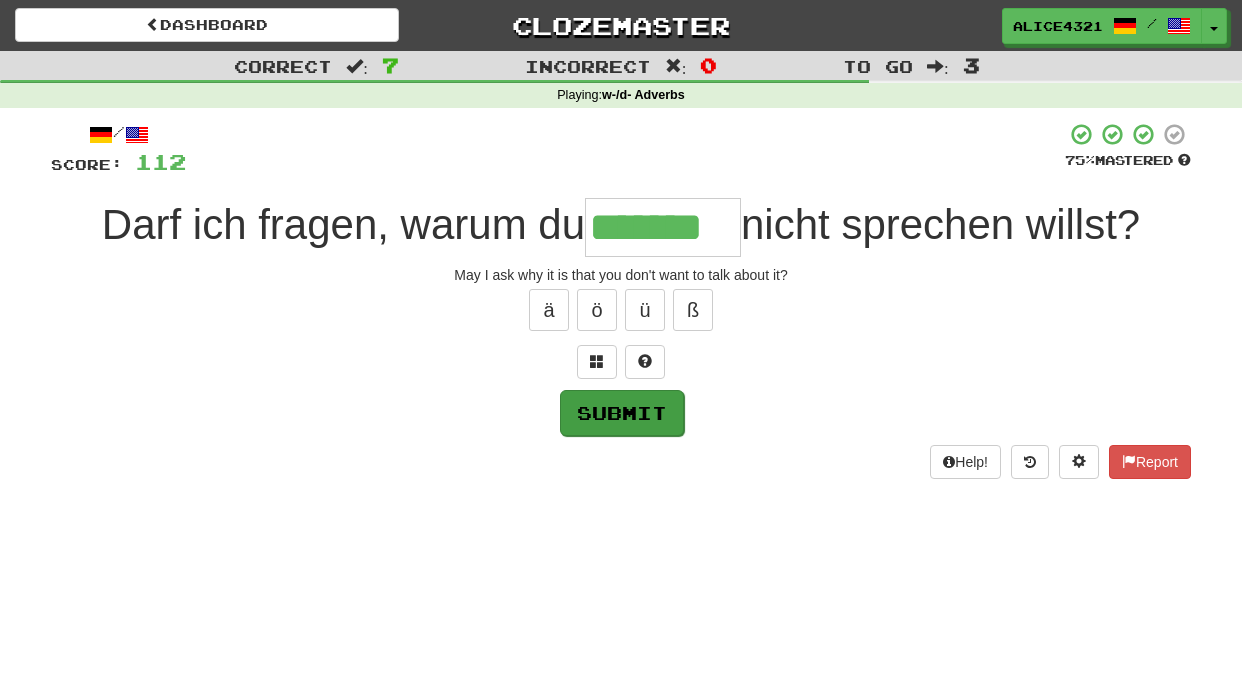 type on "*******" 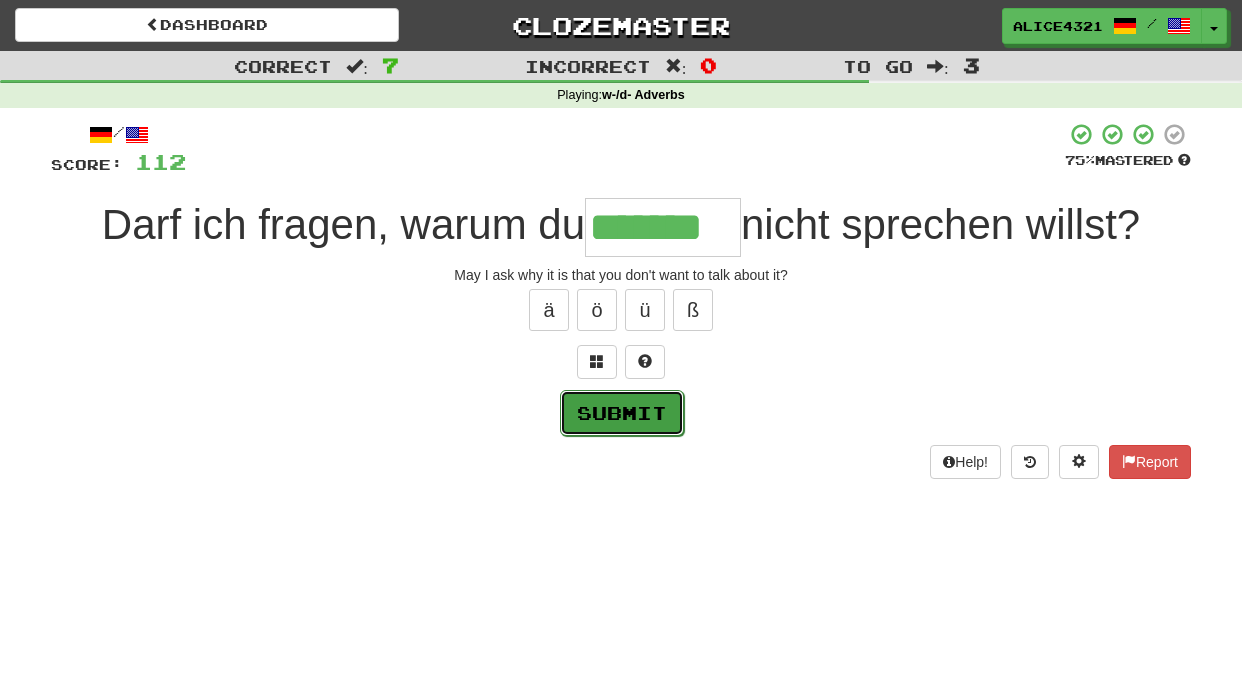 click on "Submit" at bounding box center (622, 413) 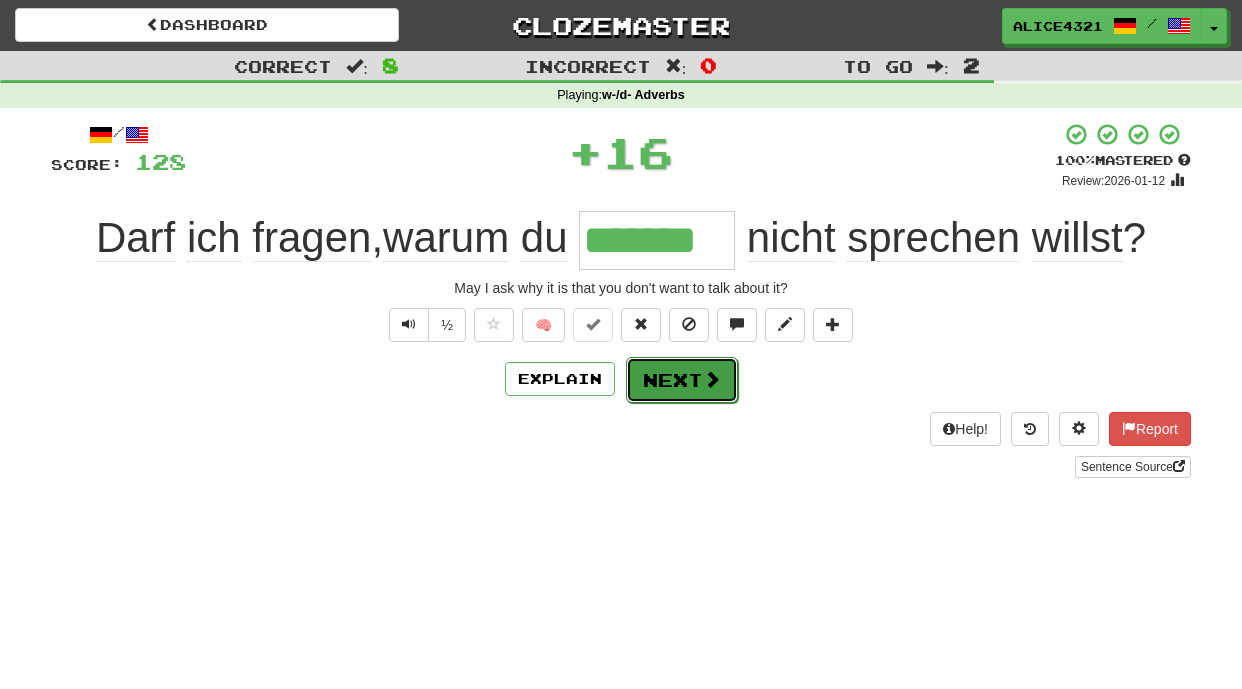 click on "Next" at bounding box center [682, 380] 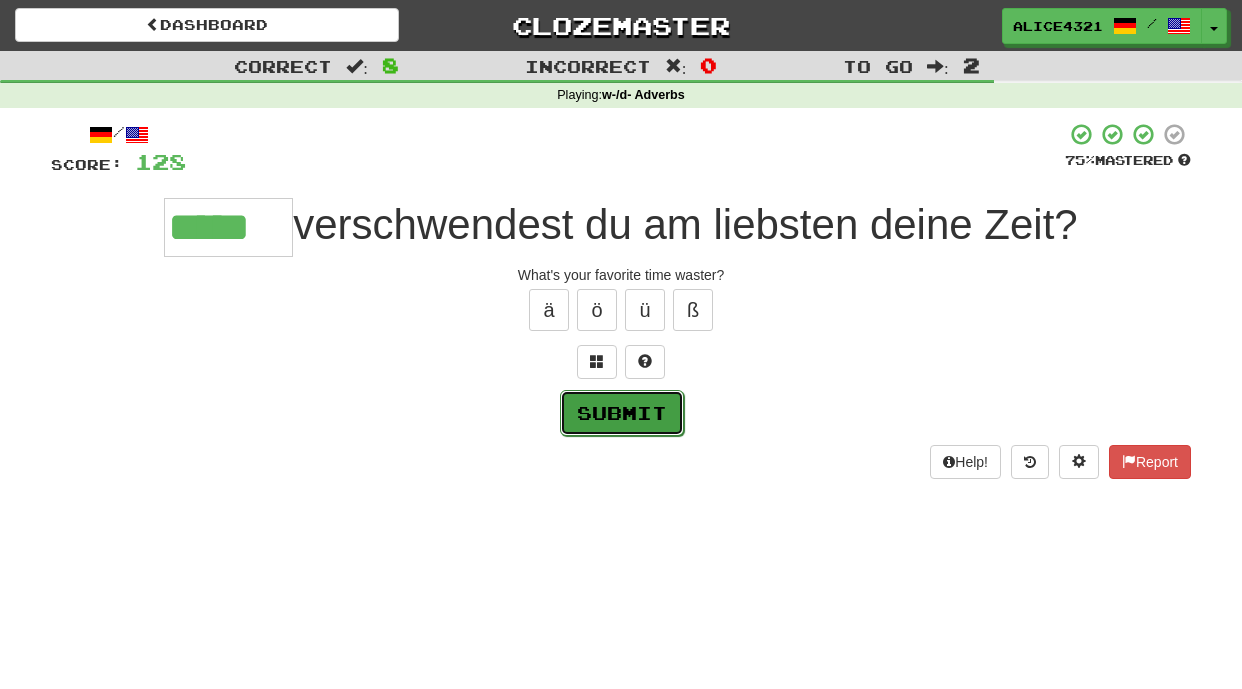 click on "Submit" at bounding box center [622, 413] 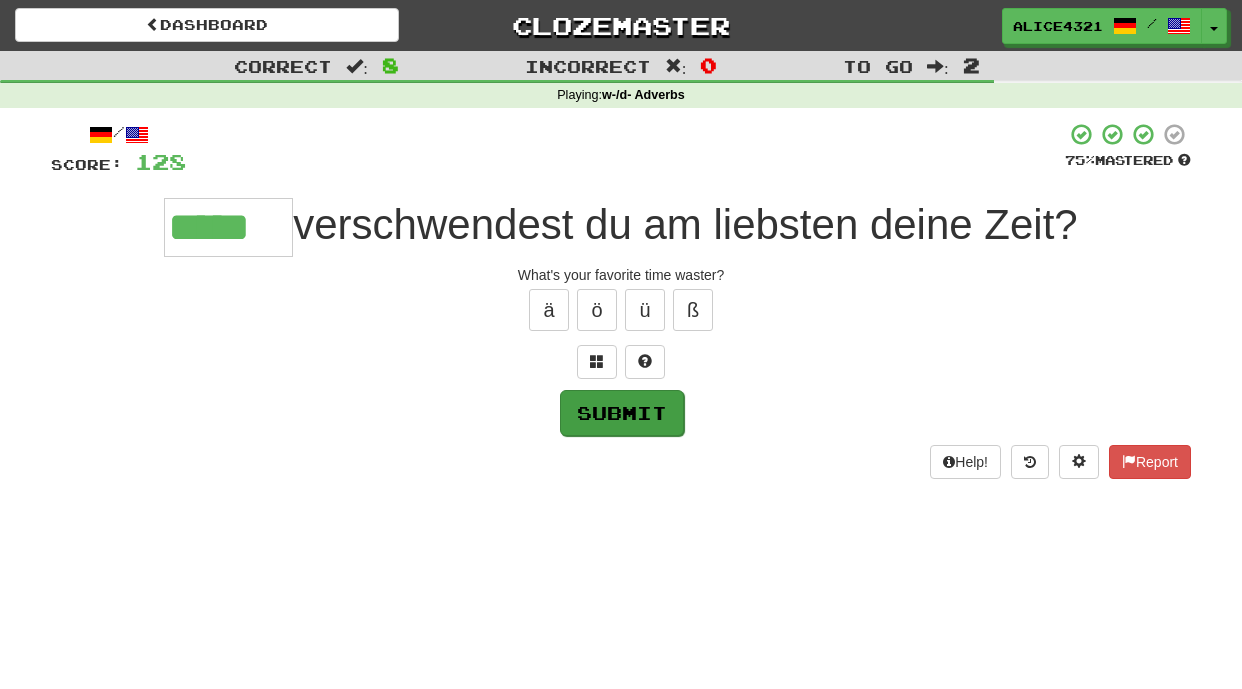 type on "*****" 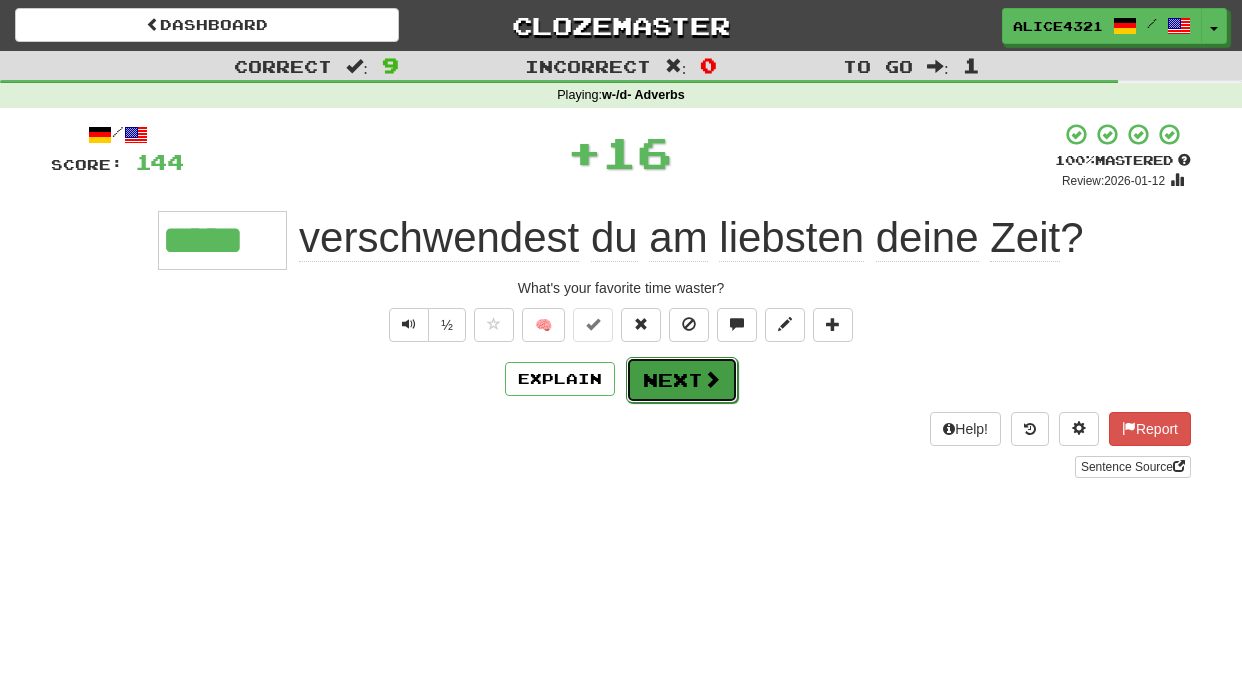click on "Next" at bounding box center (682, 380) 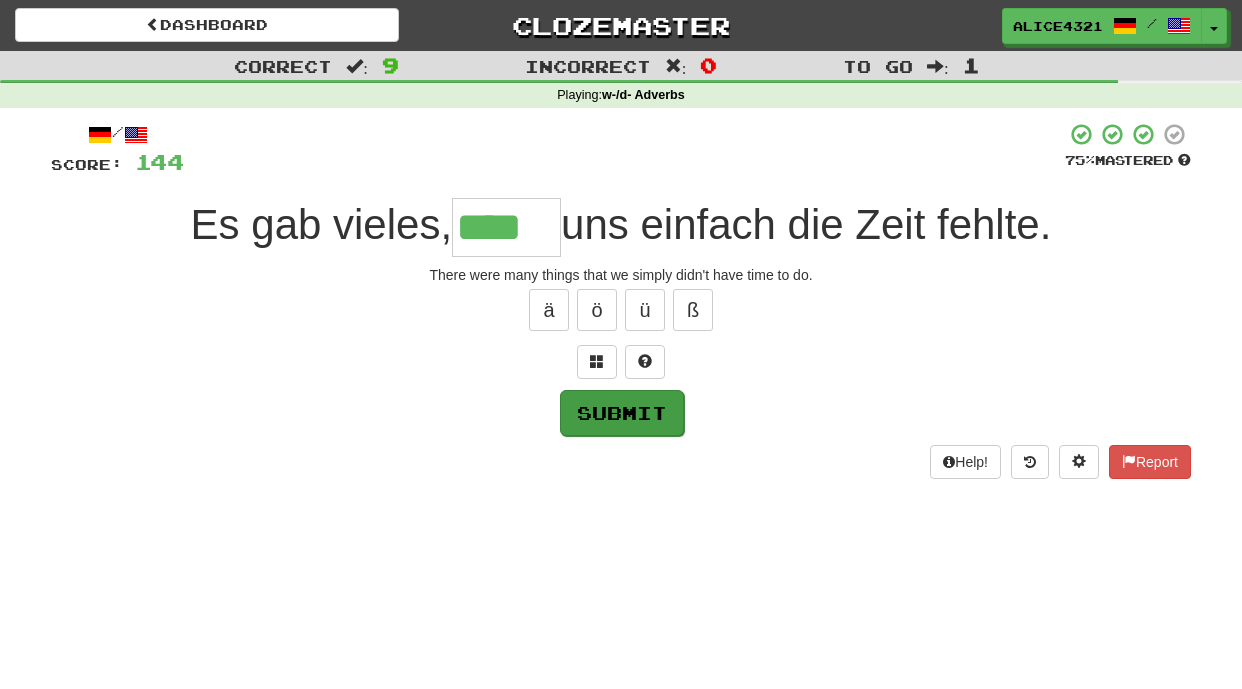 type on "****" 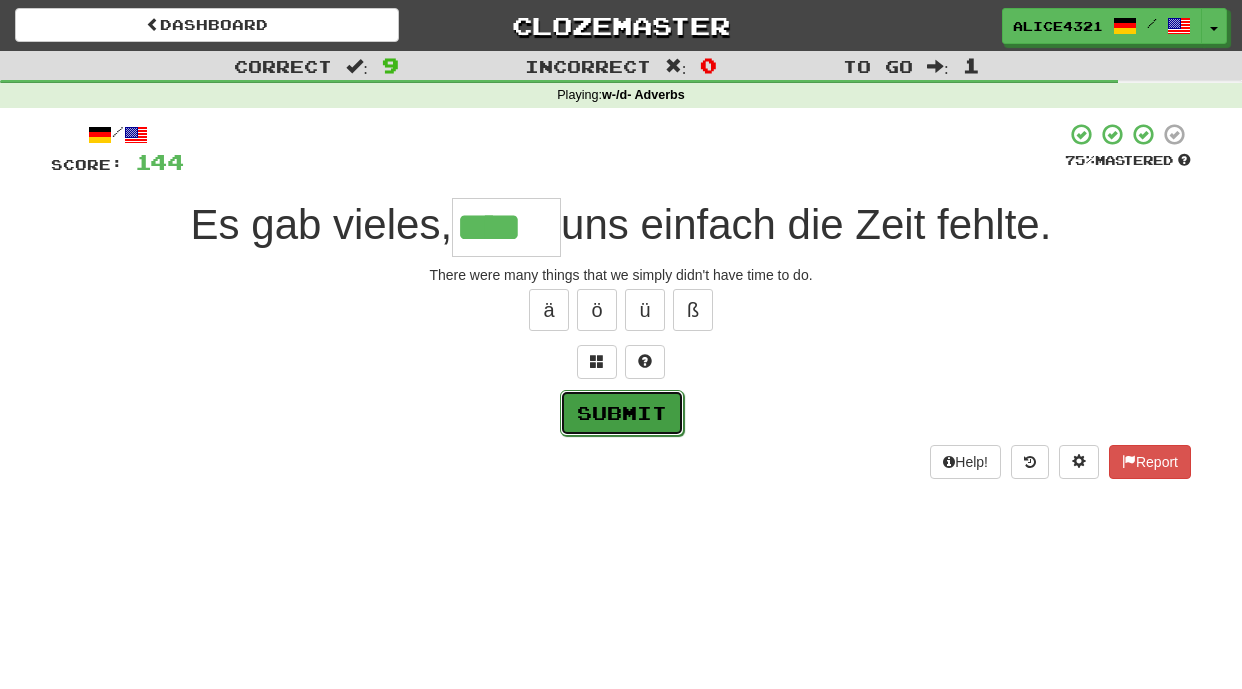 click on "Submit" at bounding box center [622, 413] 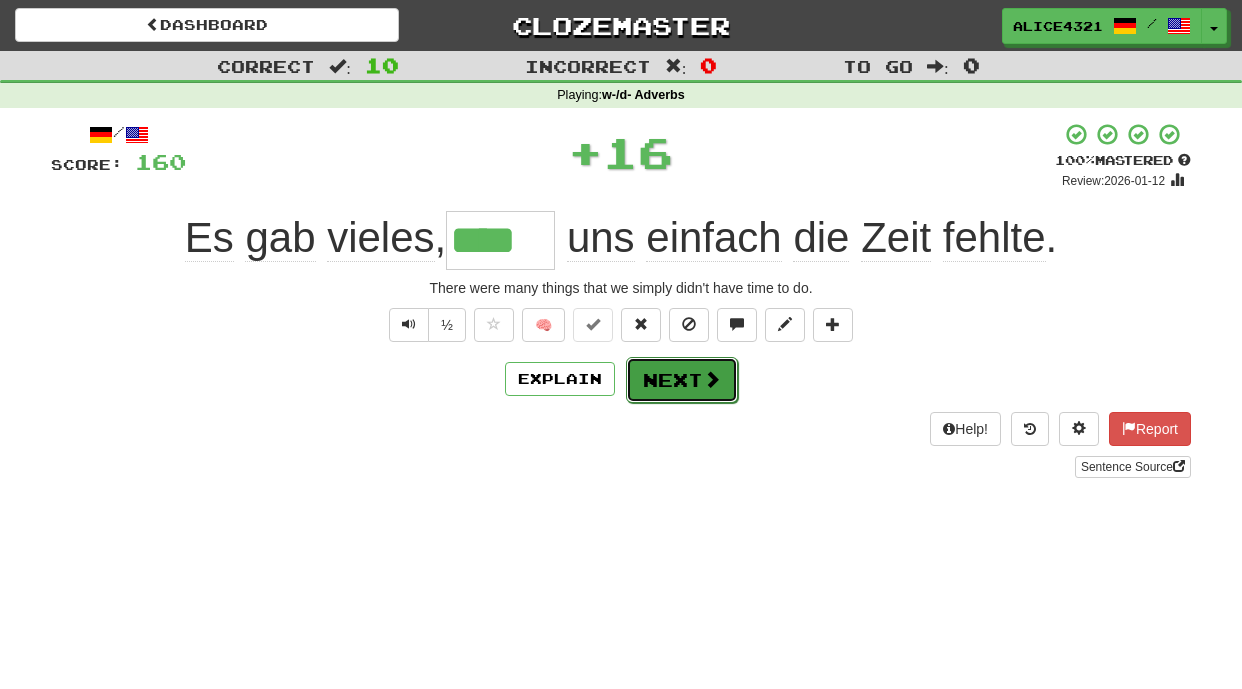 click on "Next" at bounding box center (682, 380) 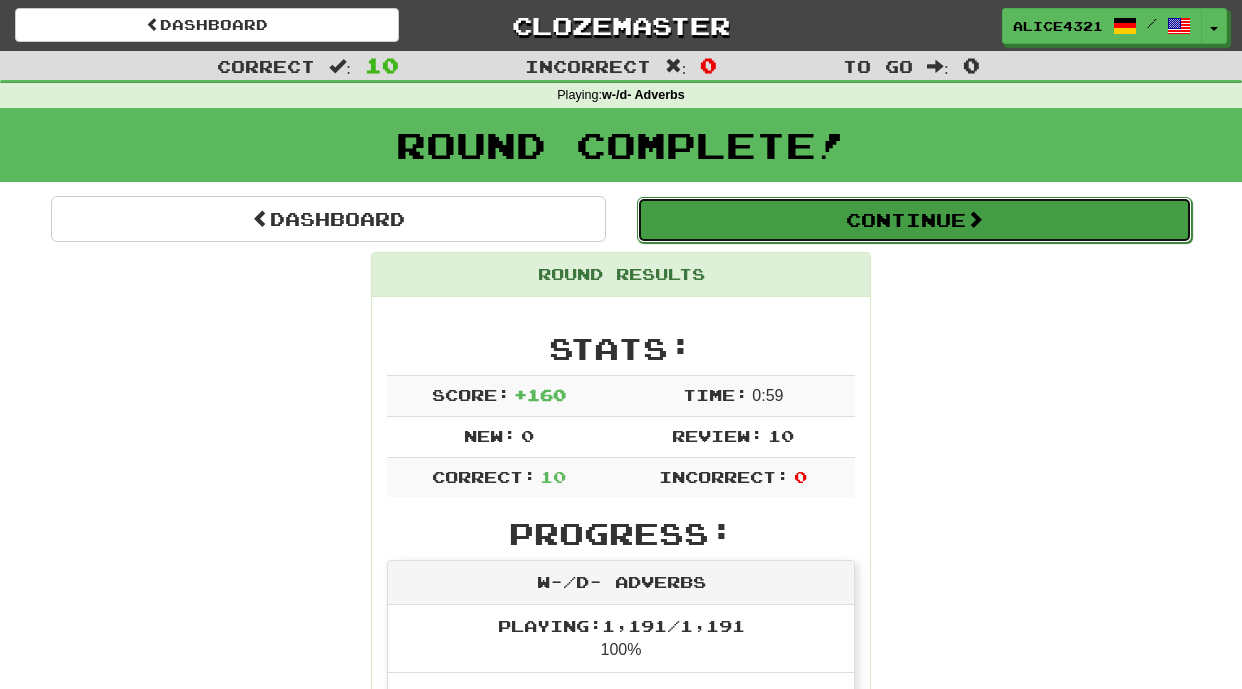 click on "Continue" at bounding box center [914, 220] 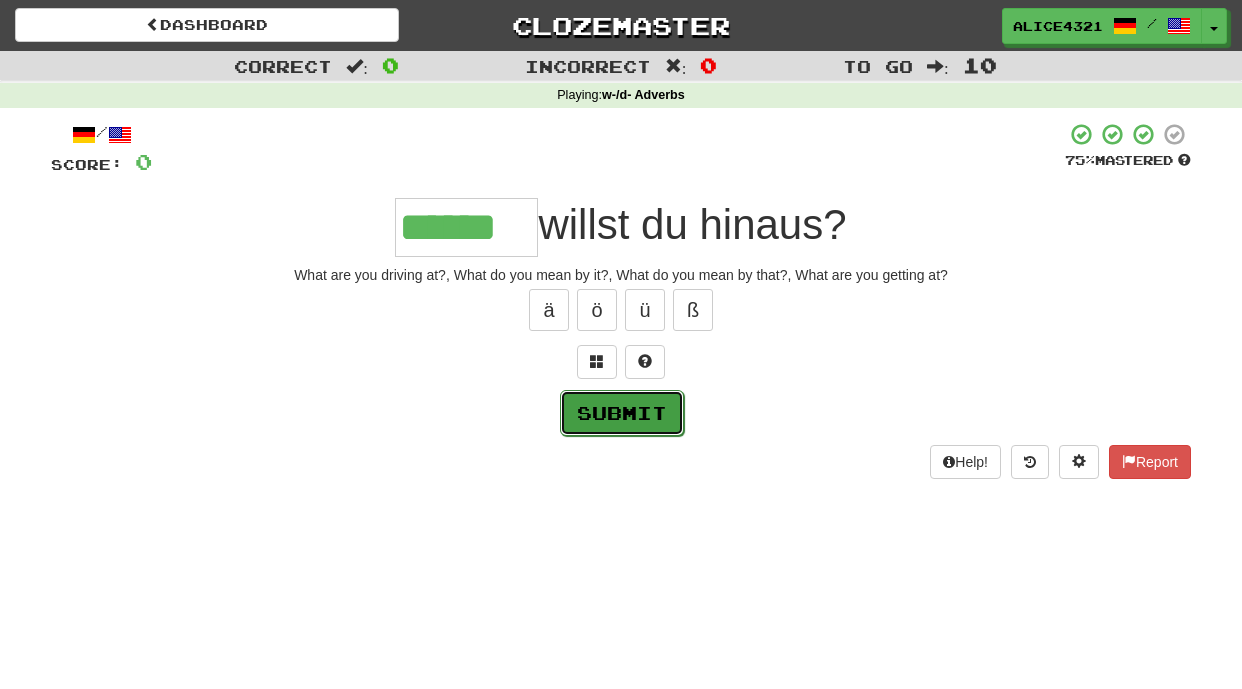 click on "Submit" at bounding box center (622, 413) 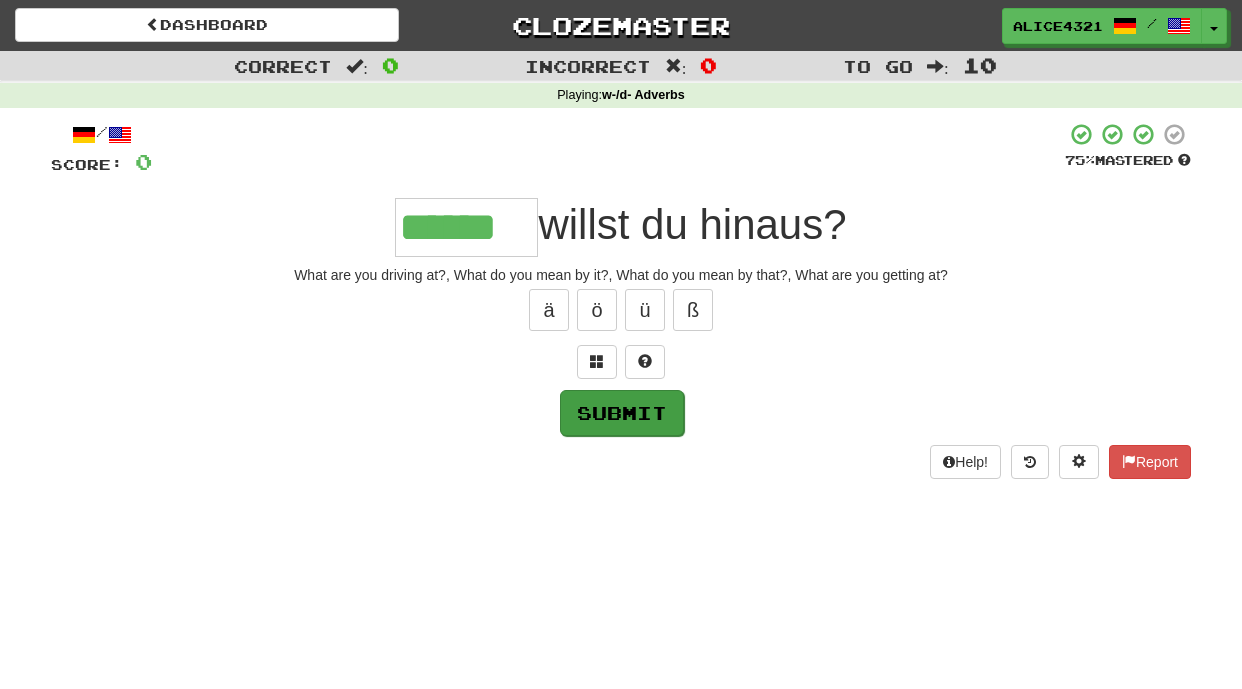 type on "******" 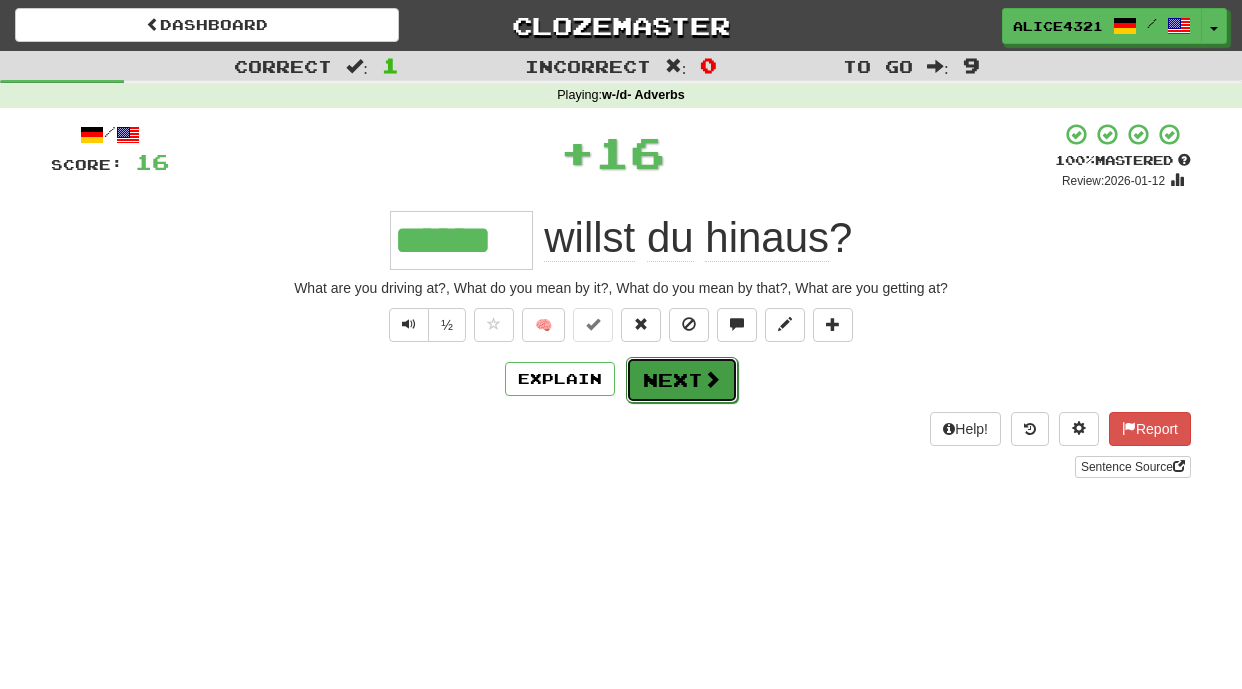 click on "Next" at bounding box center [682, 380] 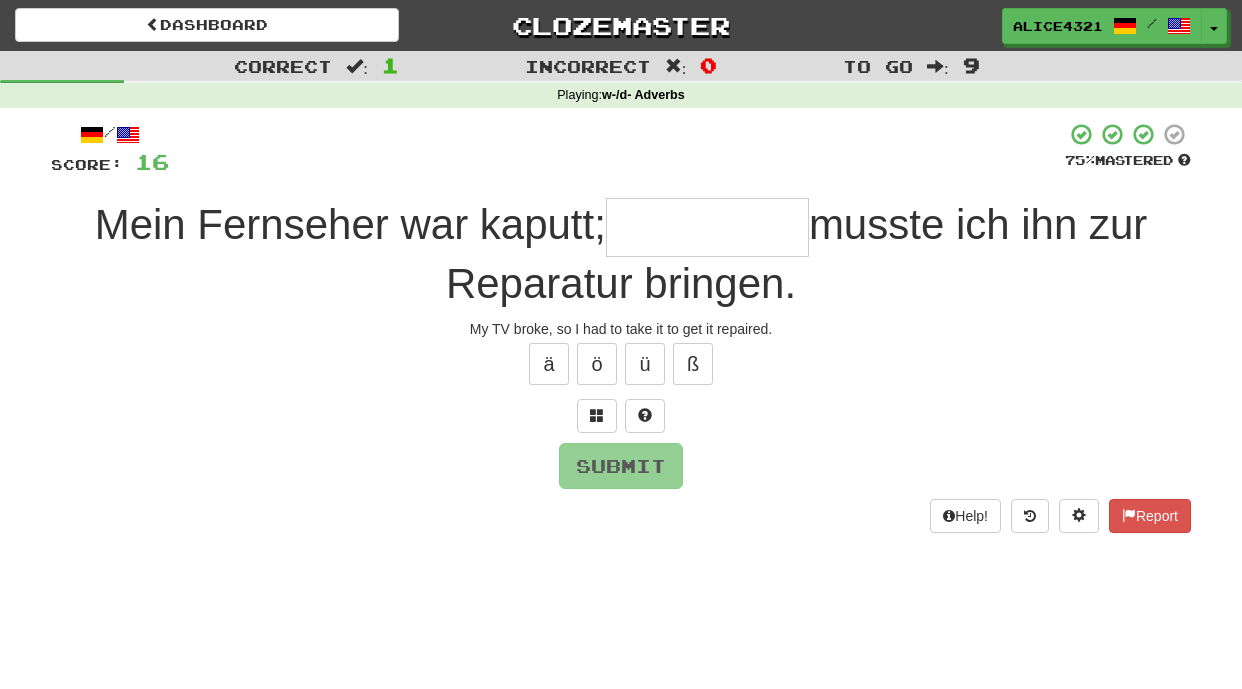 type on "*" 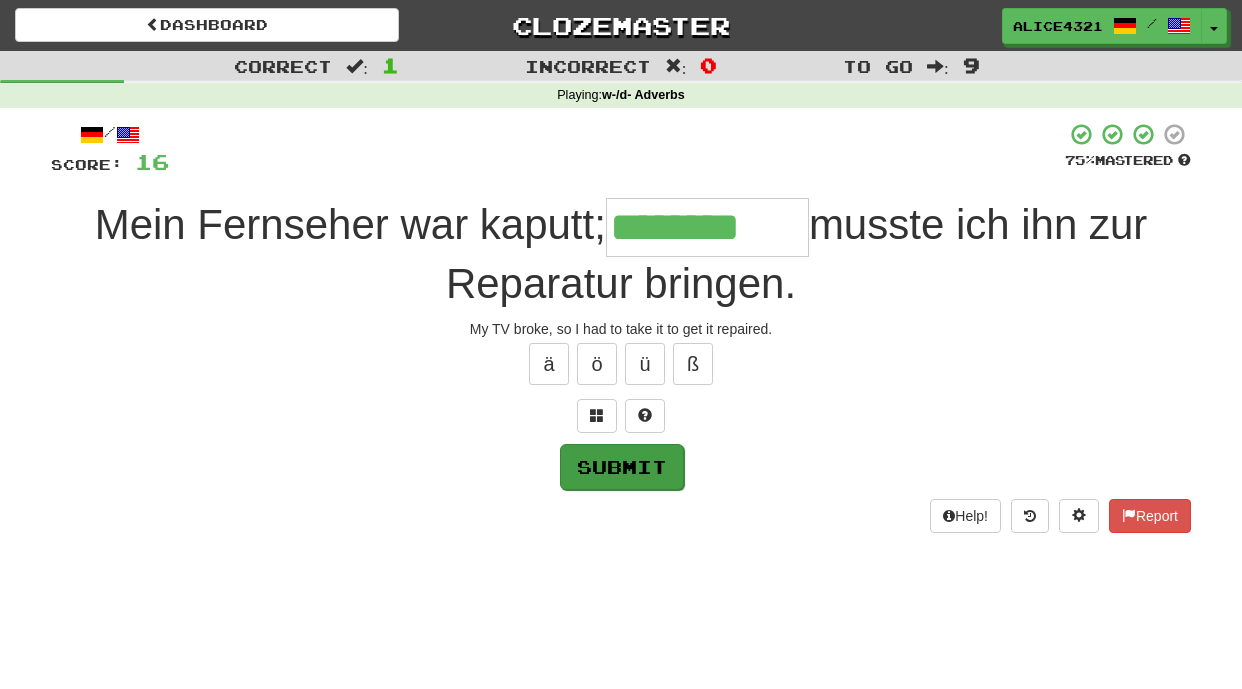 type on "********" 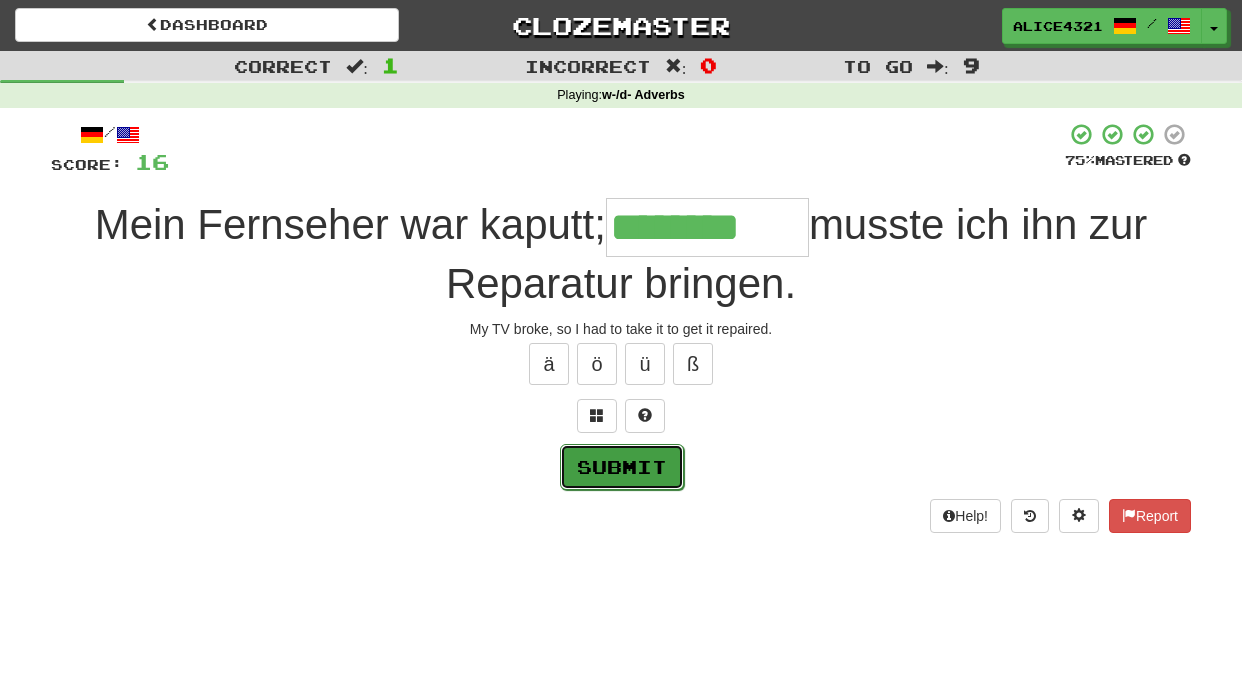 click on "Submit" at bounding box center (622, 467) 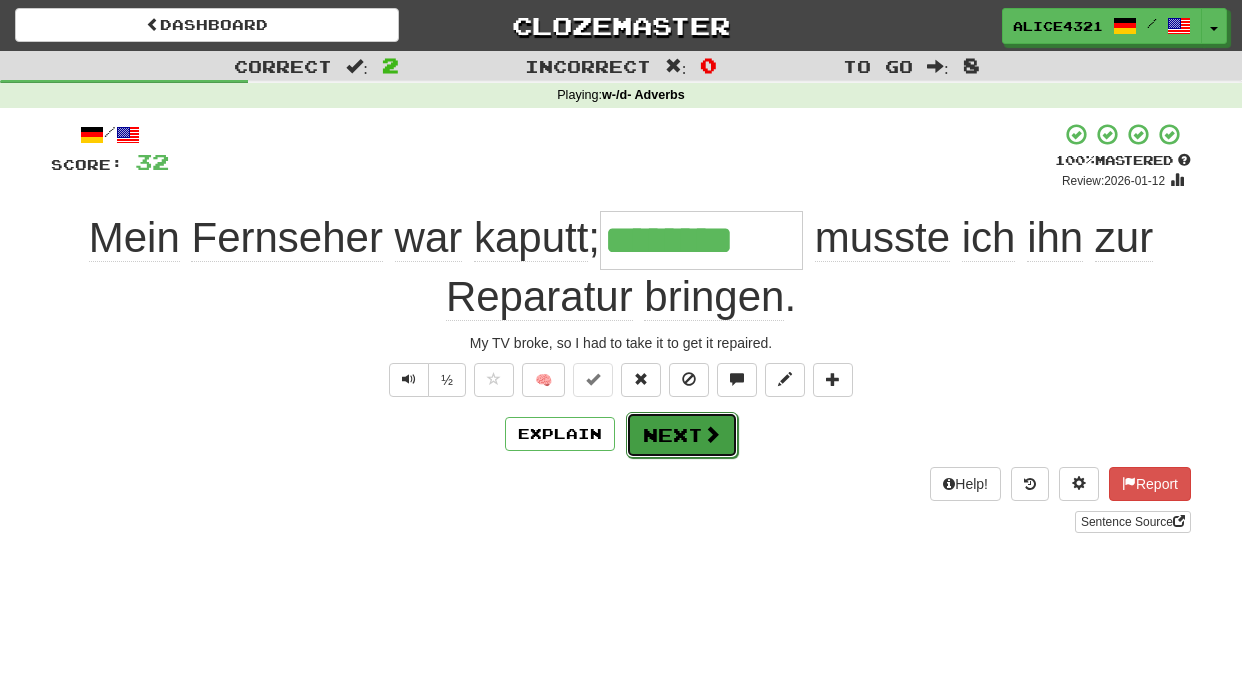 click on "Next" at bounding box center [682, 435] 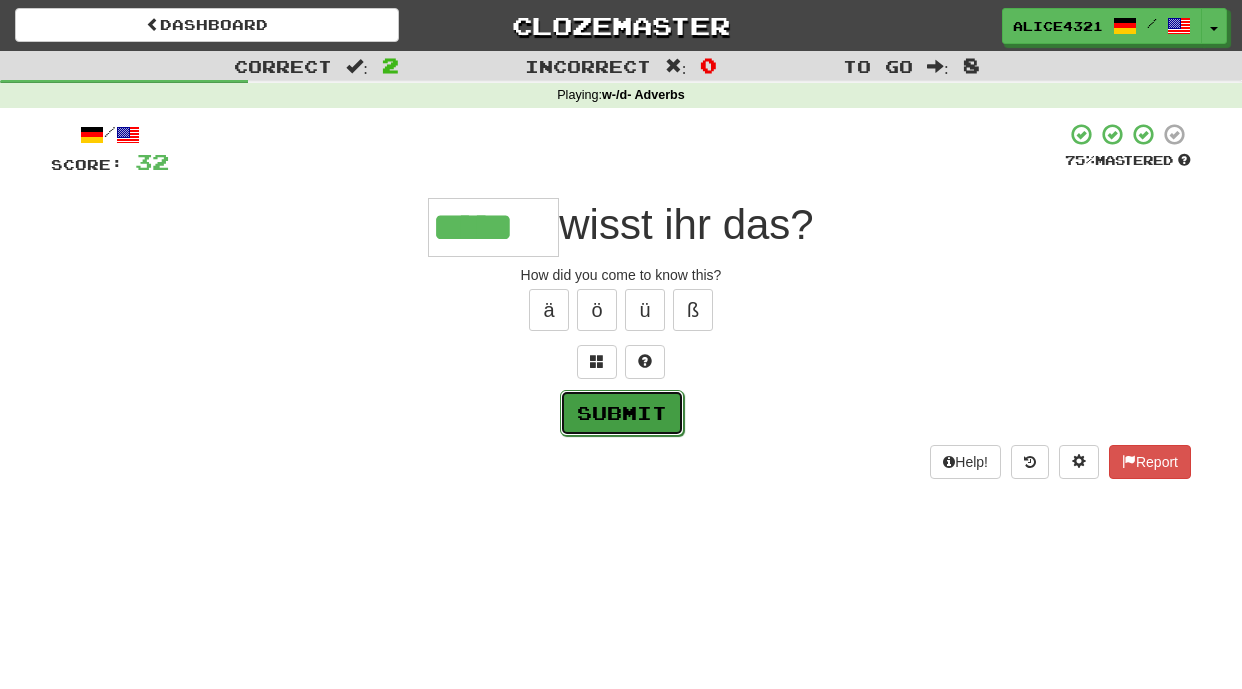 click on "Submit" at bounding box center [622, 413] 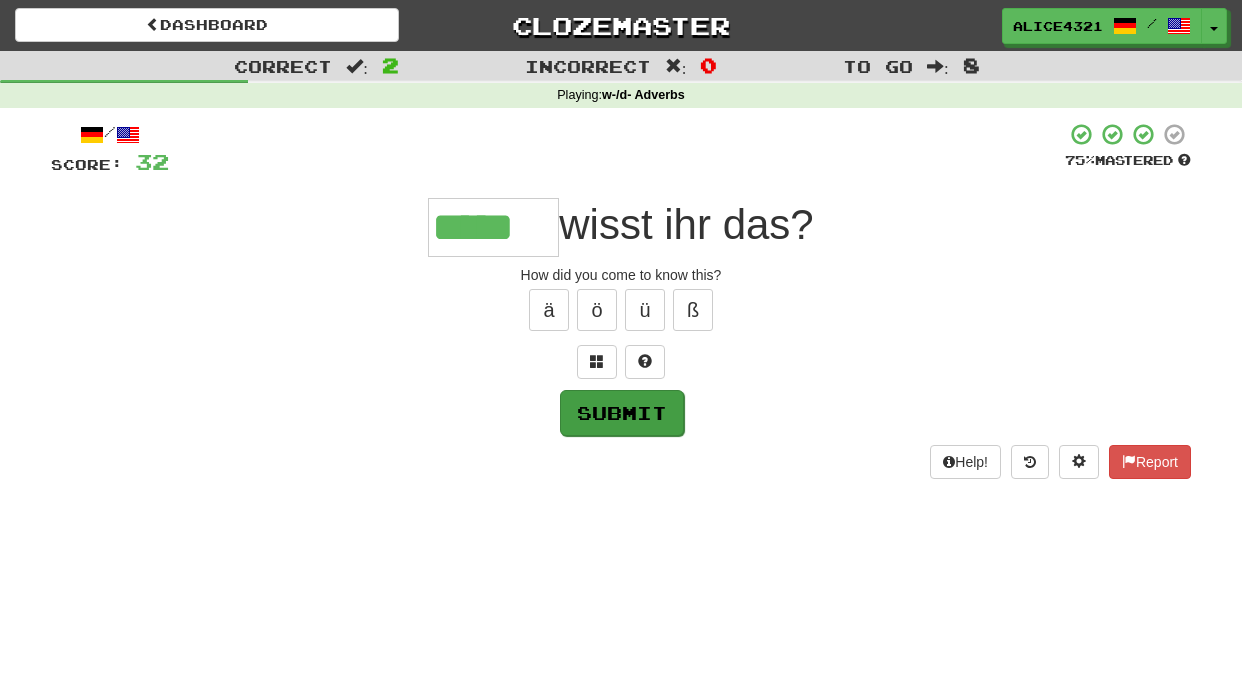 type on "*****" 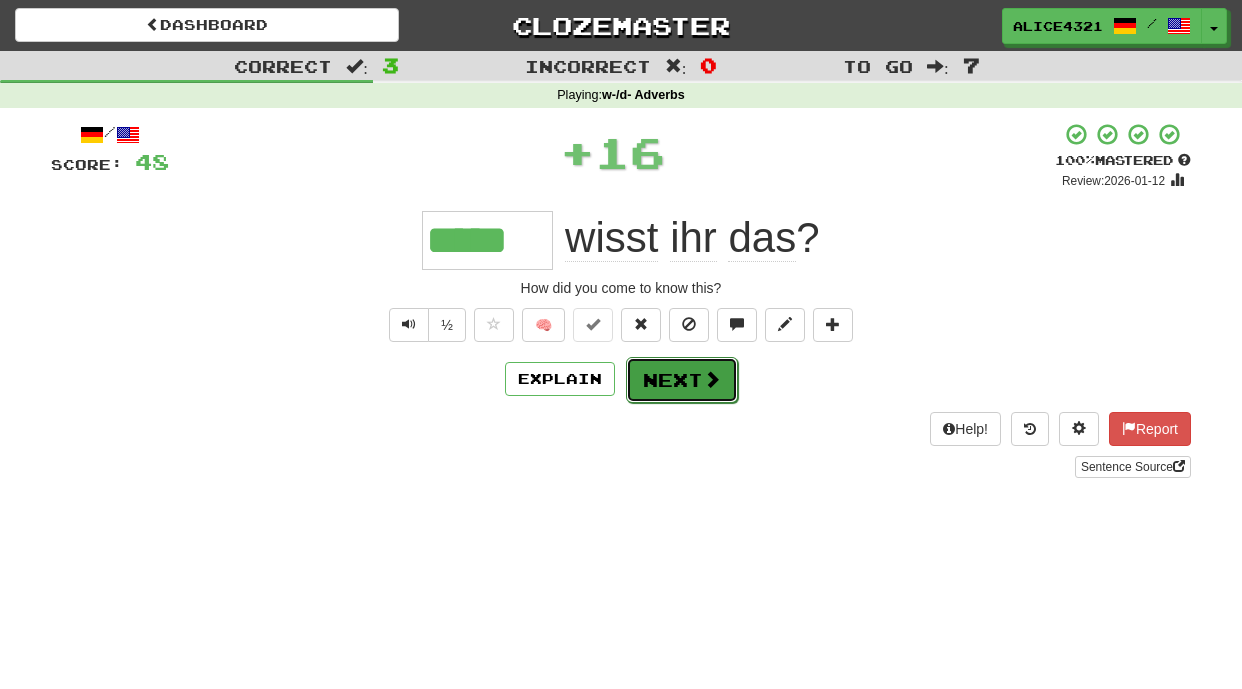 click on "Next" at bounding box center (682, 380) 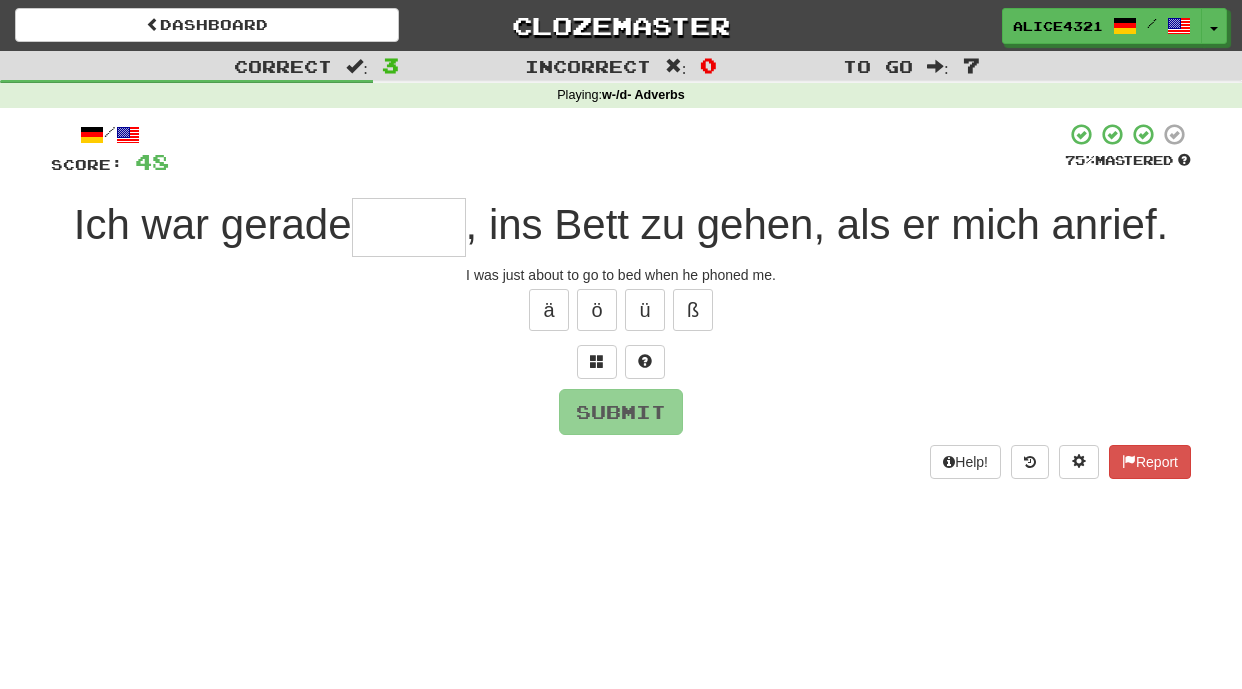 type on "*" 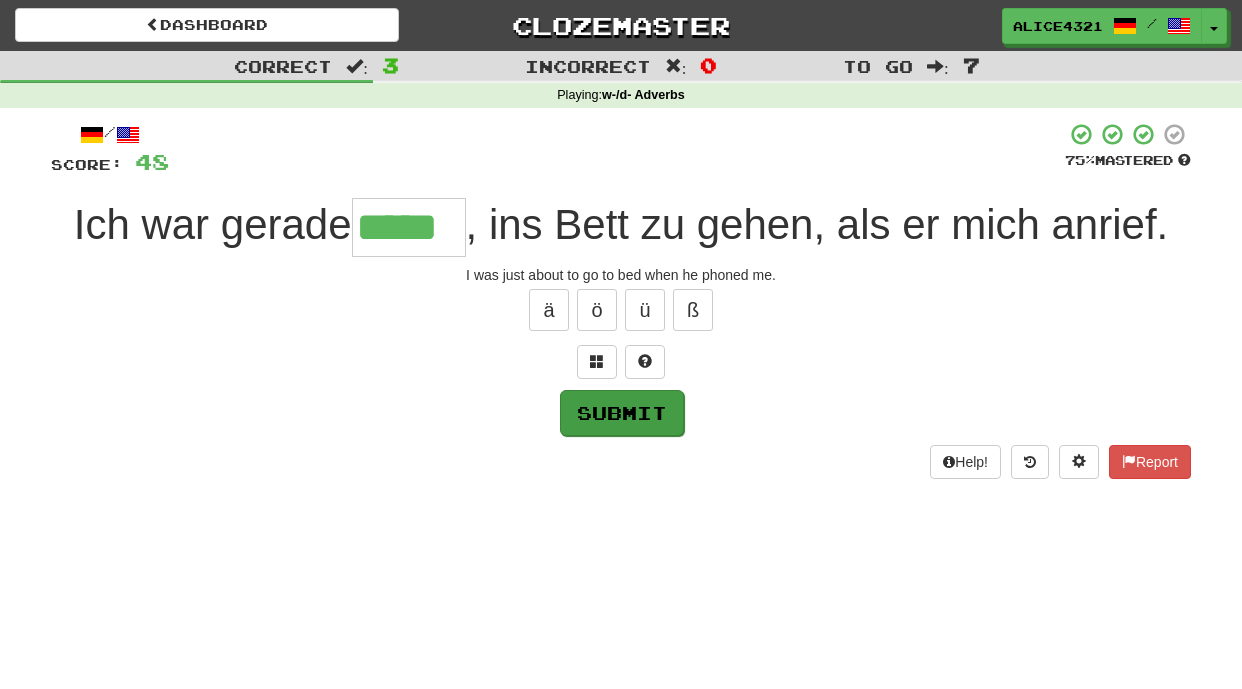 type on "*****" 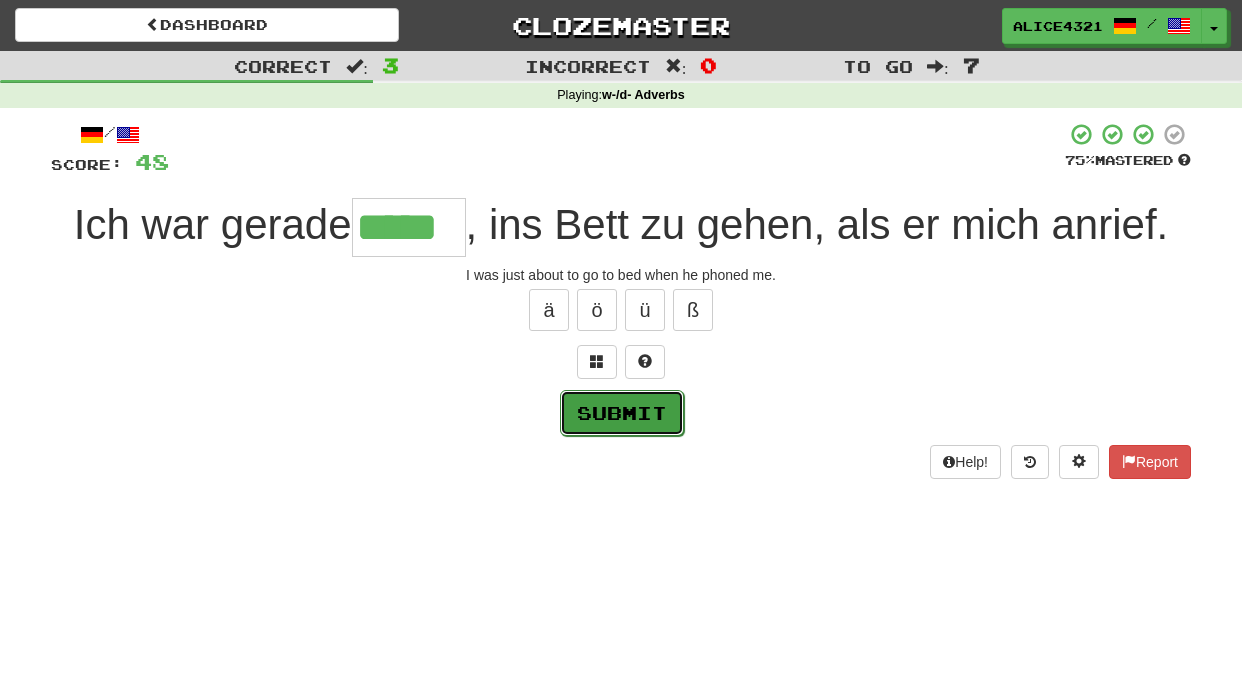 click on "Submit" at bounding box center (622, 413) 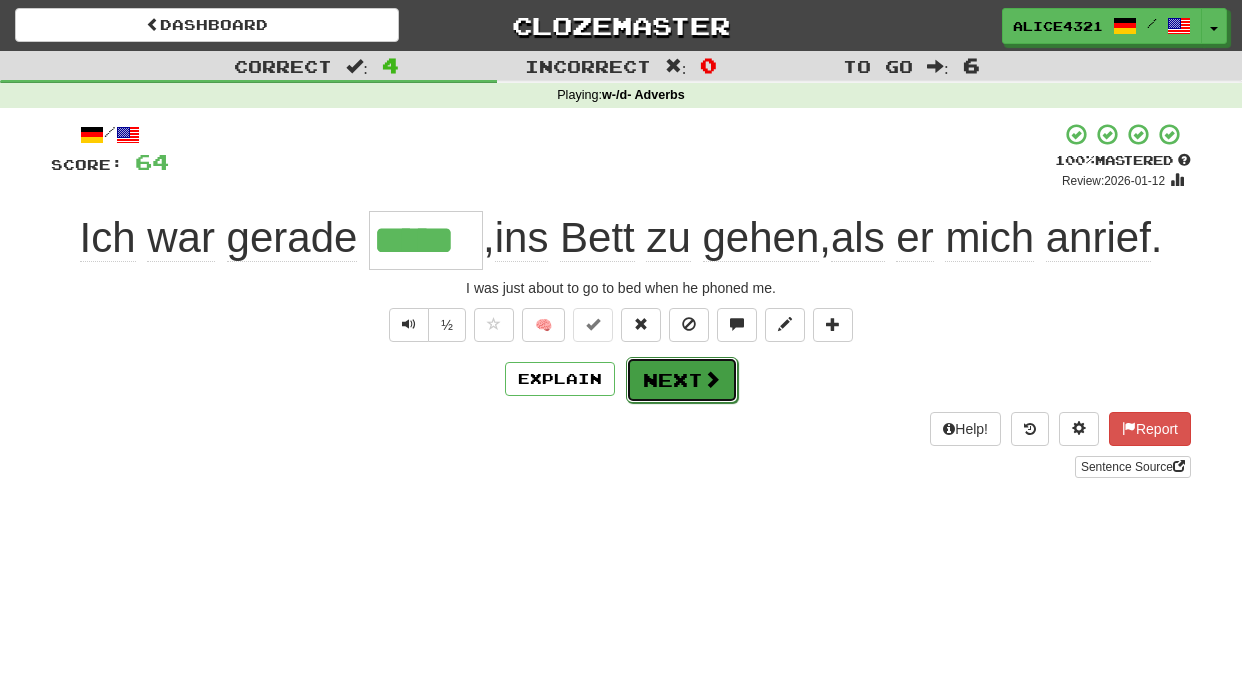 click on "Next" at bounding box center (682, 380) 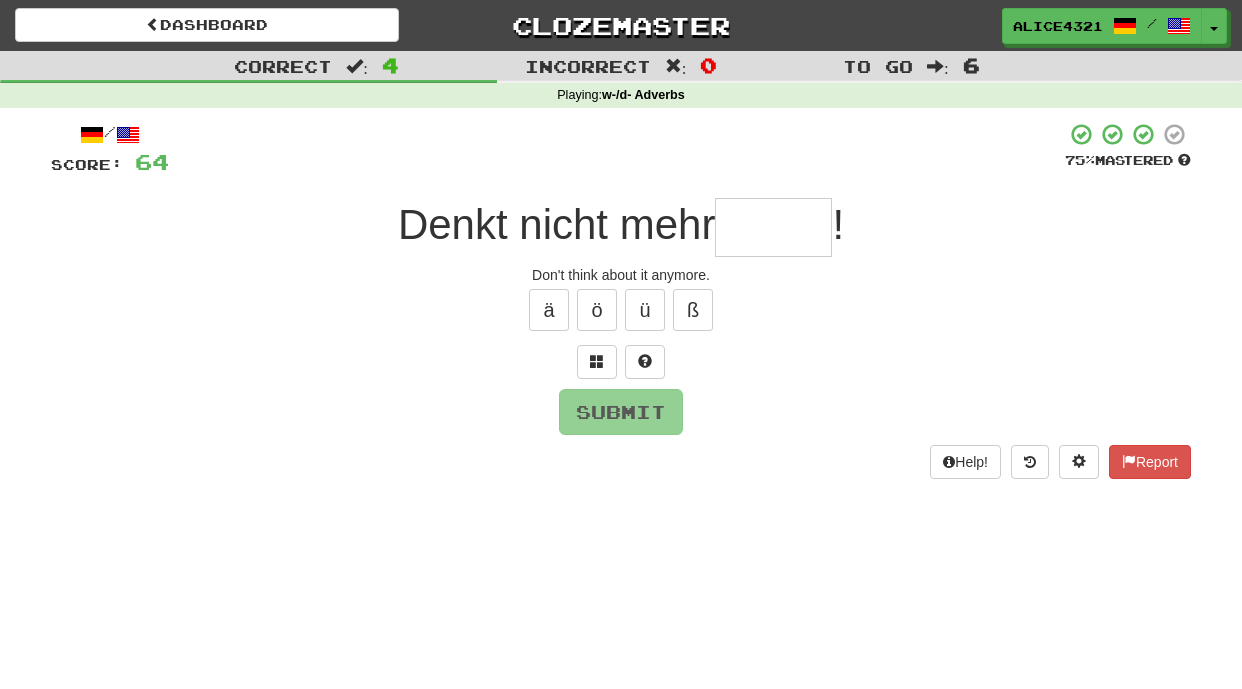 type on "*" 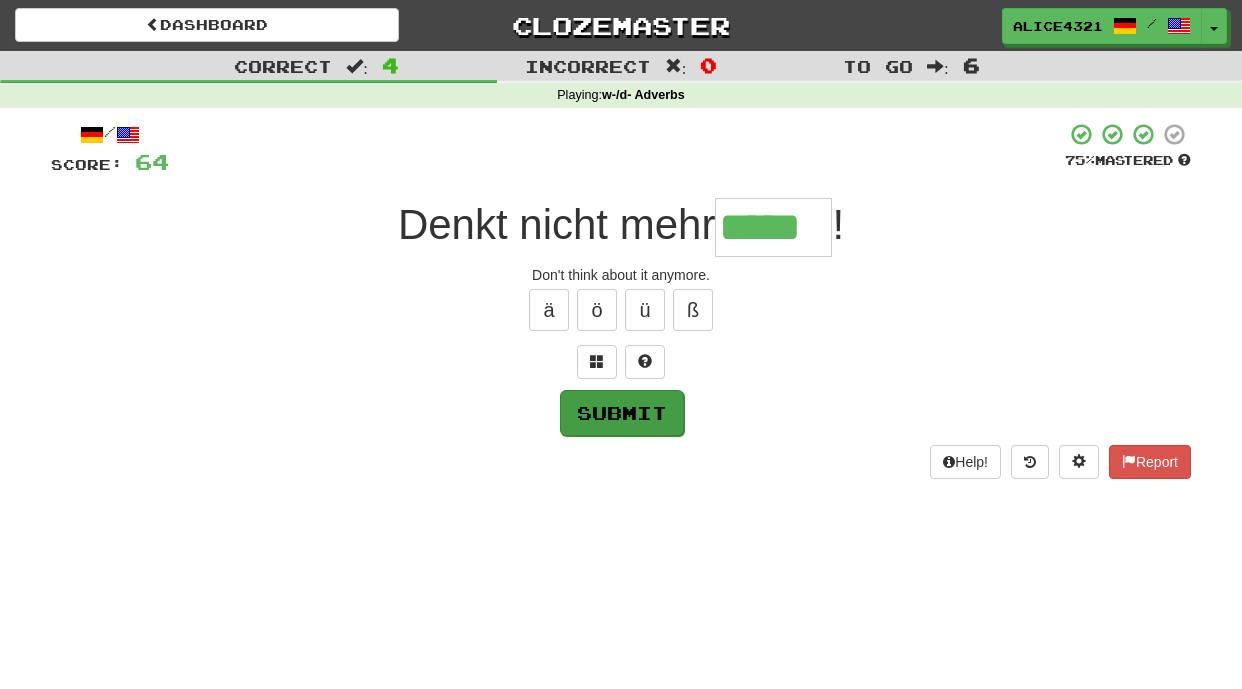 type on "*****" 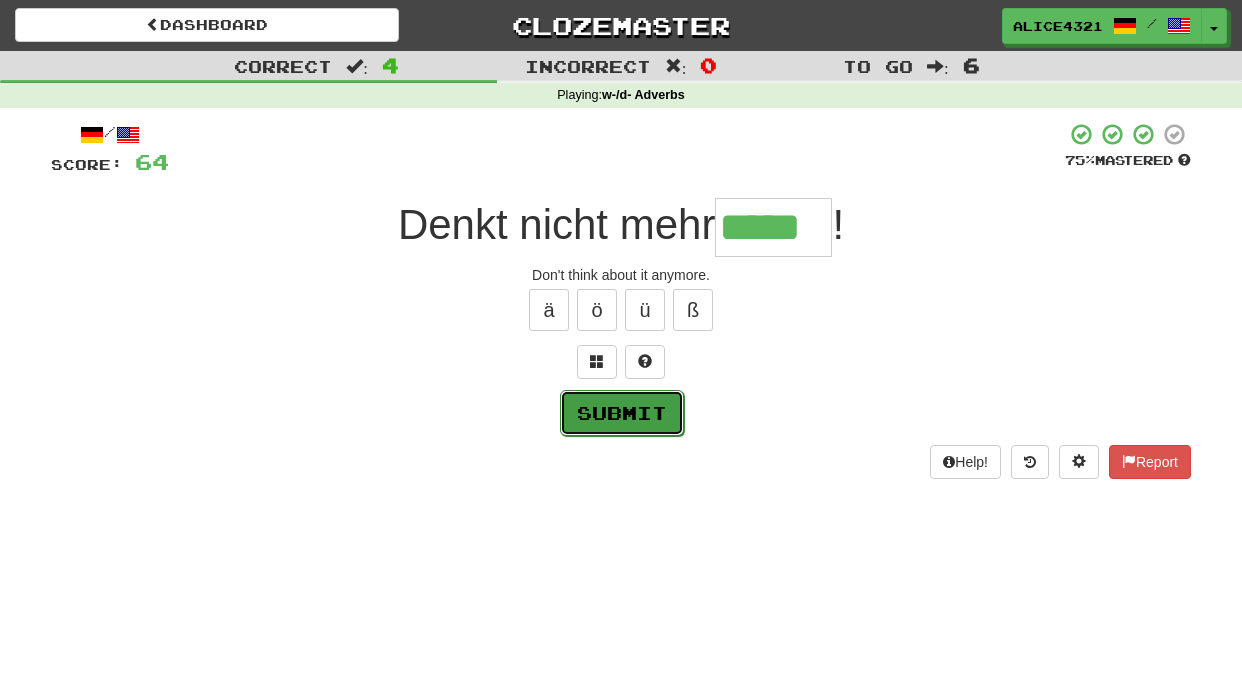 click on "Submit" at bounding box center [622, 413] 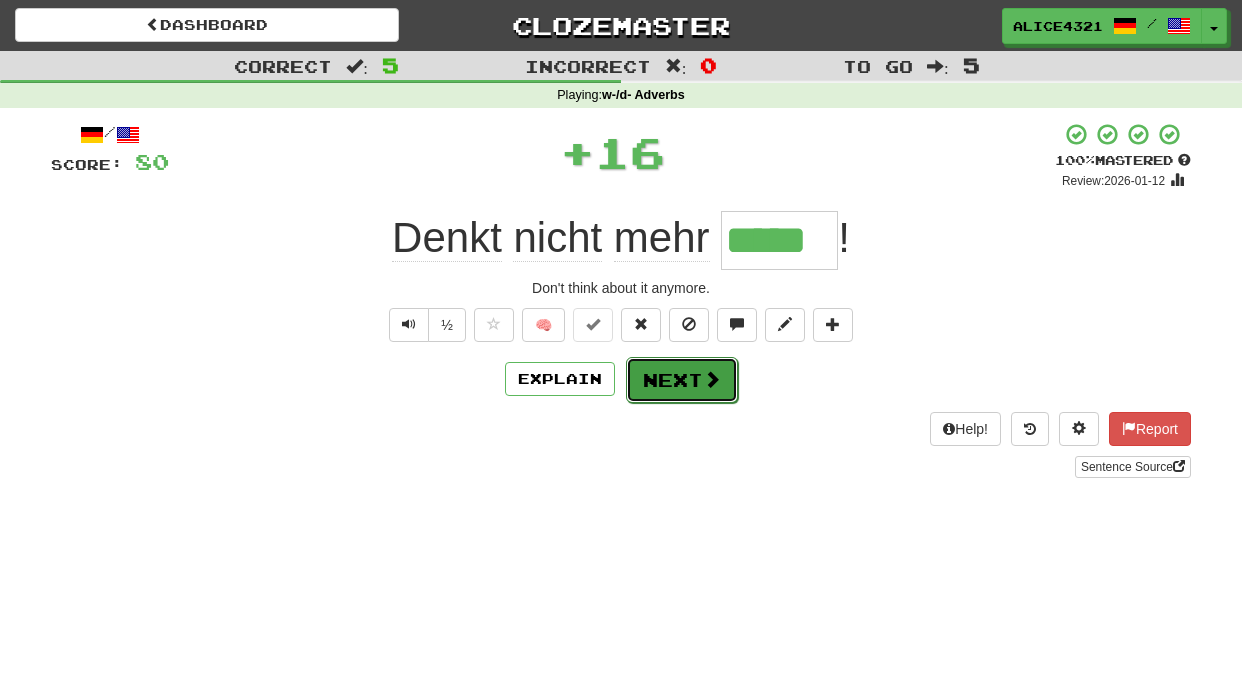 click at bounding box center [712, 379] 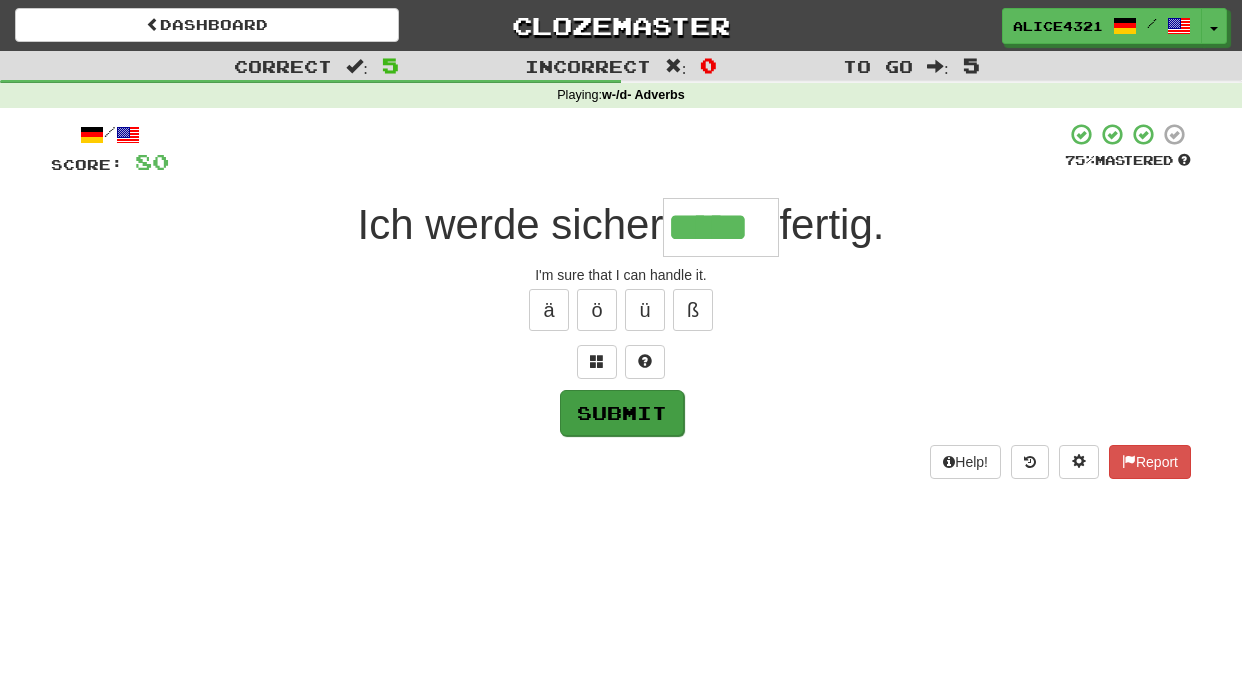 type on "*****" 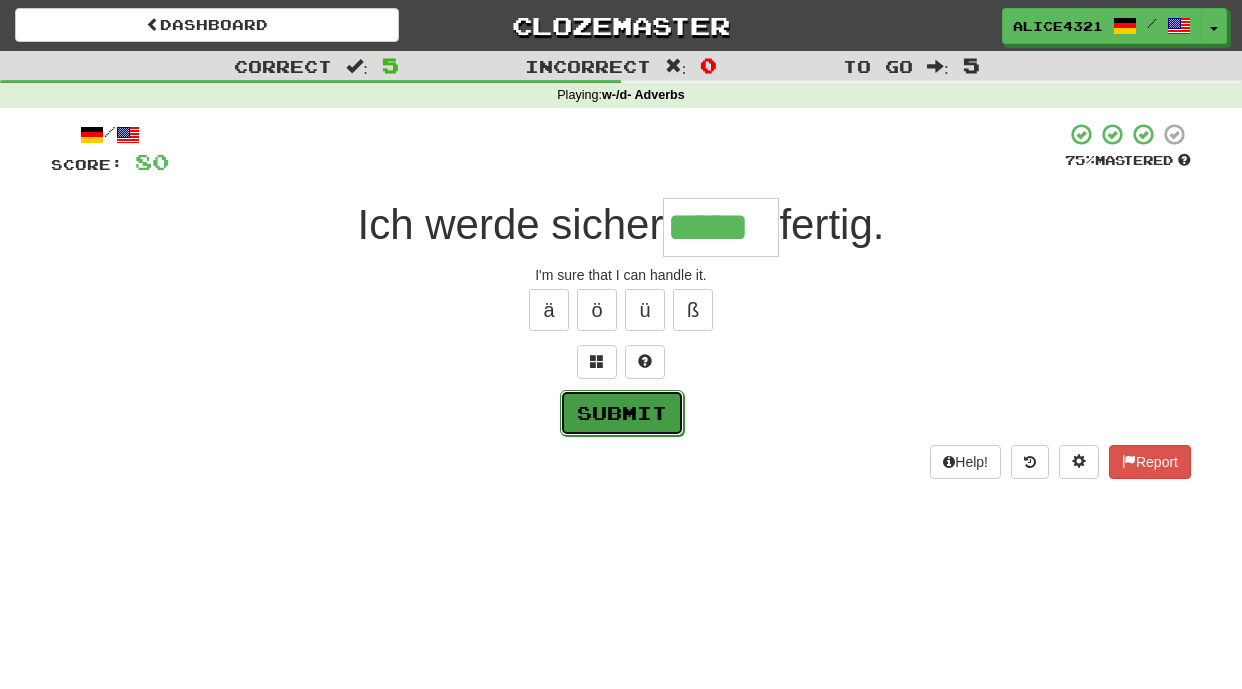 click on "Submit" at bounding box center (622, 413) 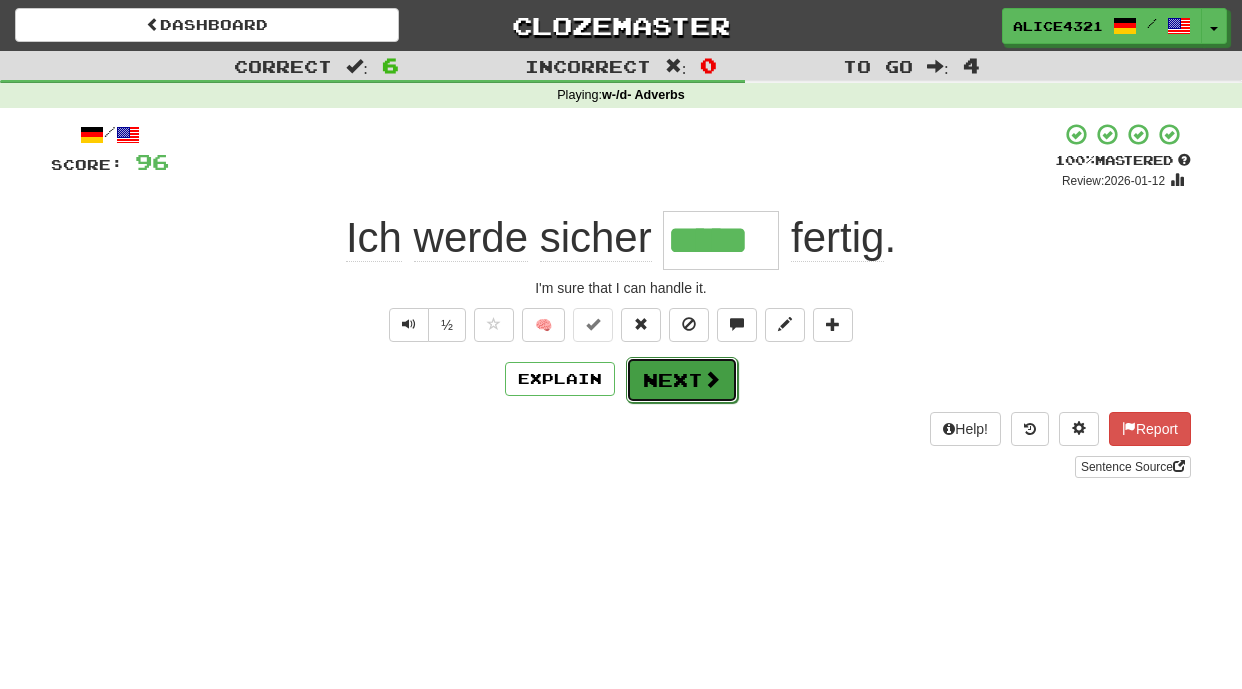 click at bounding box center [712, 379] 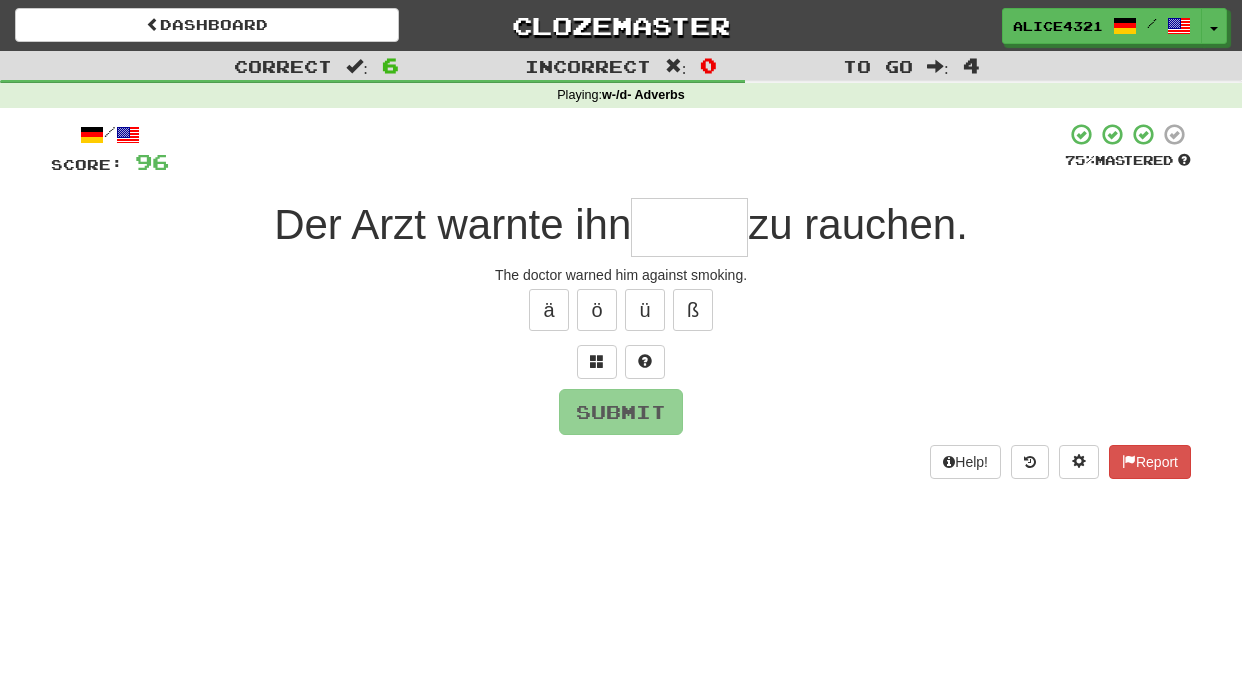 type on "*" 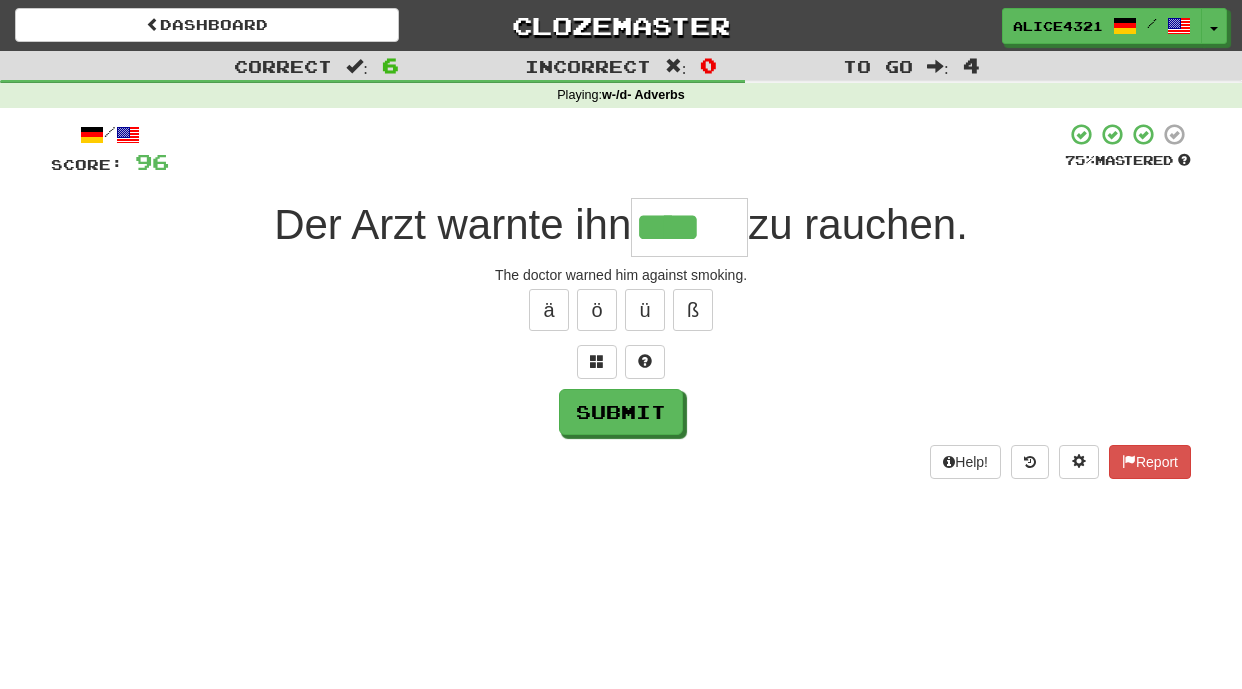 scroll, scrollTop: 0, scrollLeft: 0, axis: both 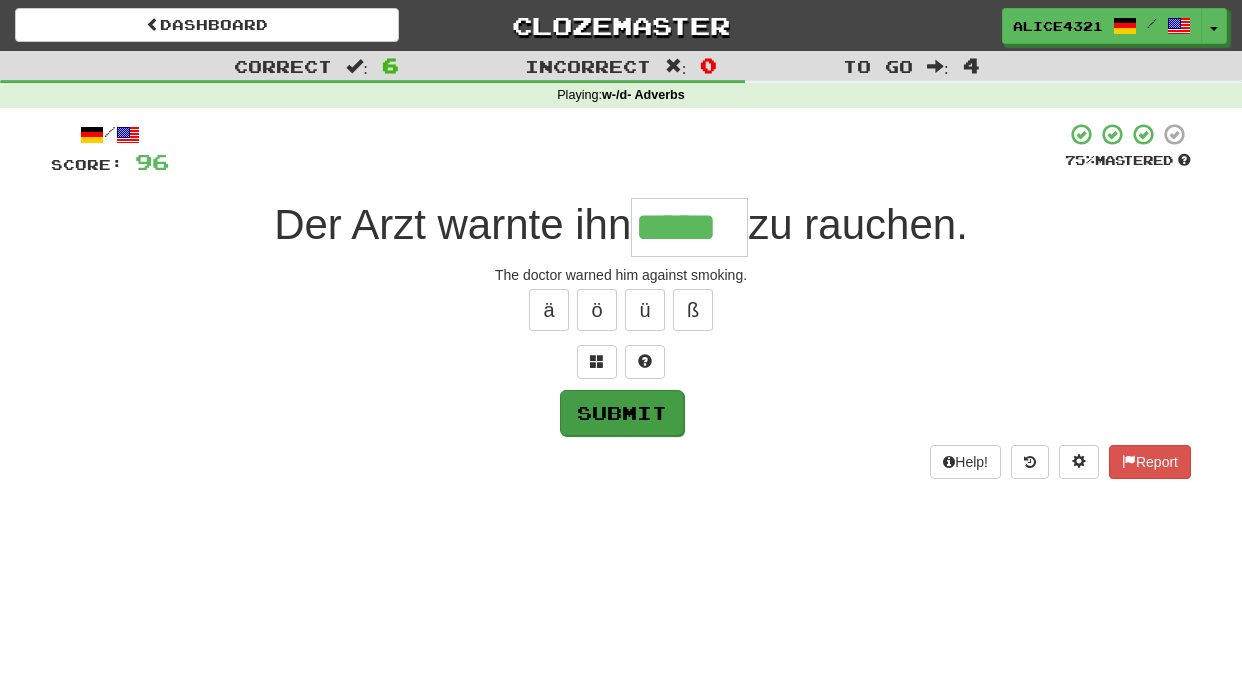 type on "*****" 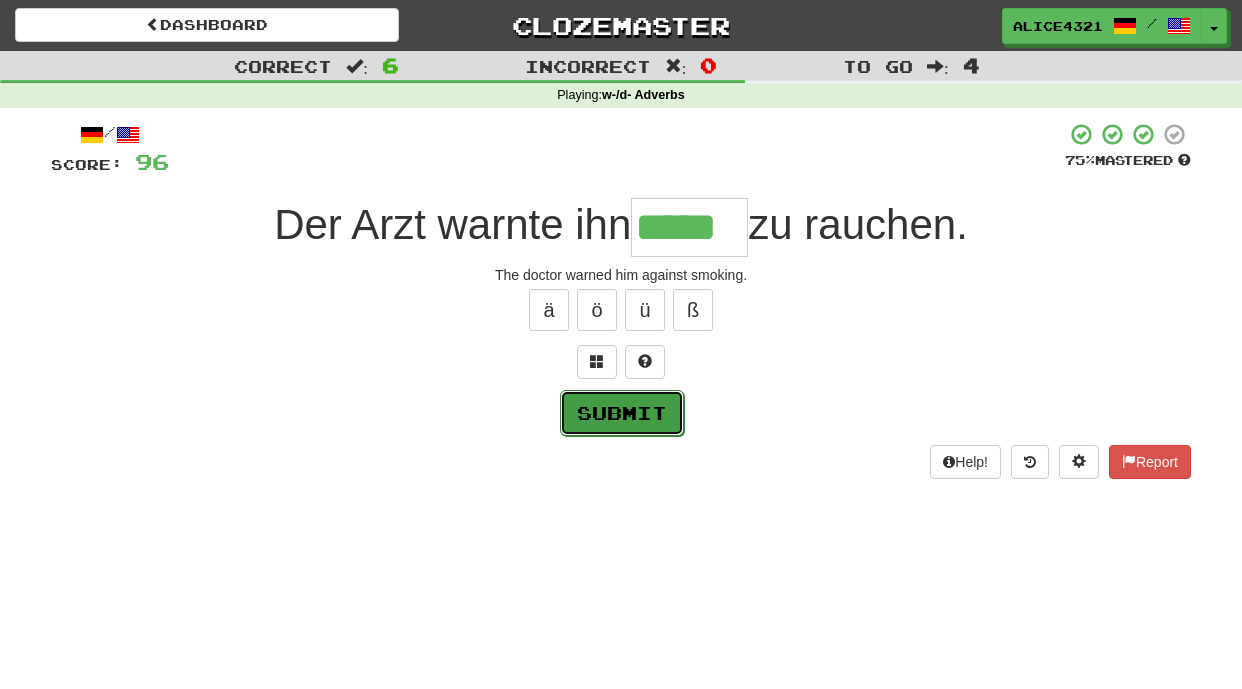 click on "Submit" at bounding box center [622, 413] 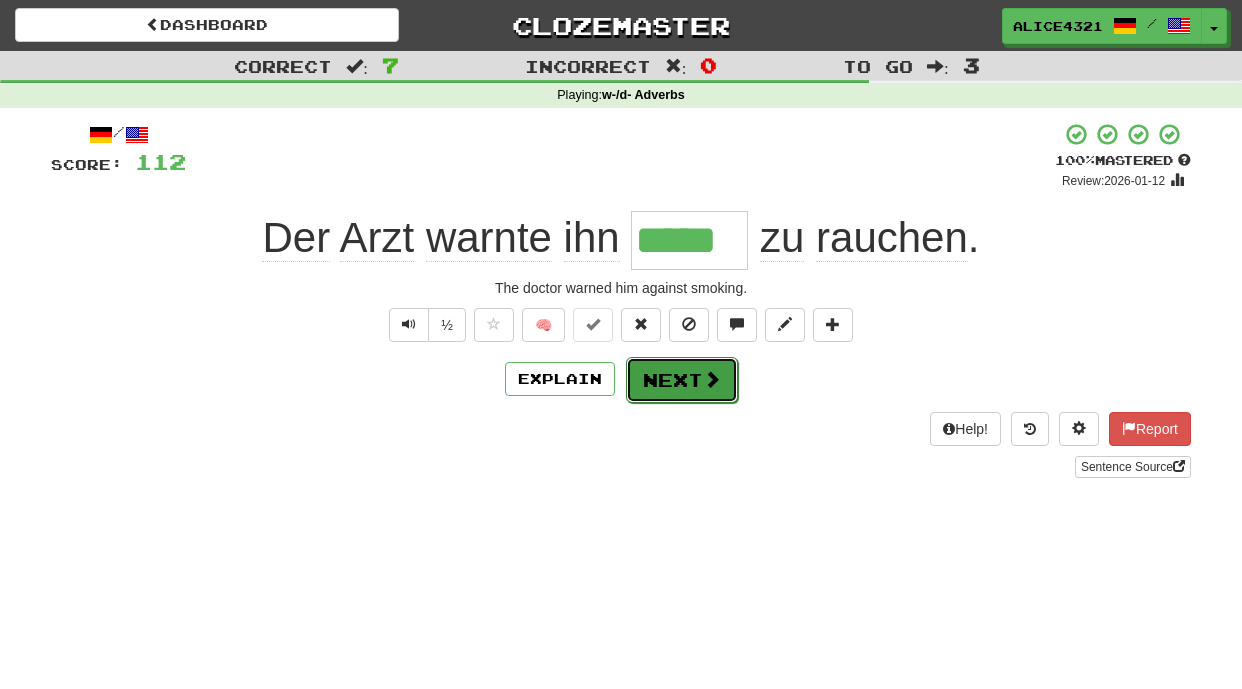 click on "Next" at bounding box center [682, 380] 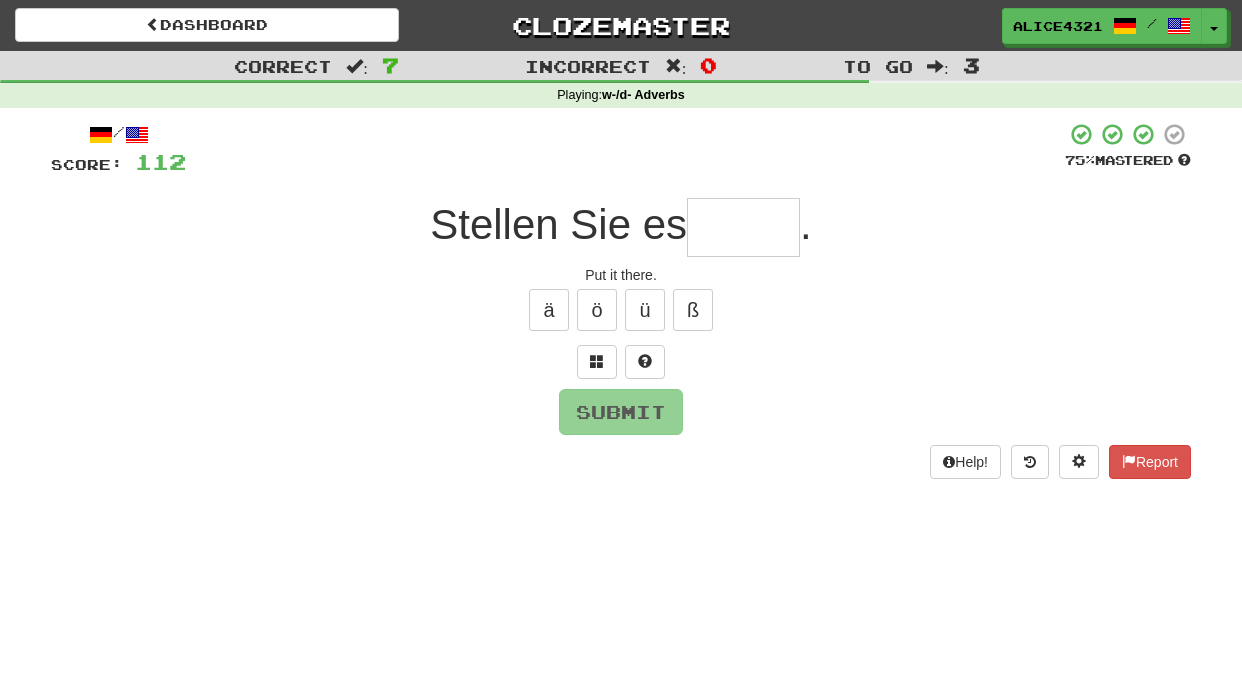 type on "*" 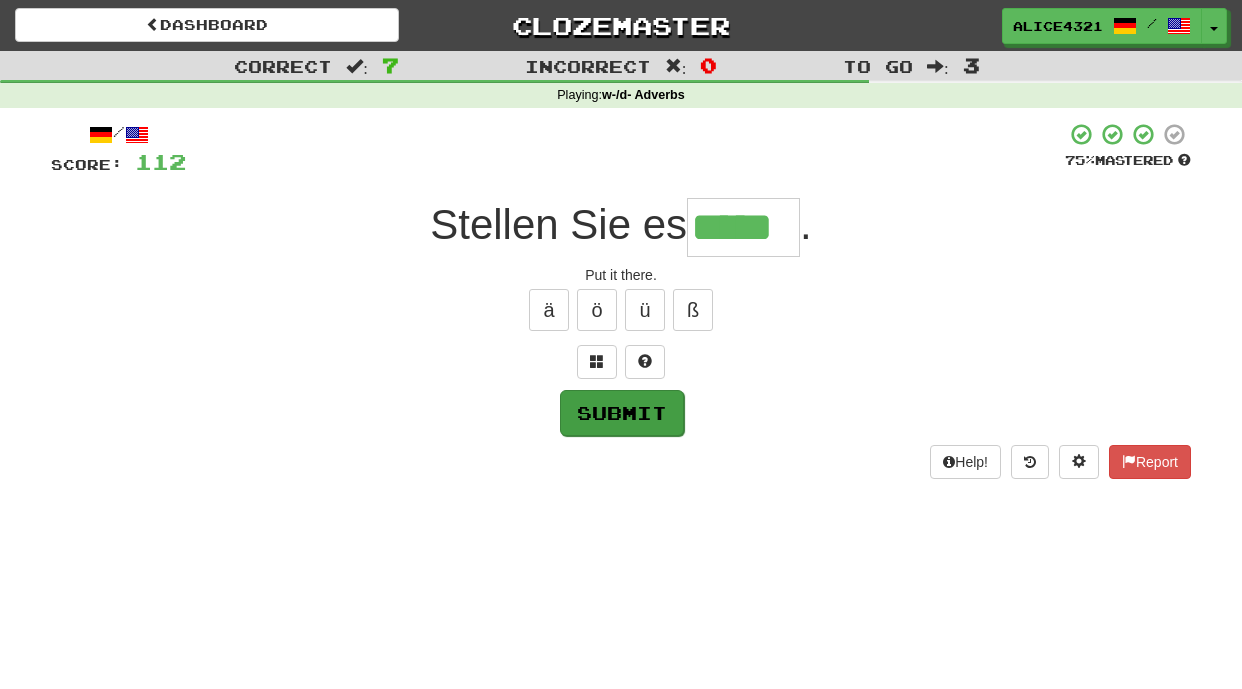 type on "*****" 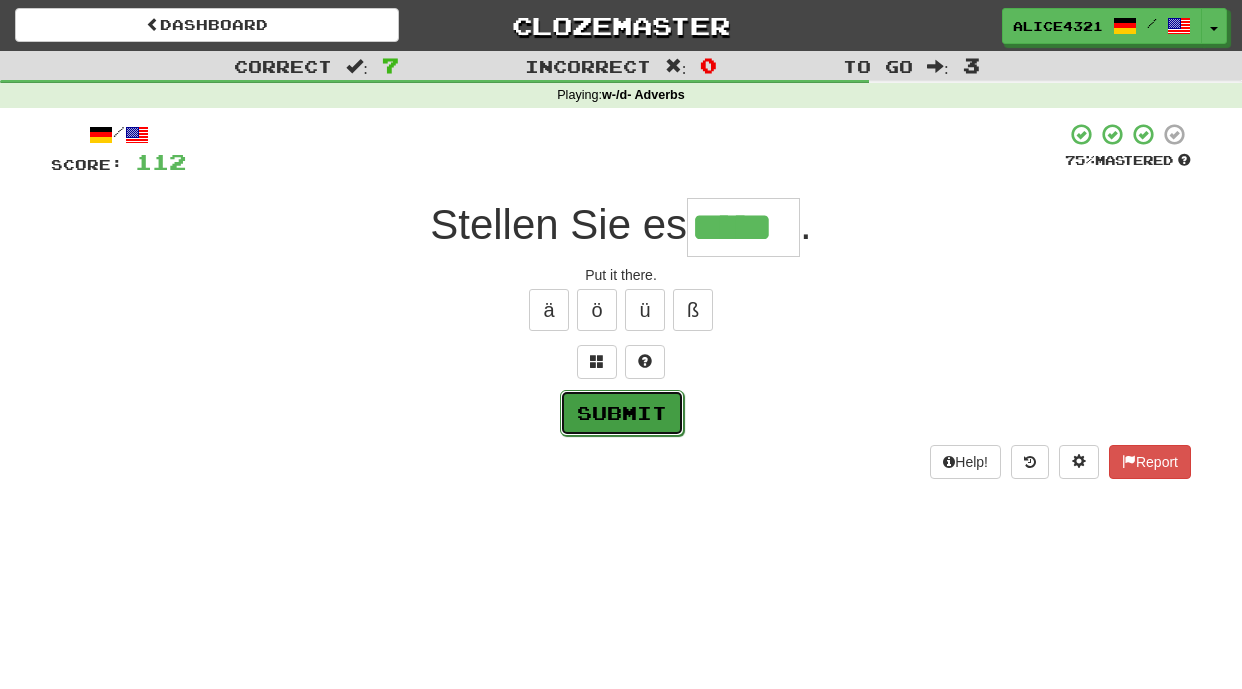 click on "Submit" at bounding box center (622, 413) 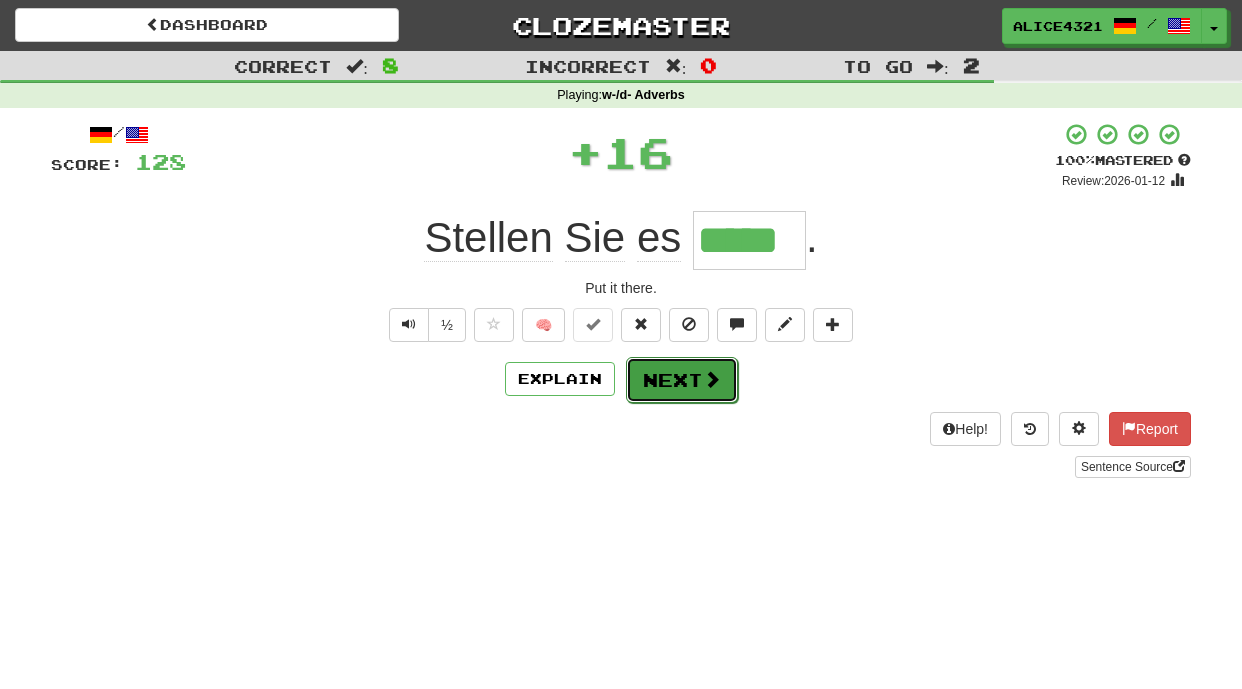 click on "Next" at bounding box center [682, 380] 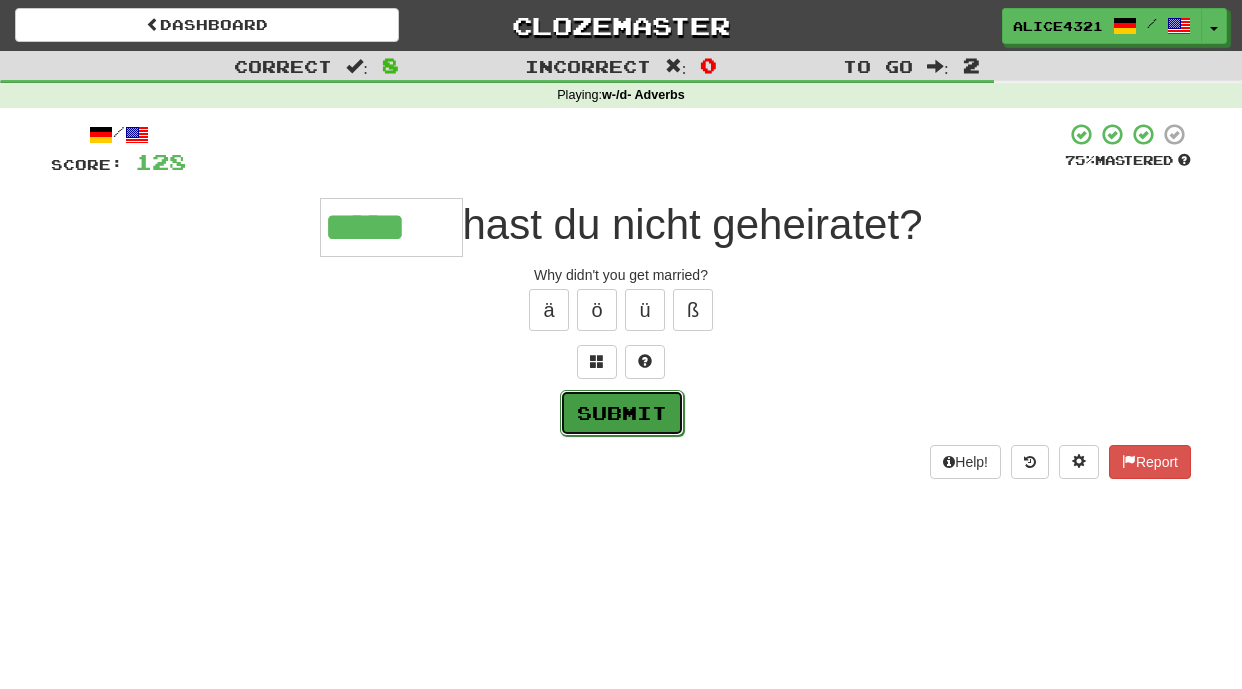 click on "Submit" at bounding box center [622, 413] 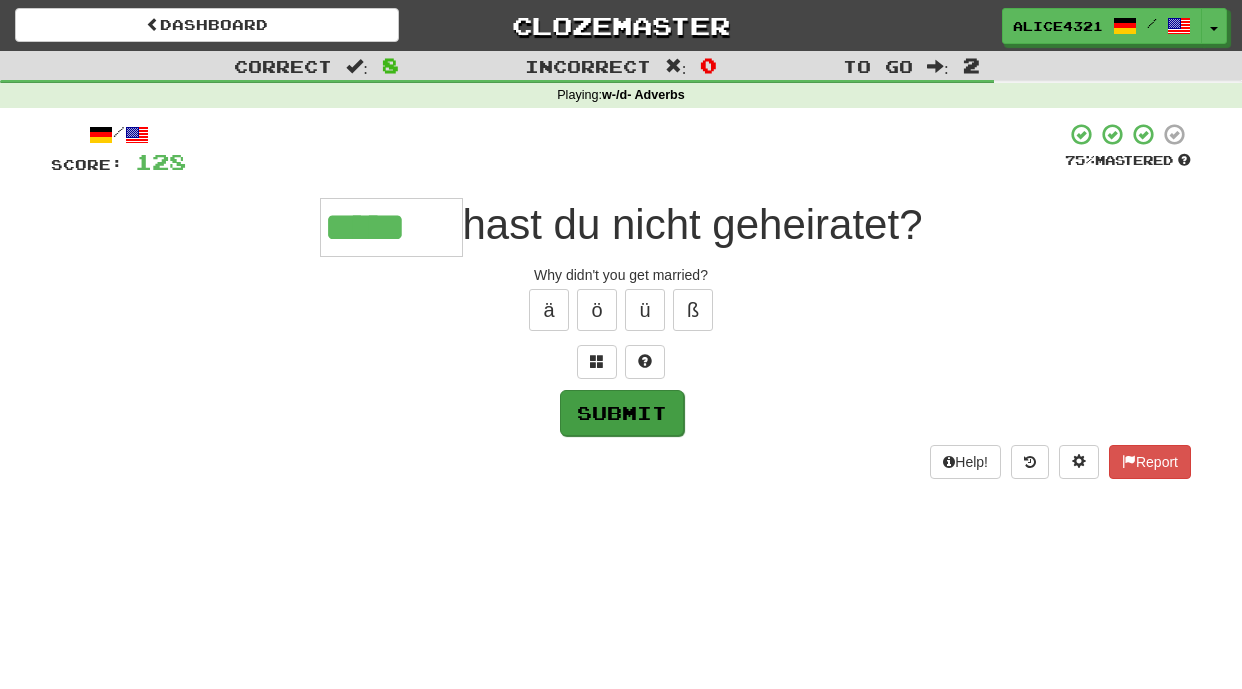type on "*****" 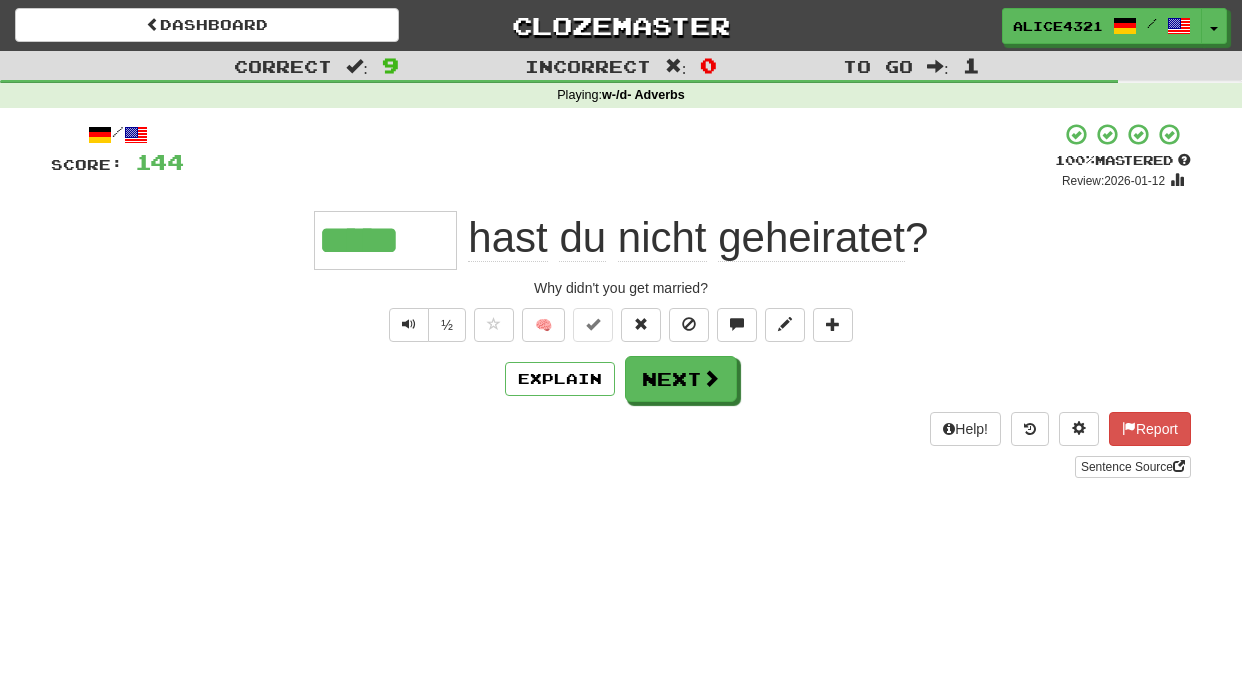 click on "Explain Next" at bounding box center [621, 379] 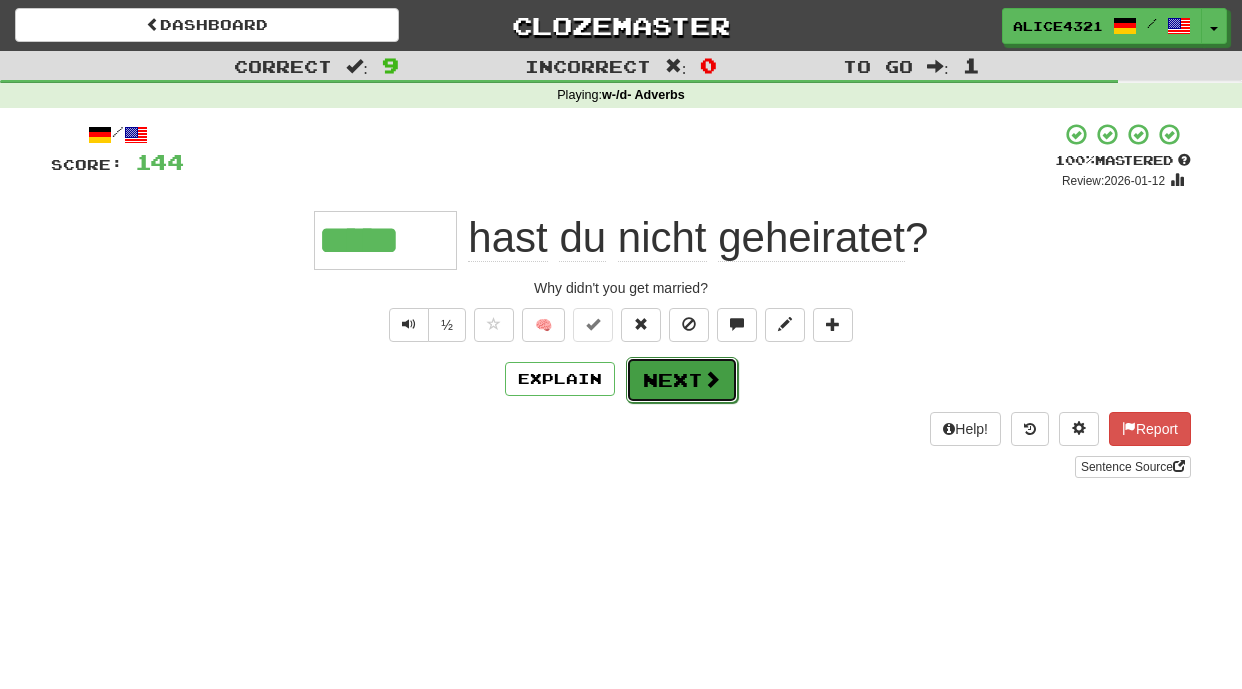 click on "Next" at bounding box center (682, 380) 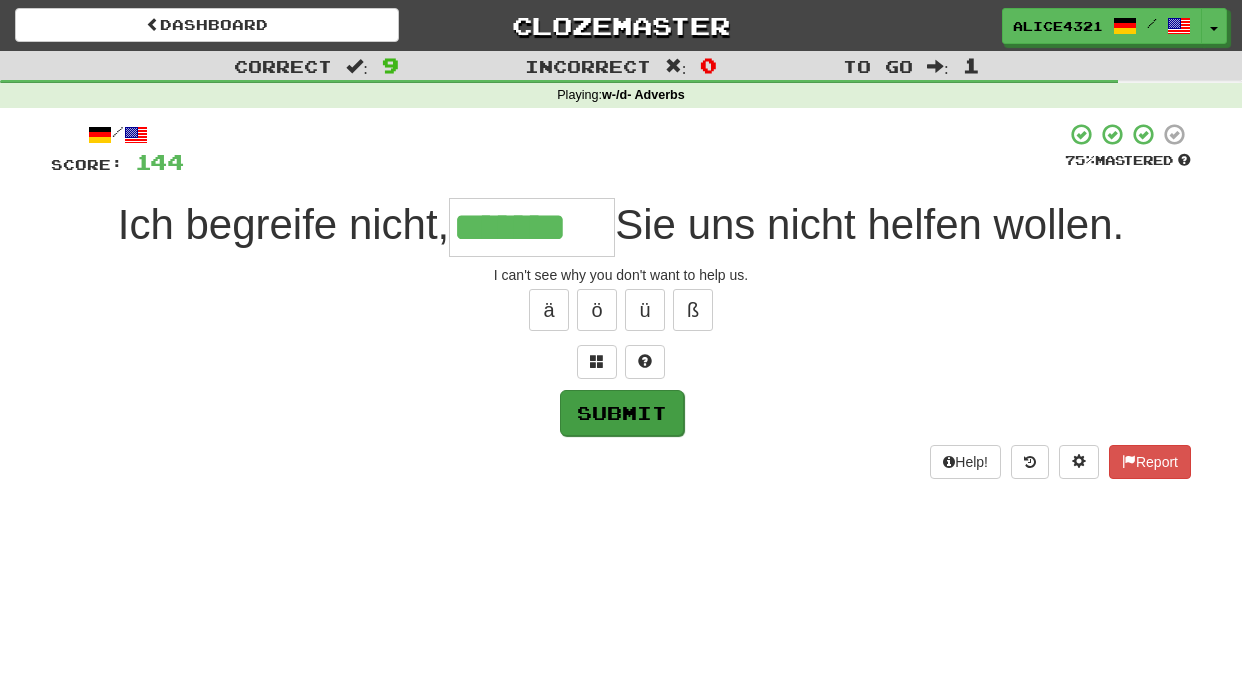 type on "*******" 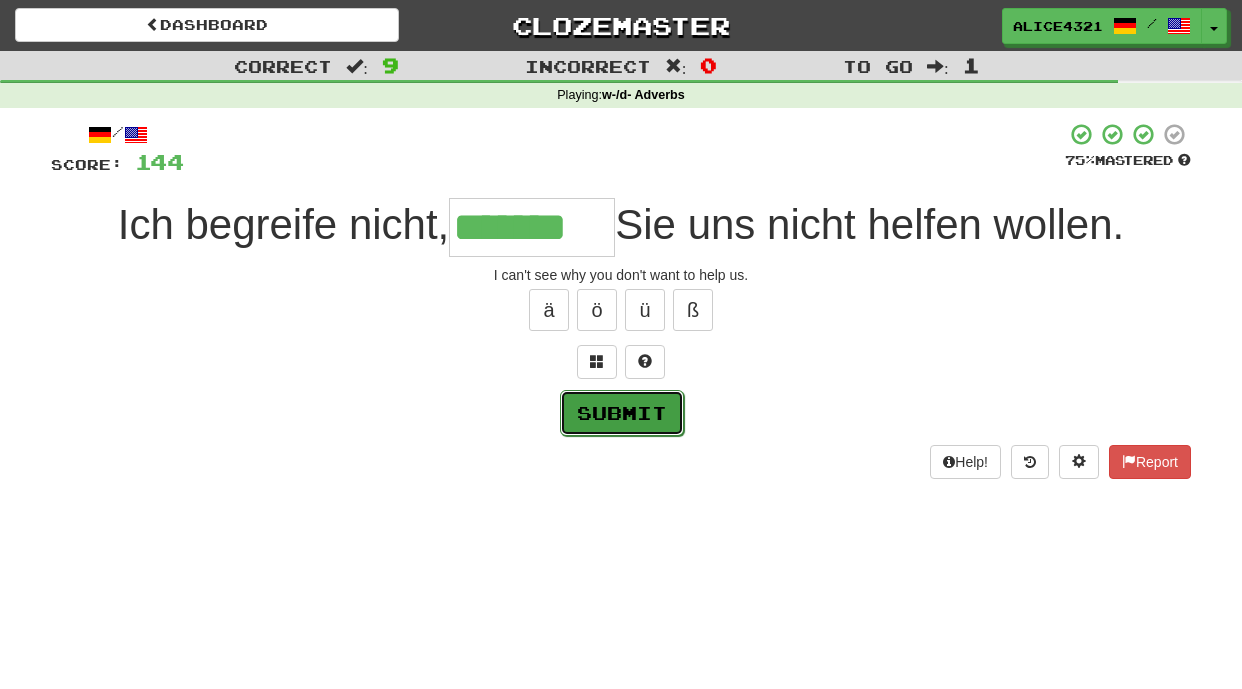 click on "Submit" at bounding box center (622, 413) 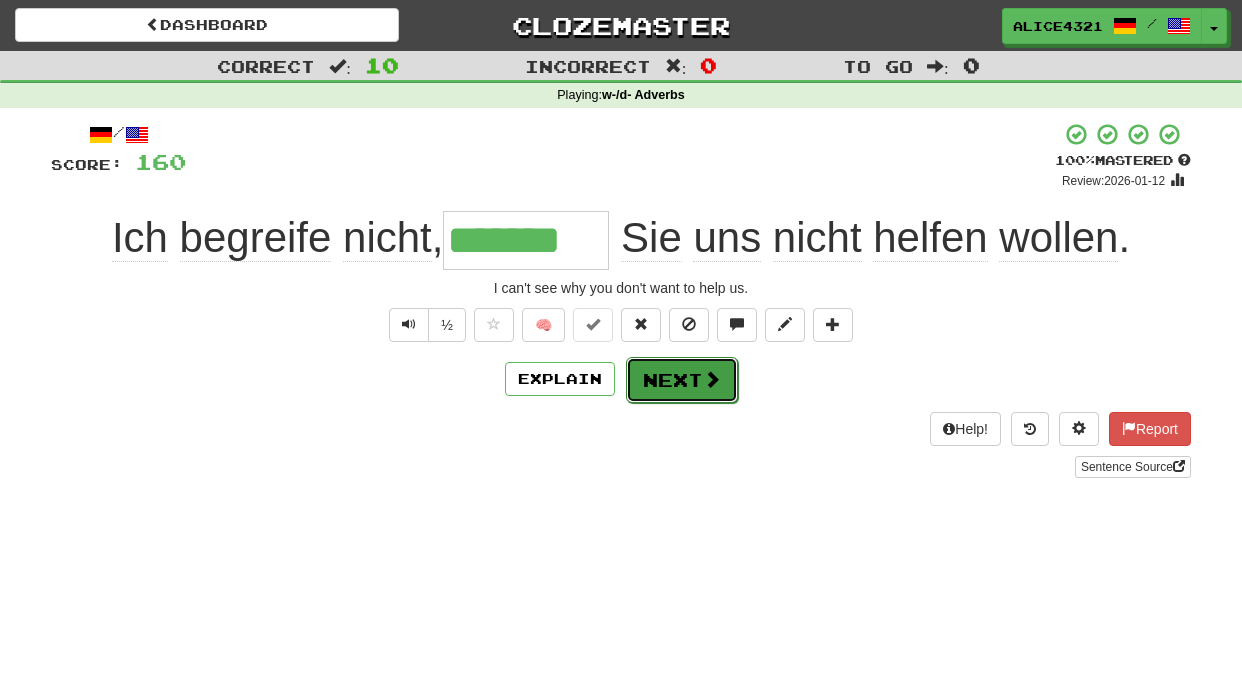 click on "Next" at bounding box center (682, 380) 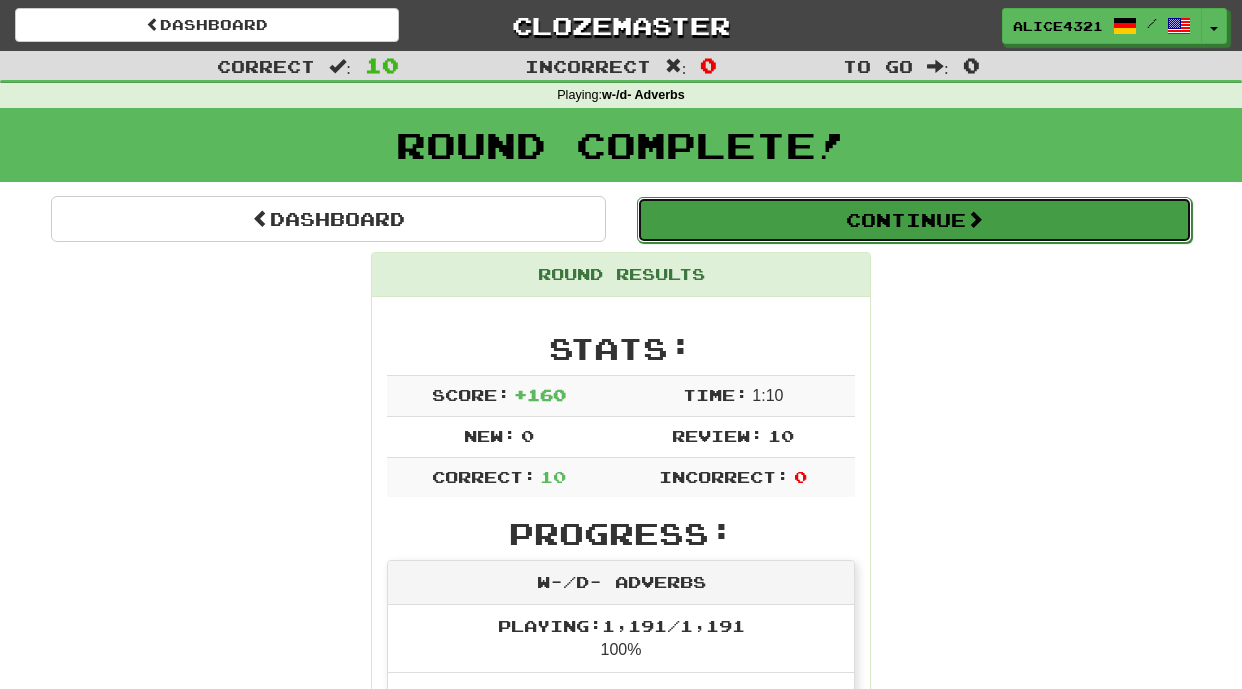 click on "Continue" at bounding box center (914, 220) 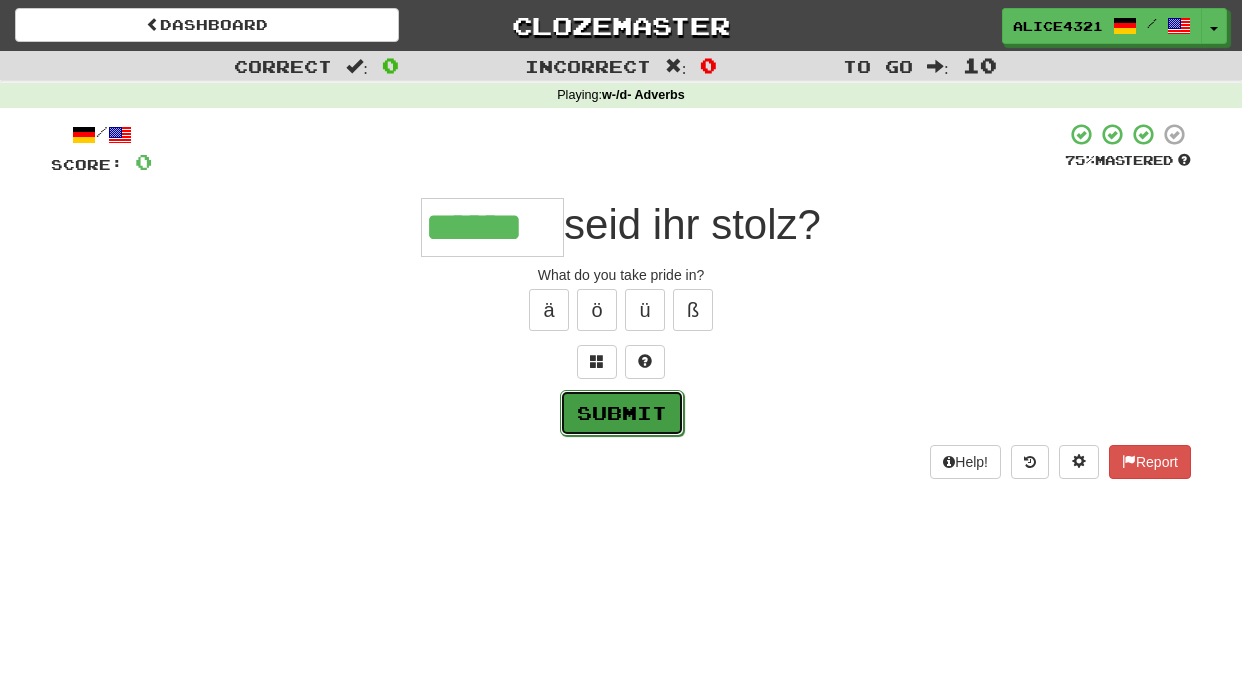 click on "Submit" at bounding box center [622, 413] 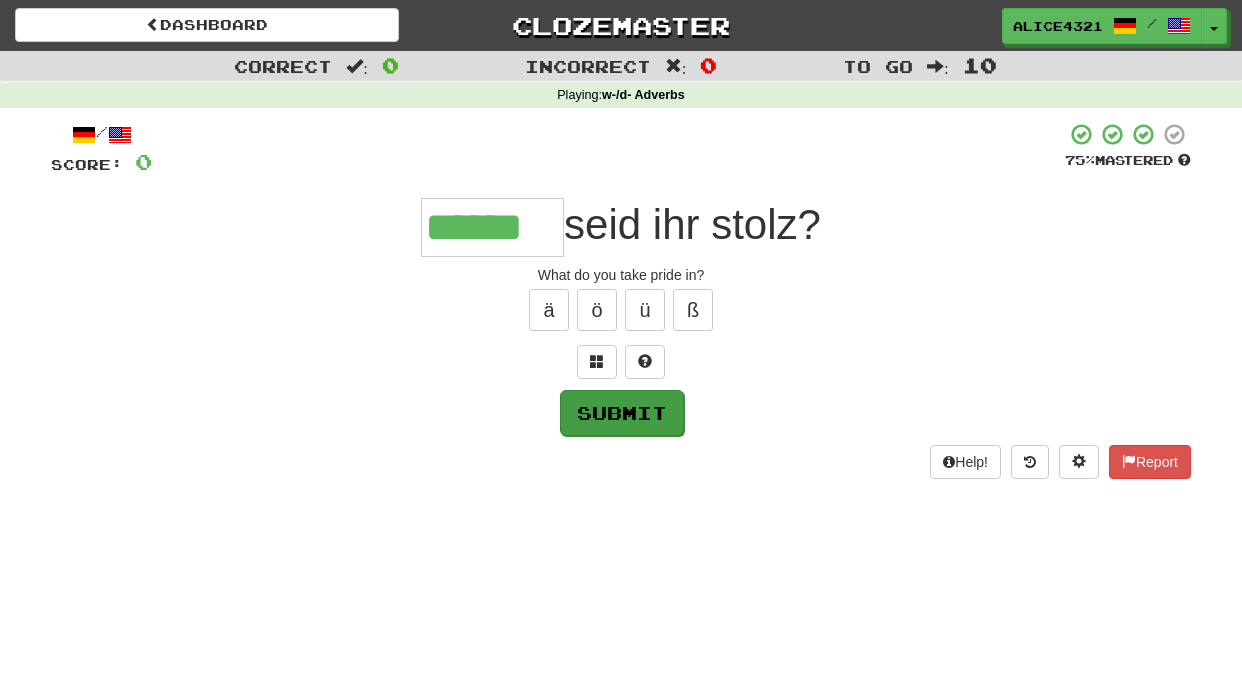 type on "******" 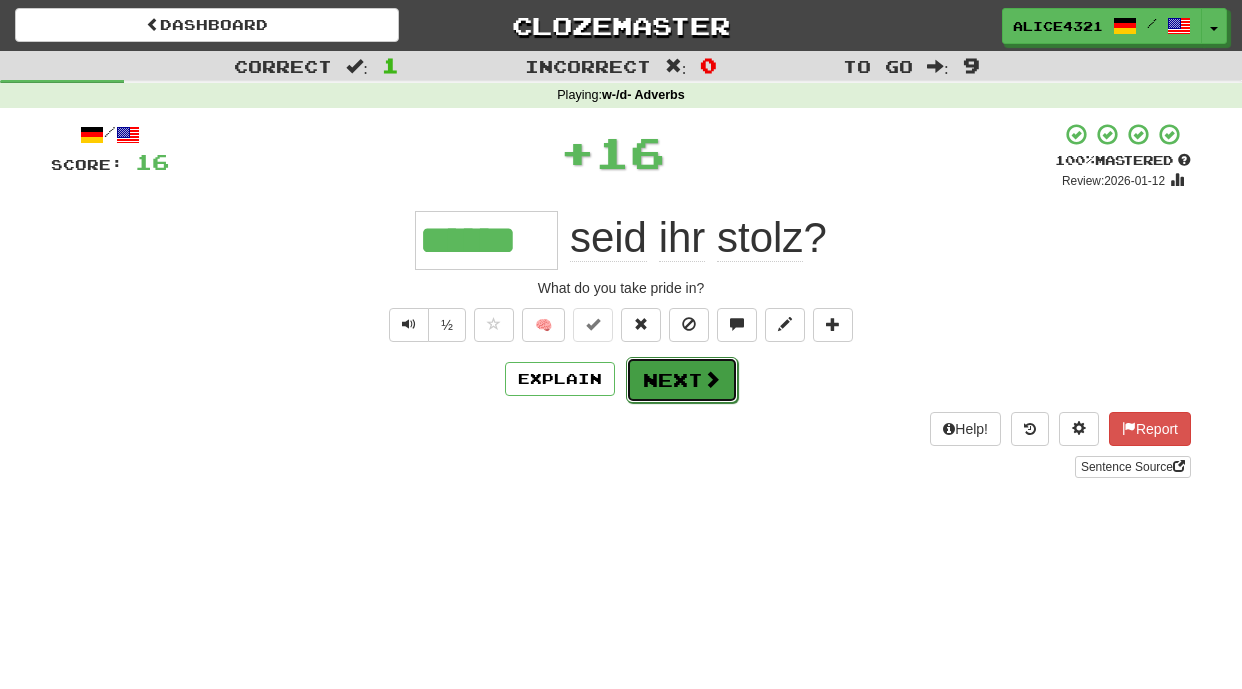 click on "Next" at bounding box center [682, 380] 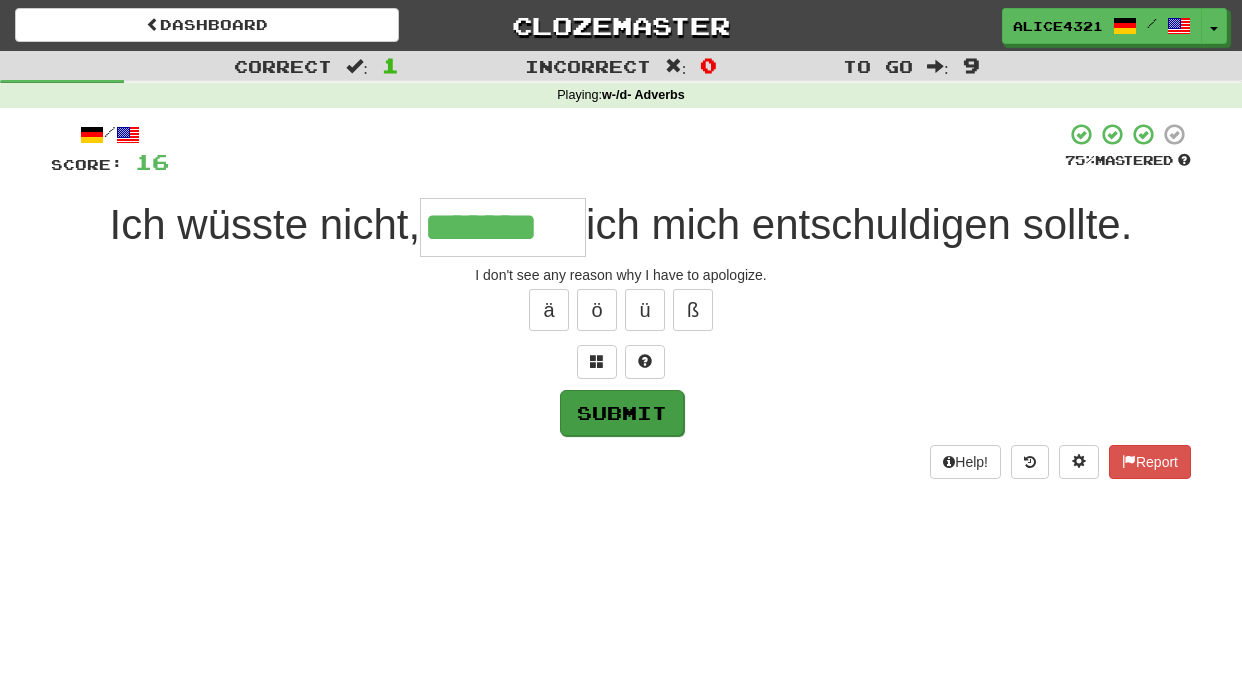type on "*******" 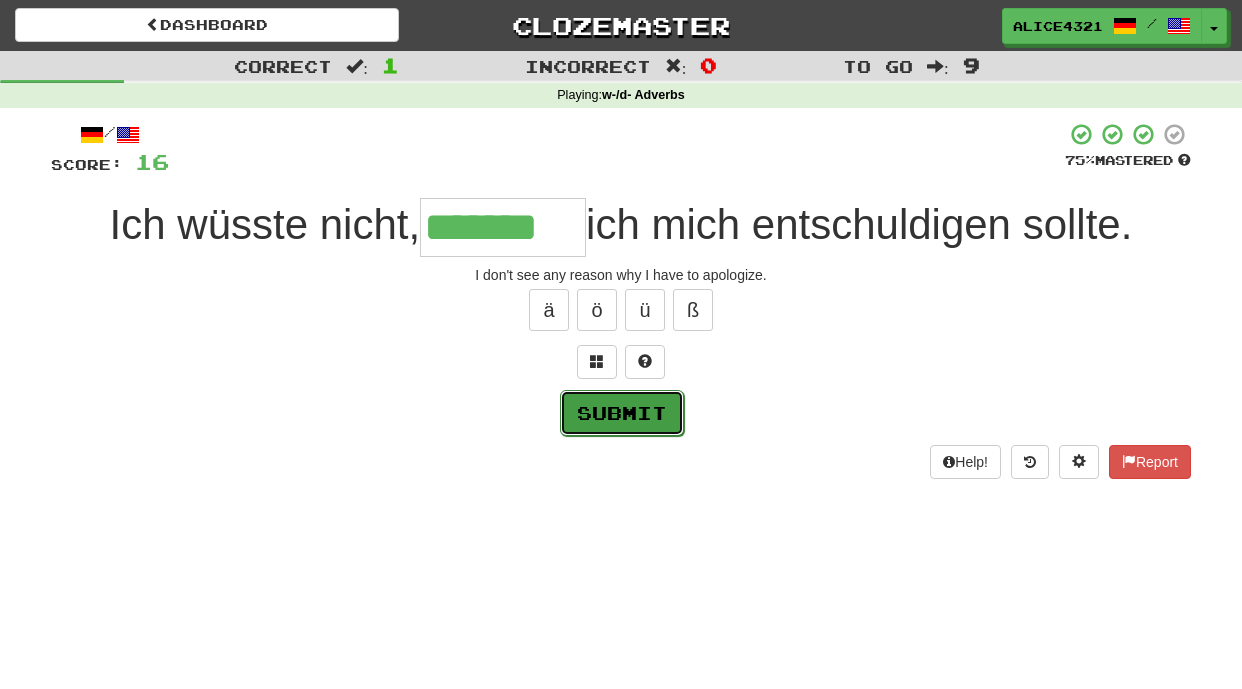 click on "Submit" at bounding box center (622, 413) 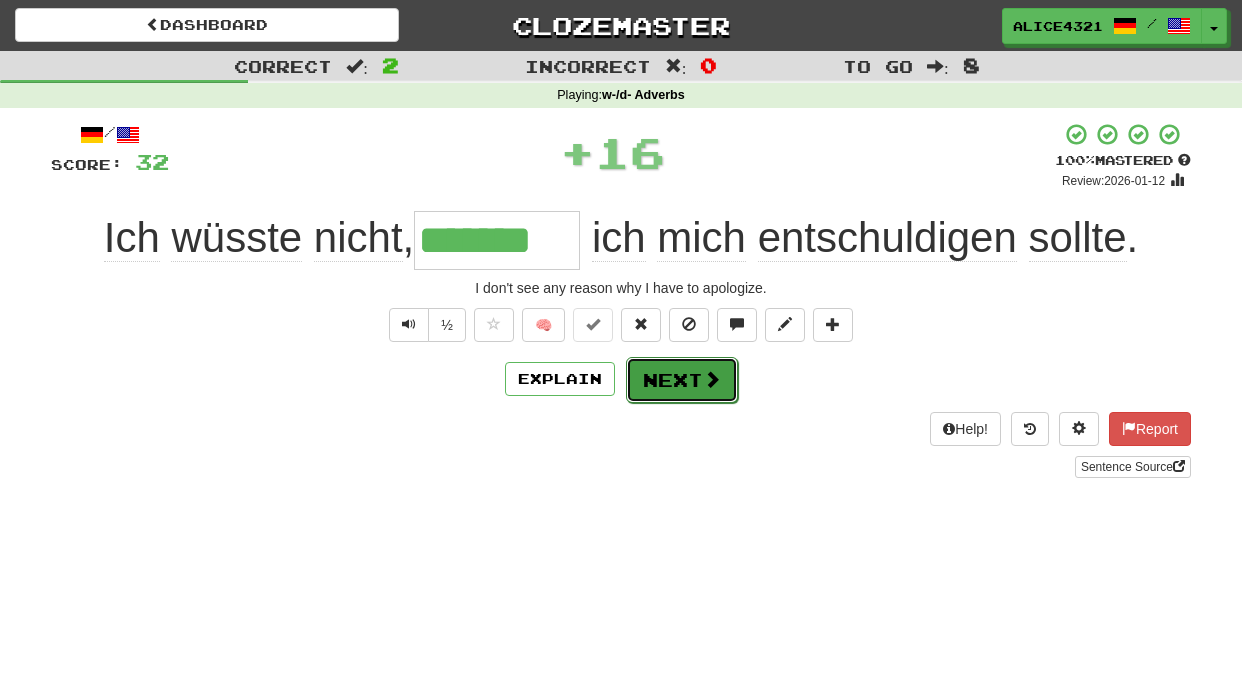 click on "Next" at bounding box center [682, 380] 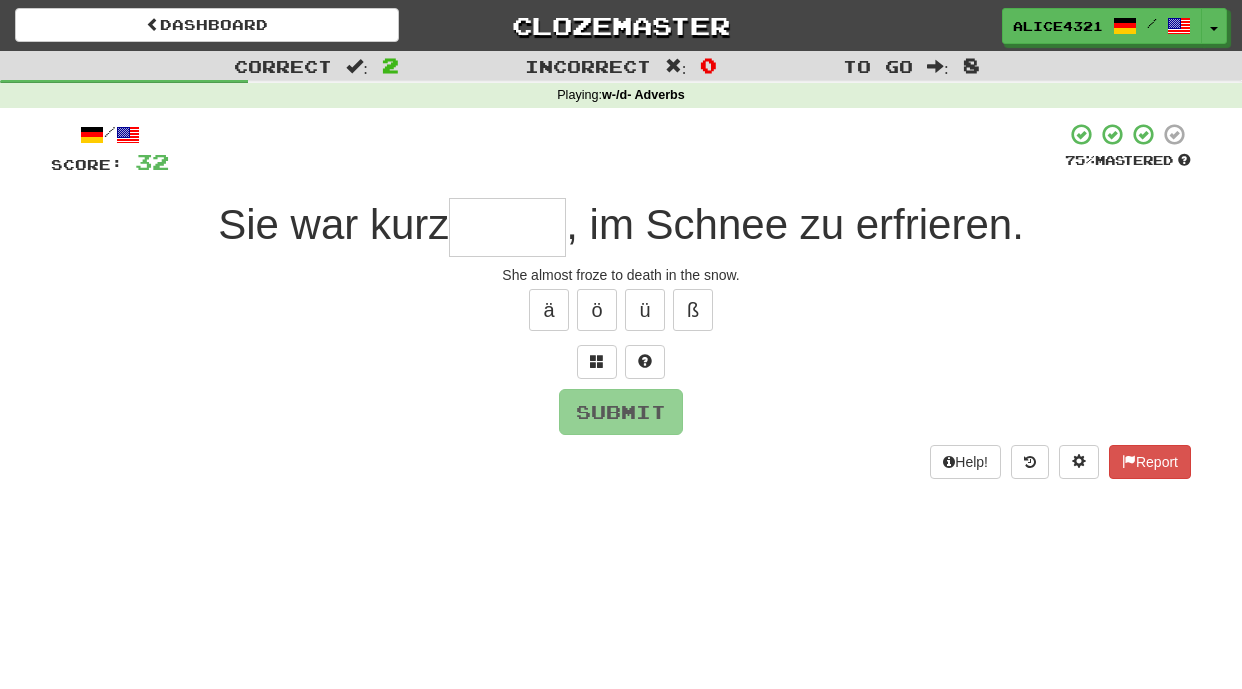 type on "*" 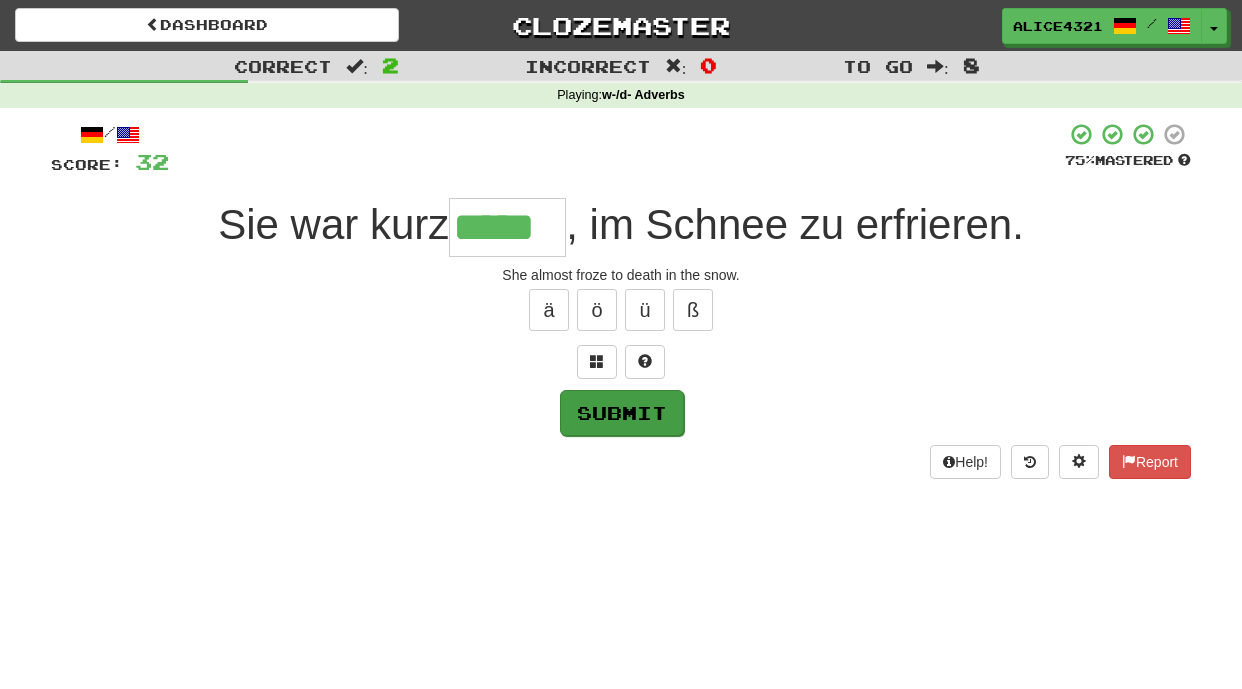 type on "*****" 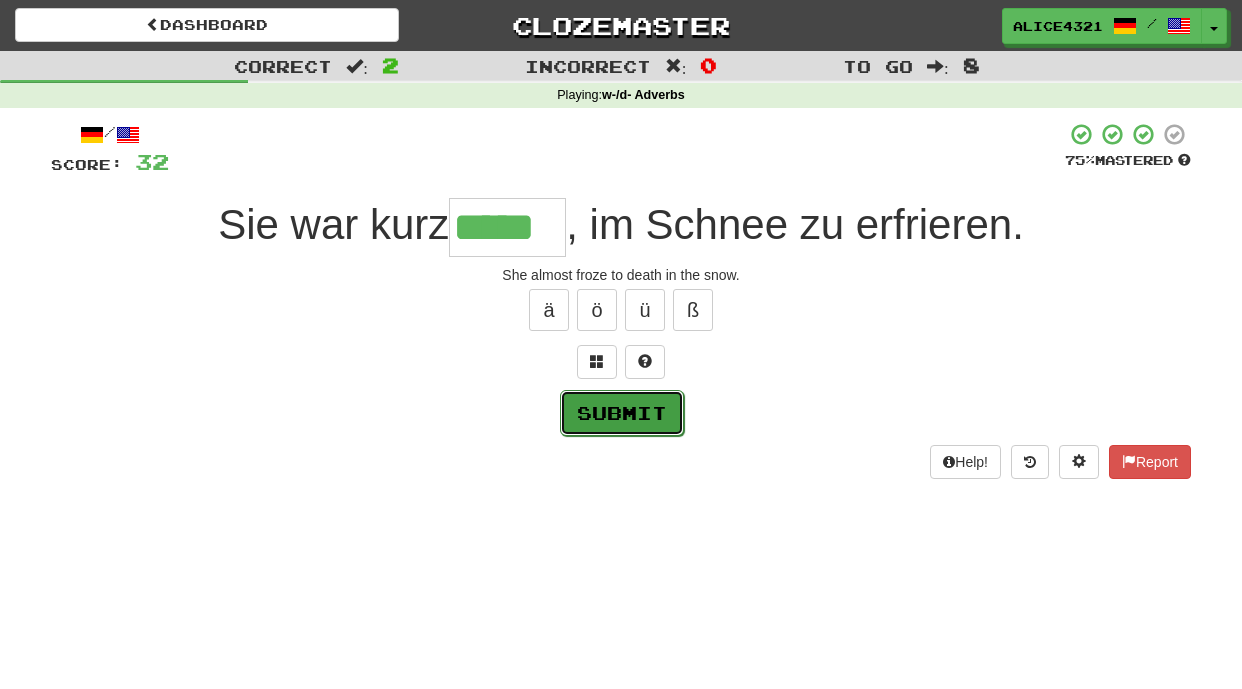 click on "Submit" at bounding box center [622, 413] 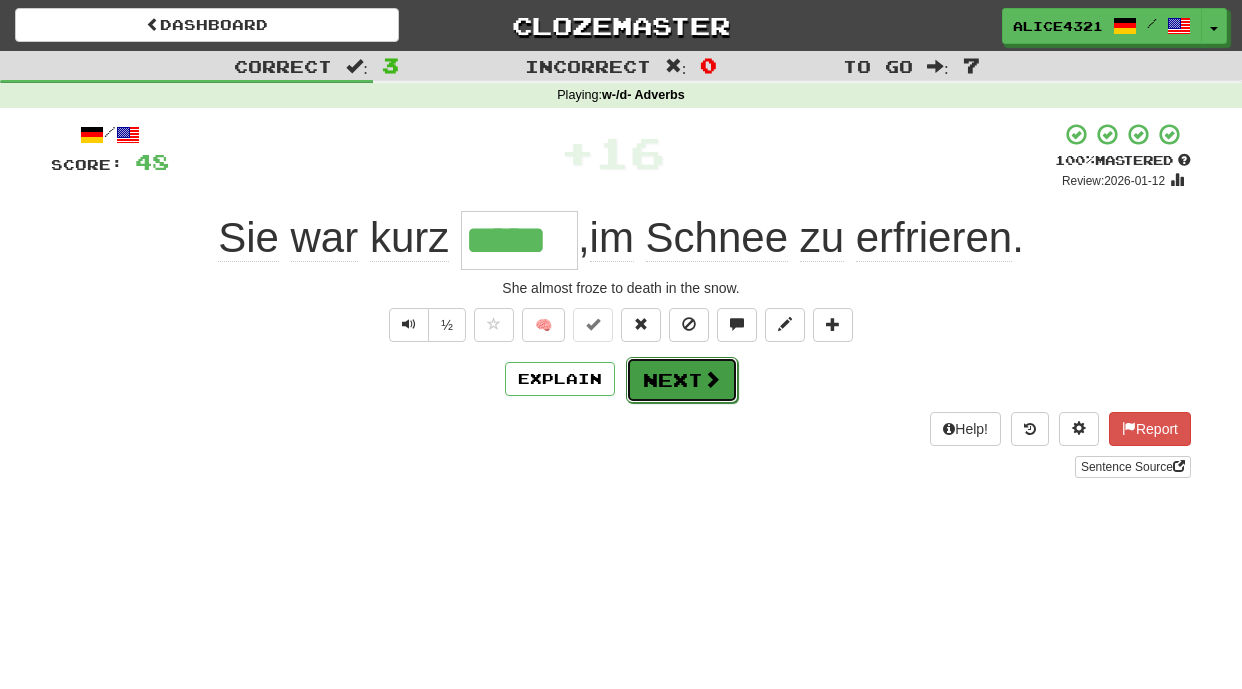 click on "Next" at bounding box center (682, 380) 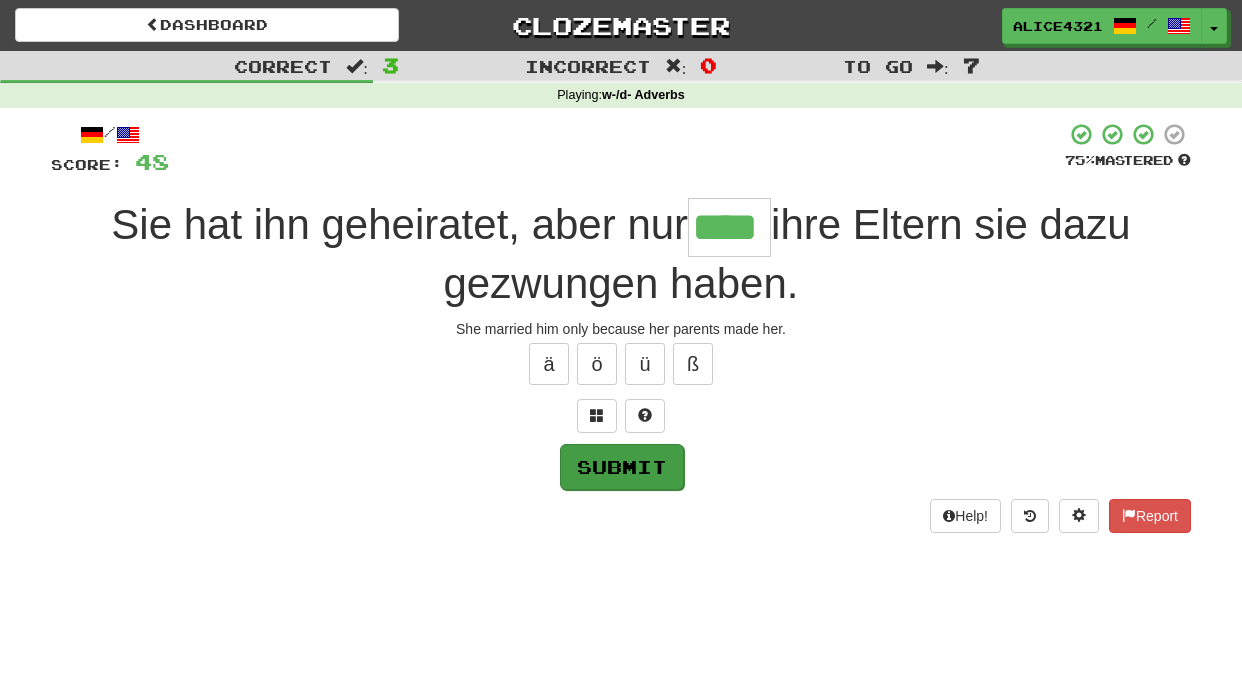 type on "****" 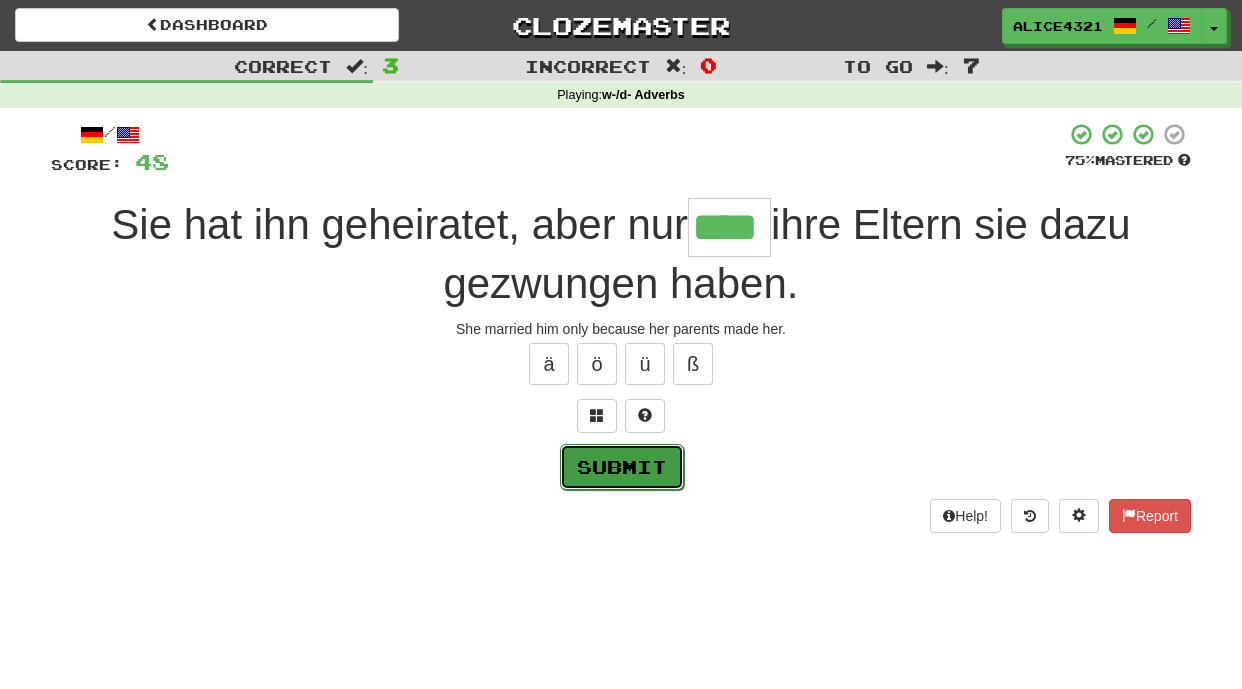 click on "Submit" at bounding box center [622, 467] 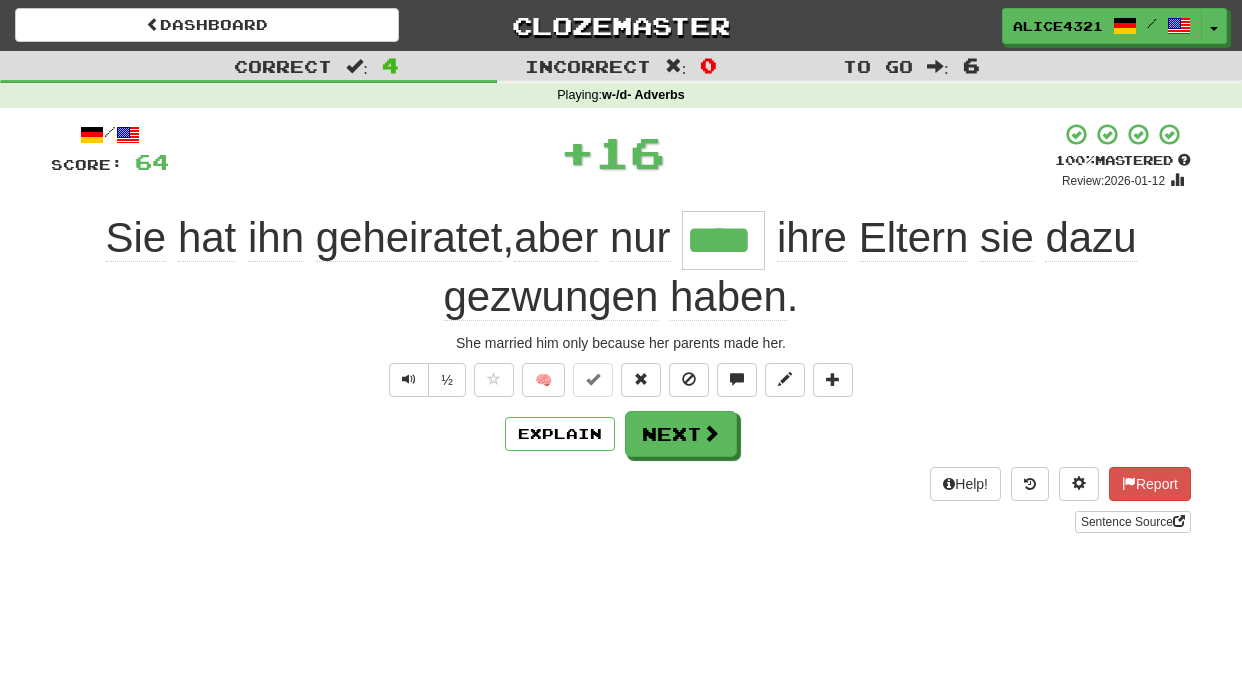 click on "Explain Next" at bounding box center [621, 434] 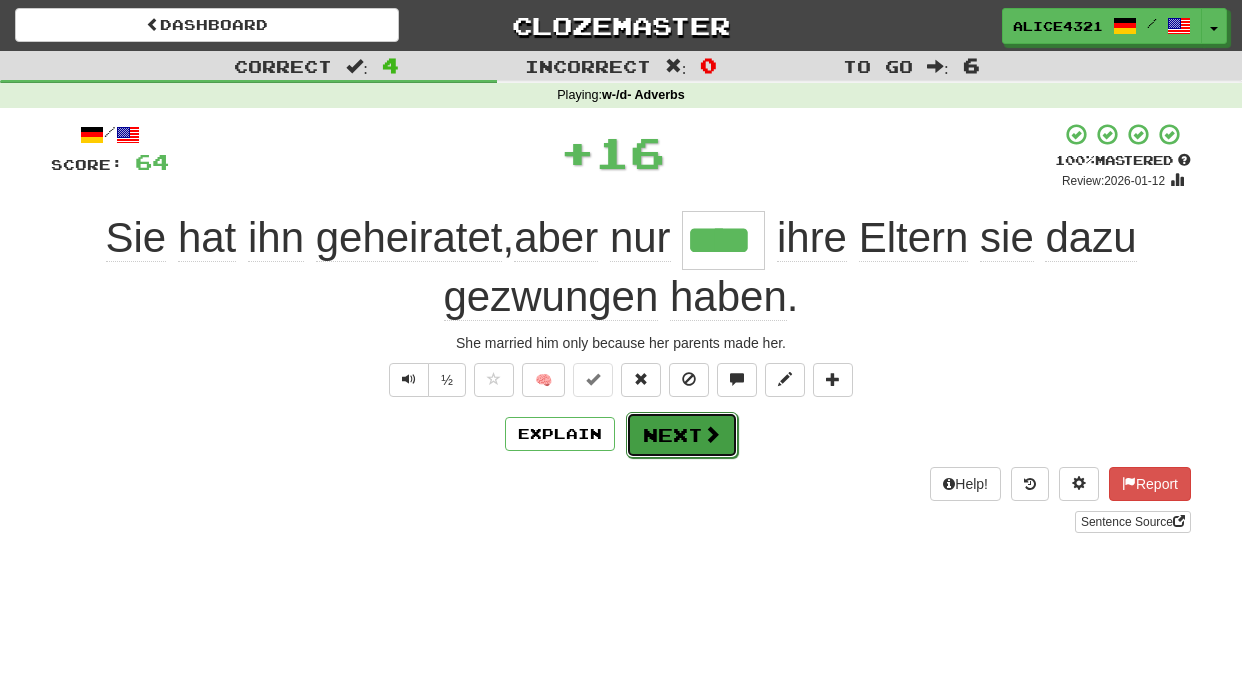 click on "Next" at bounding box center [682, 435] 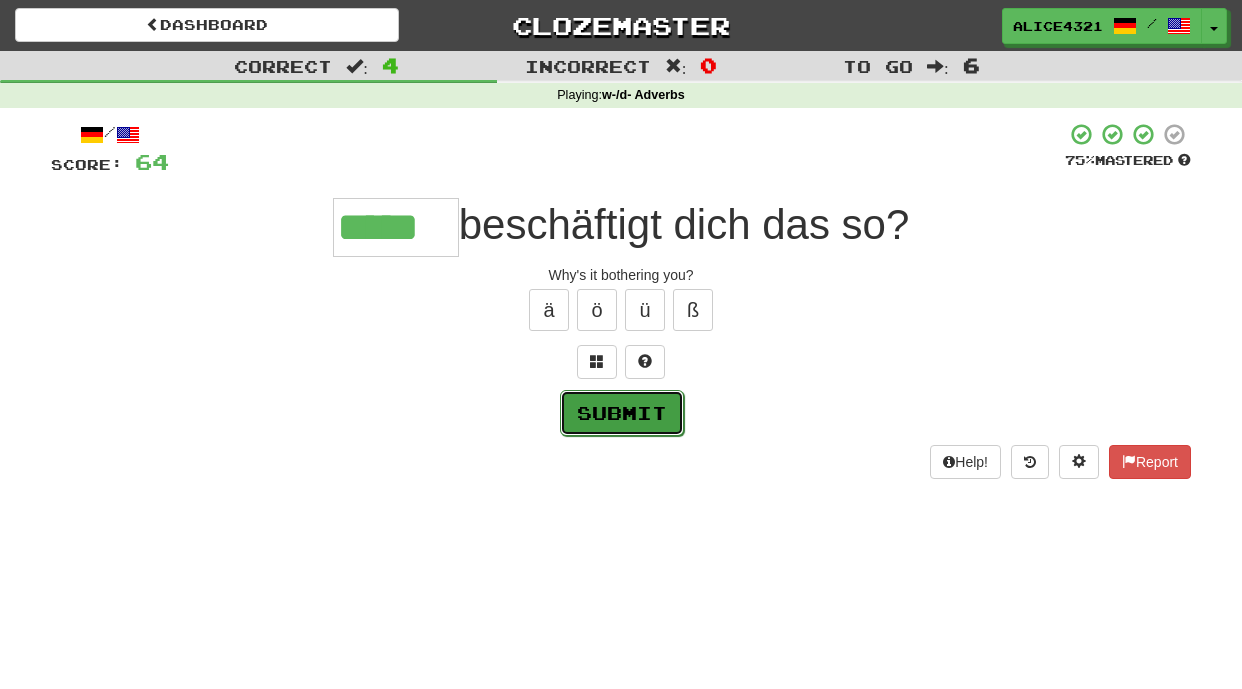 click on "Submit" at bounding box center (622, 413) 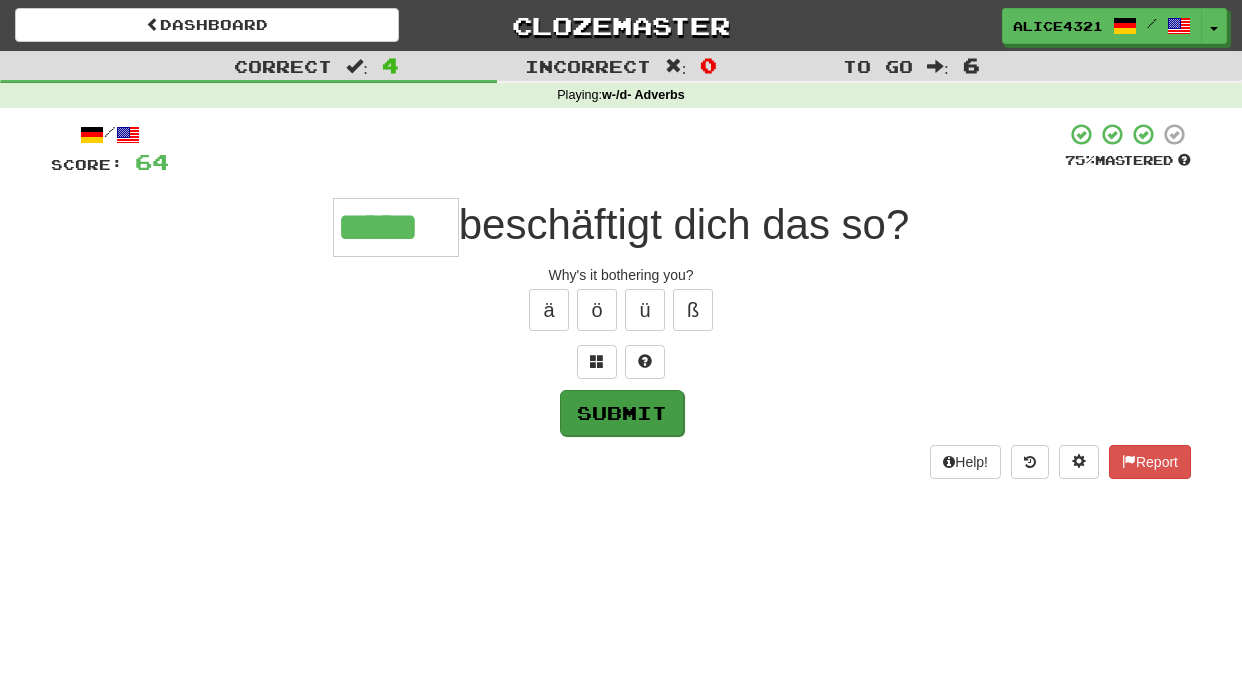 type on "*****" 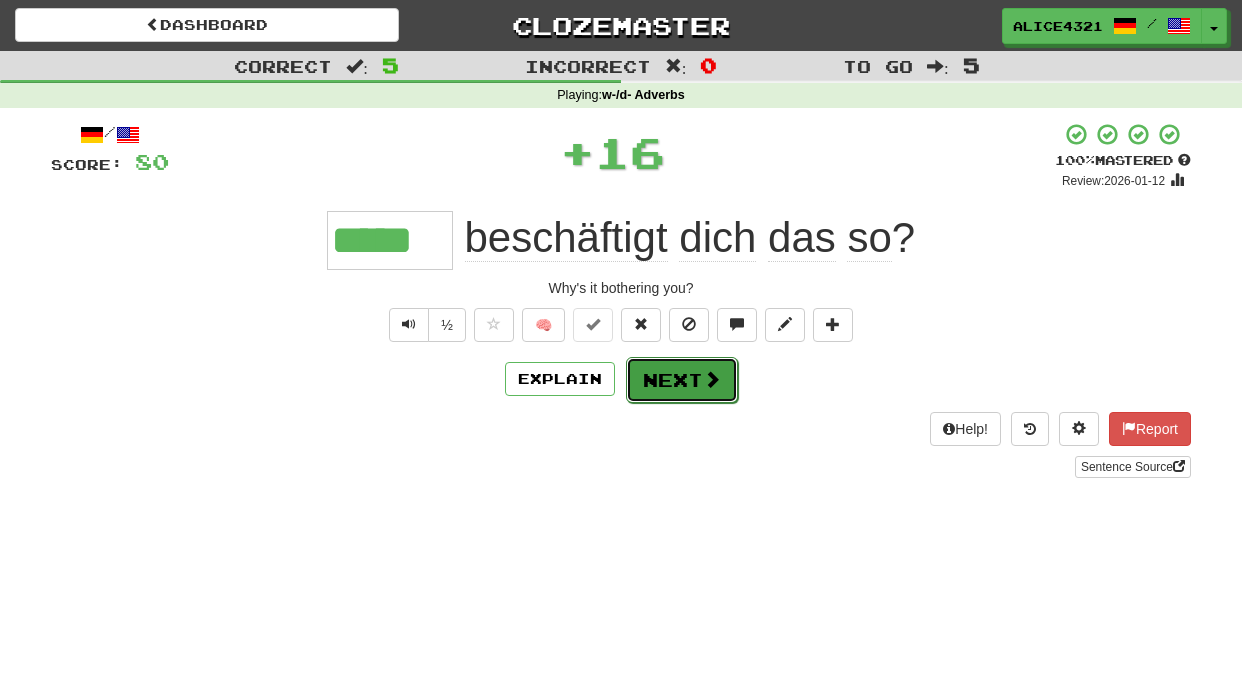 click on "Next" at bounding box center [682, 380] 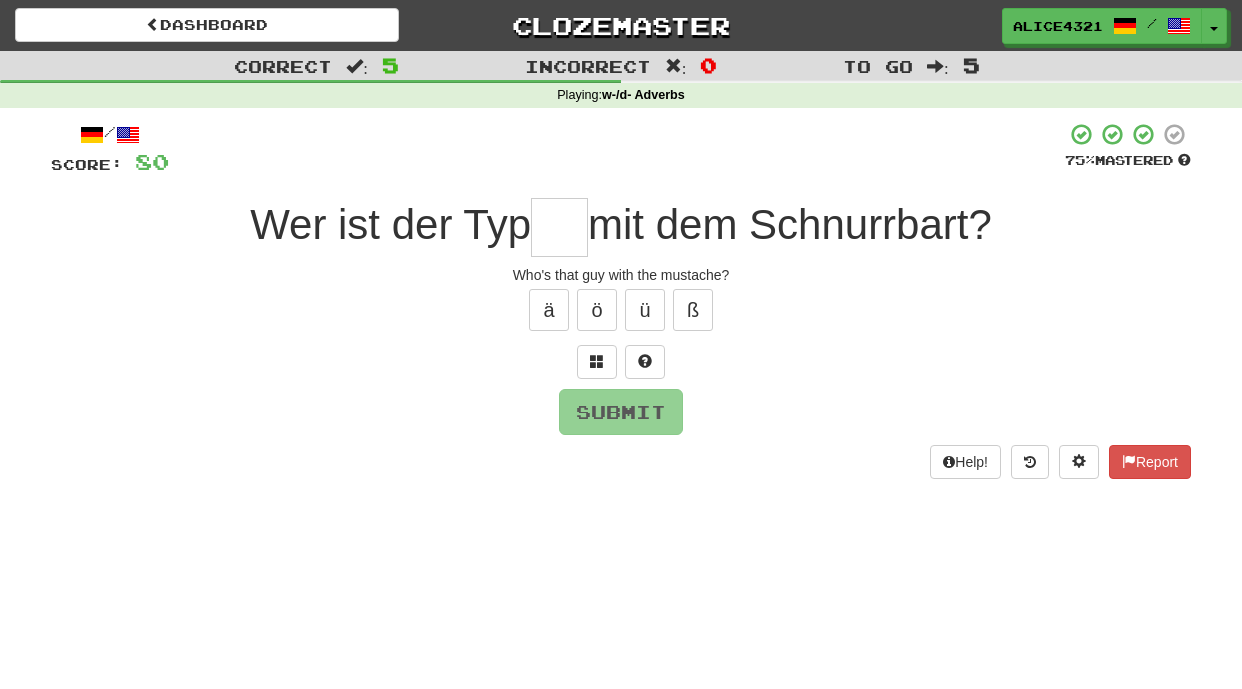 type on "*" 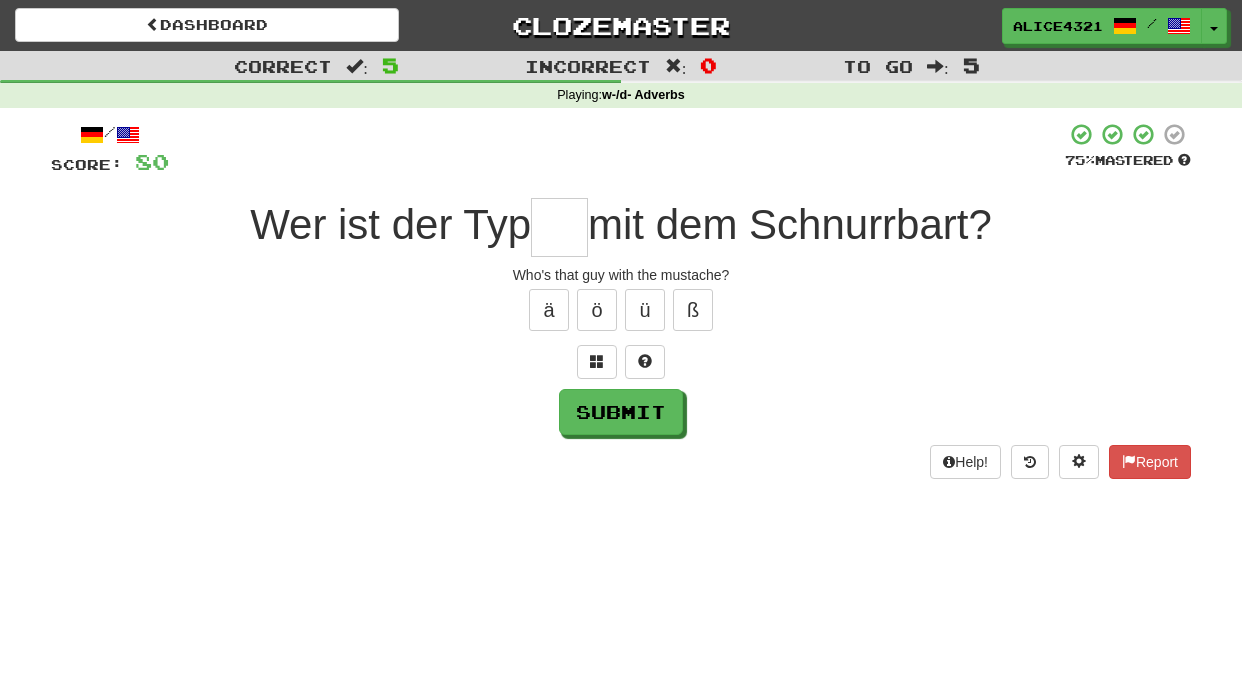 type on "*" 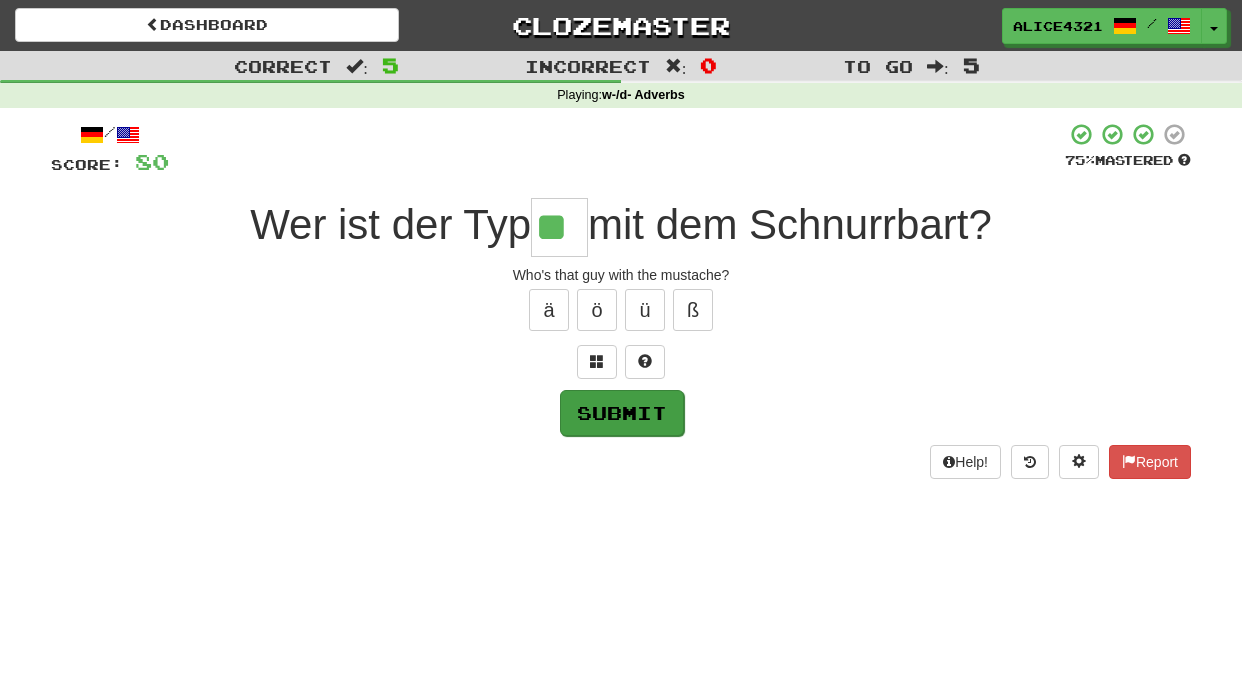 type on "**" 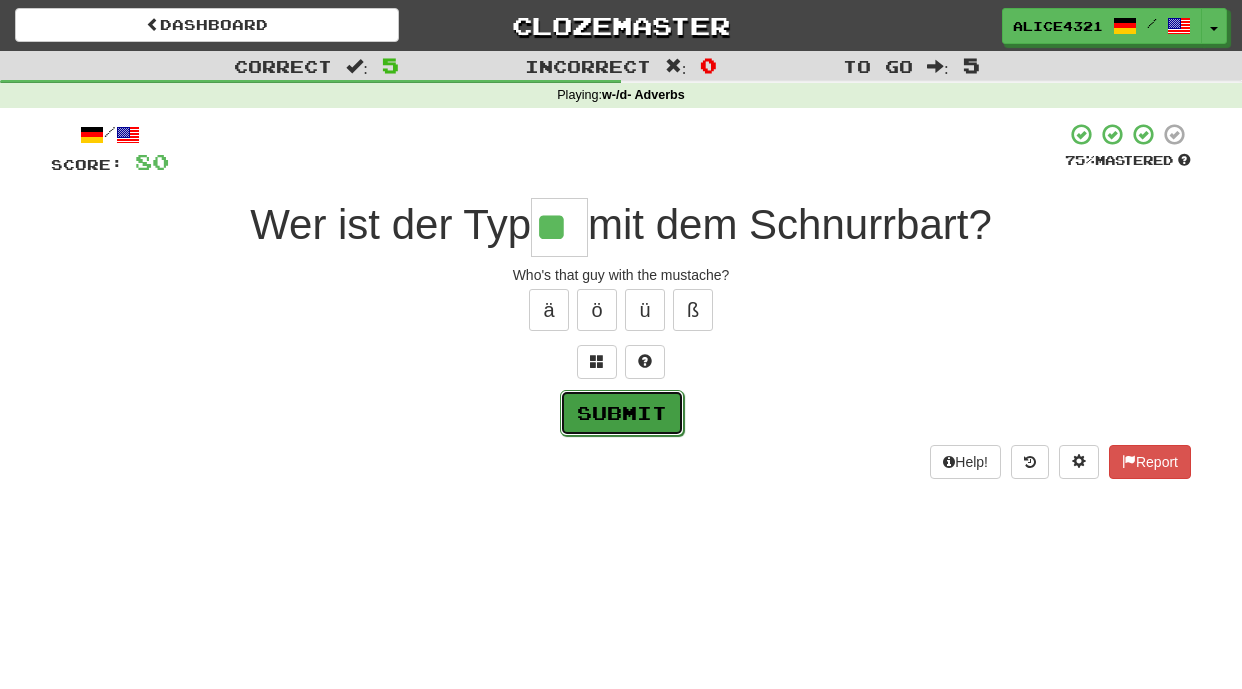 click on "Submit" at bounding box center (622, 413) 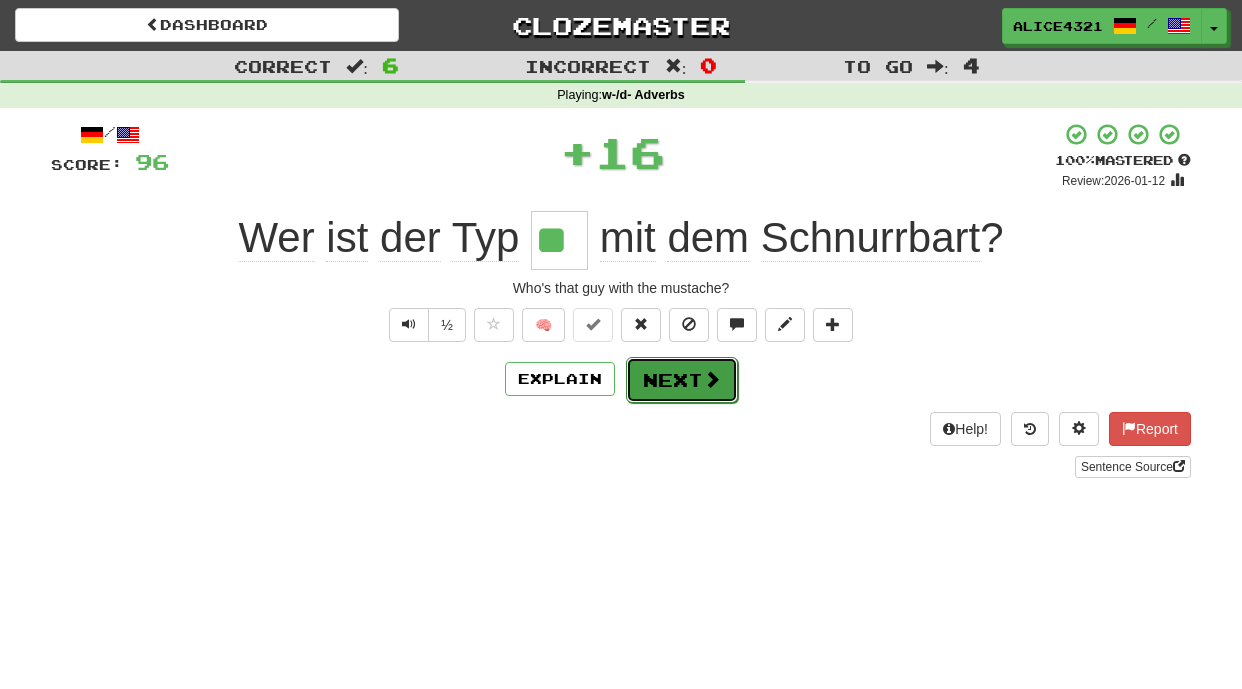 click on "Next" at bounding box center (682, 380) 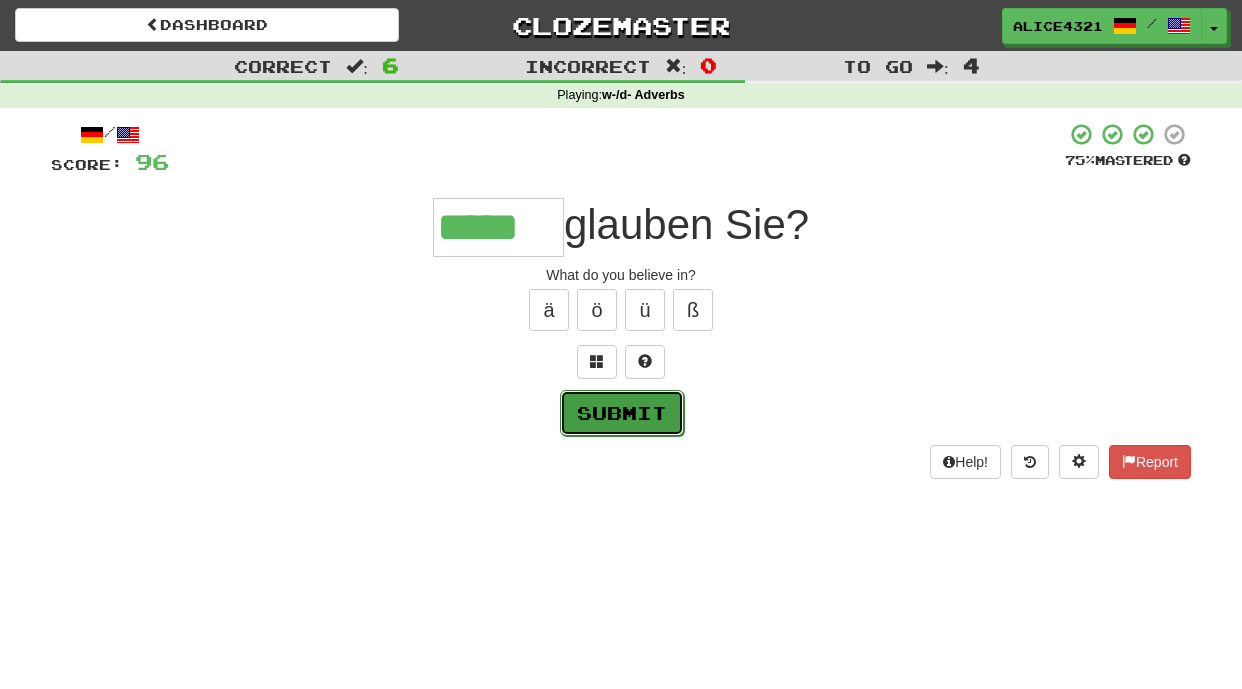 click on "Submit" at bounding box center [622, 413] 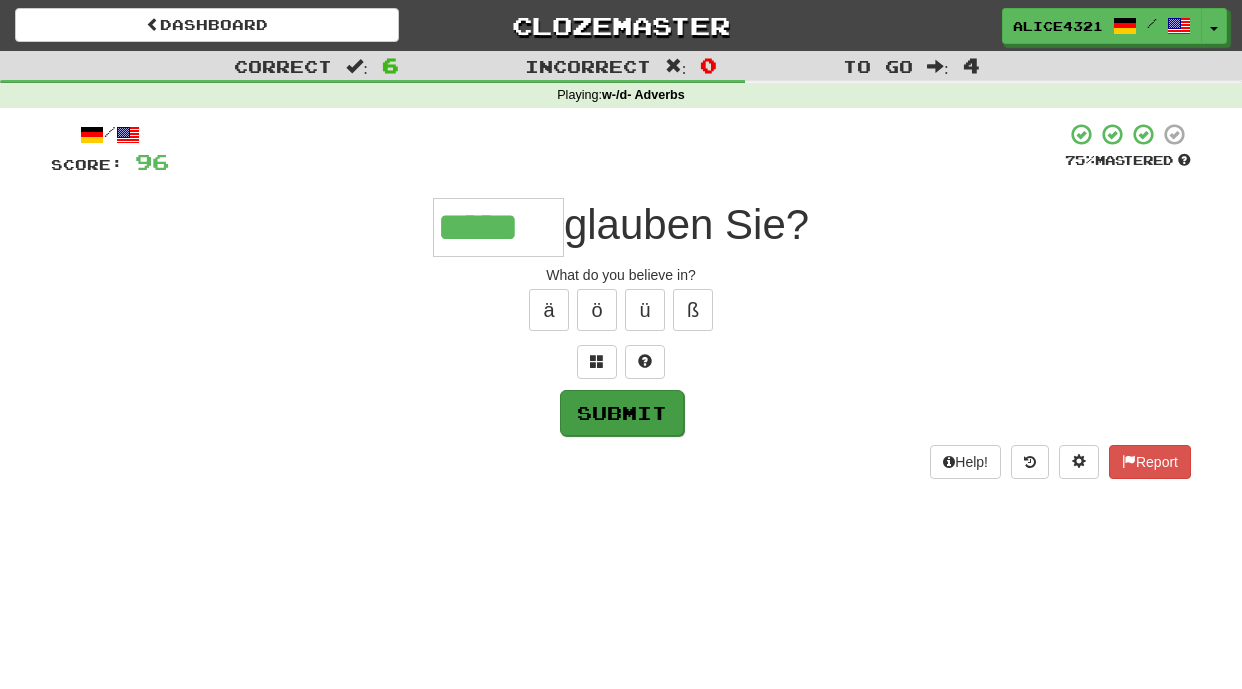 type on "*****" 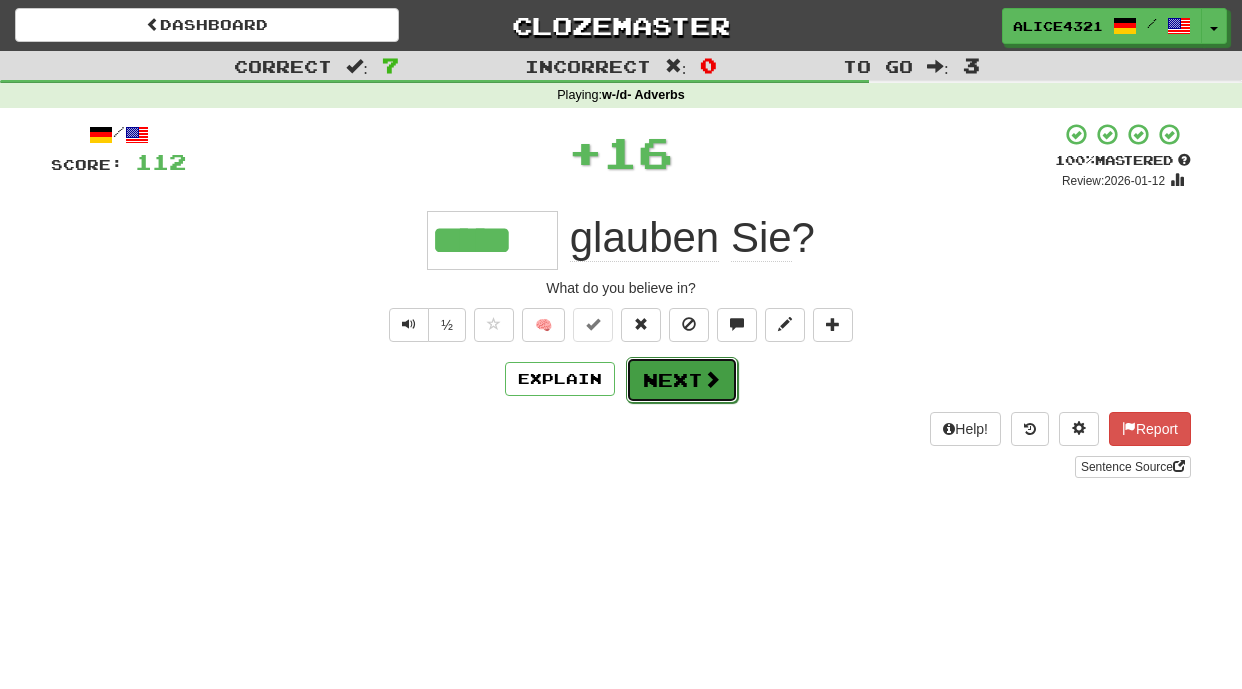 click on "Next" at bounding box center (682, 380) 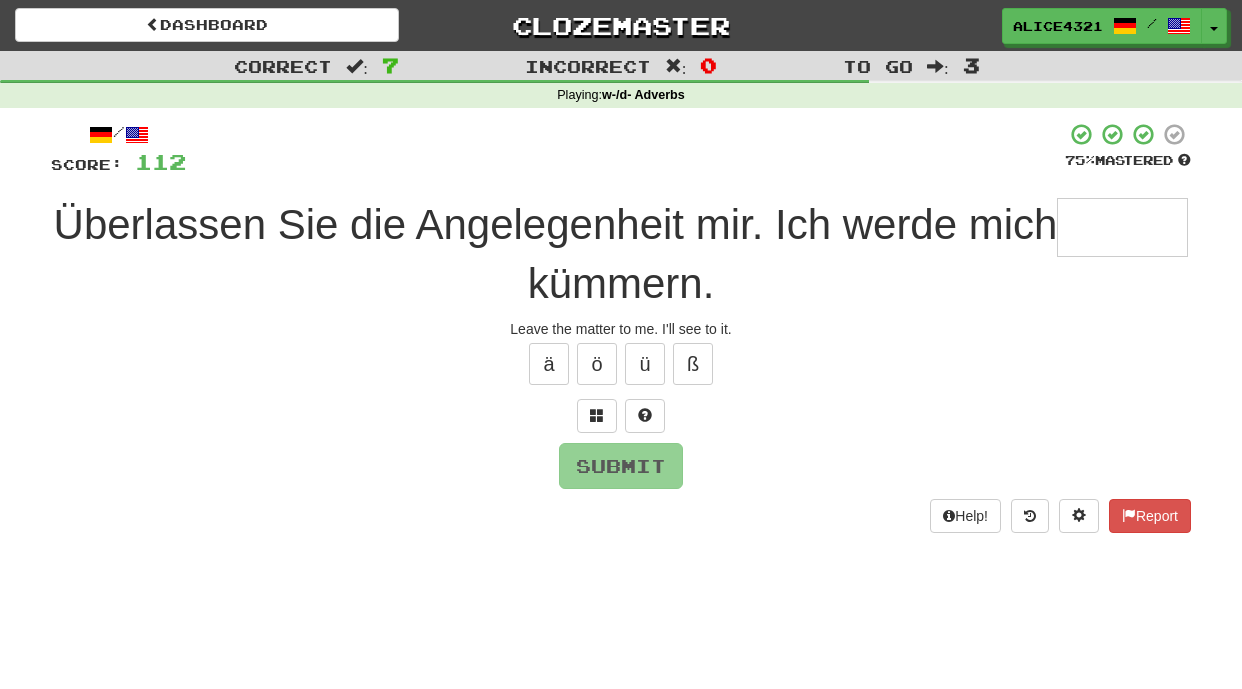 type on "*" 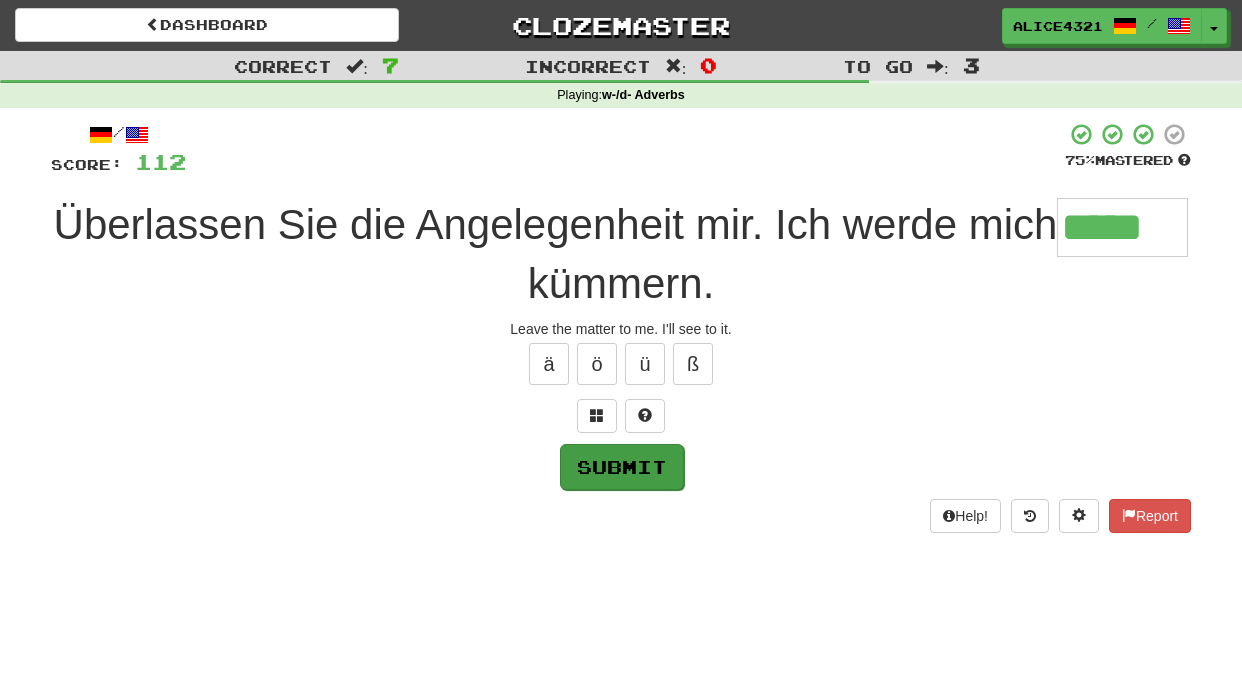 type on "*****" 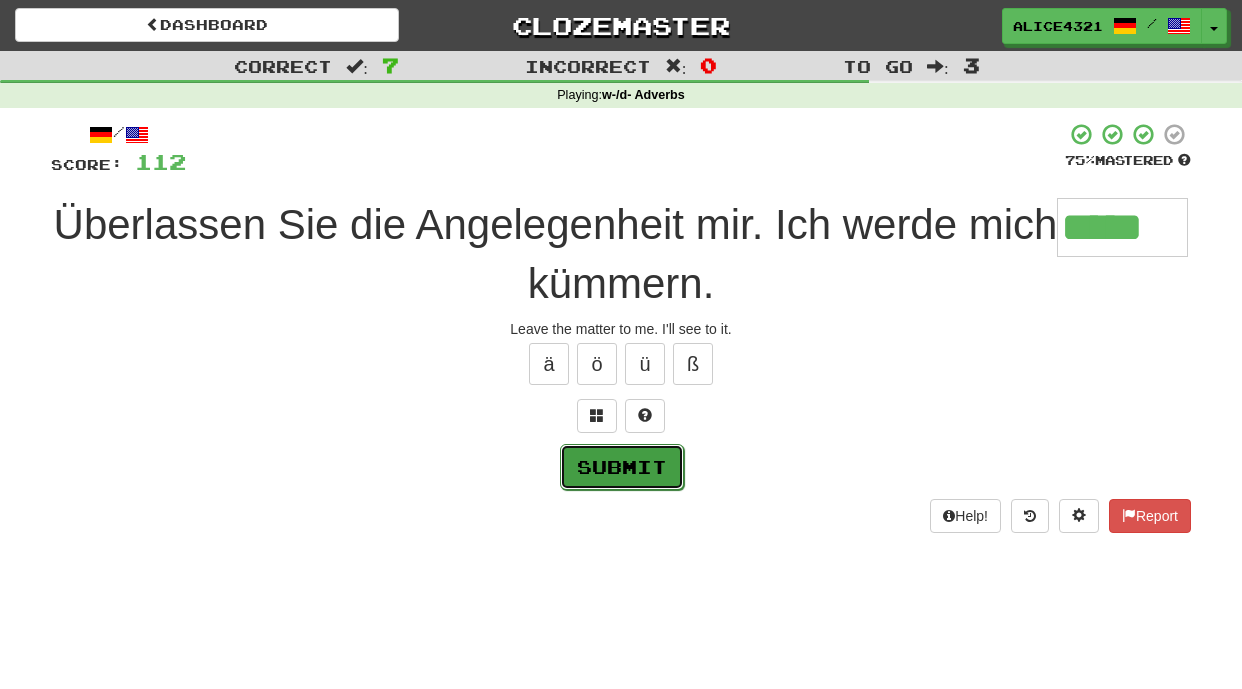 click on "Submit" at bounding box center (622, 467) 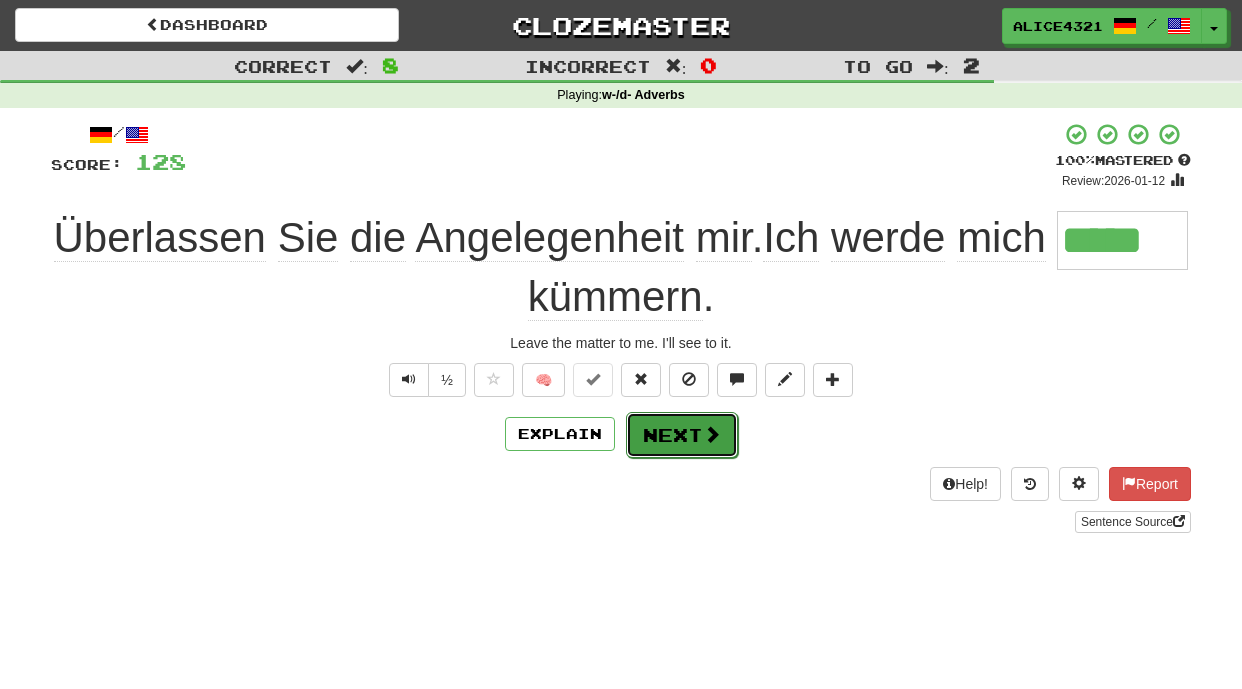 click on "Next" at bounding box center [682, 435] 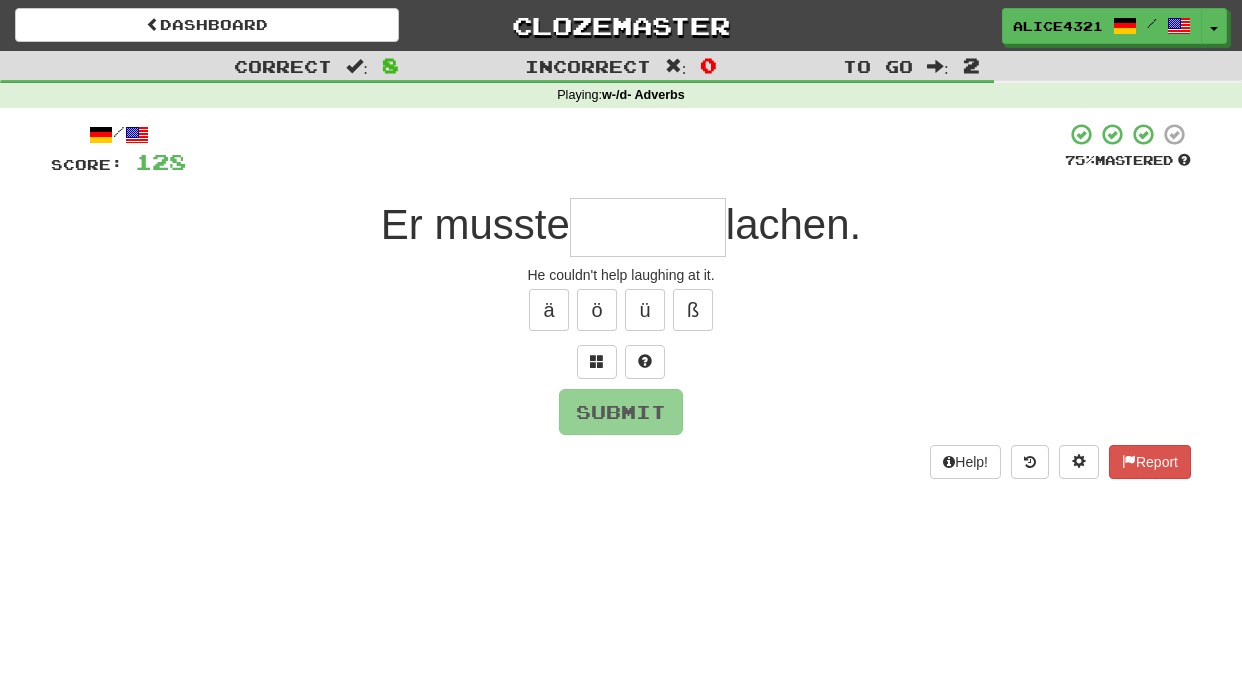 type on "*" 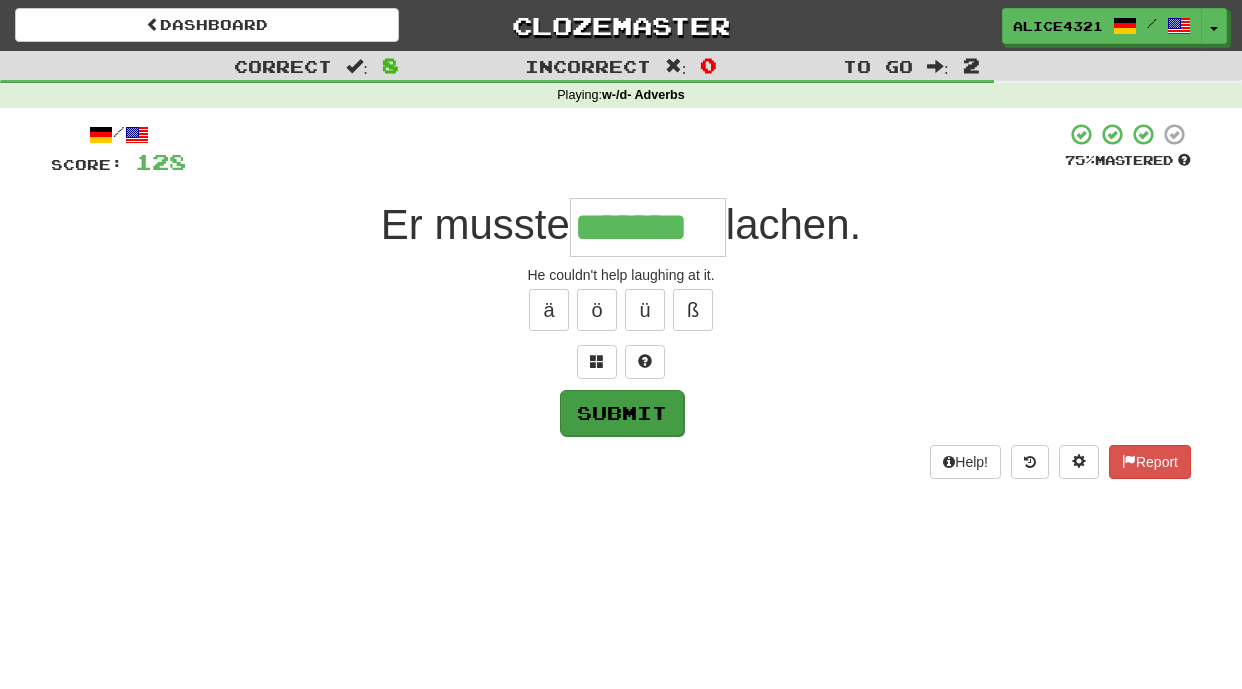 type on "*******" 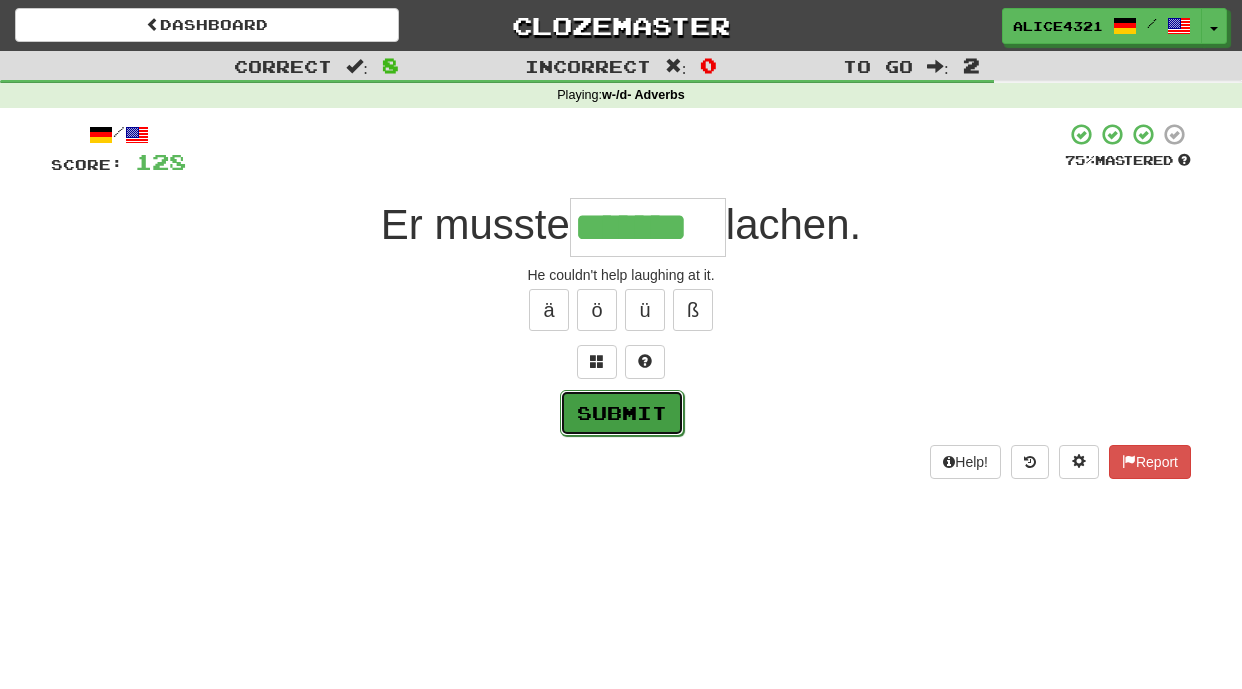 click on "Submit" at bounding box center [622, 413] 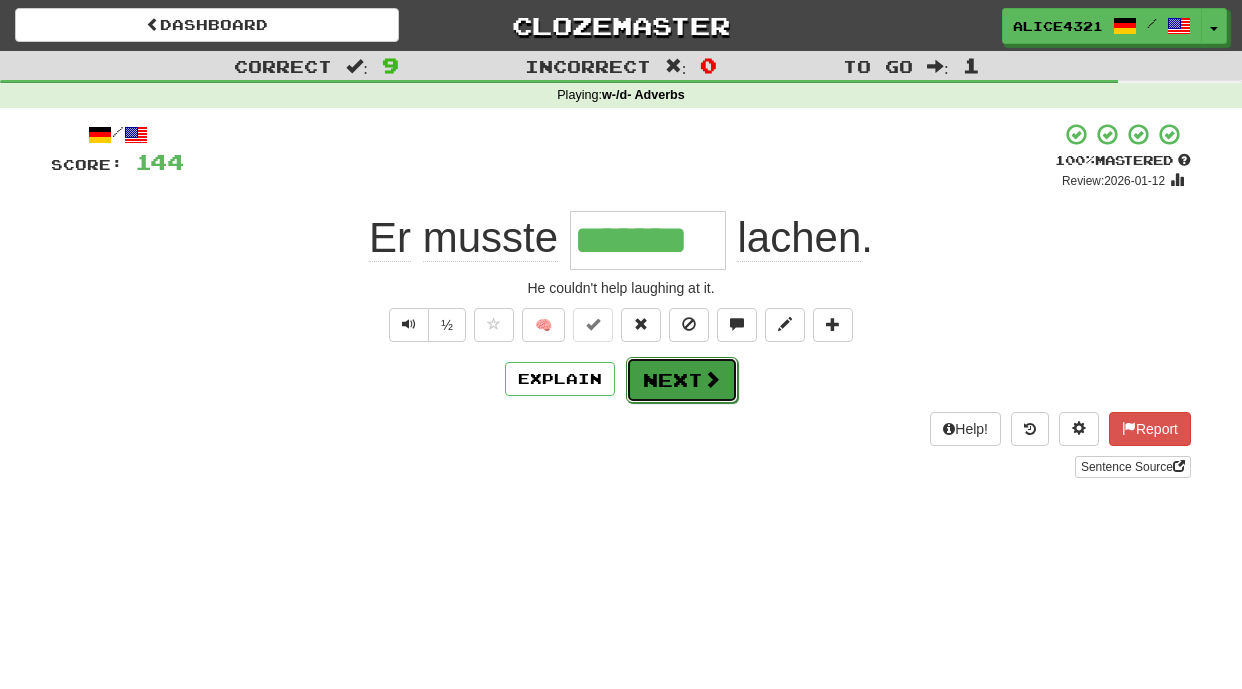 click on "Next" at bounding box center (682, 380) 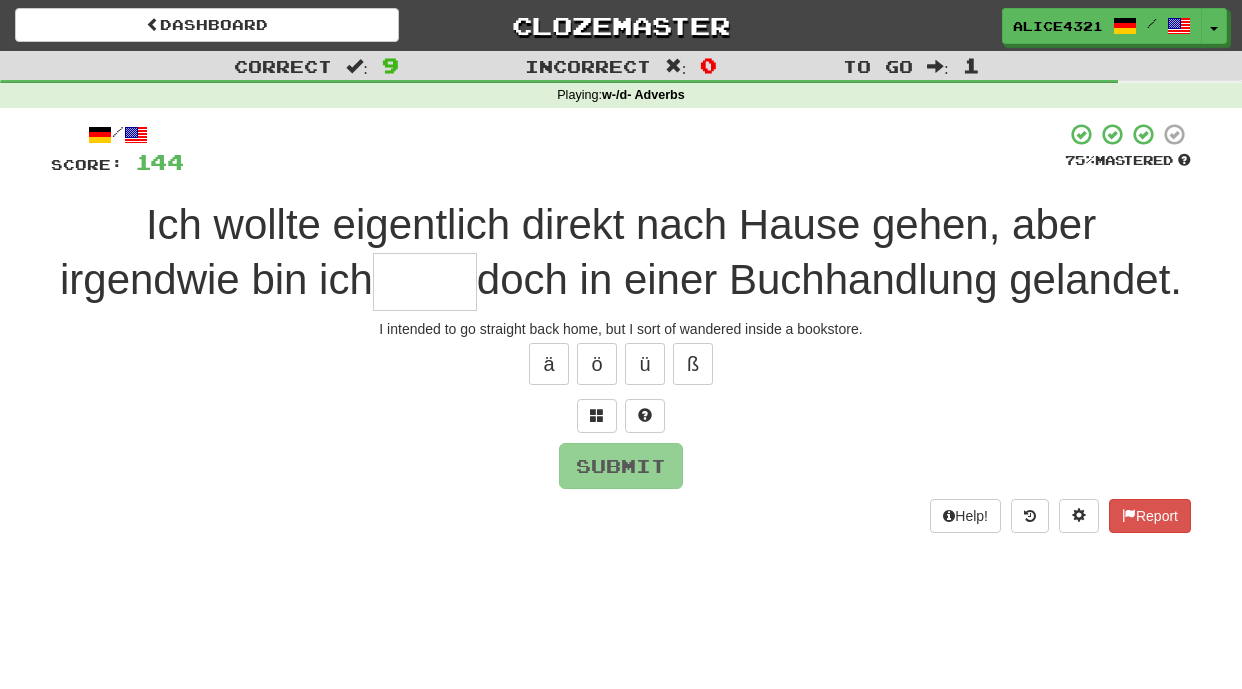 type on "*" 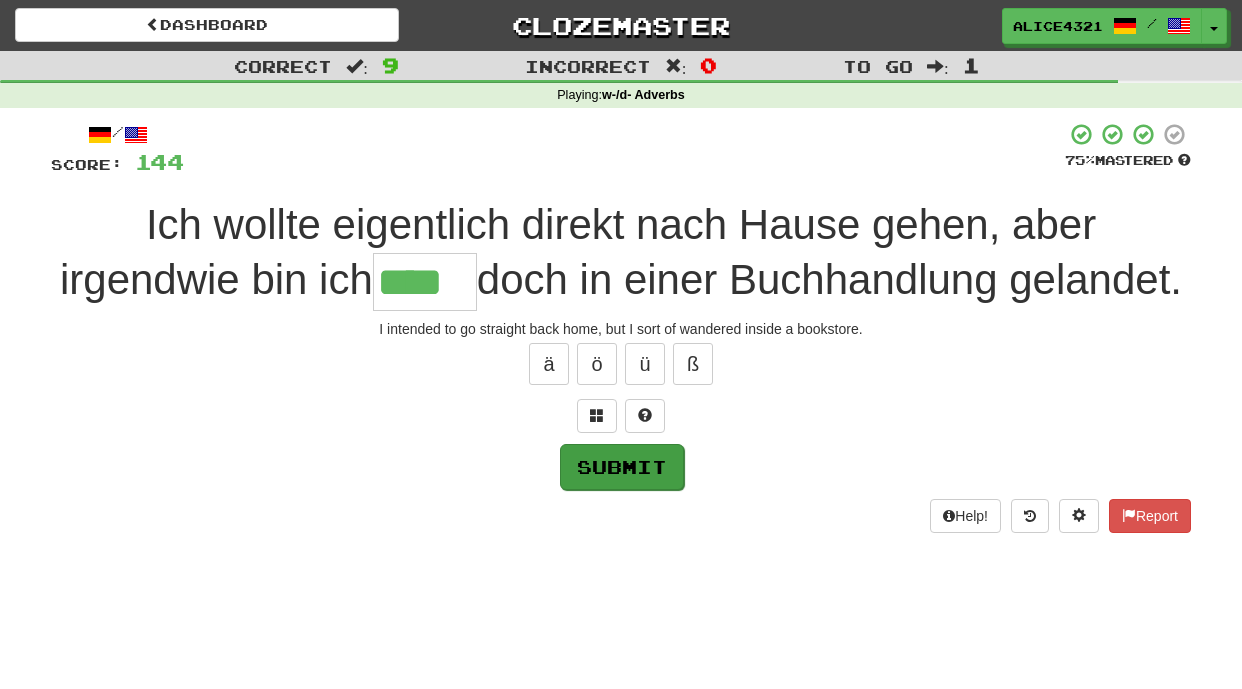 type on "****" 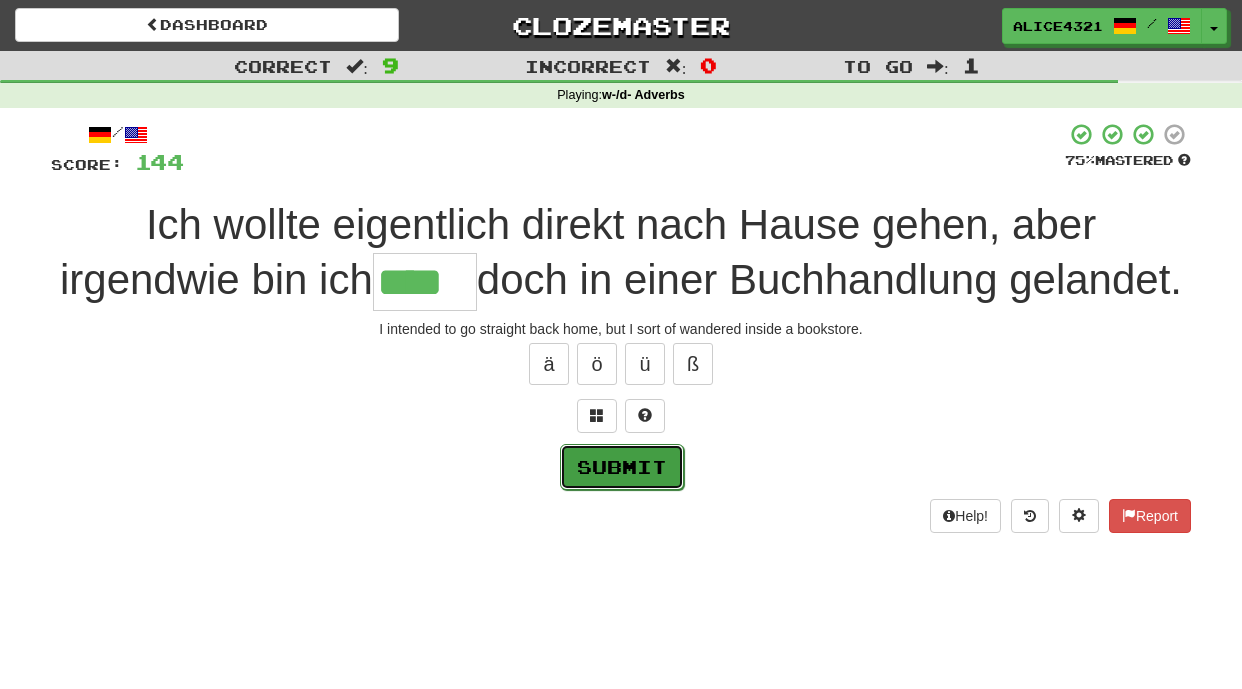 click on "Submit" at bounding box center [622, 467] 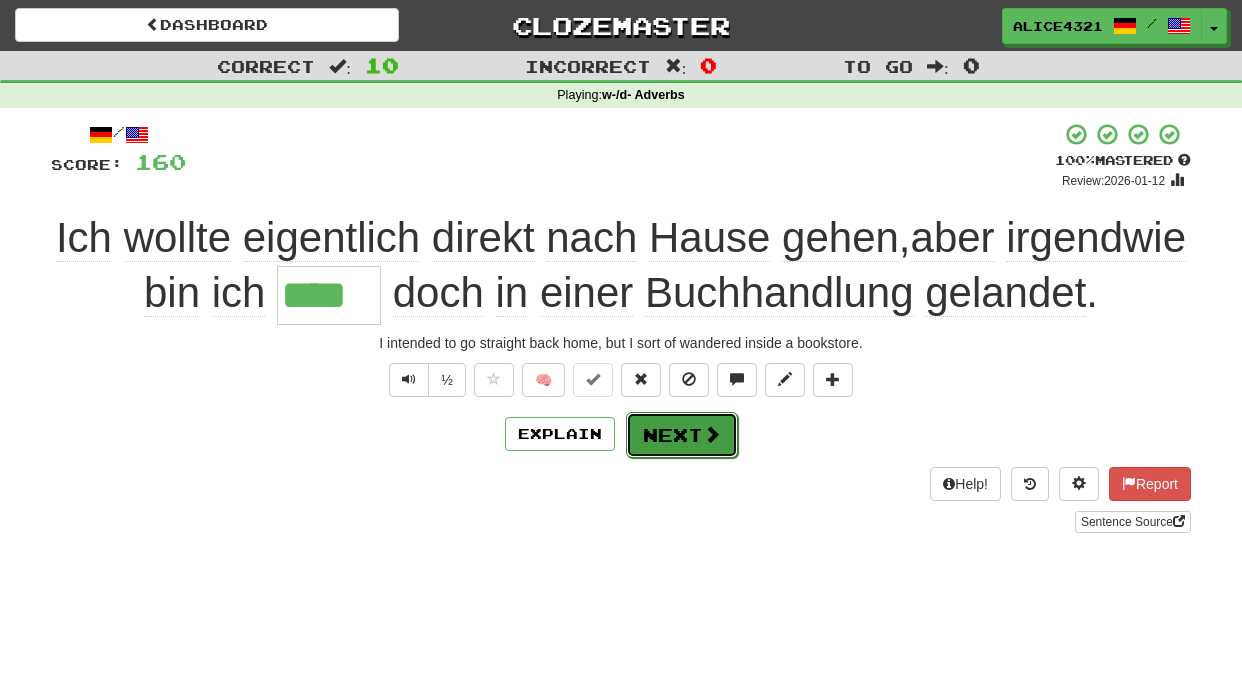 click at bounding box center [712, 434] 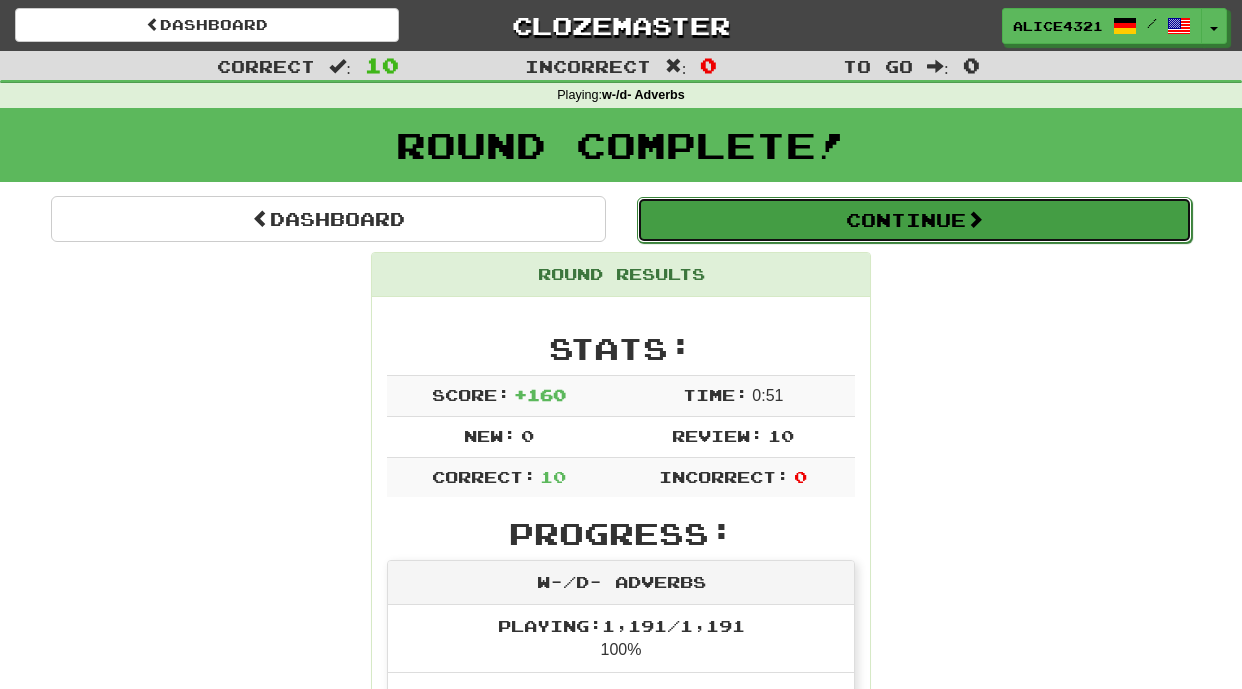 click on "Continue" at bounding box center [914, 220] 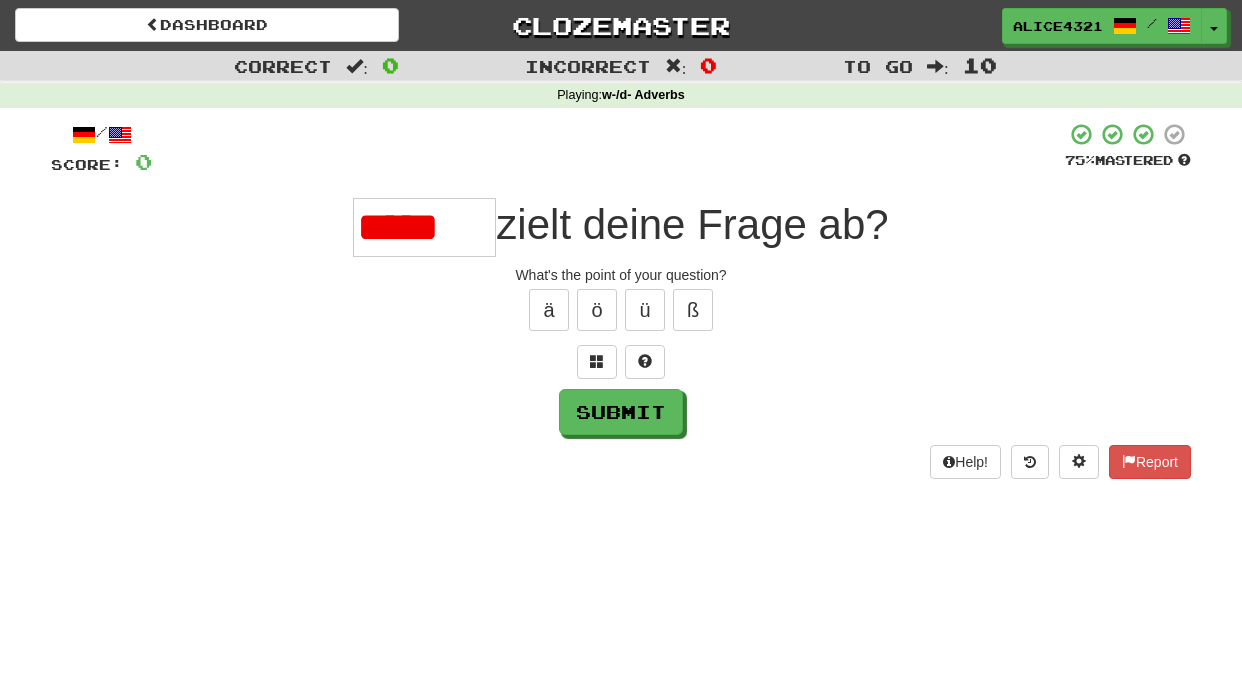 scroll, scrollTop: 0, scrollLeft: 0, axis: both 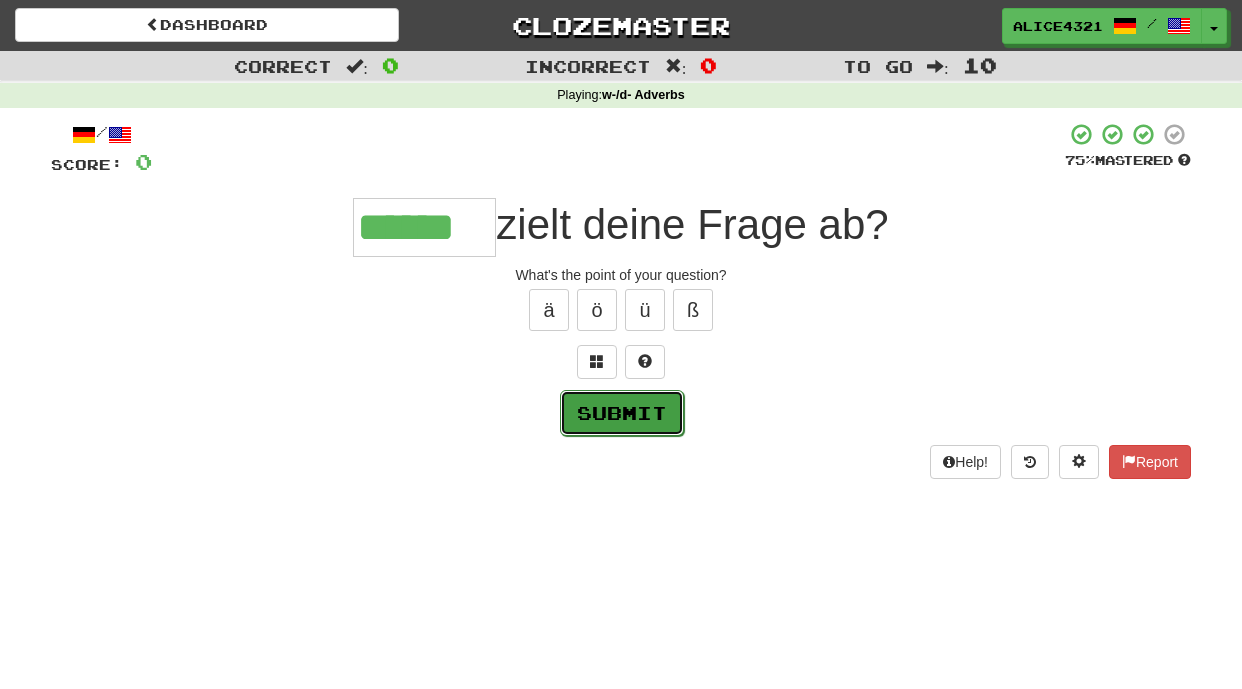 click on "Submit" at bounding box center (622, 413) 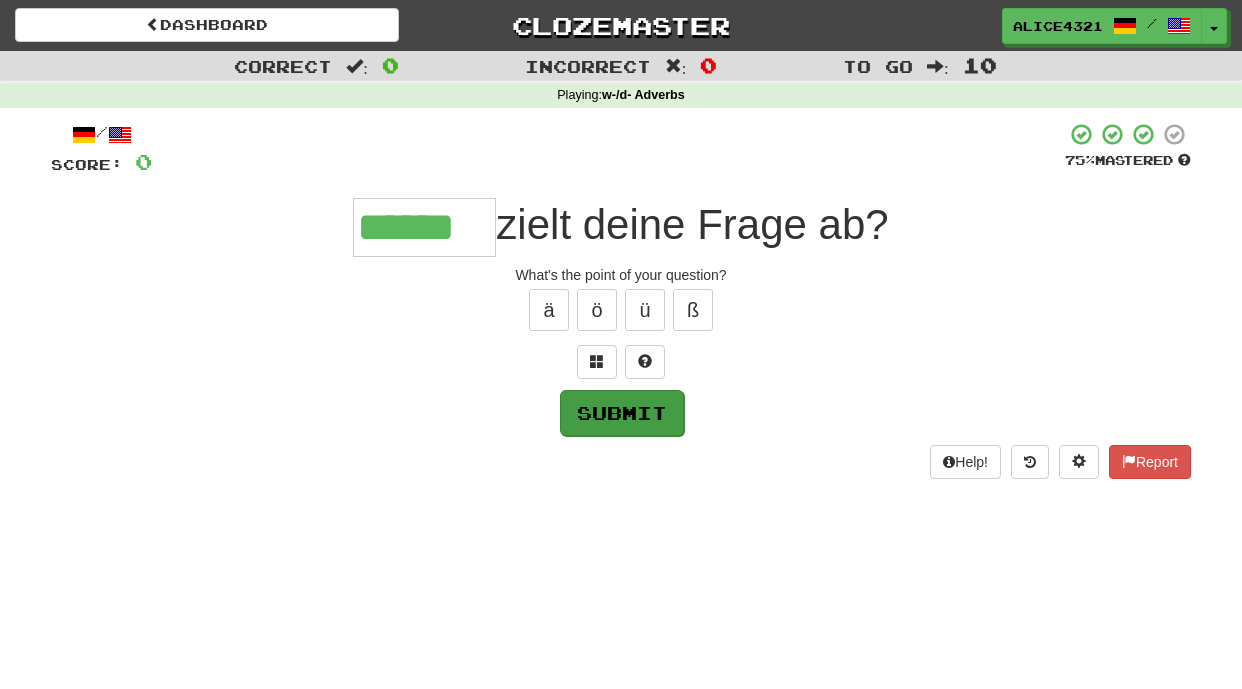 type on "******" 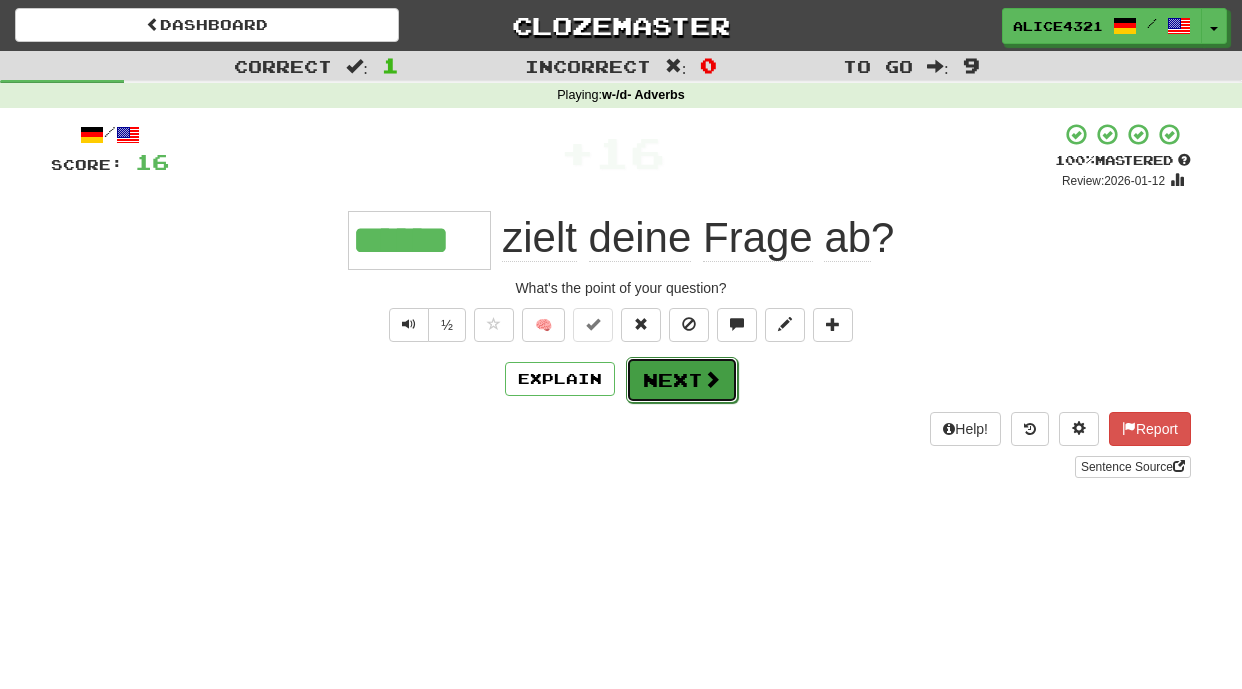 click on "Next" at bounding box center (682, 380) 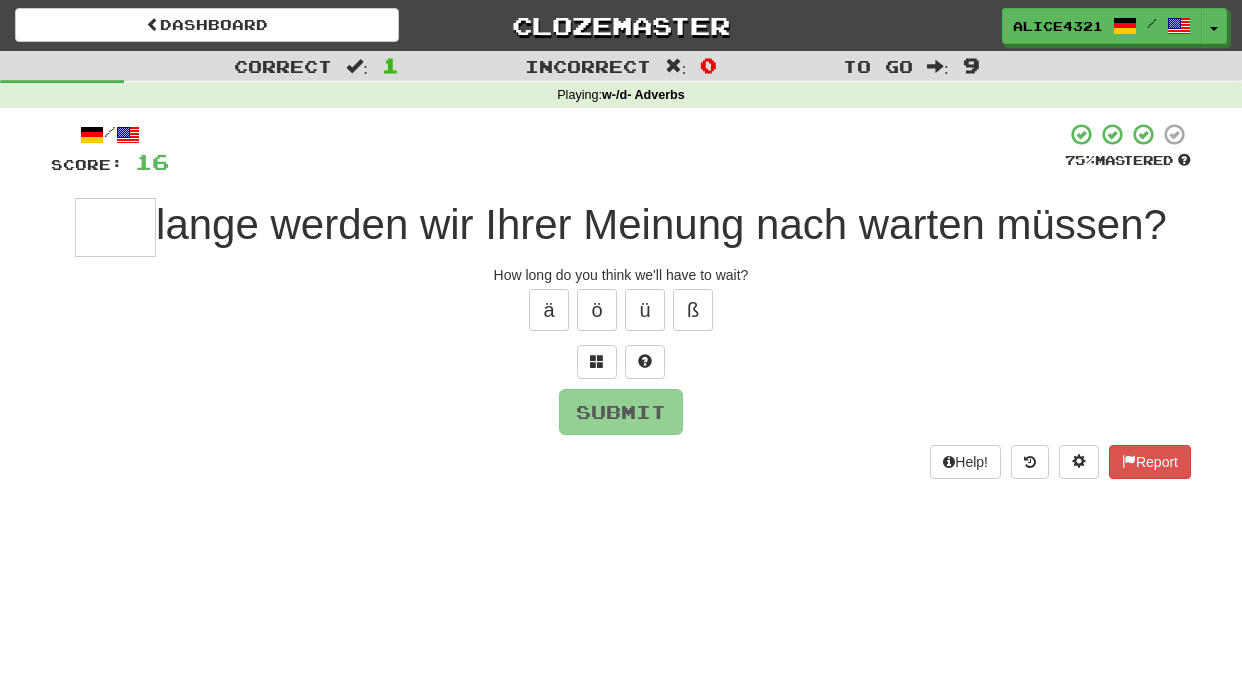 type on "*" 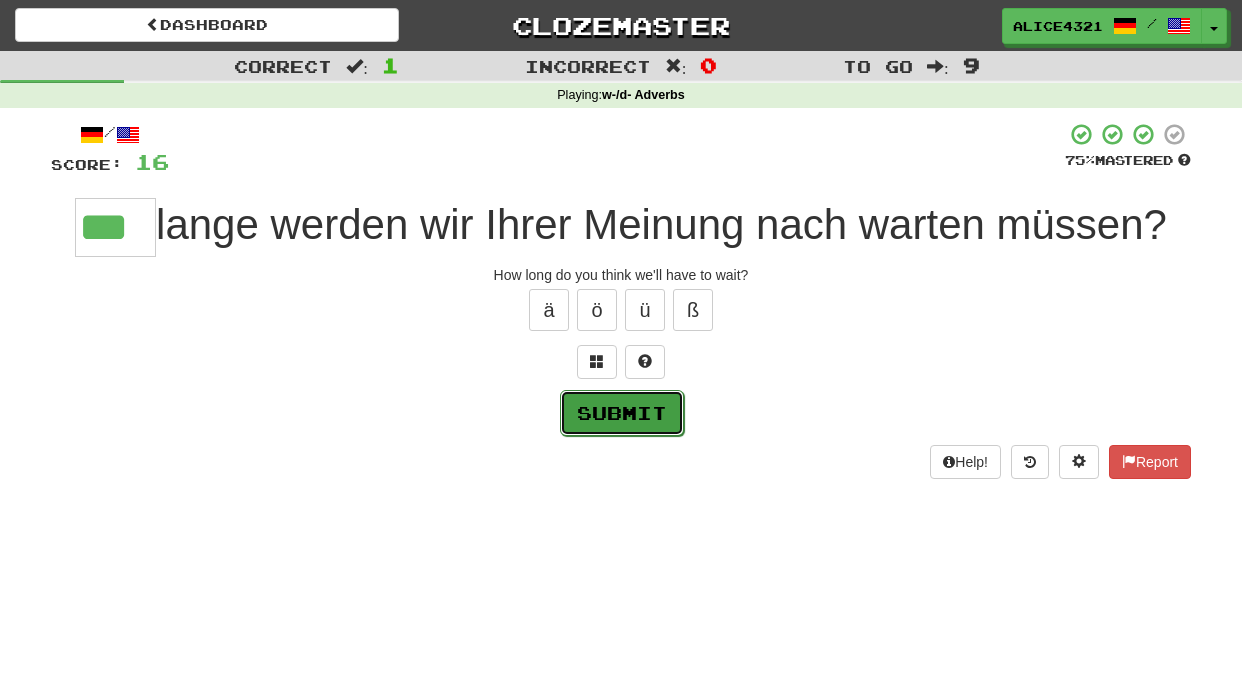 click on "Submit" at bounding box center [622, 413] 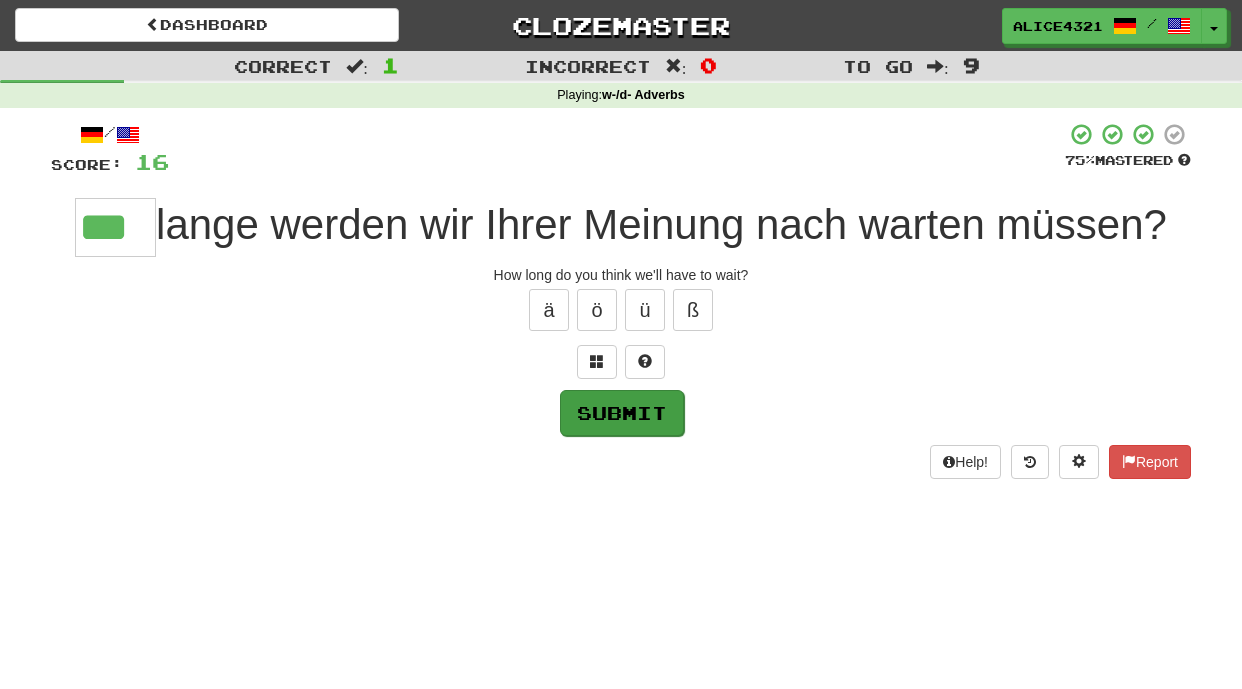type on "***" 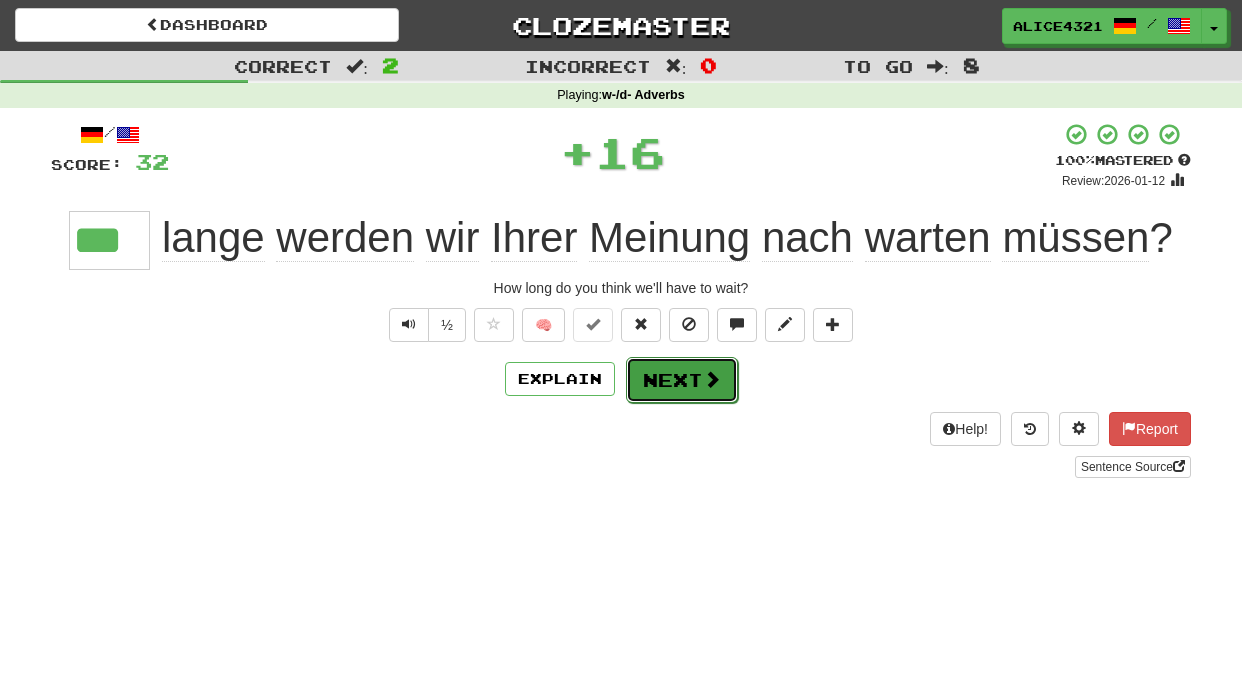 click at bounding box center [712, 379] 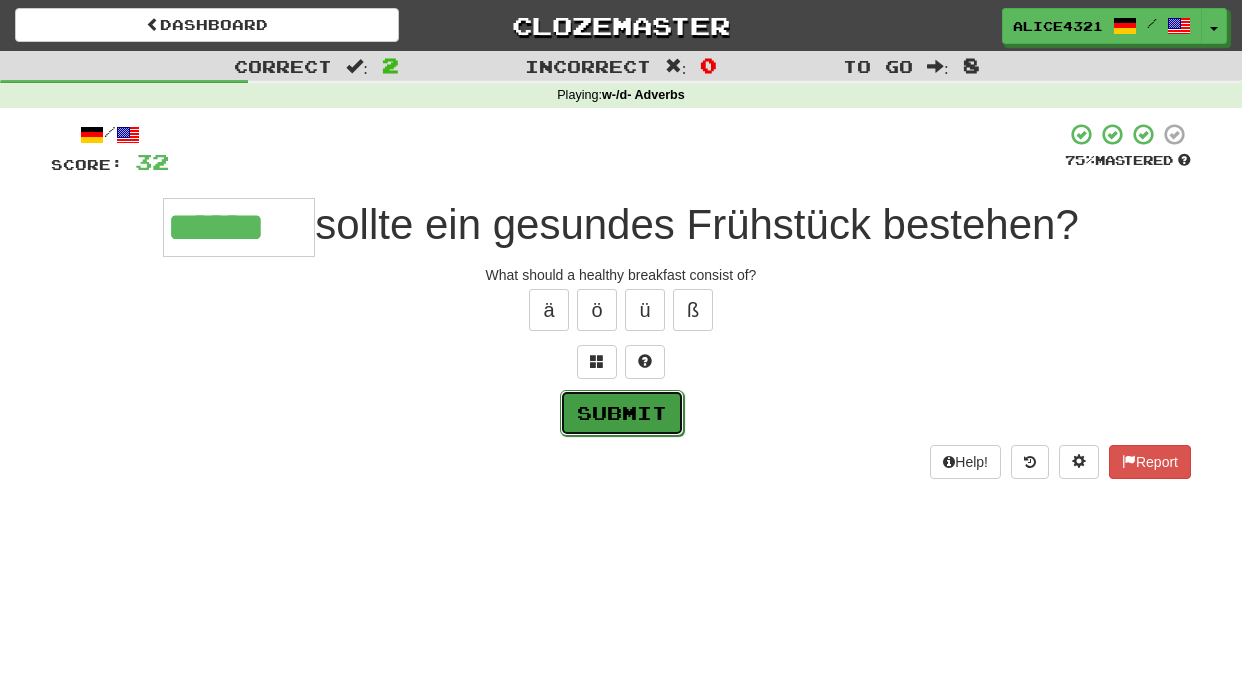 click on "Submit" at bounding box center (622, 413) 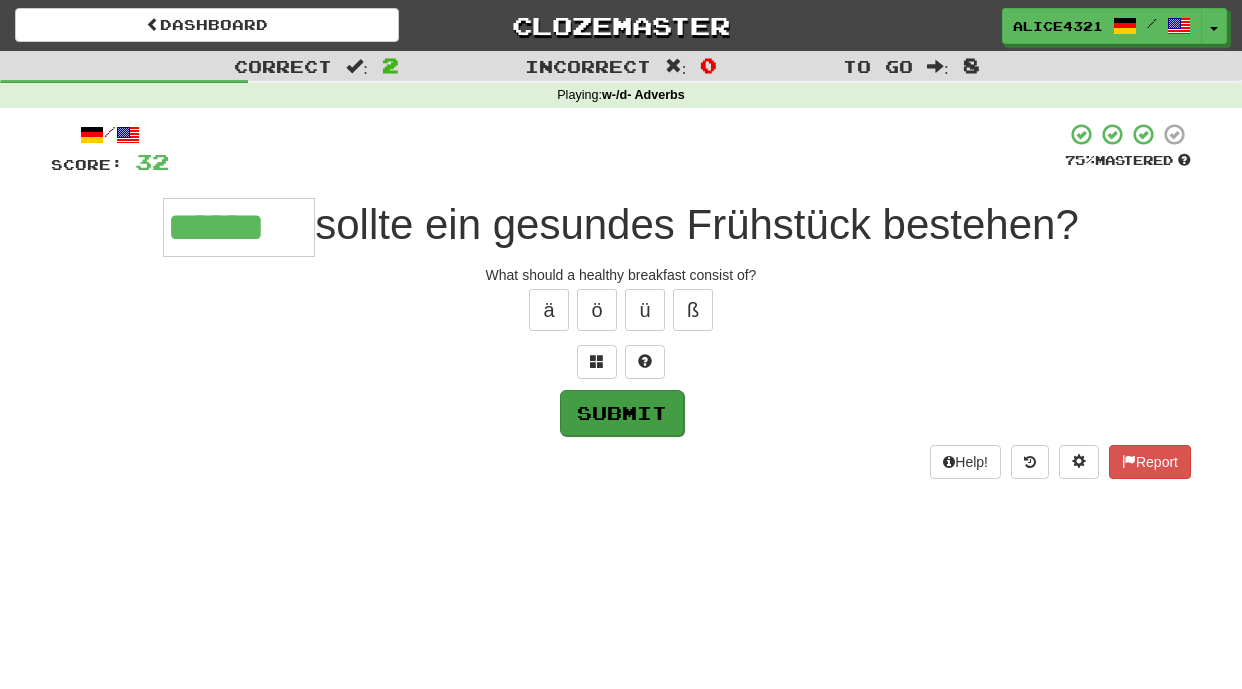 type on "******" 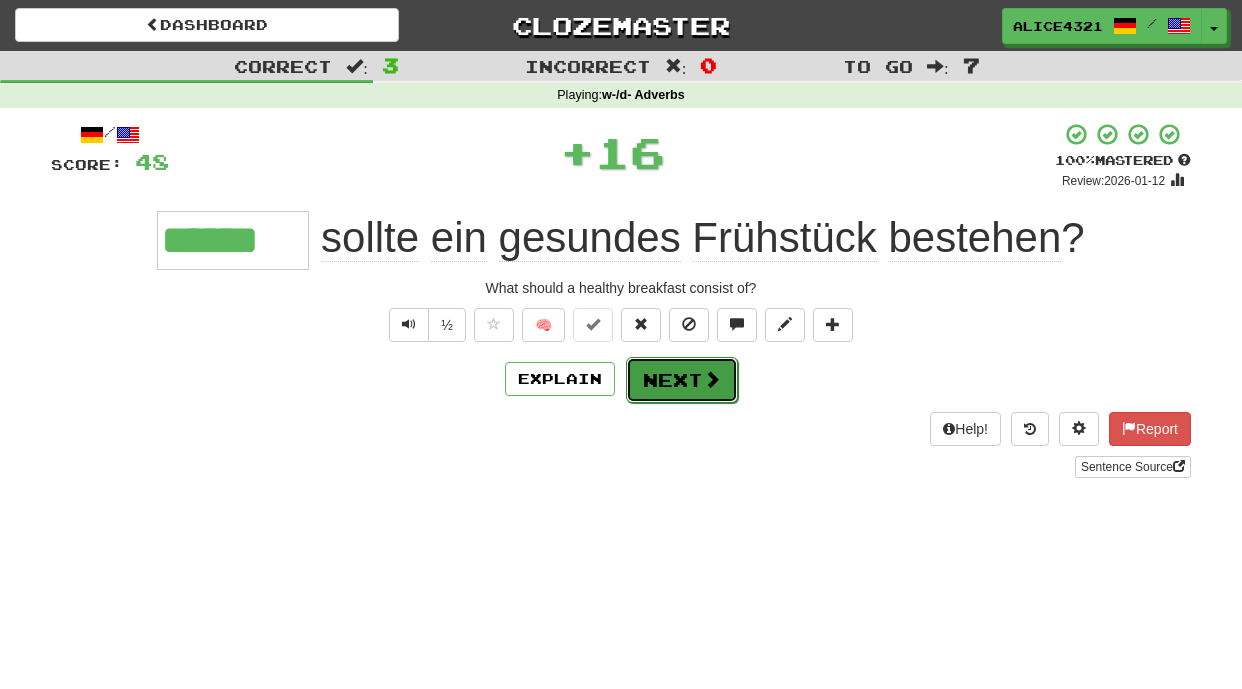 click on "Next" at bounding box center (682, 380) 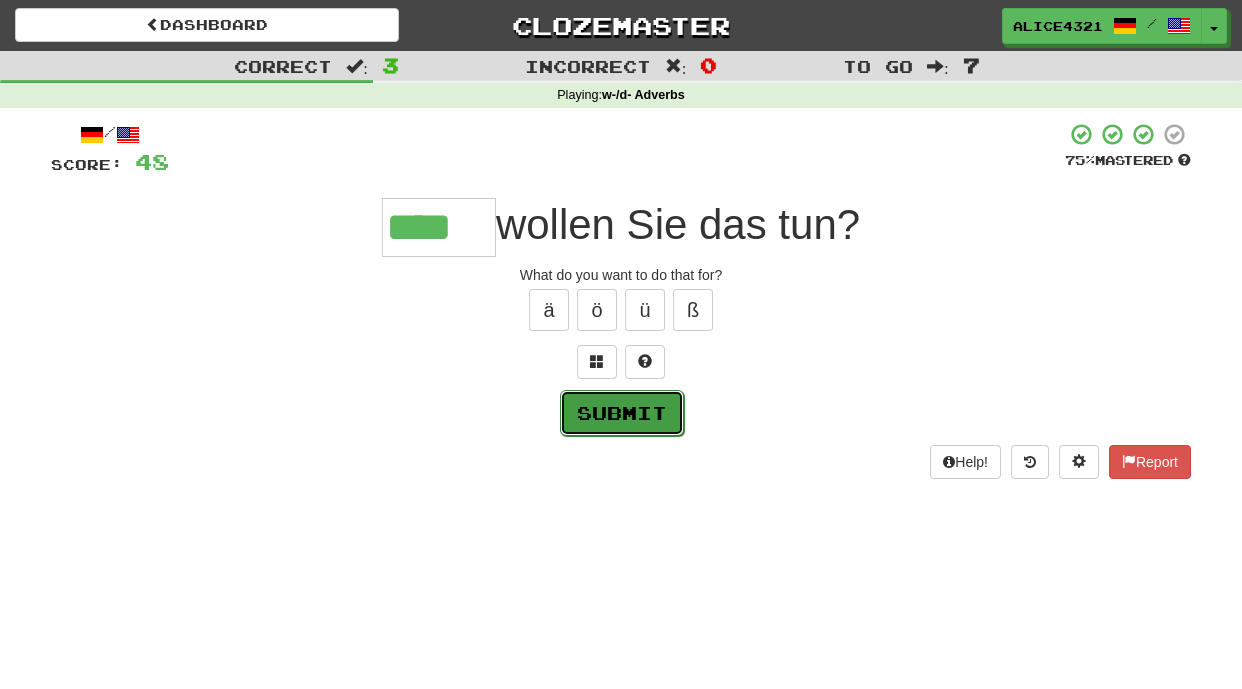click on "Submit" at bounding box center (622, 413) 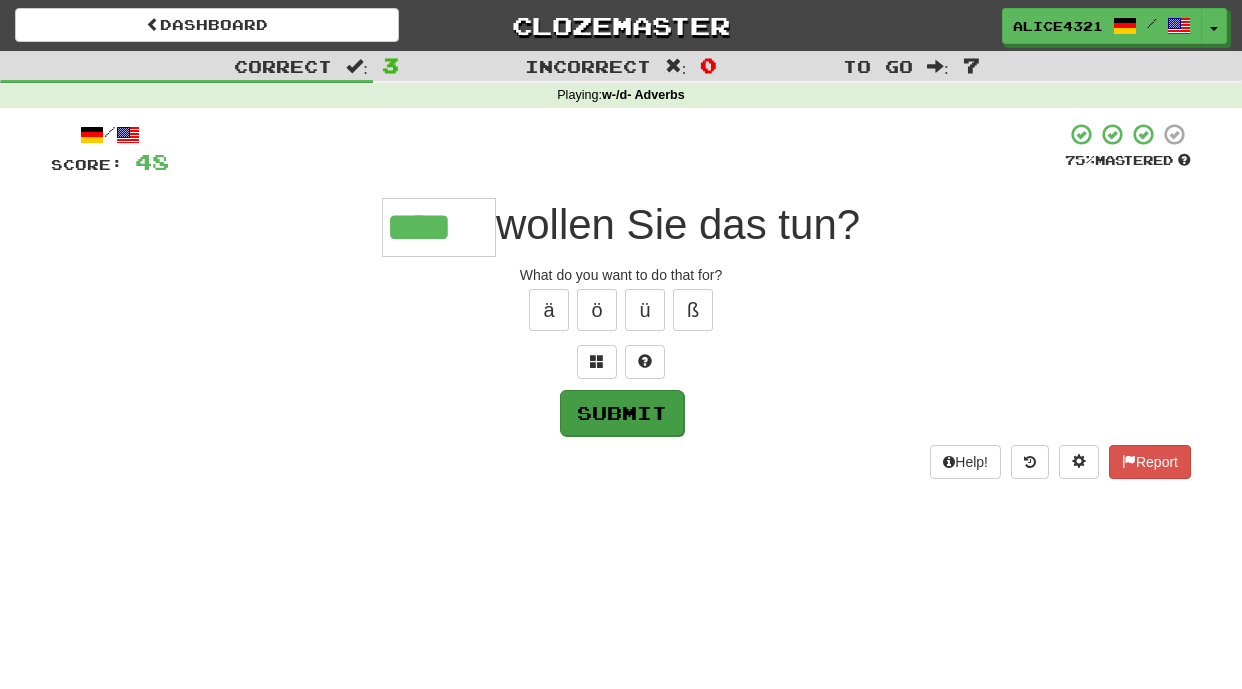 type on "****" 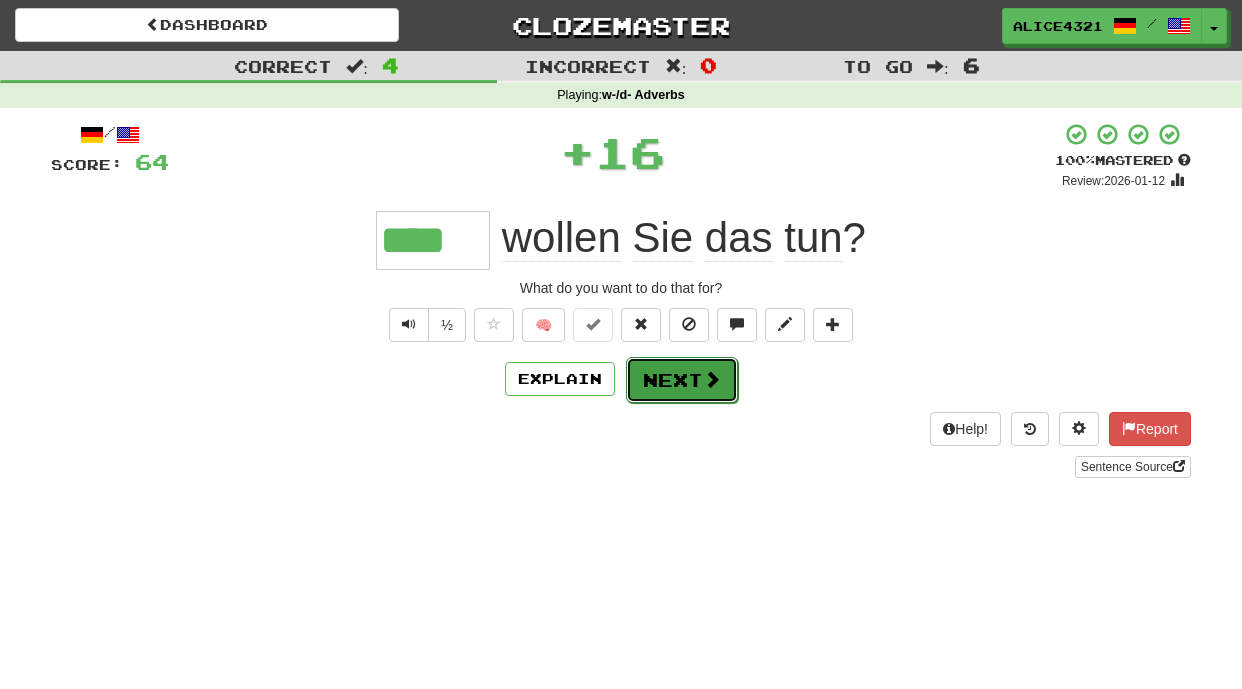 click on "Next" at bounding box center (682, 380) 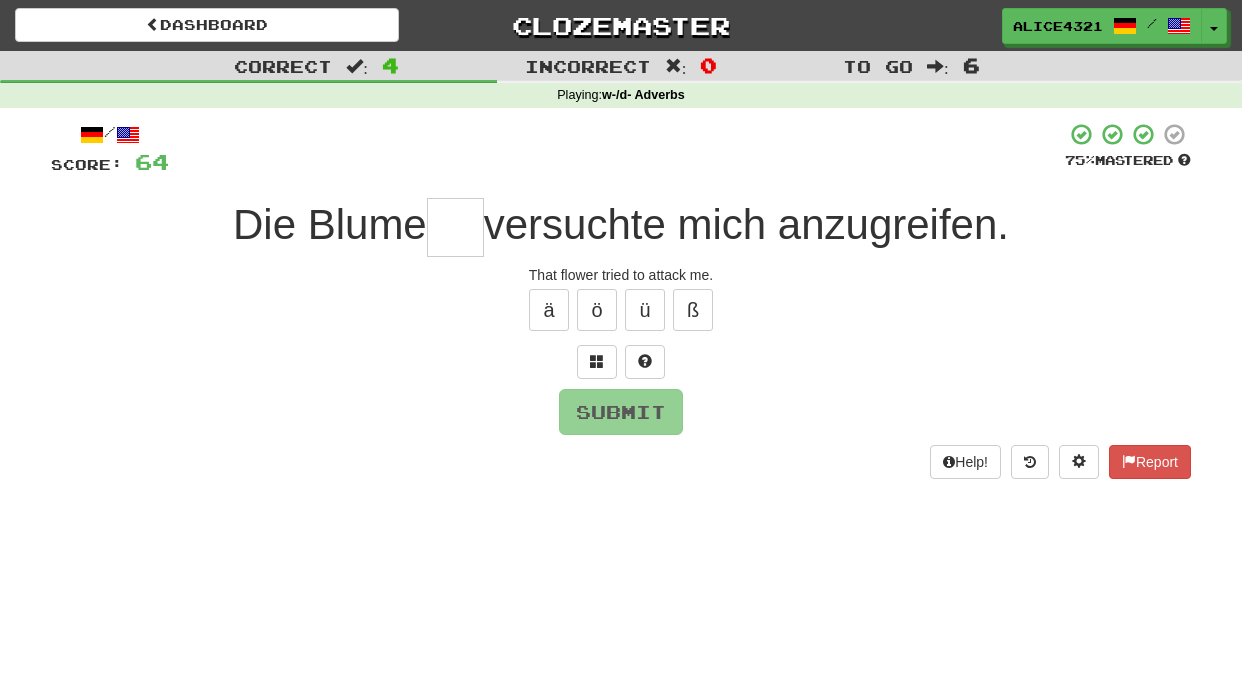 type on "*" 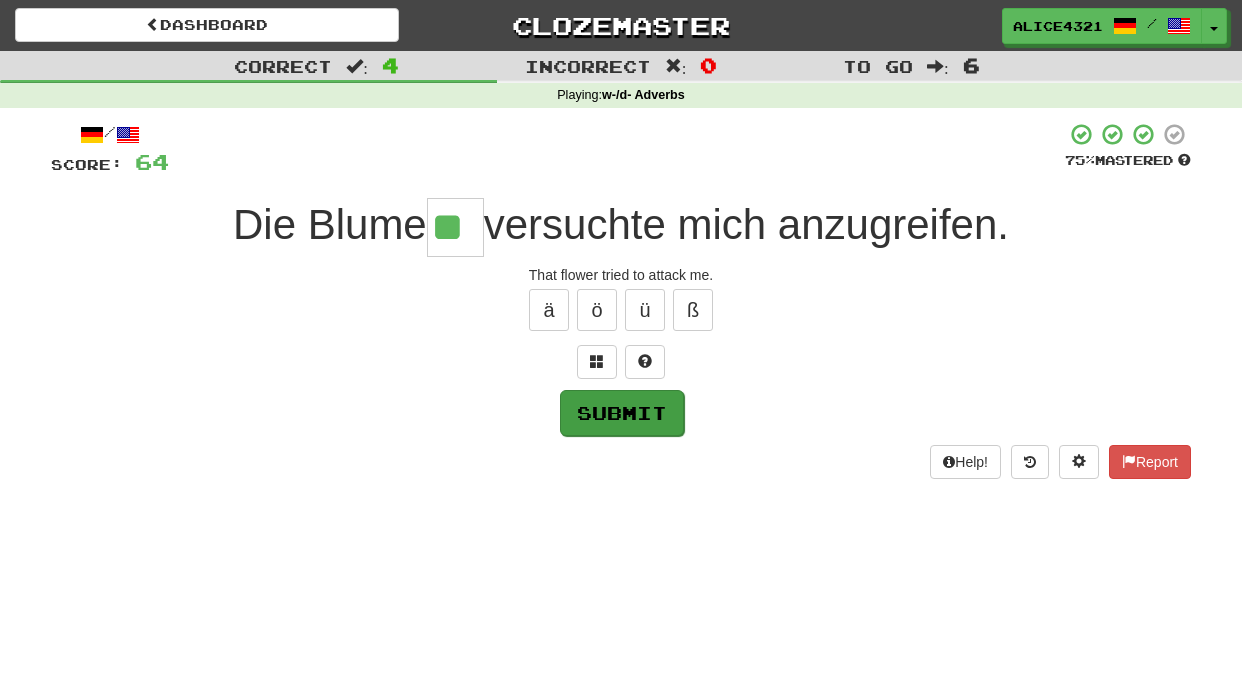 type on "**" 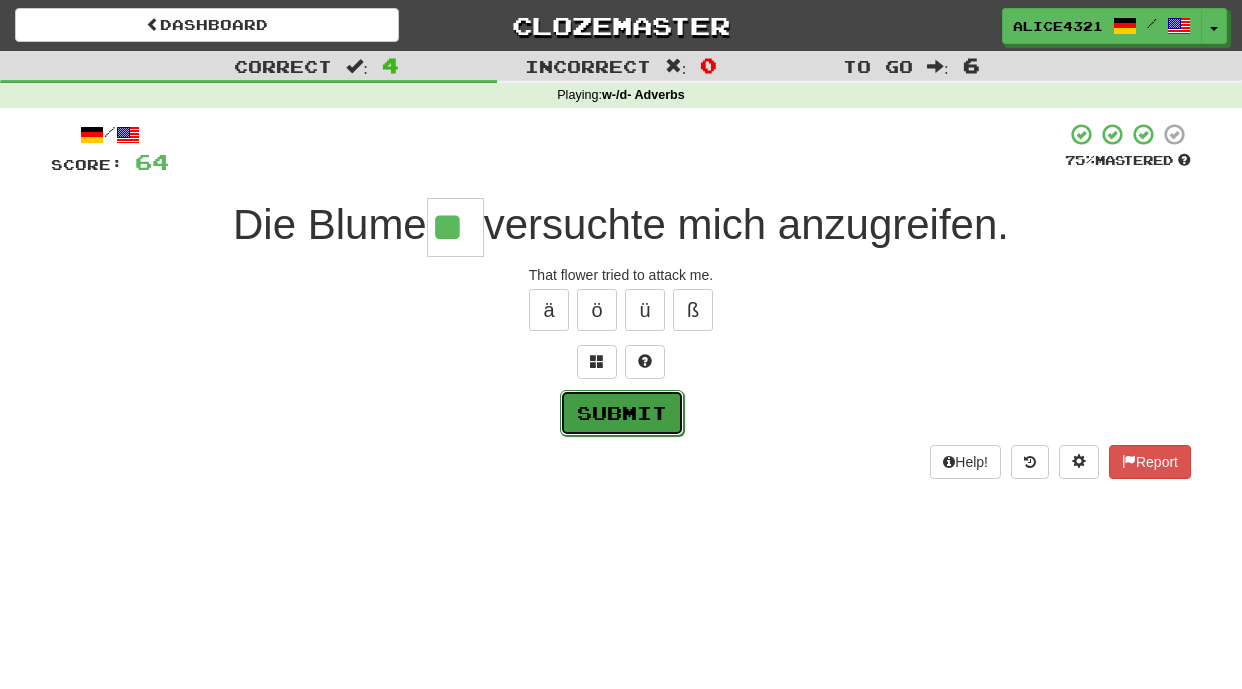 click on "Submit" at bounding box center [622, 413] 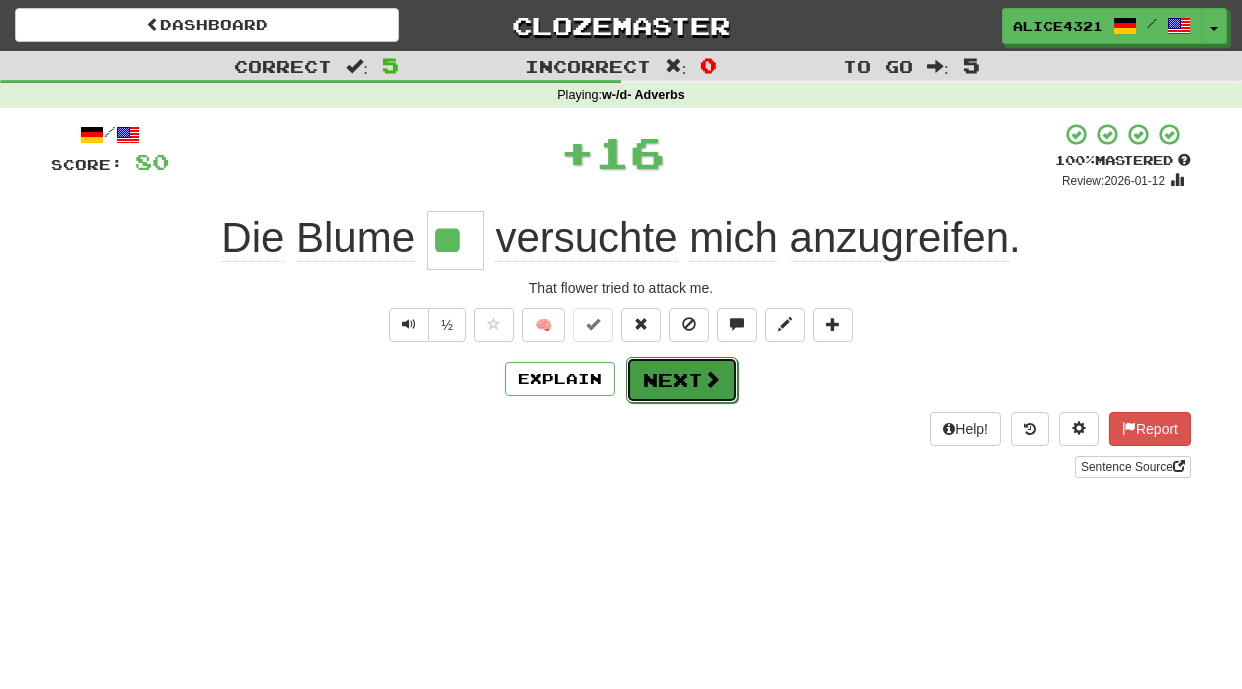 click on "Next" at bounding box center (682, 380) 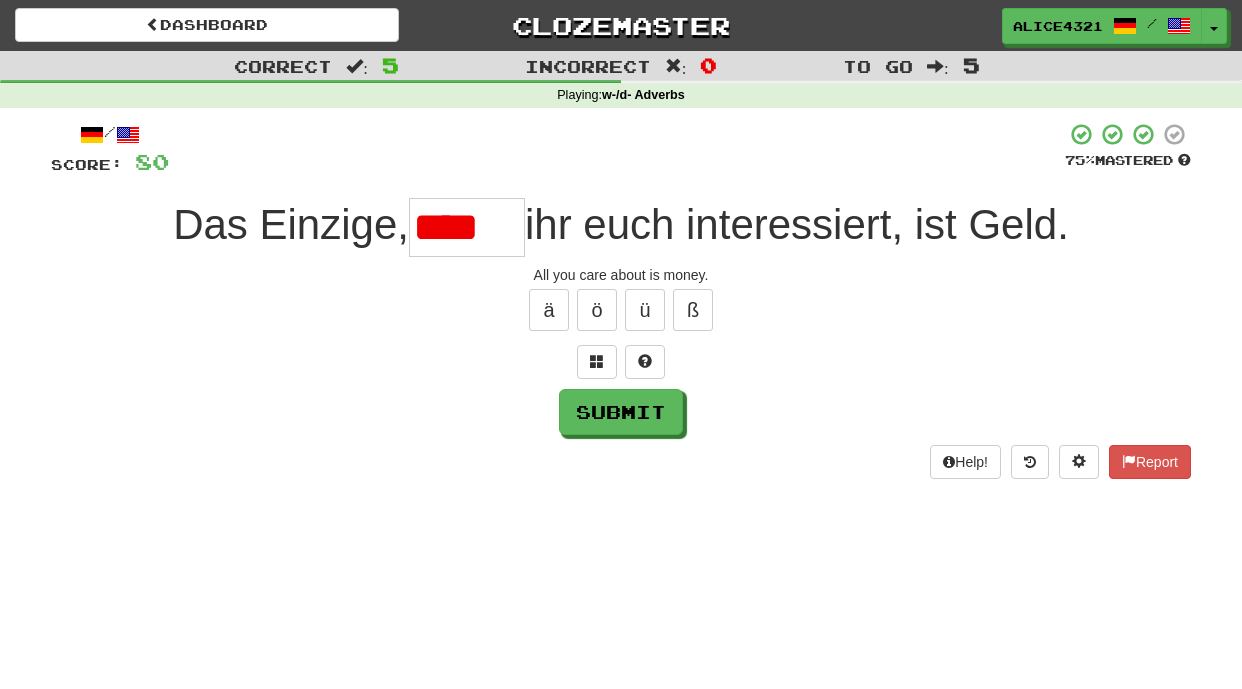 scroll, scrollTop: 0, scrollLeft: 0, axis: both 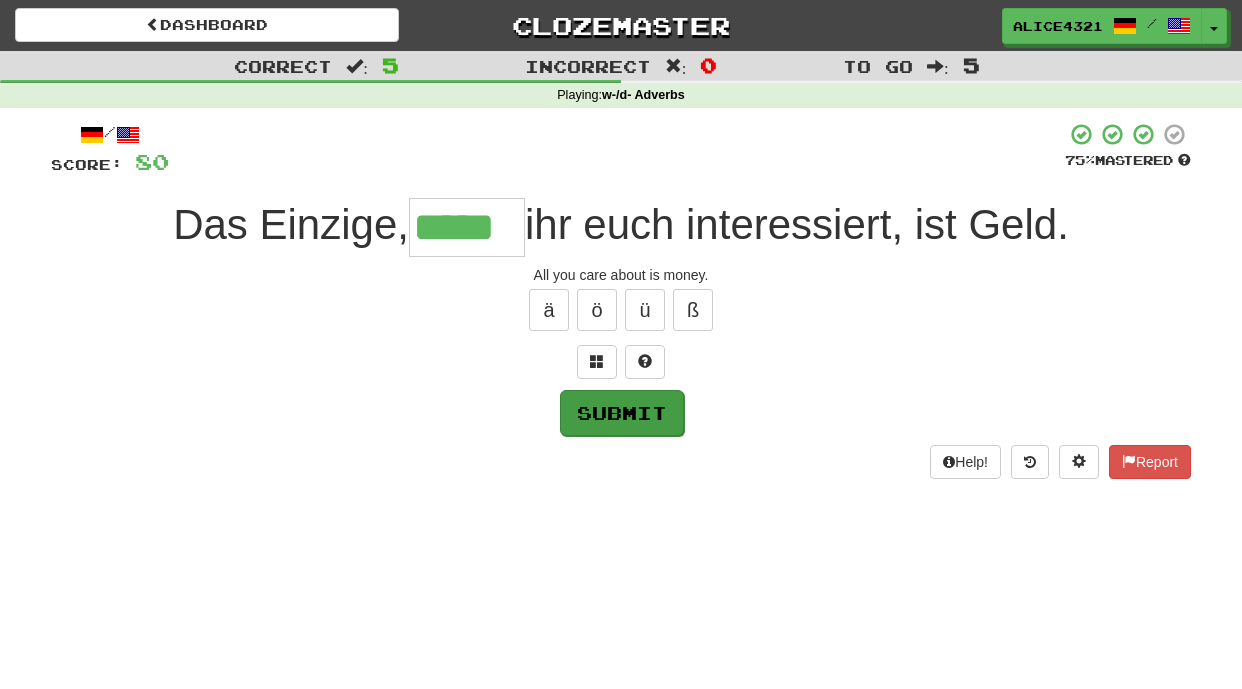 type on "*****" 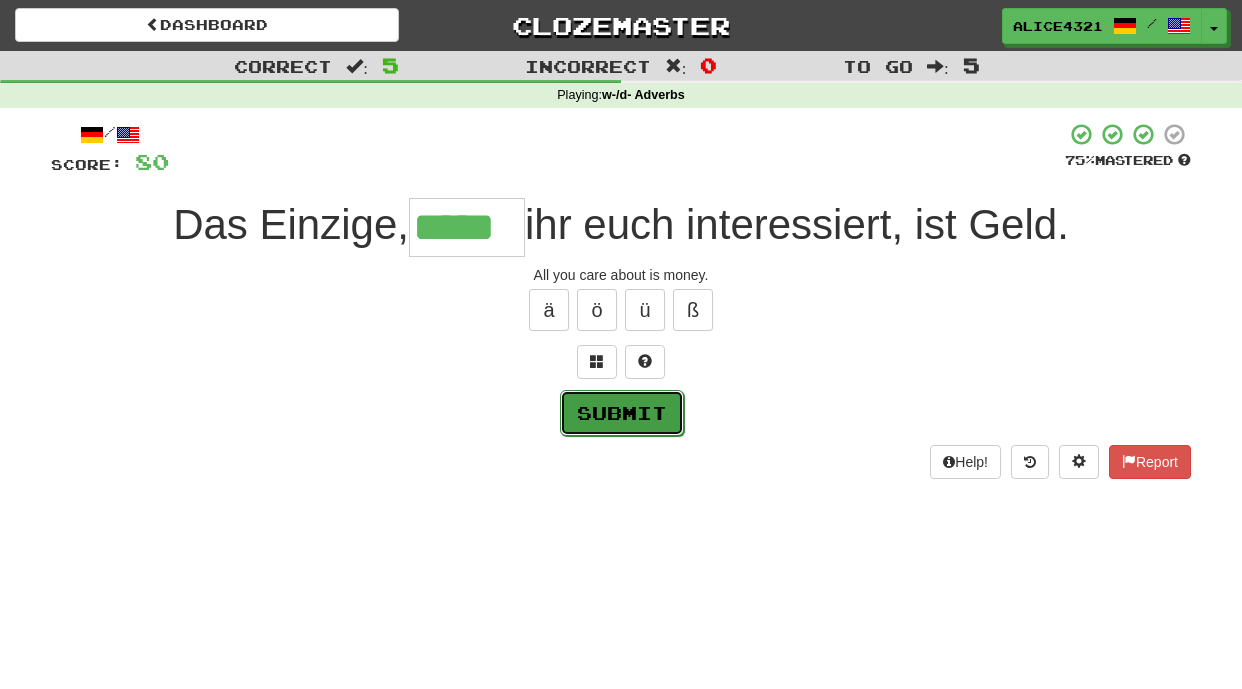 click on "Submit" at bounding box center (622, 413) 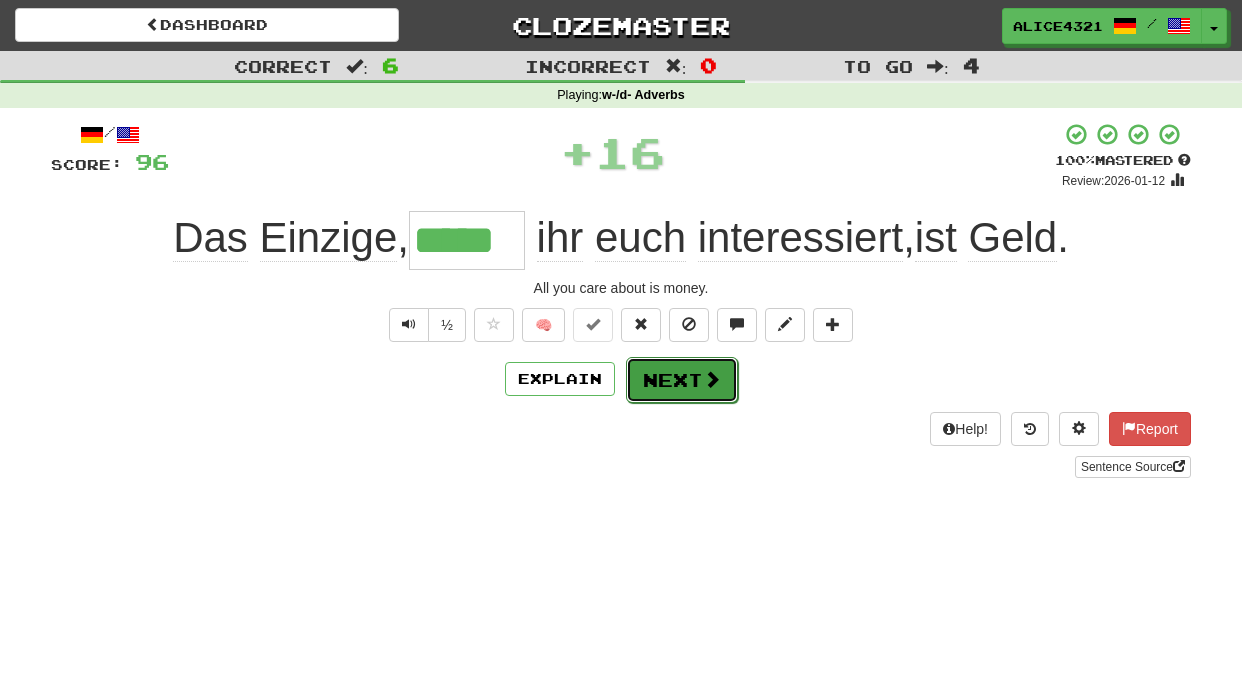 click at bounding box center (712, 379) 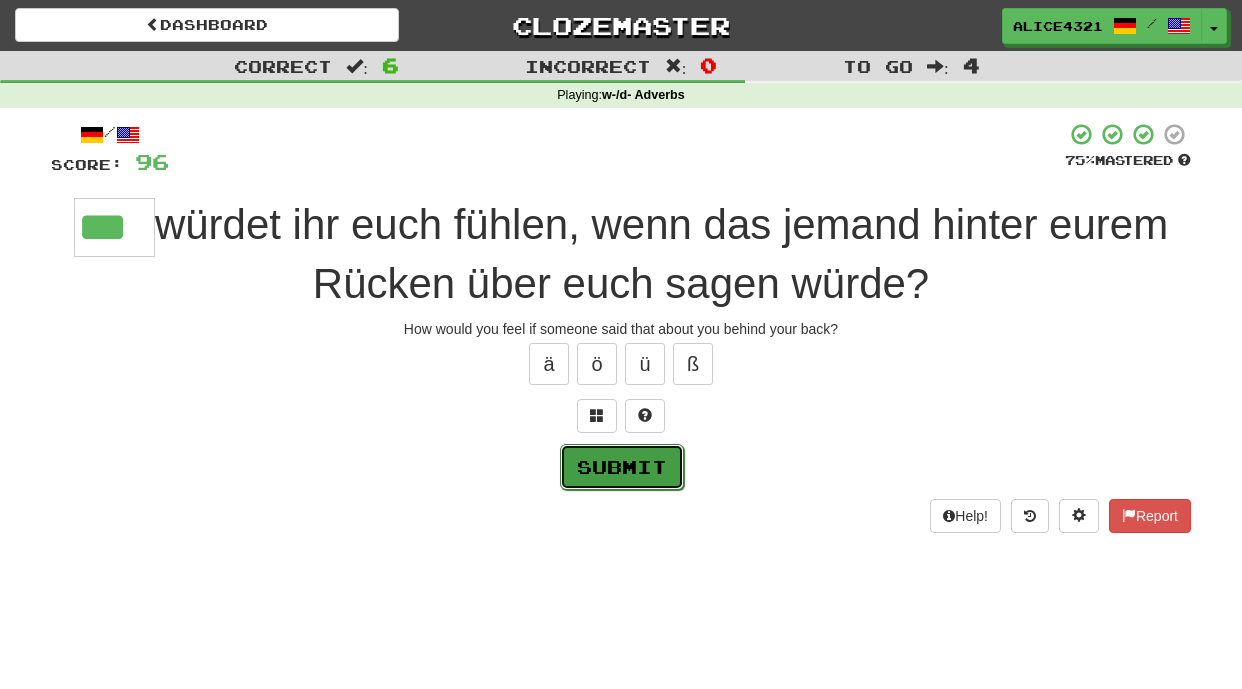 click on "Submit" at bounding box center [622, 467] 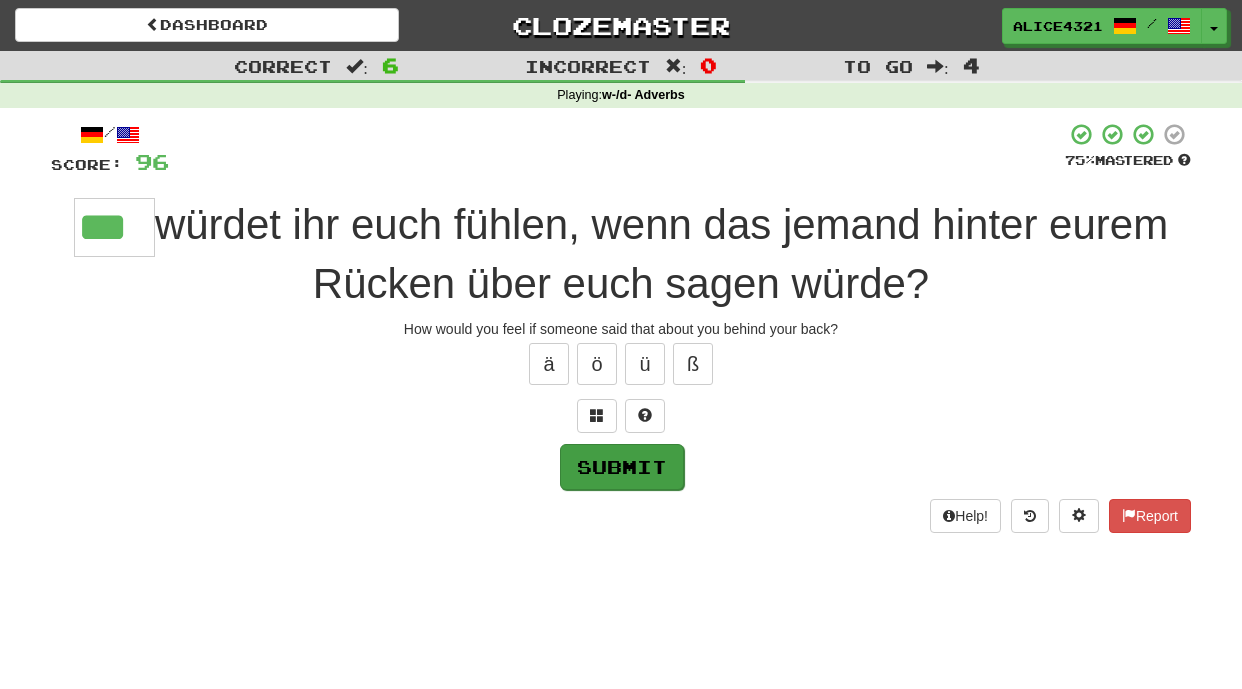 type on "***" 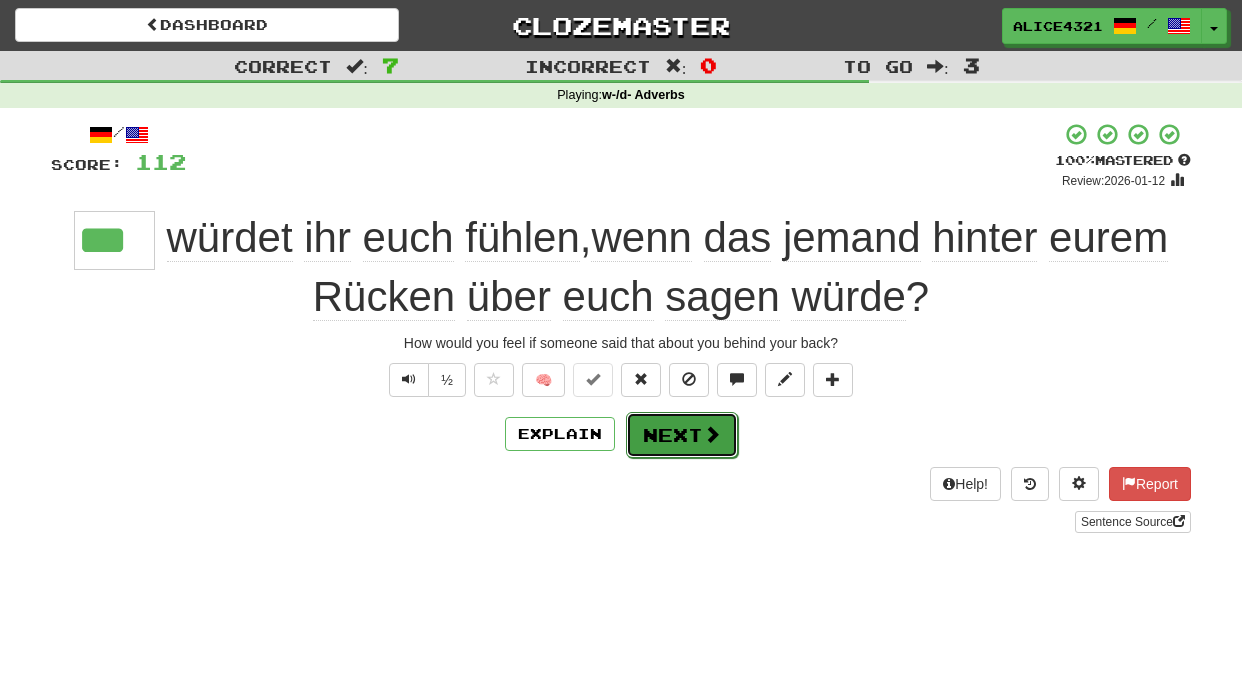 click on "Next" at bounding box center [682, 435] 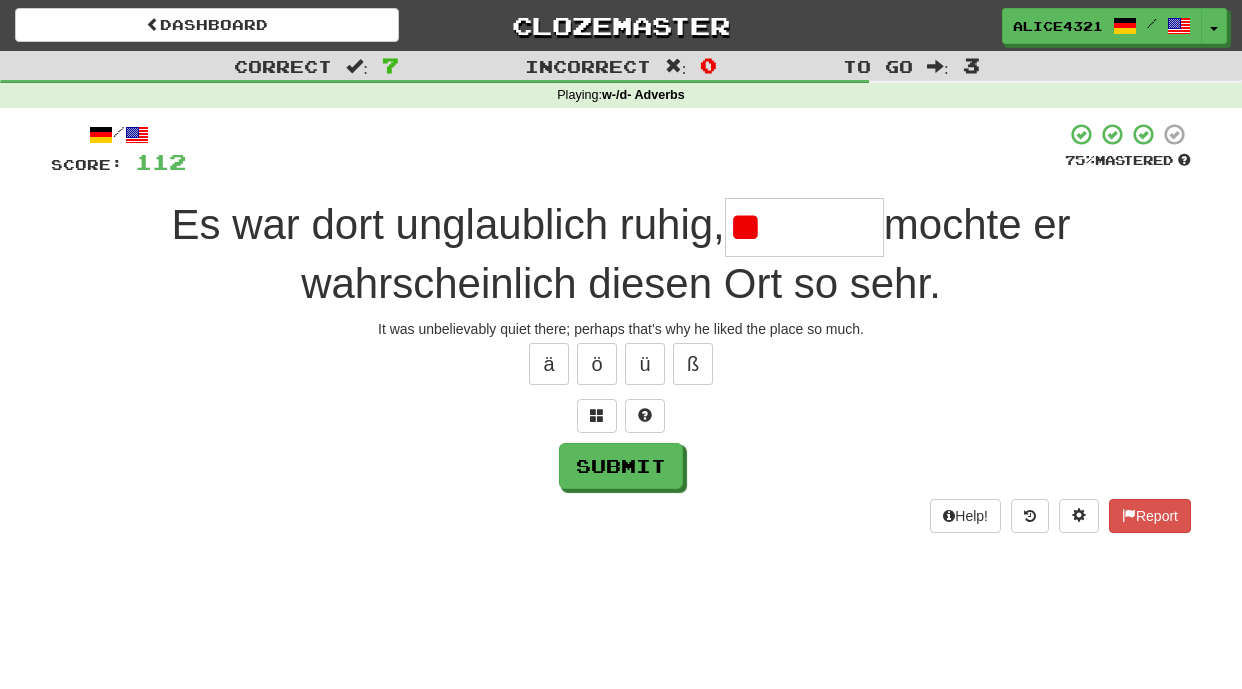 type on "*" 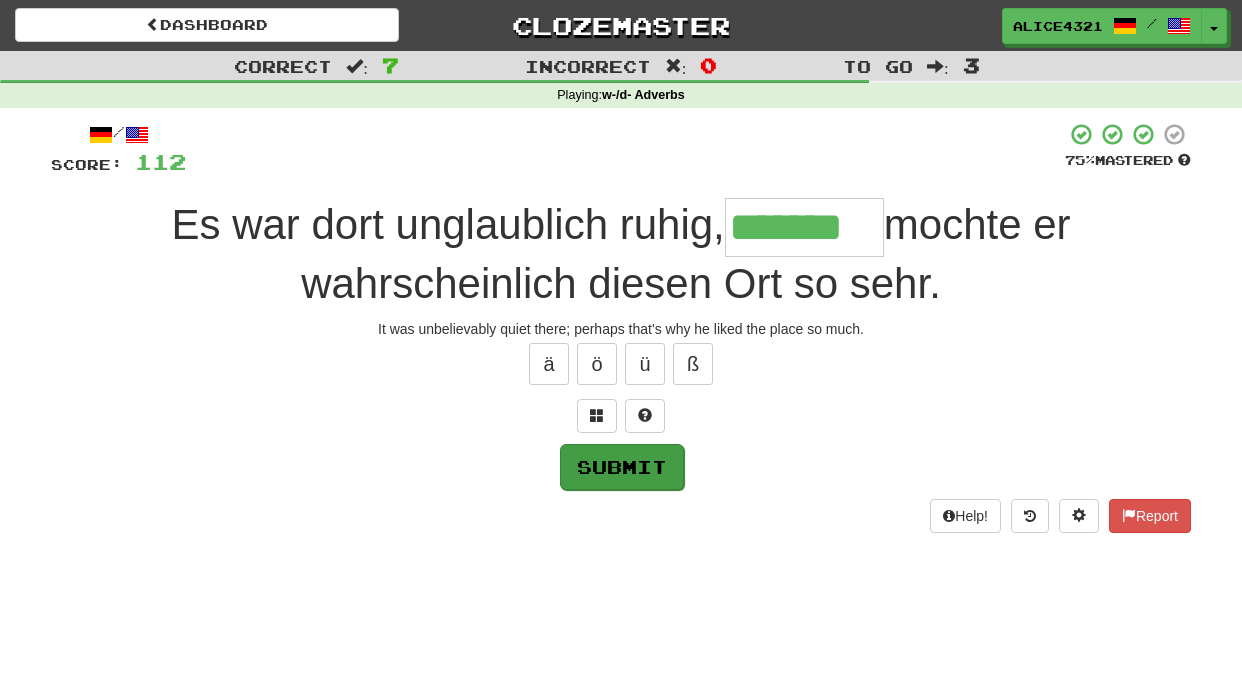 type on "*******" 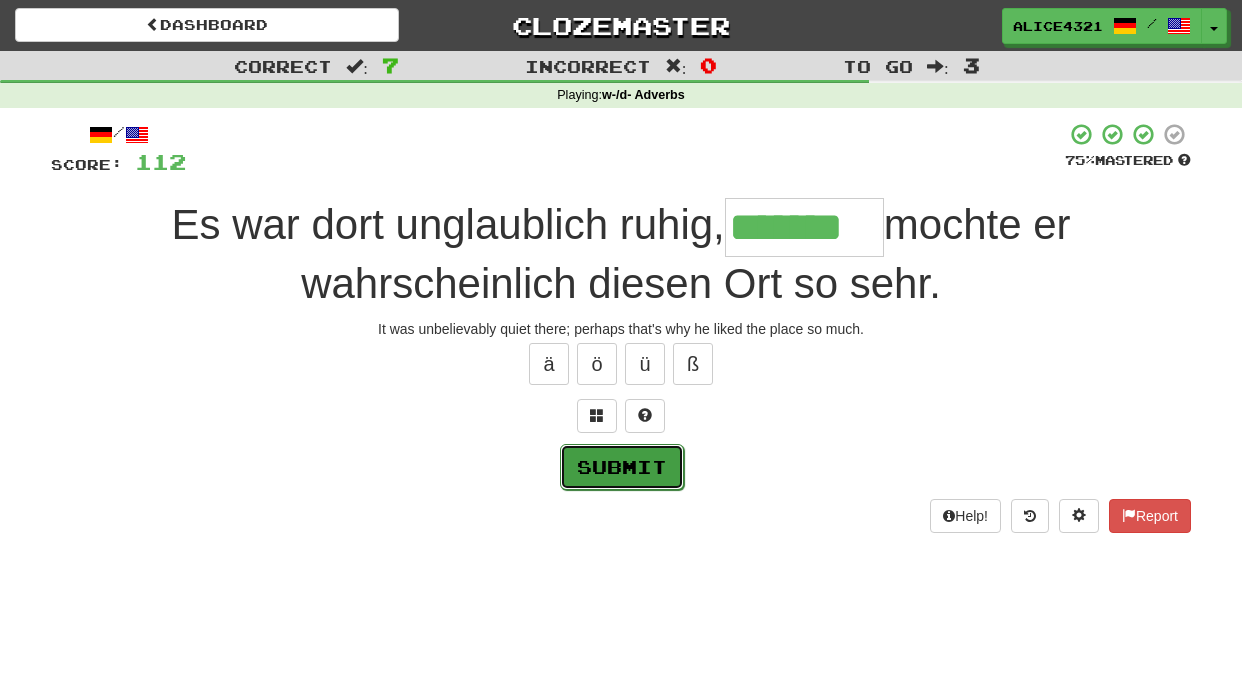 click on "Submit" at bounding box center (622, 467) 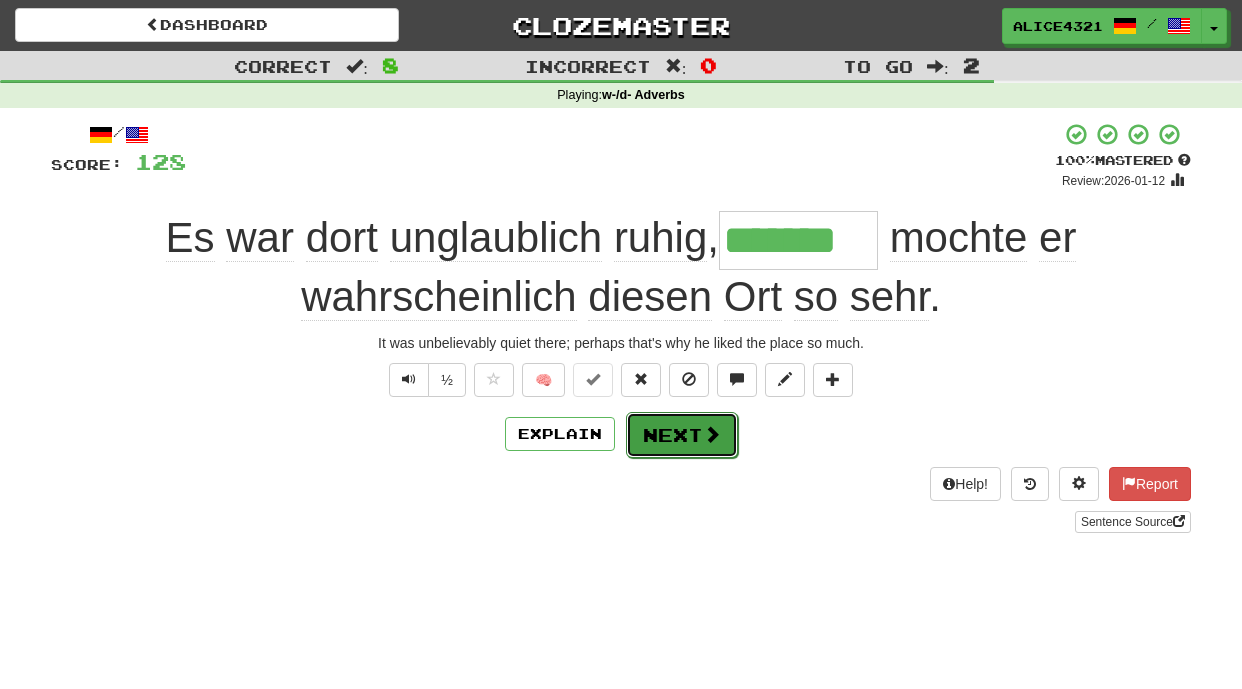 click on "Next" at bounding box center [682, 435] 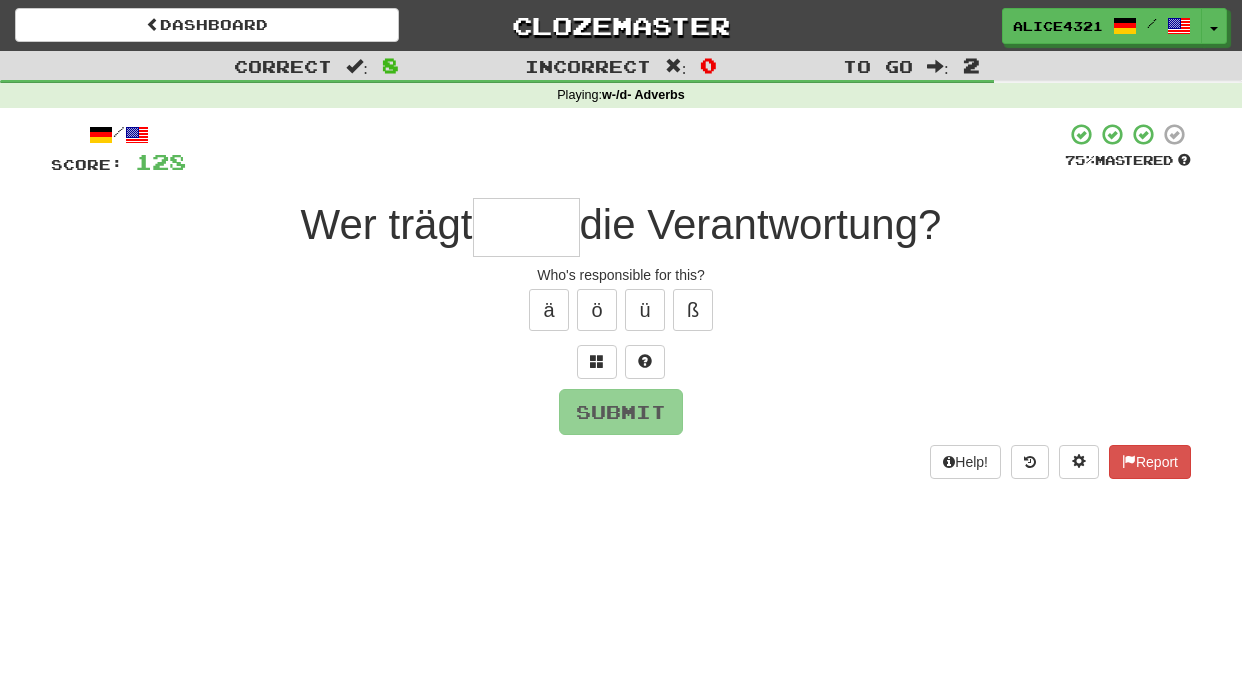 type on "*" 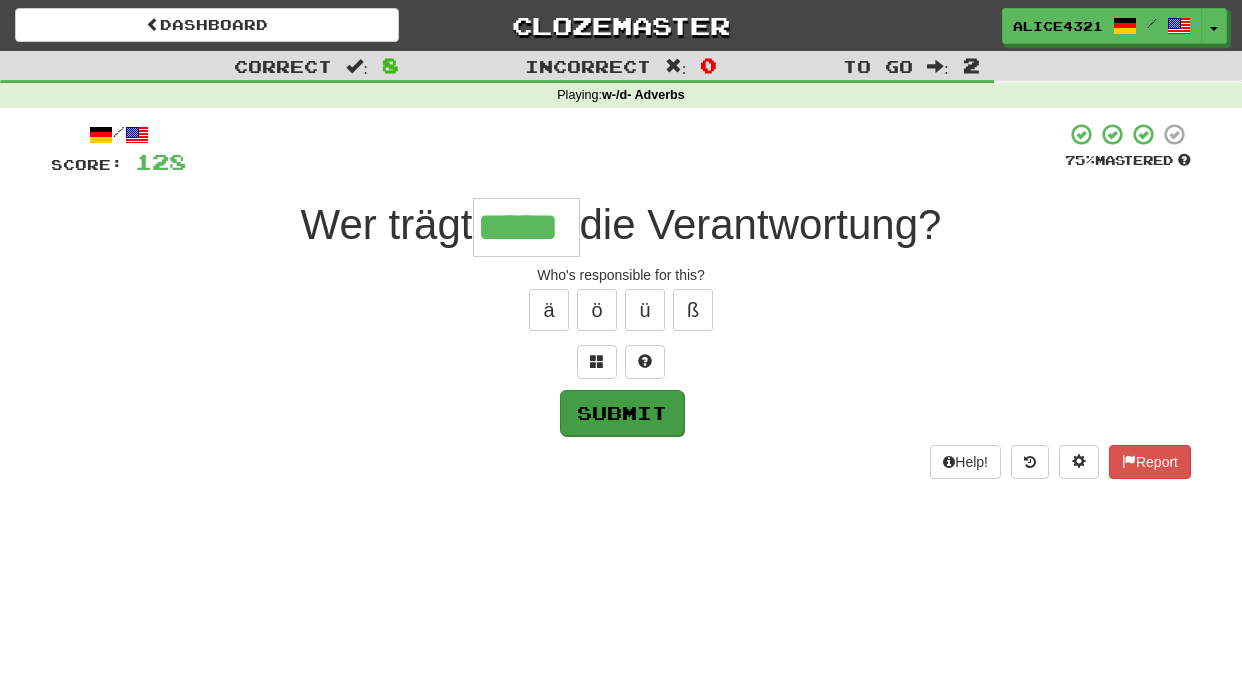 type on "*****" 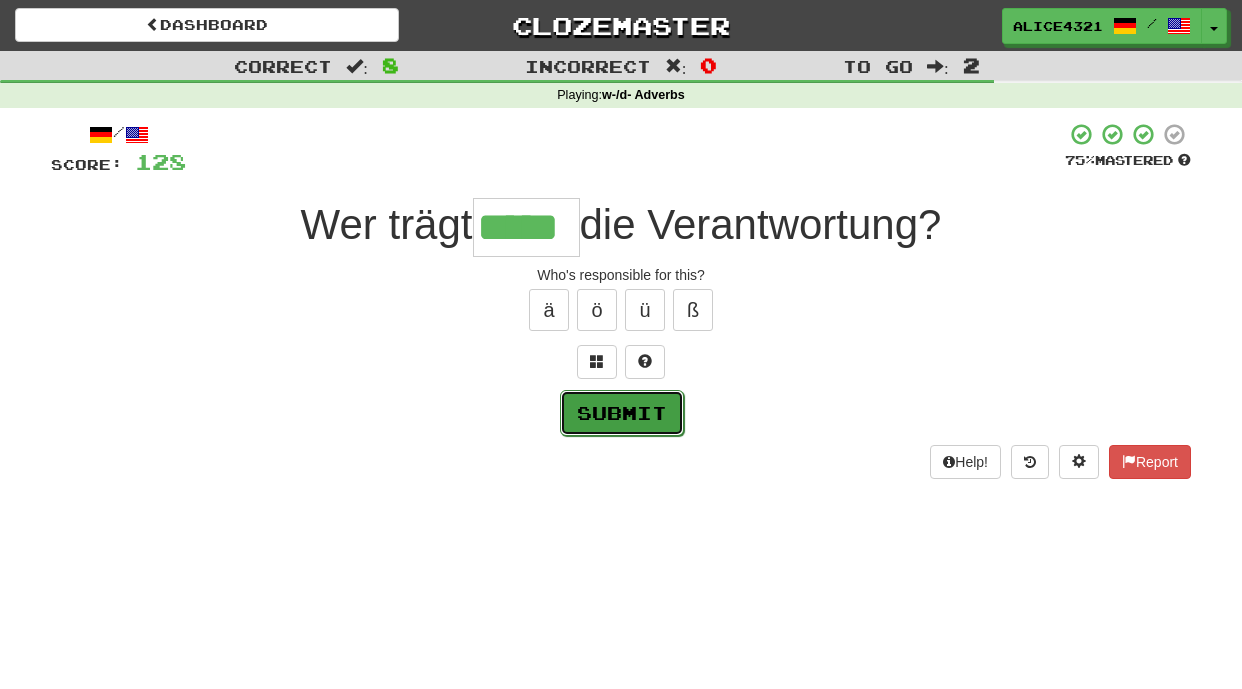 click on "Submit" at bounding box center (622, 413) 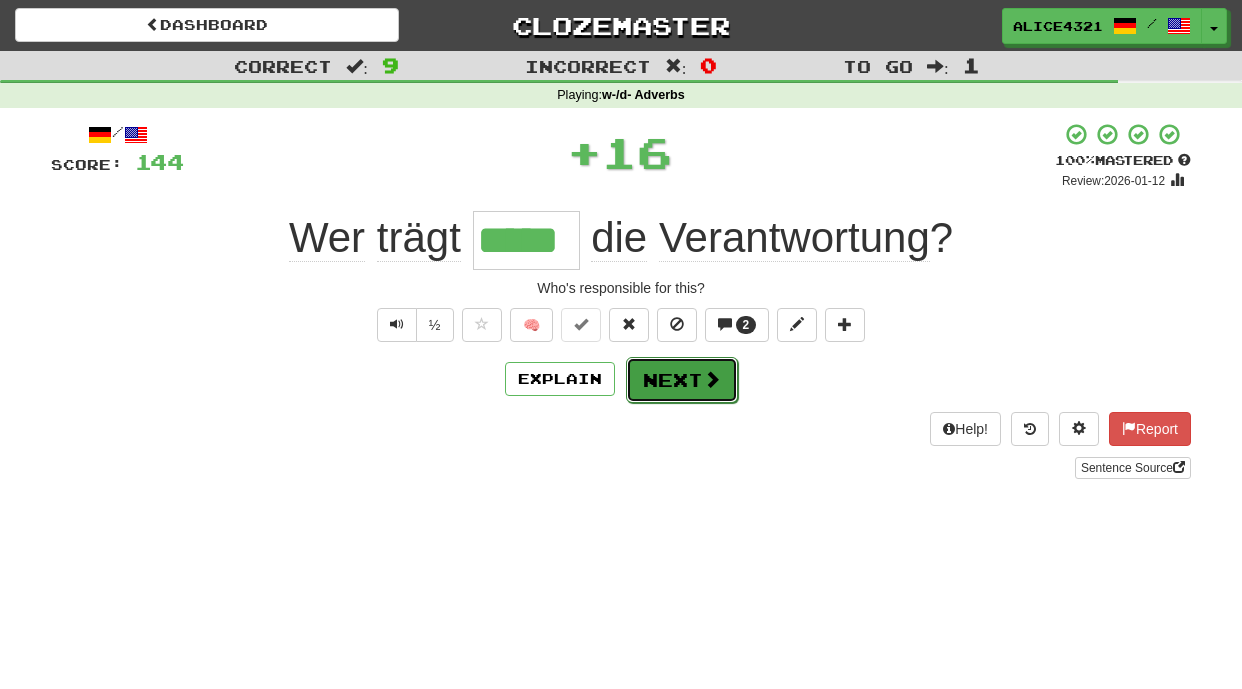 click on "Next" at bounding box center (682, 380) 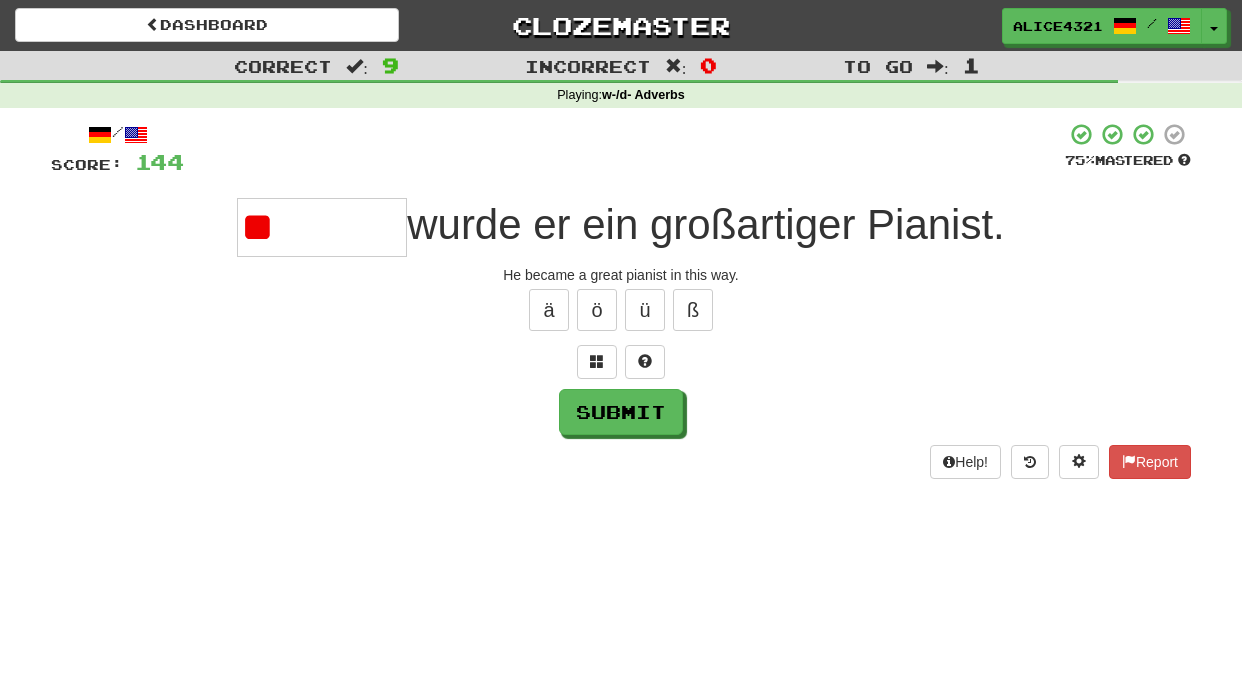 type on "*" 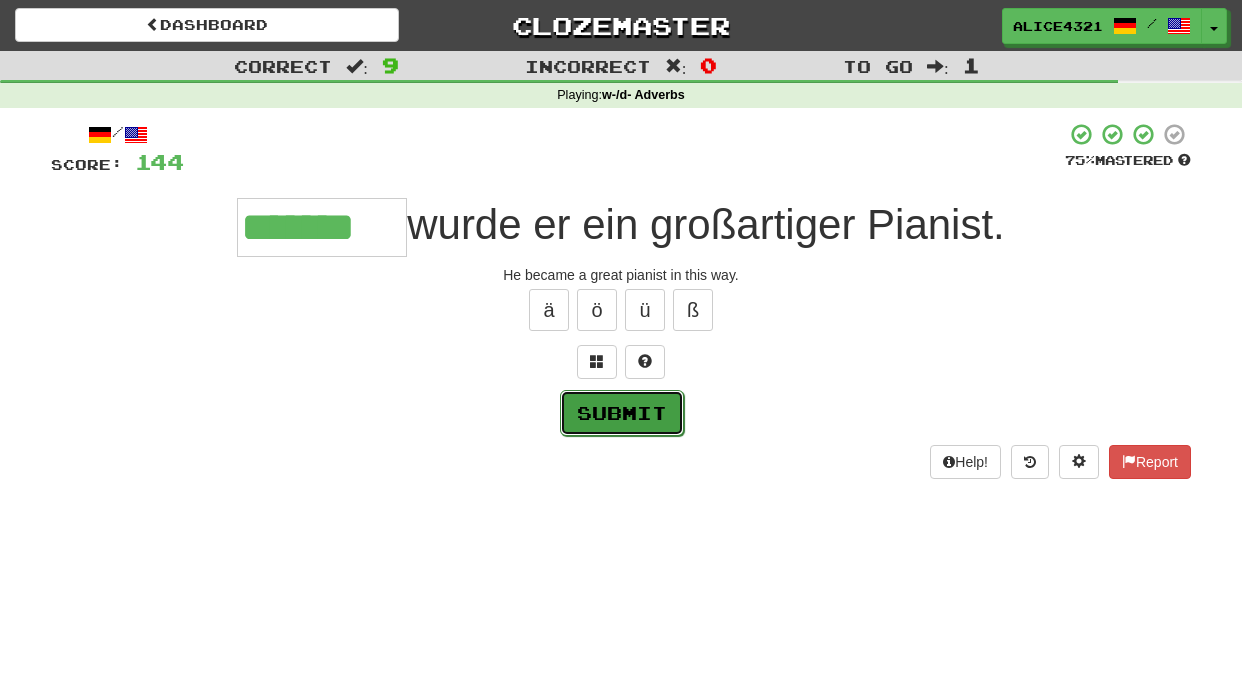 click on "Submit" at bounding box center [622, 413] 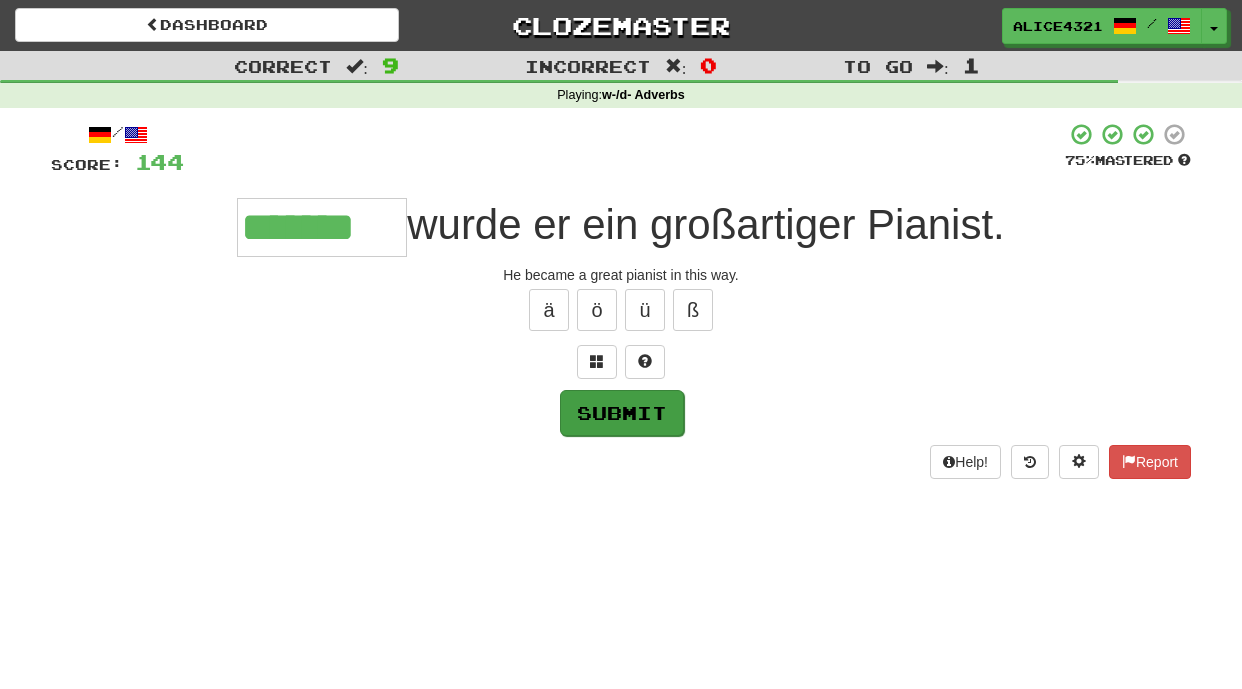 type on "*******" 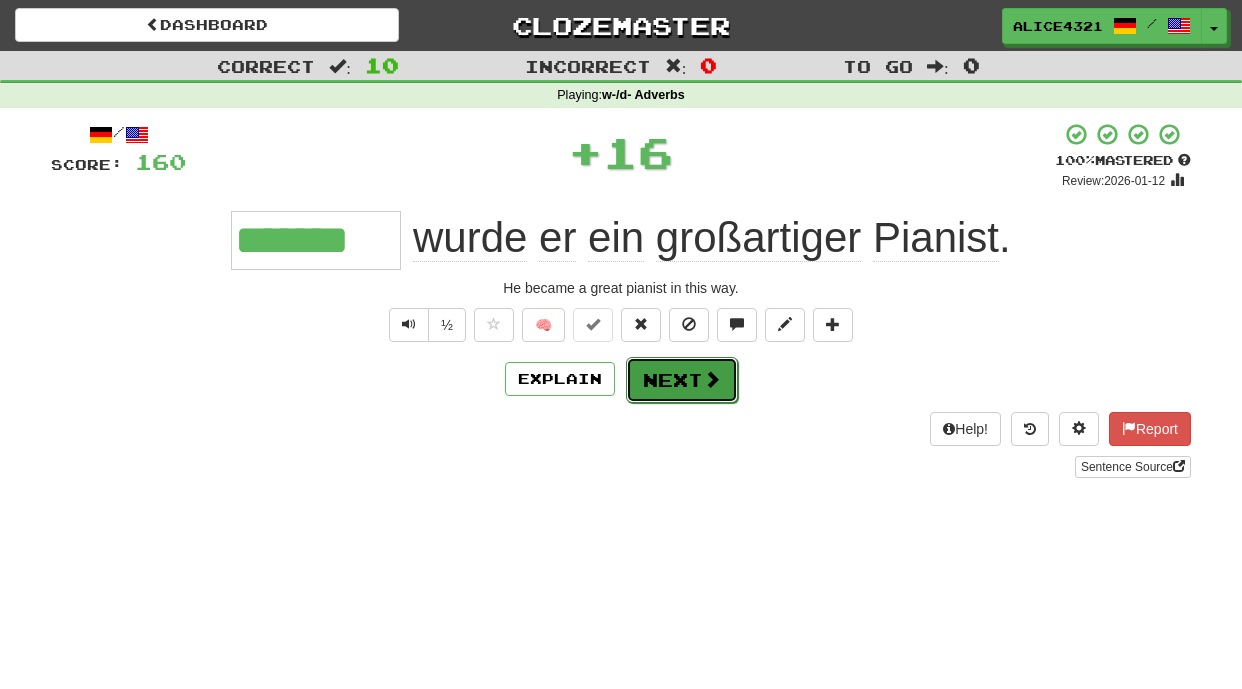 click on "Next" at bounding box center [682, 380] 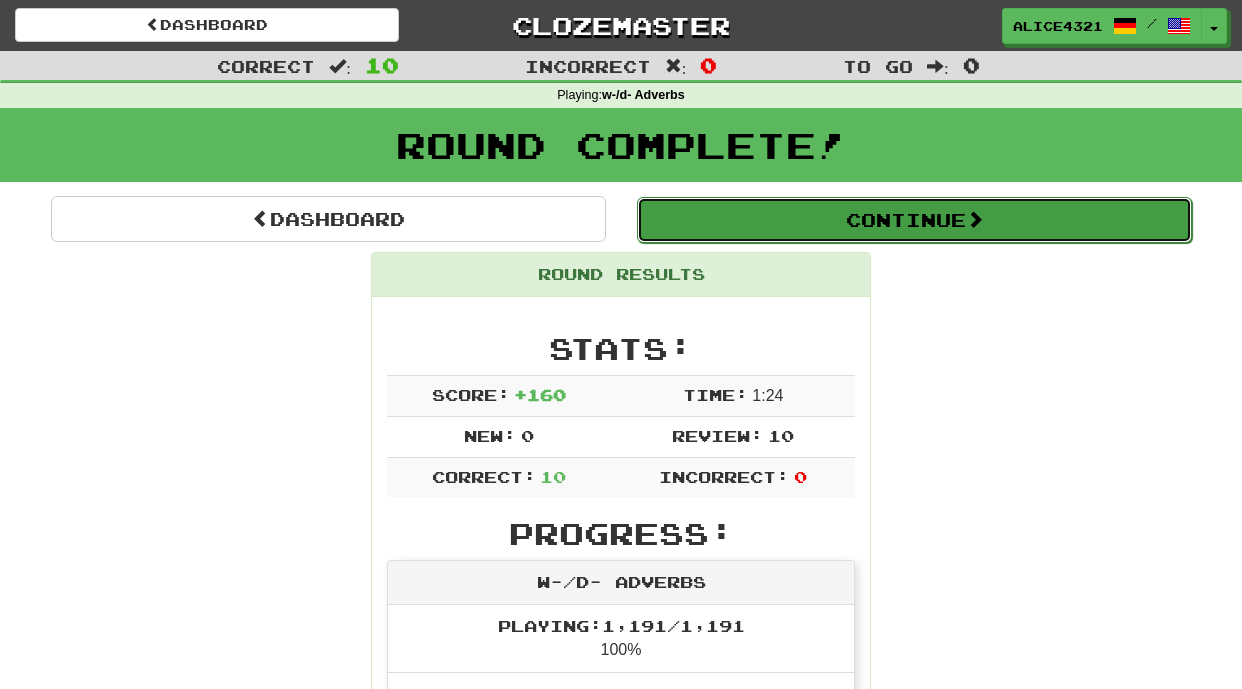 click on "Continue" at bounding box center (914, 220) 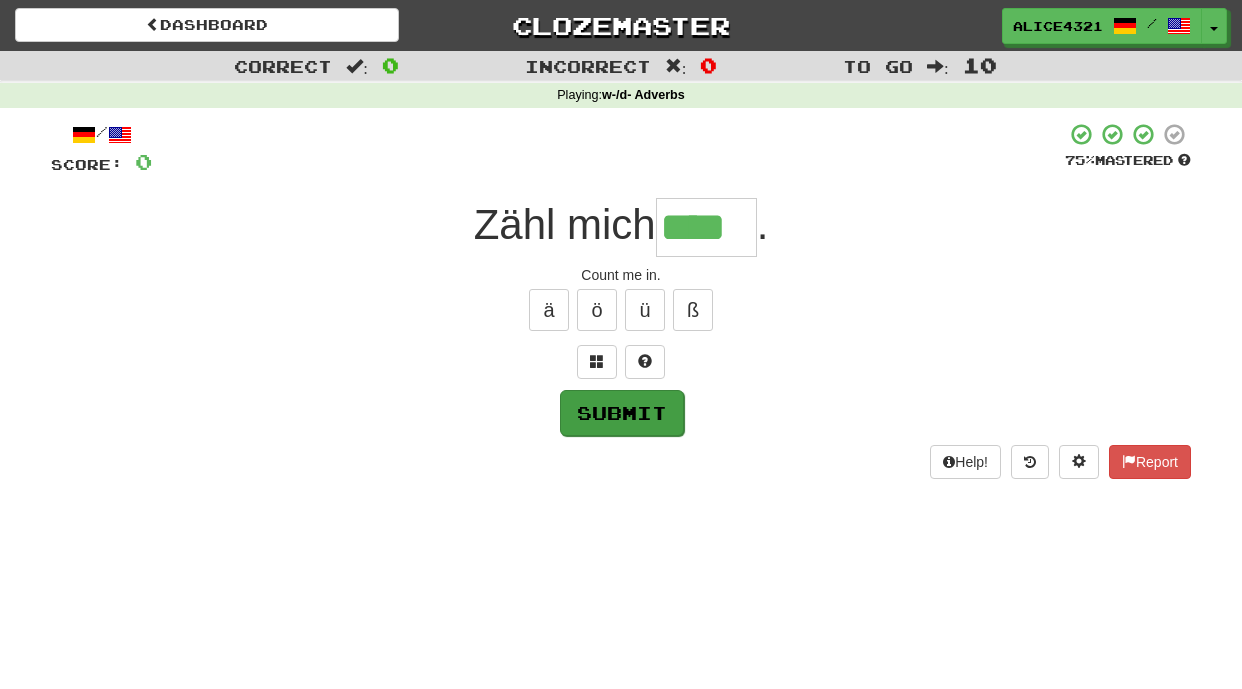 type on "****" 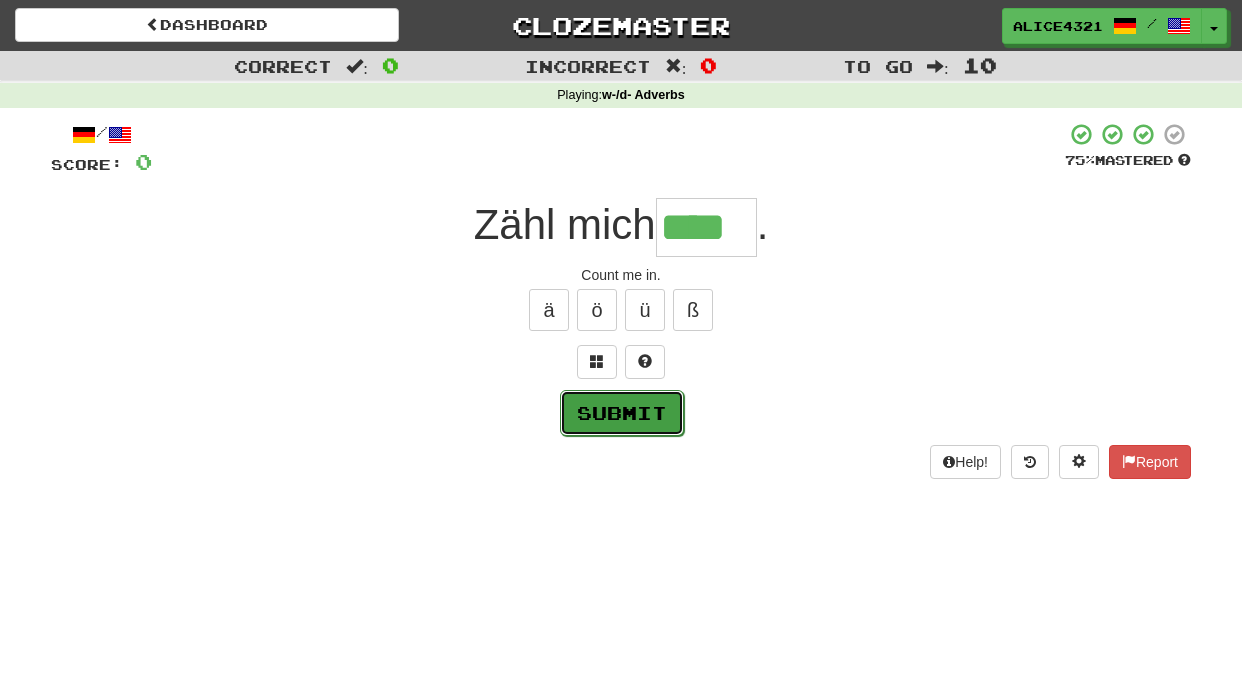 click on "Submit" at bounding box center (622, 413) 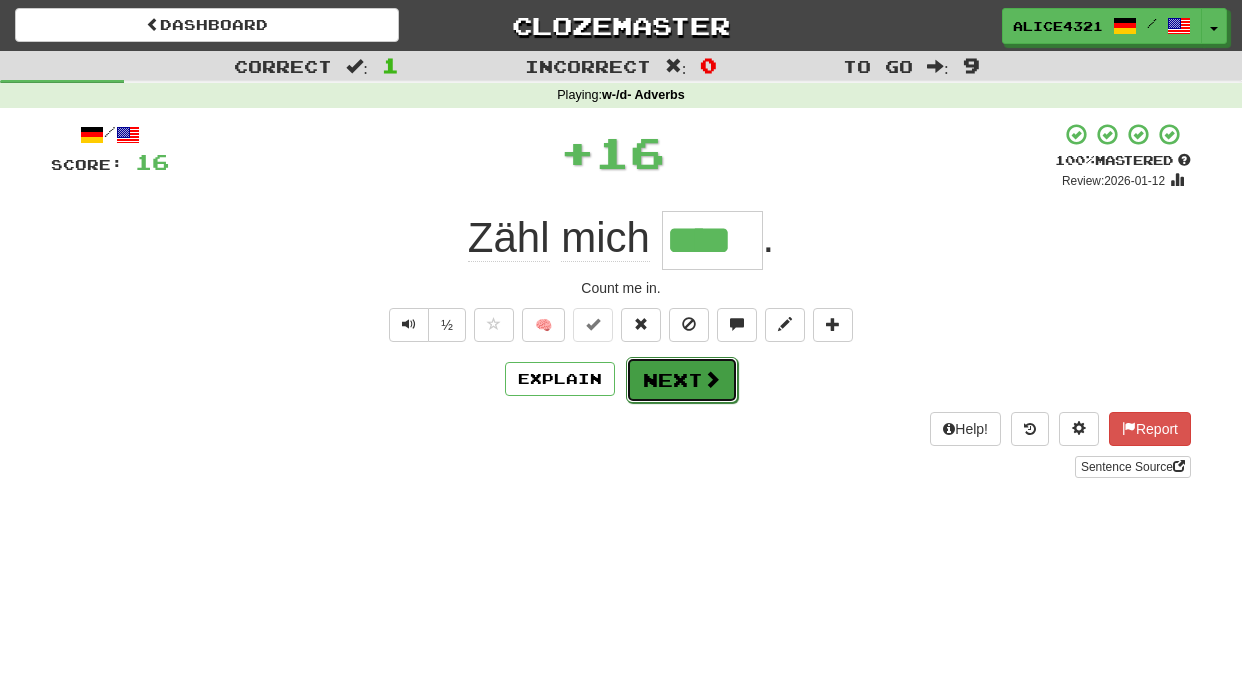 click on "Next" at bounding box center [682, 380] 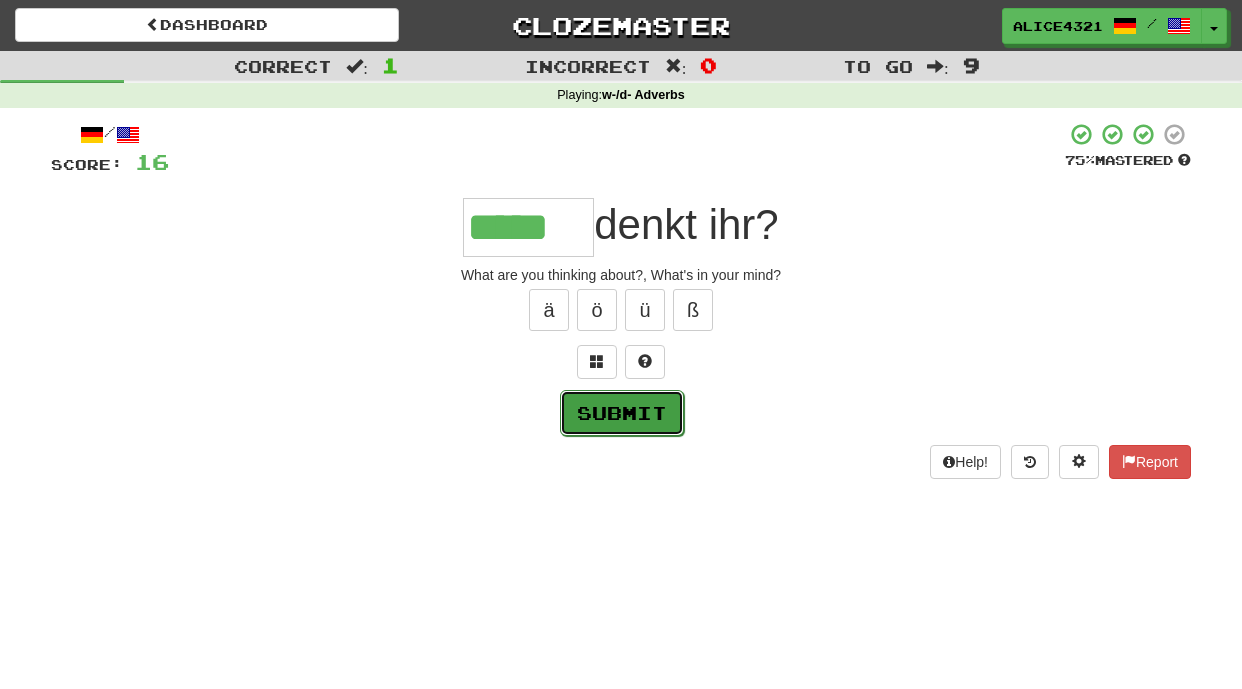 click on "Submit" at bounding box center [622, 413] 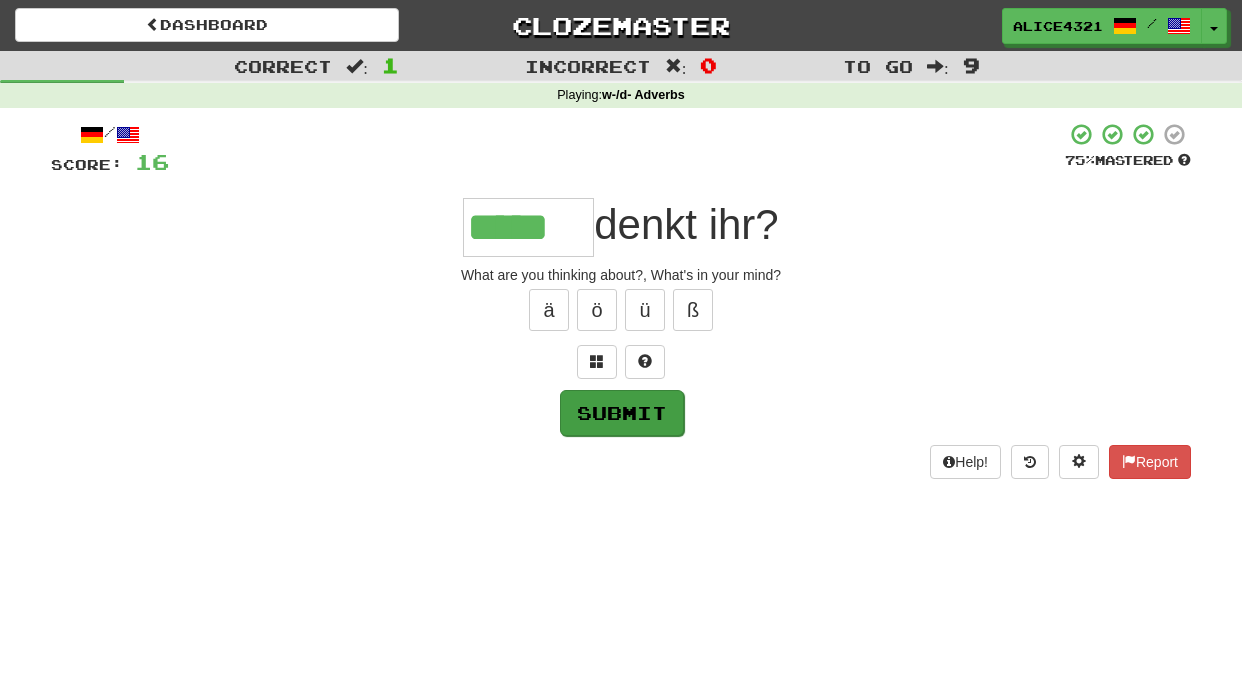 type on "*****" 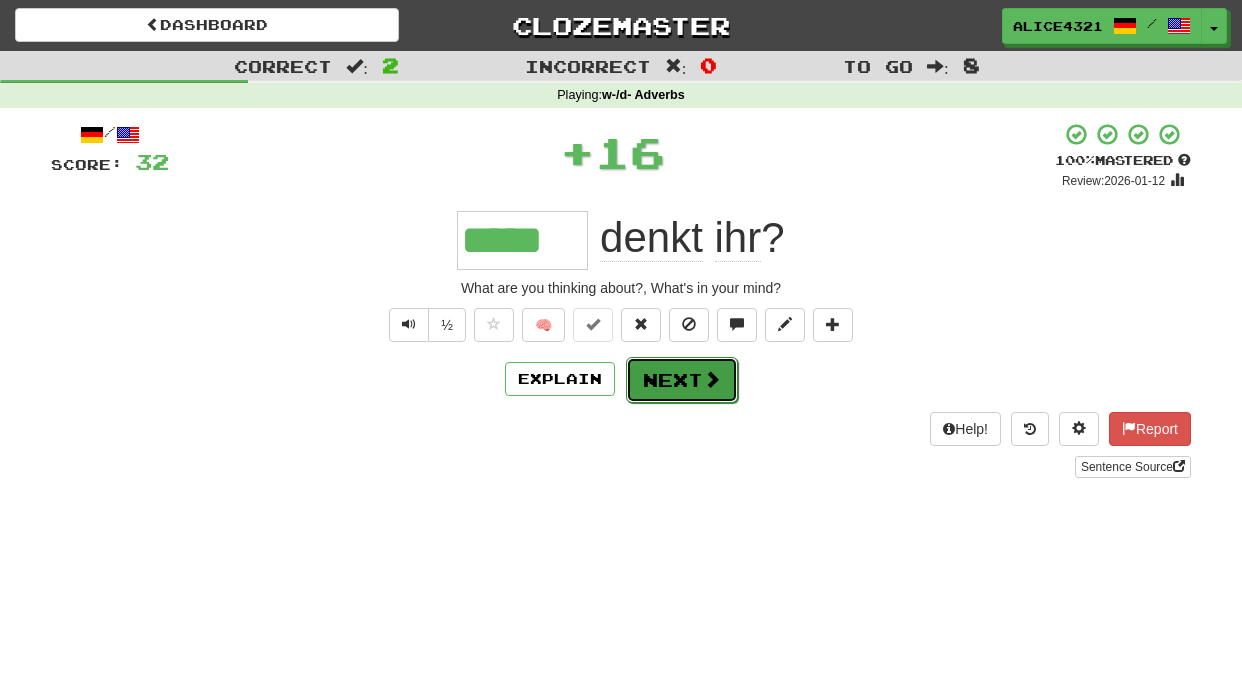 click on "Next" at bounding box center (682, 380) 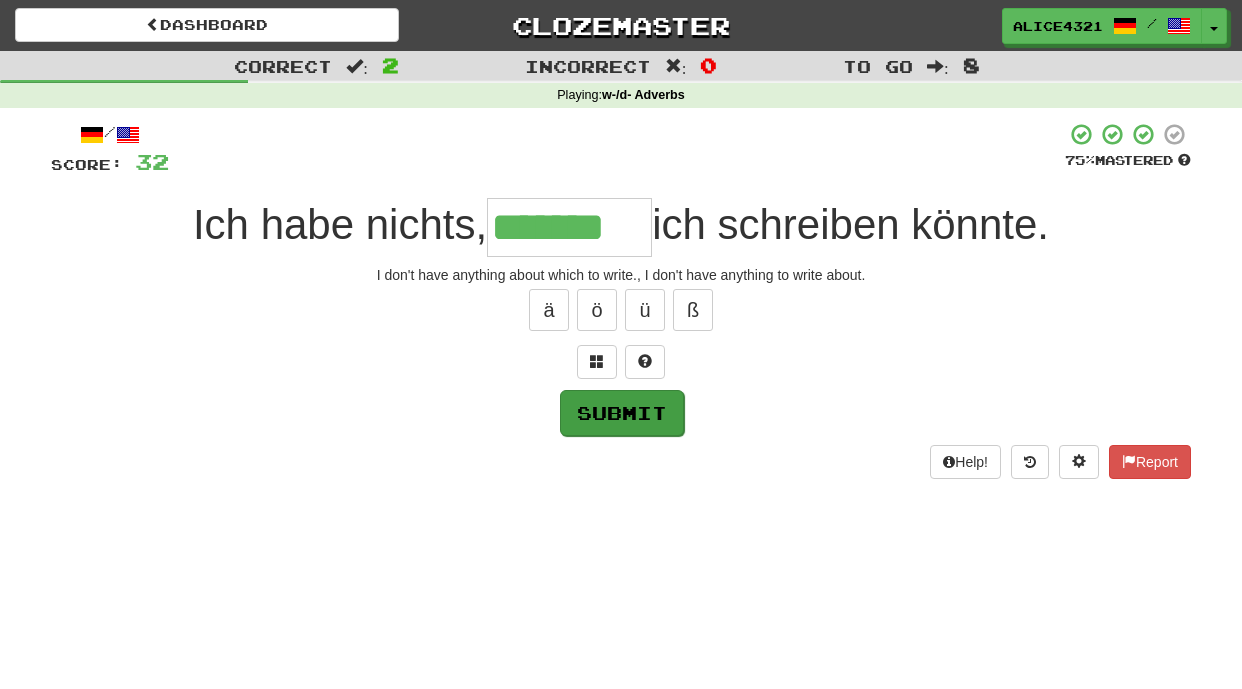 type on "*******" 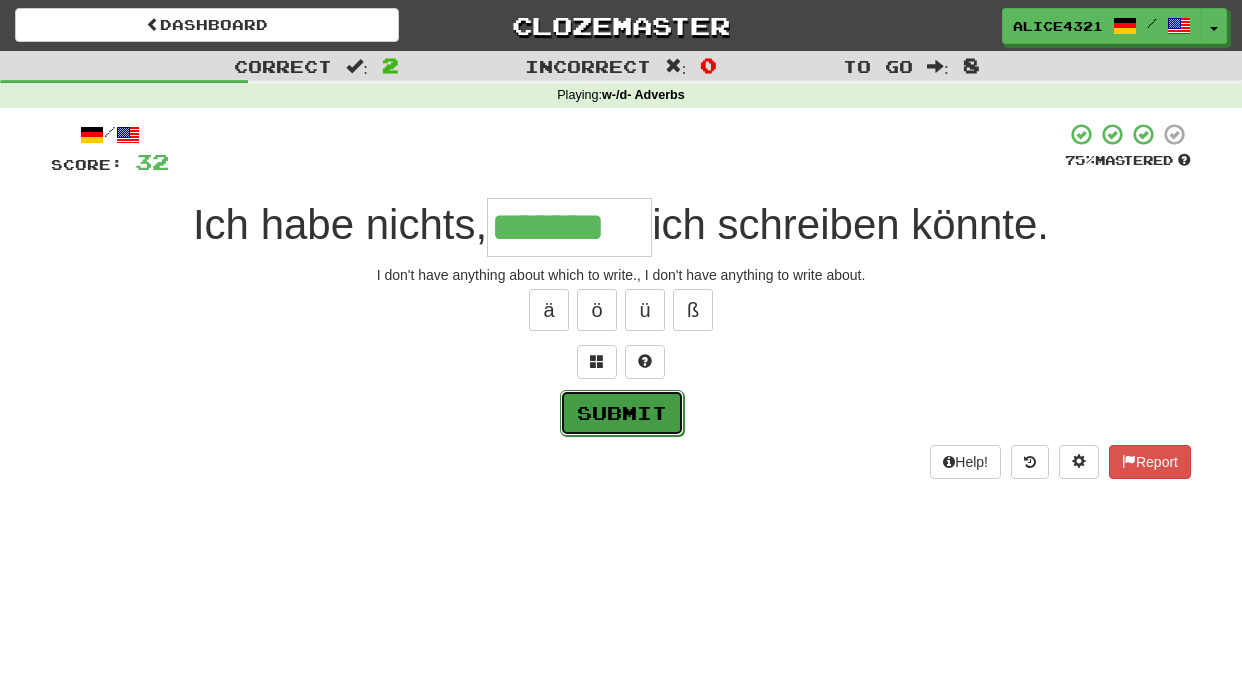 click on "Submit" at bounding box center (622, 413) 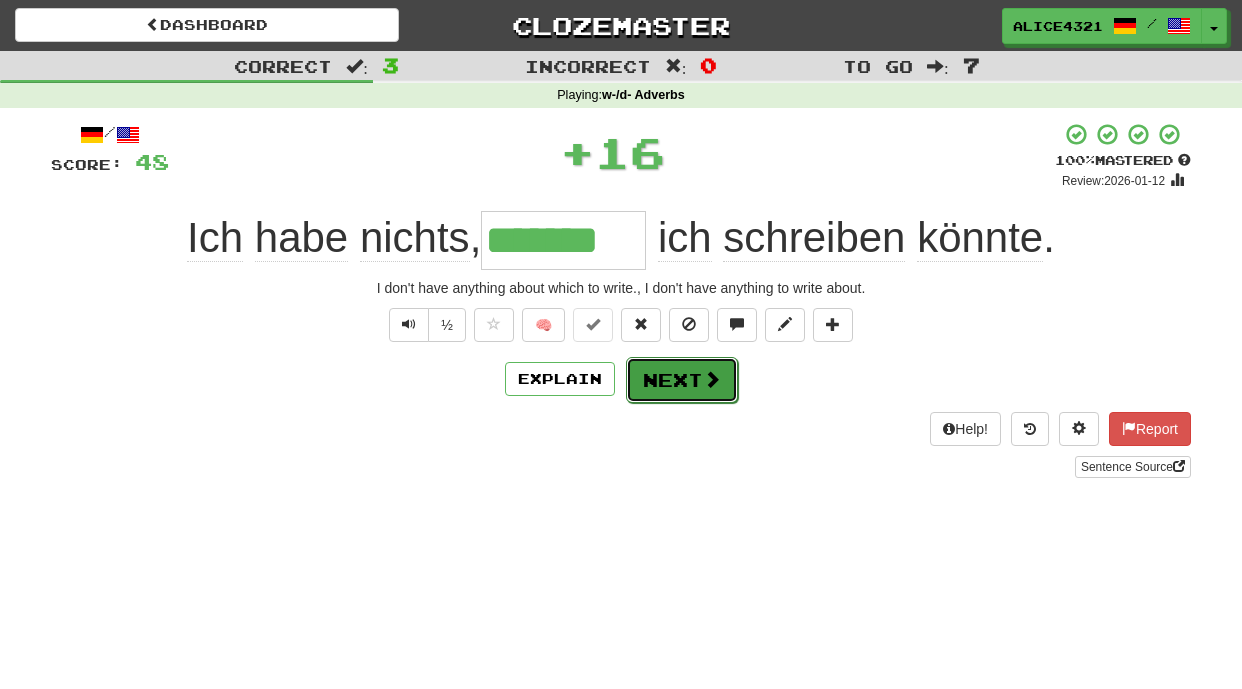 click on "Next" at bounding box center [682, 380] 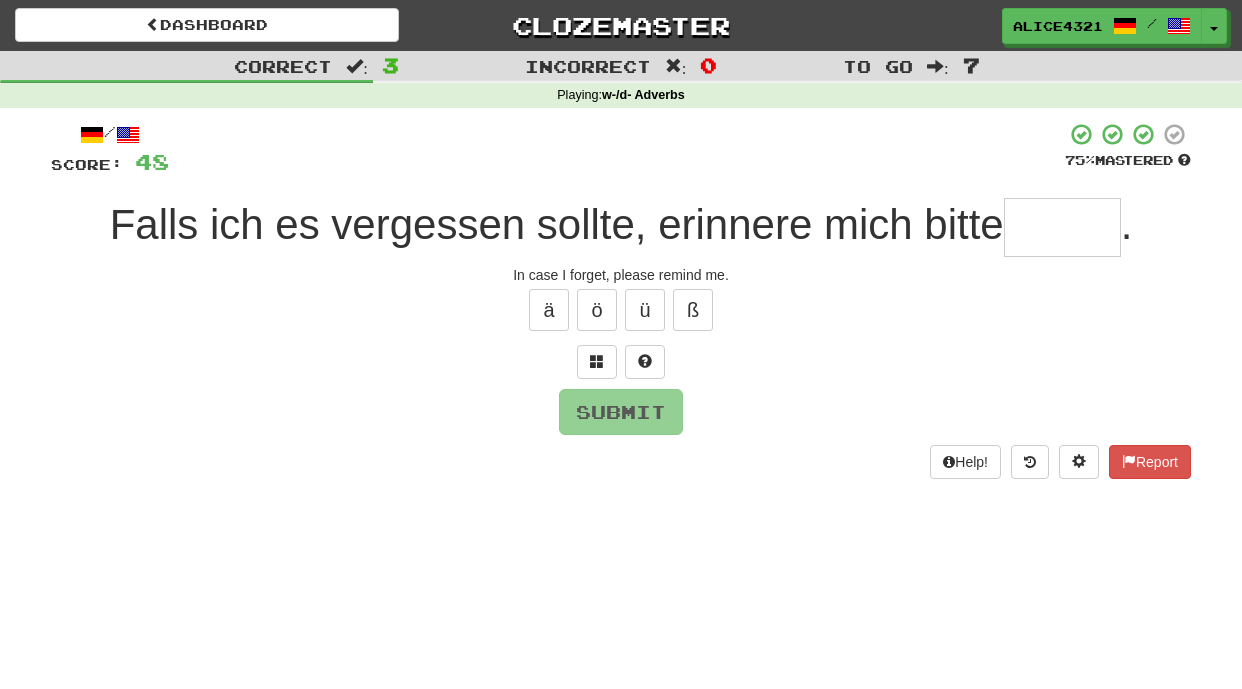 type on "*" 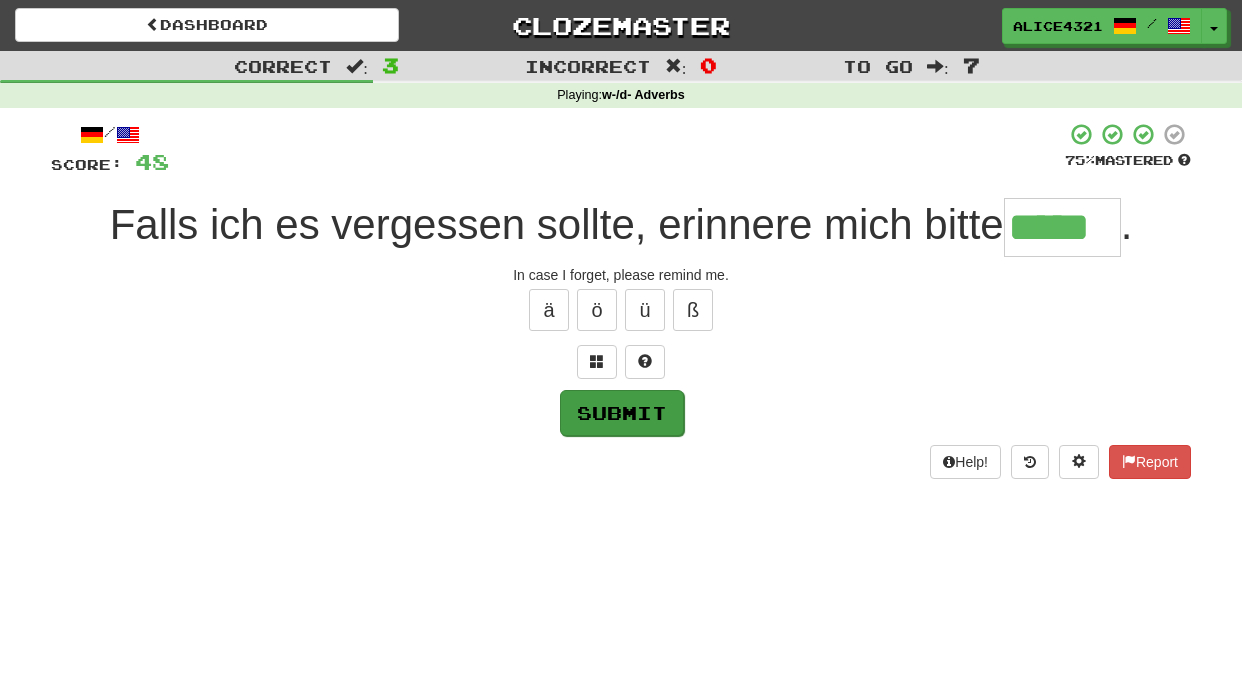 type on "*****" 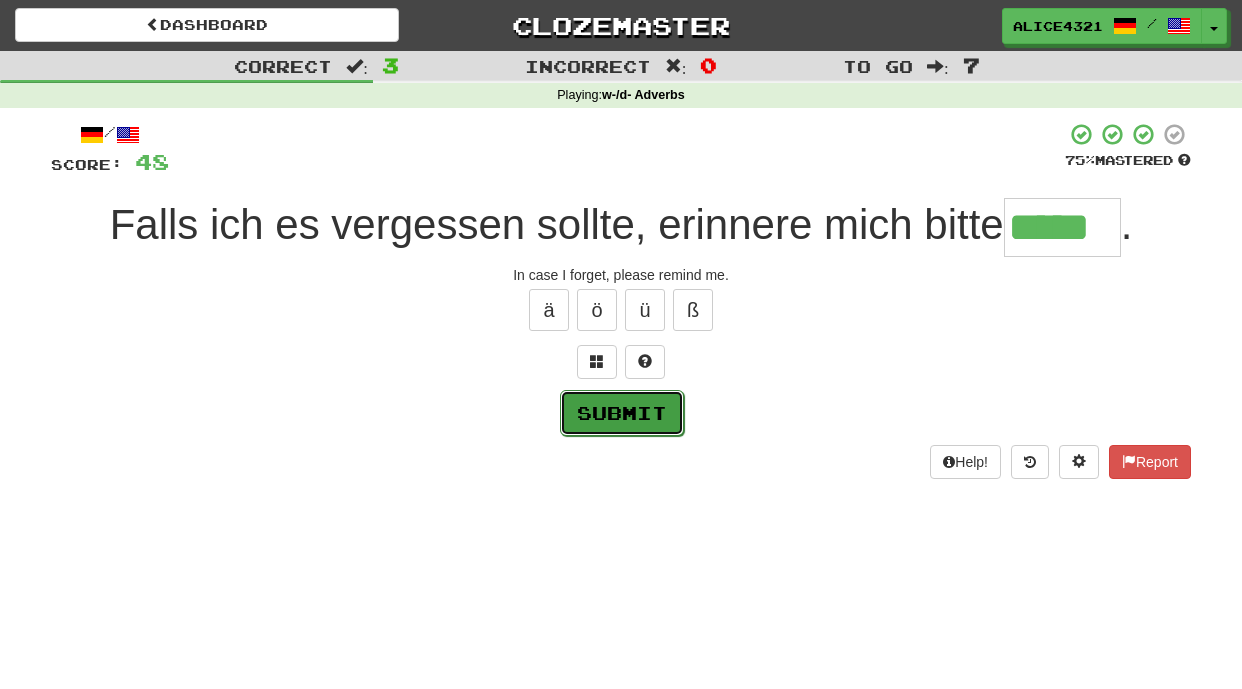 click on "Submit" at bounding box center [622, 413] 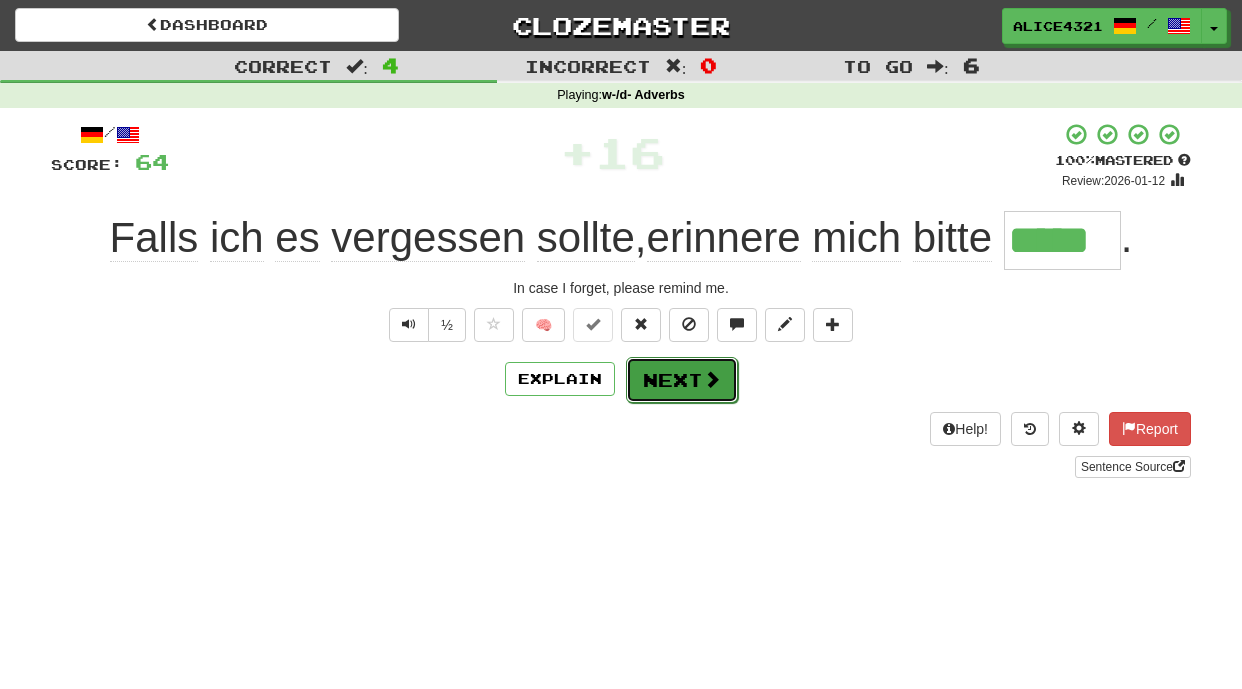 click on "Next" at bounding box center [682, 380] 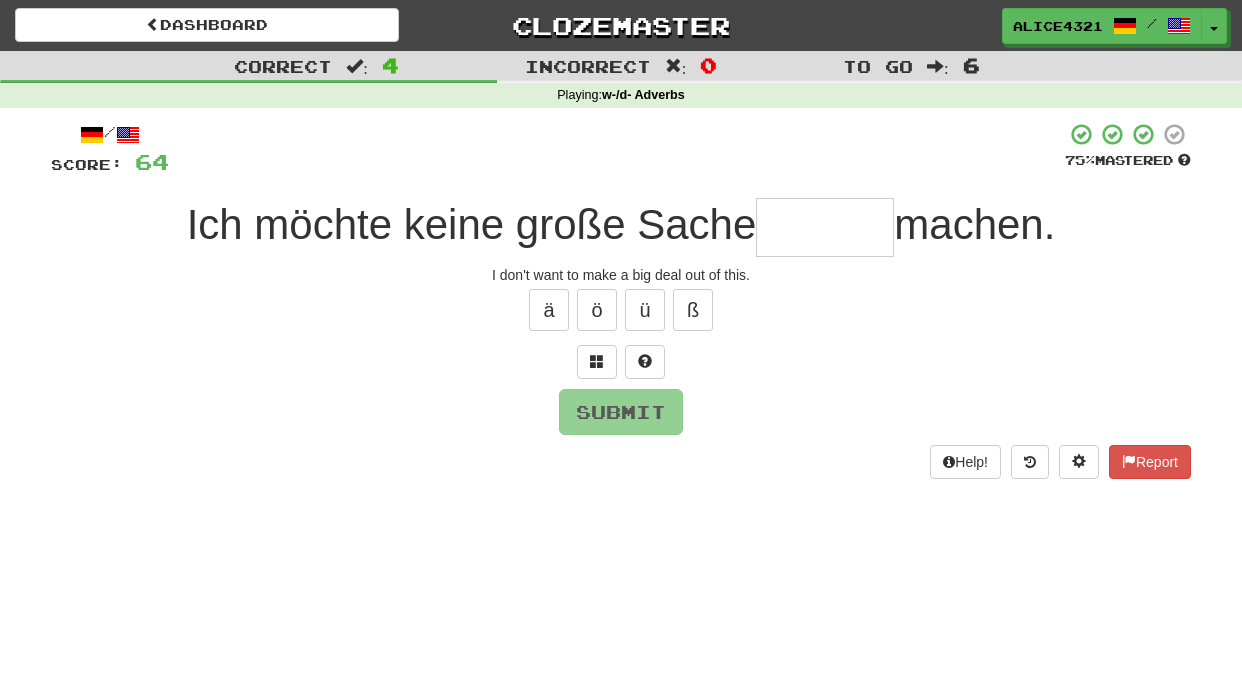 type on "*" 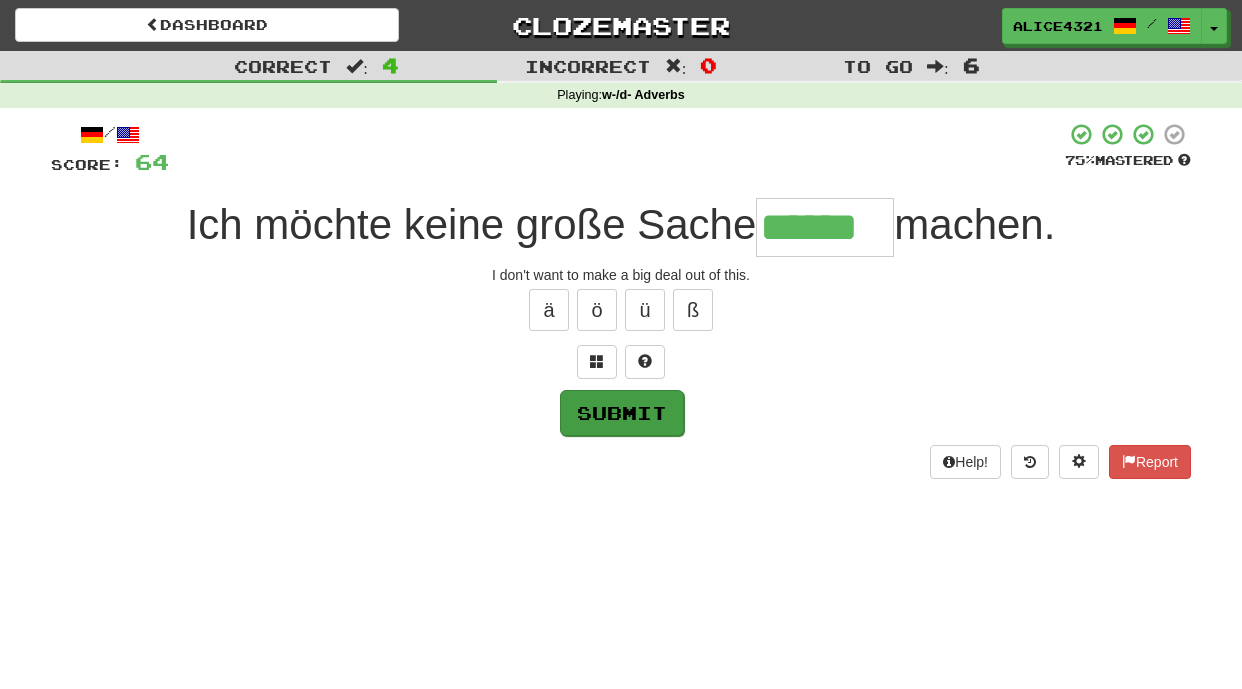 type on "******" 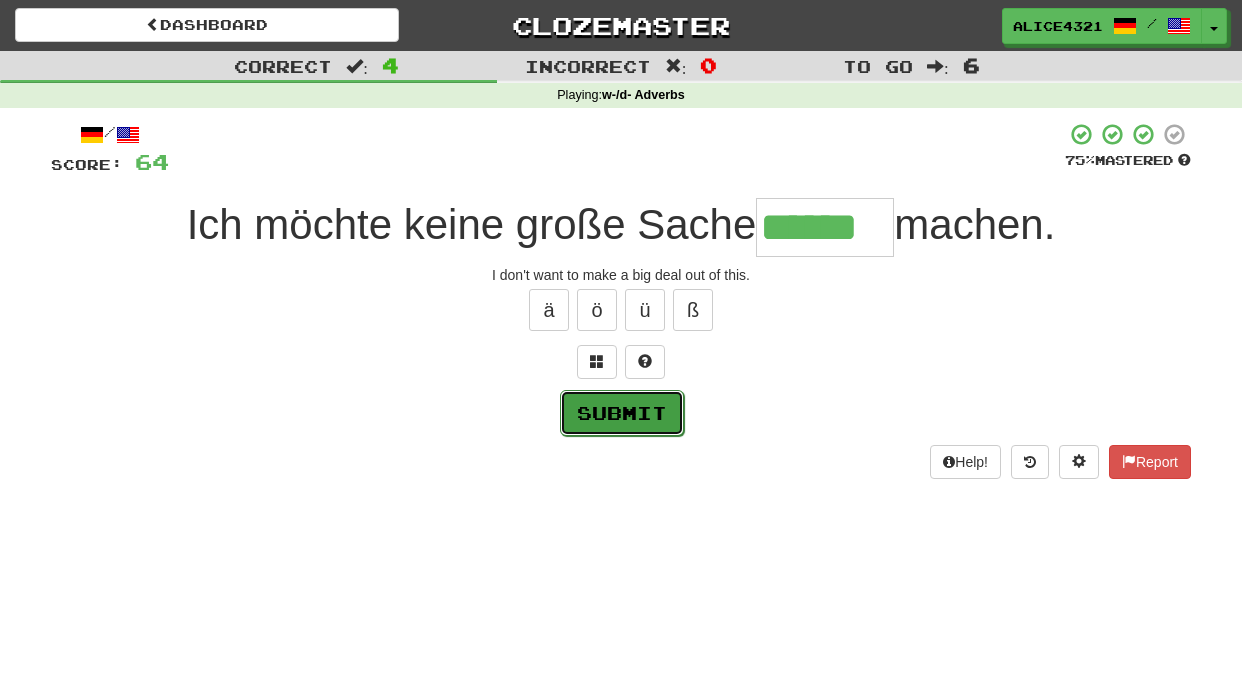 click on "Submit" at bounding box center (622, 413) 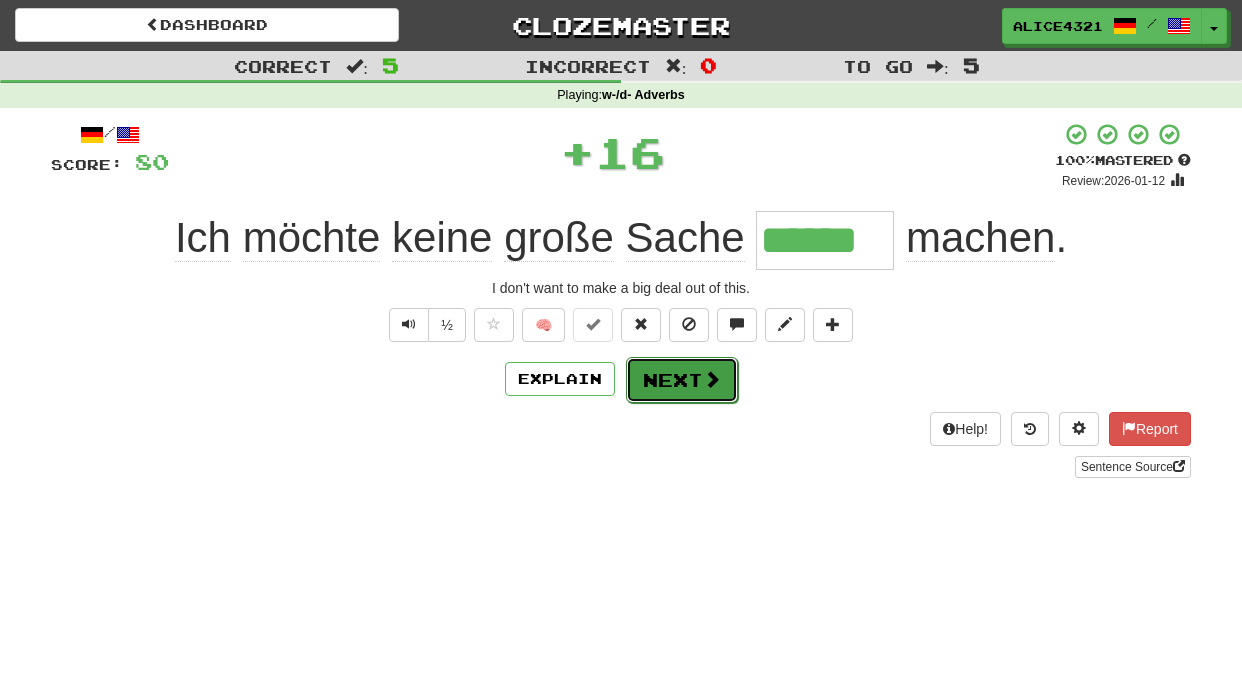 click on "Next" at bounding box center (682, 380) 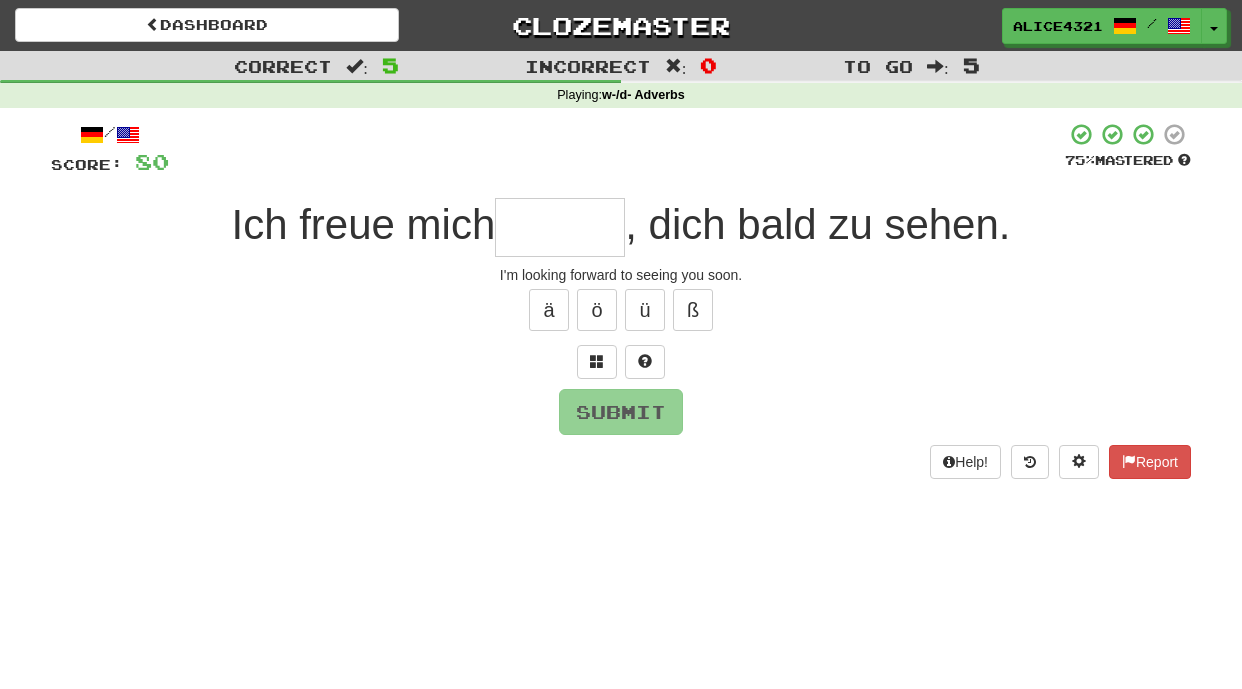 type on "*" 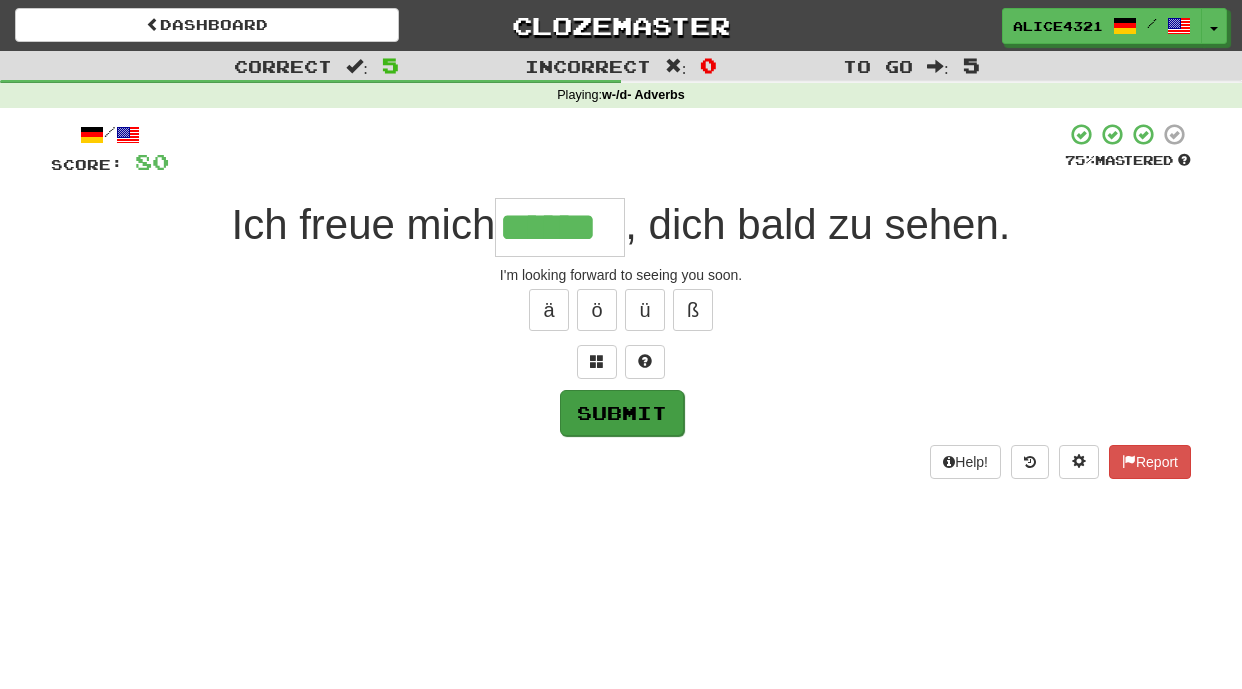 type on "******" 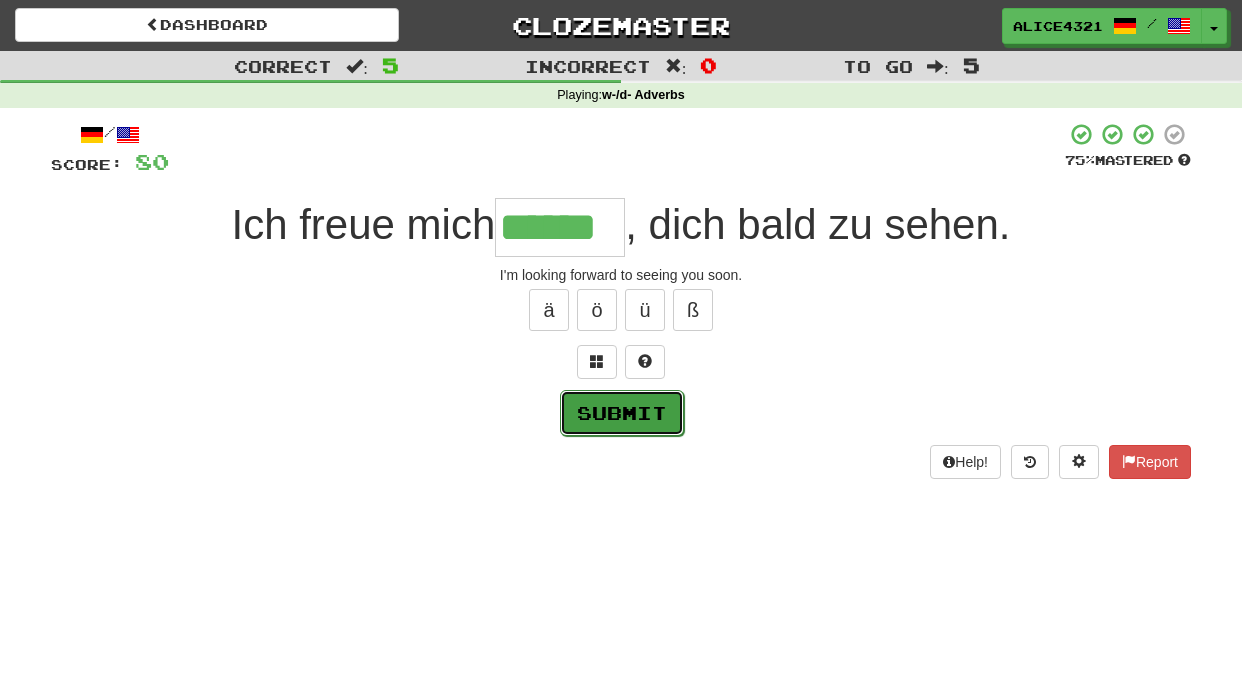click on "Submit" at bounding box center (622, 413) 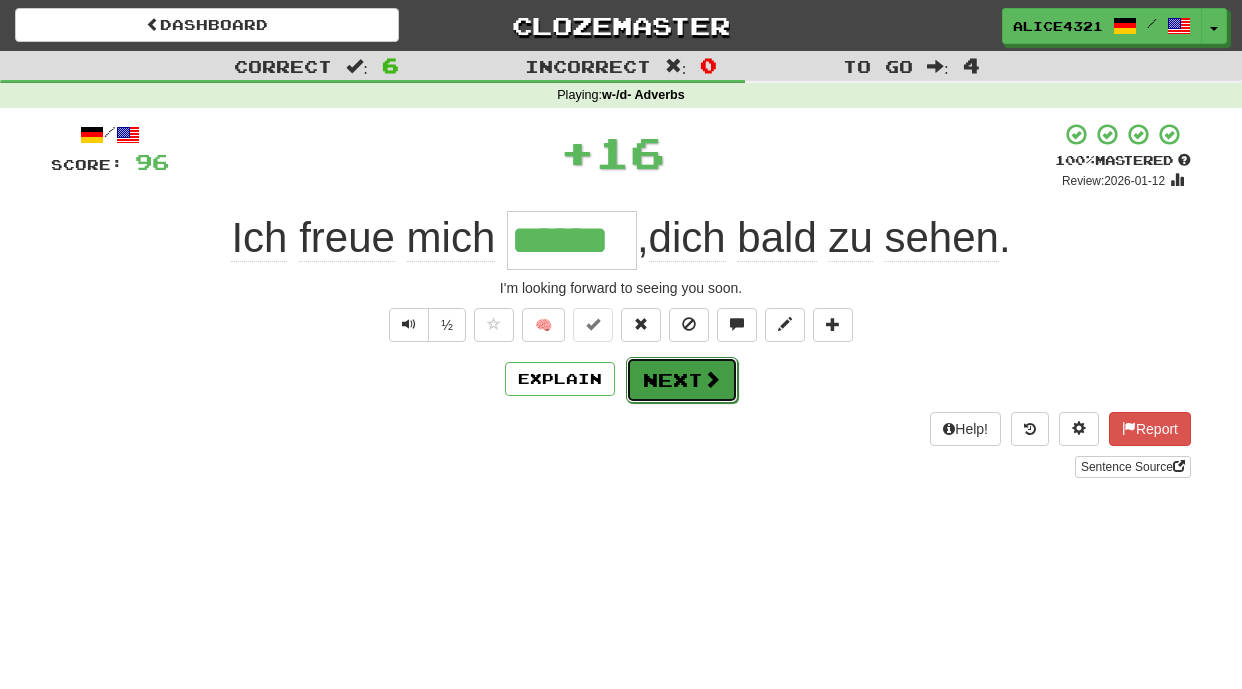 click on "Next" at bounding box center [682, 380] 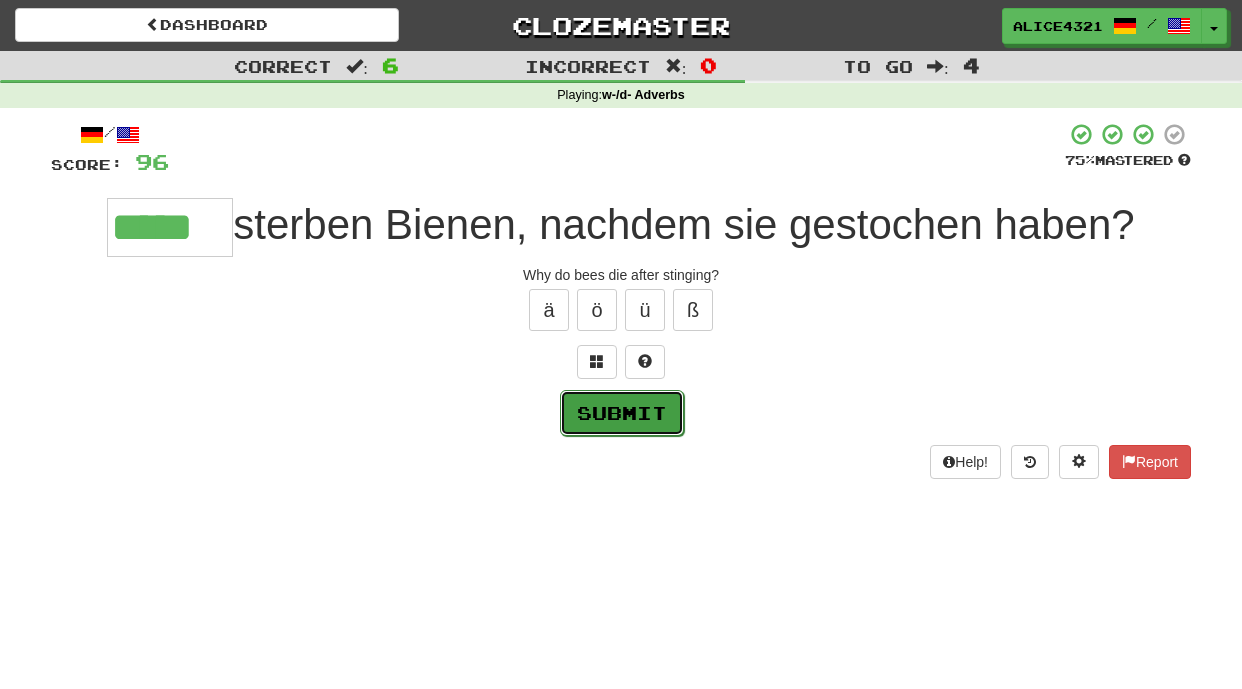 click on "Submit" at bounding box center [622, 413] 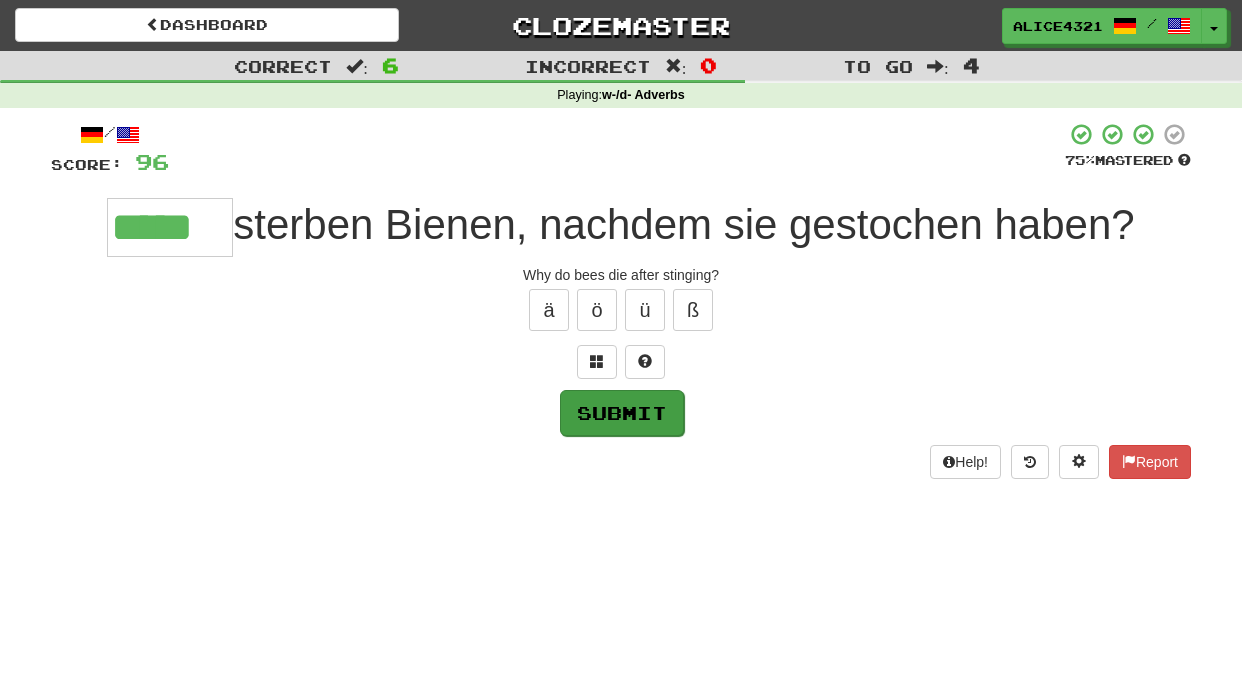 type on "*****" 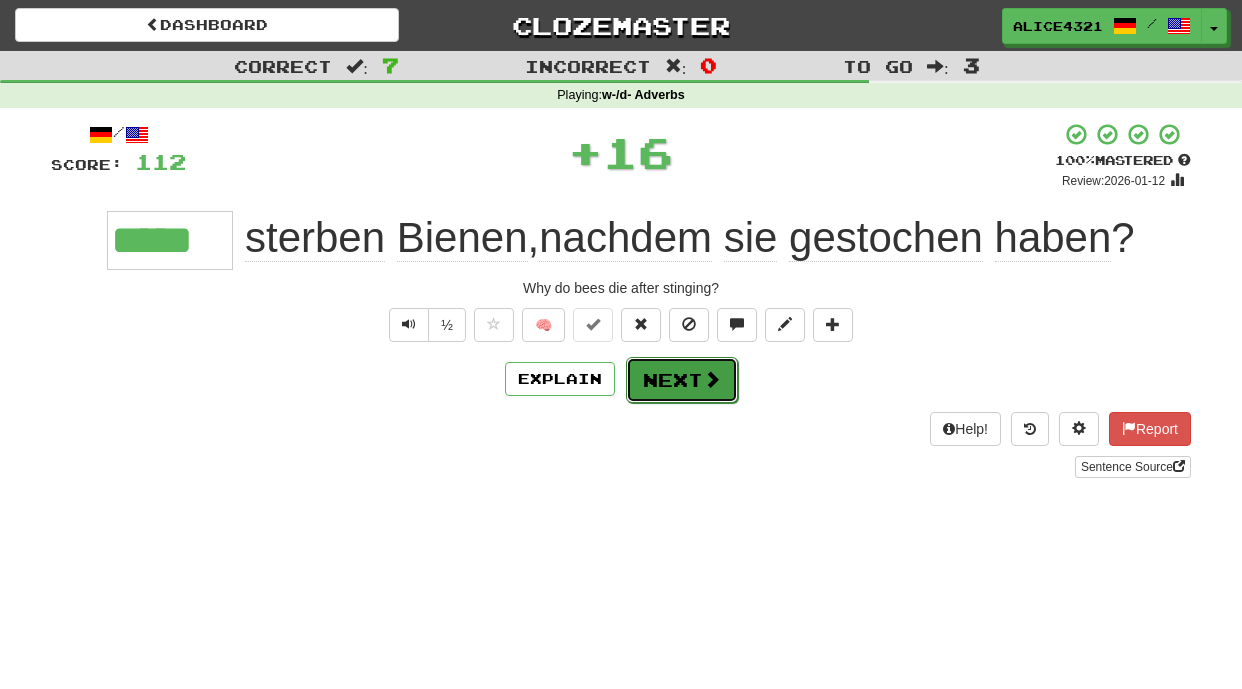 click on "Next" at bounding box center [682, 380] 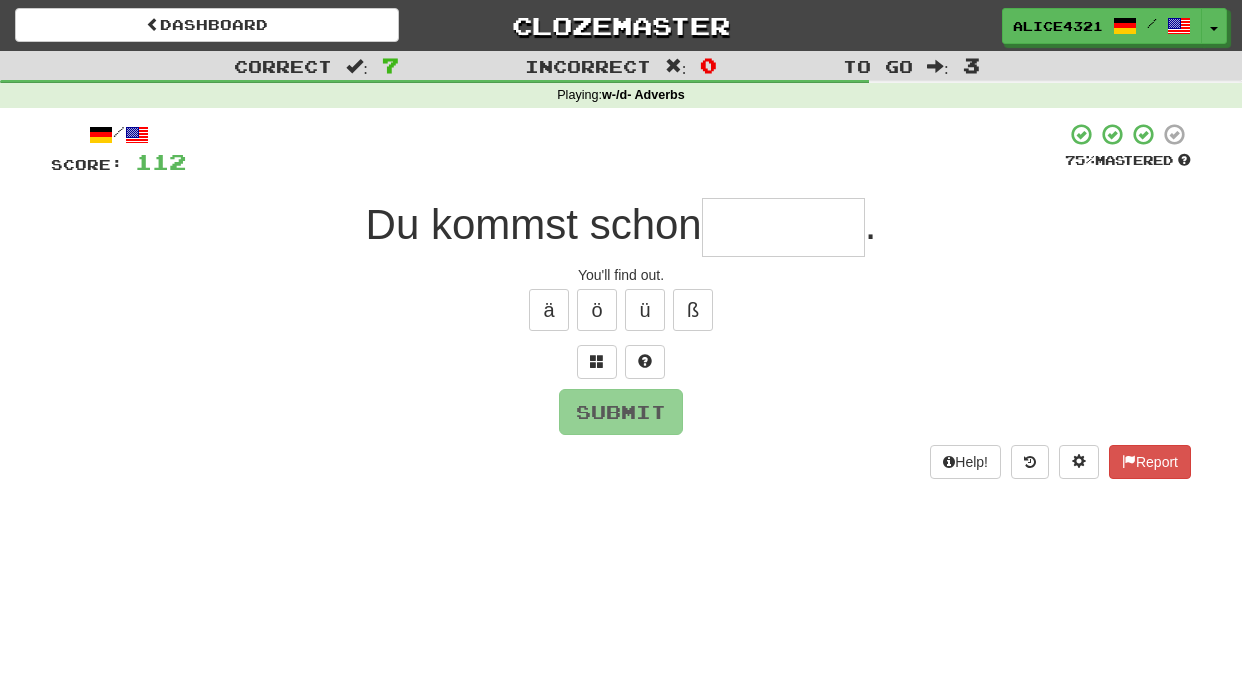 type on "*" 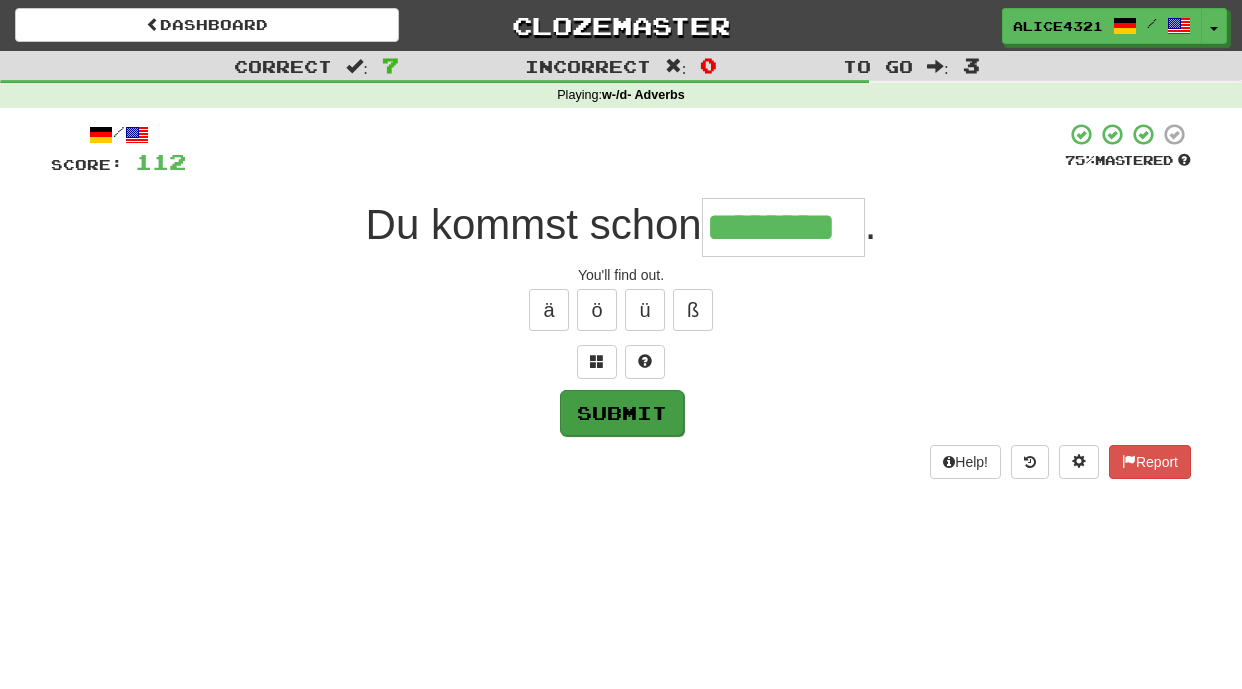 type on "********" 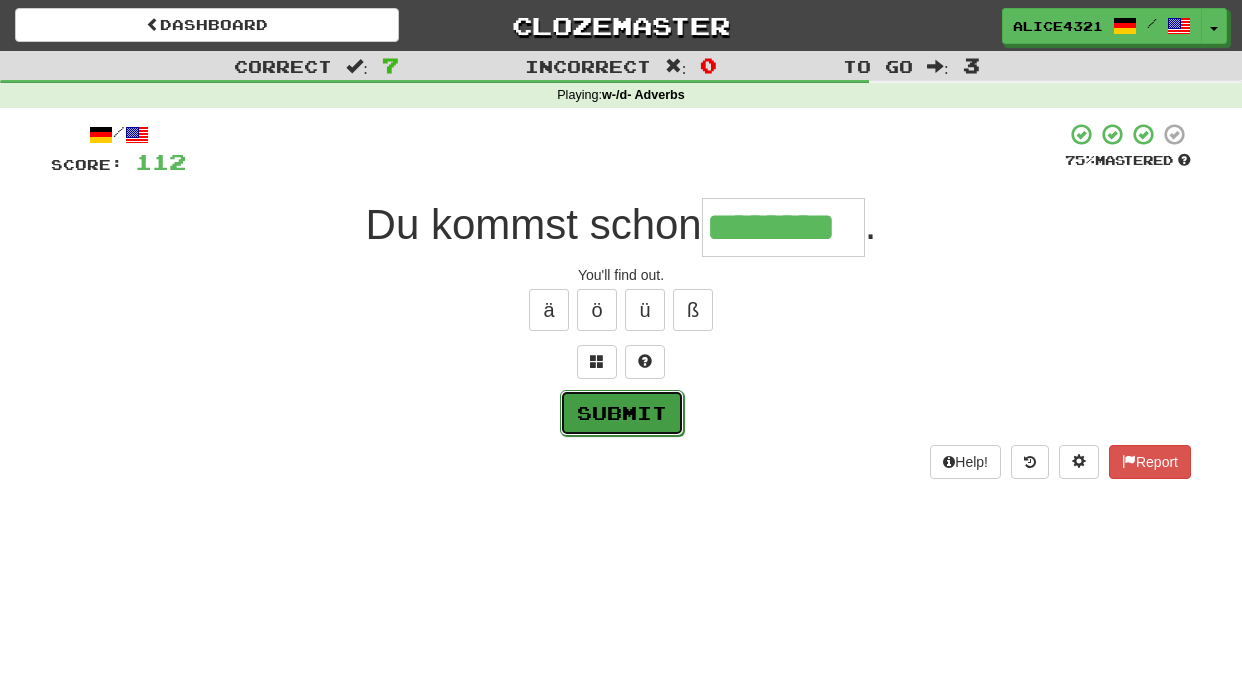 click on "Submit" at bounding box center [622, 413] 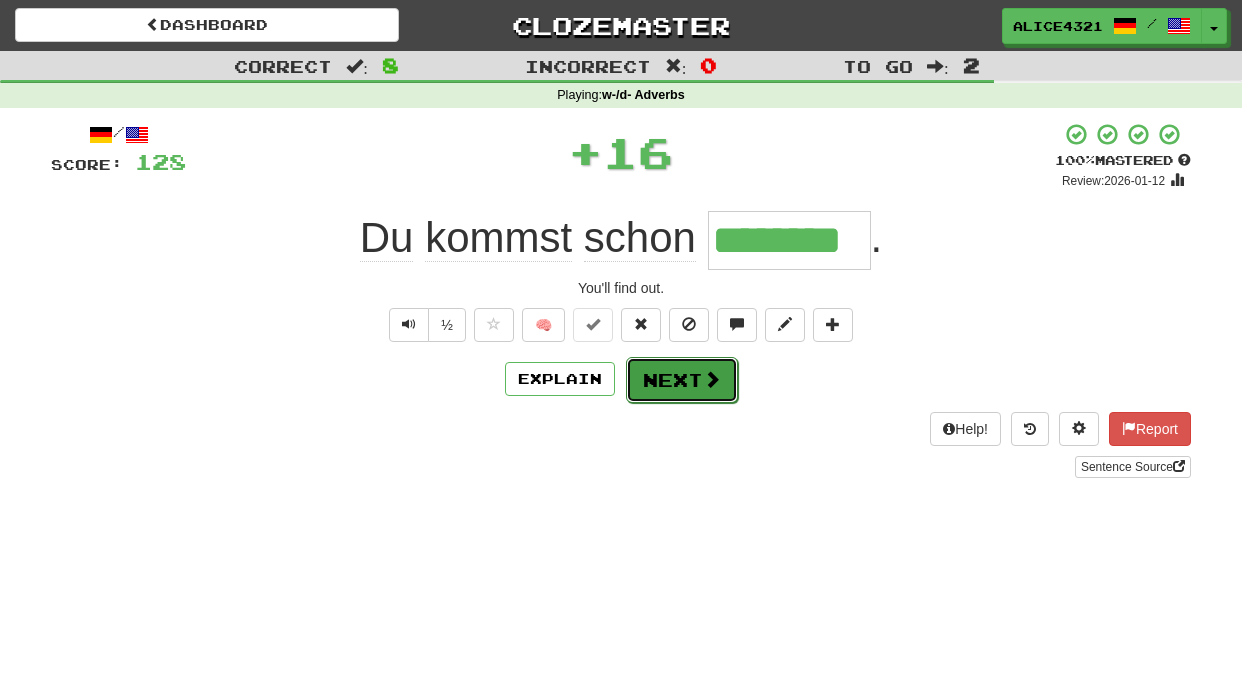 click at bounding box center (712, 379) 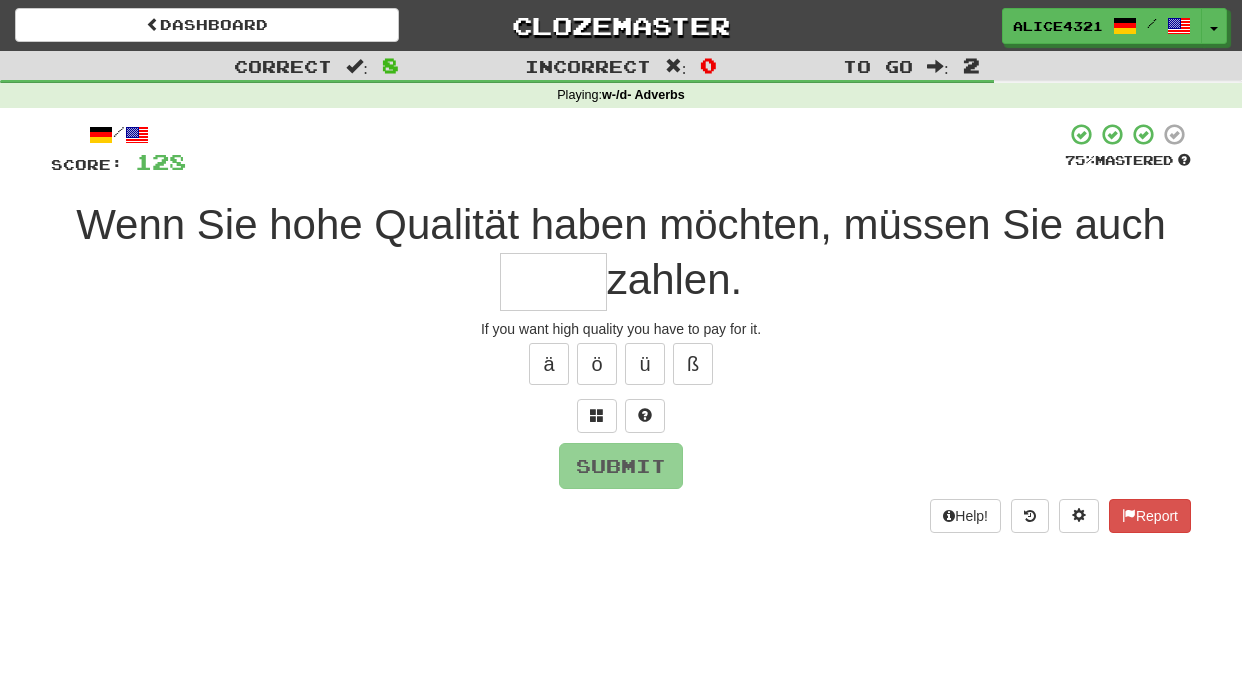 type on "*" 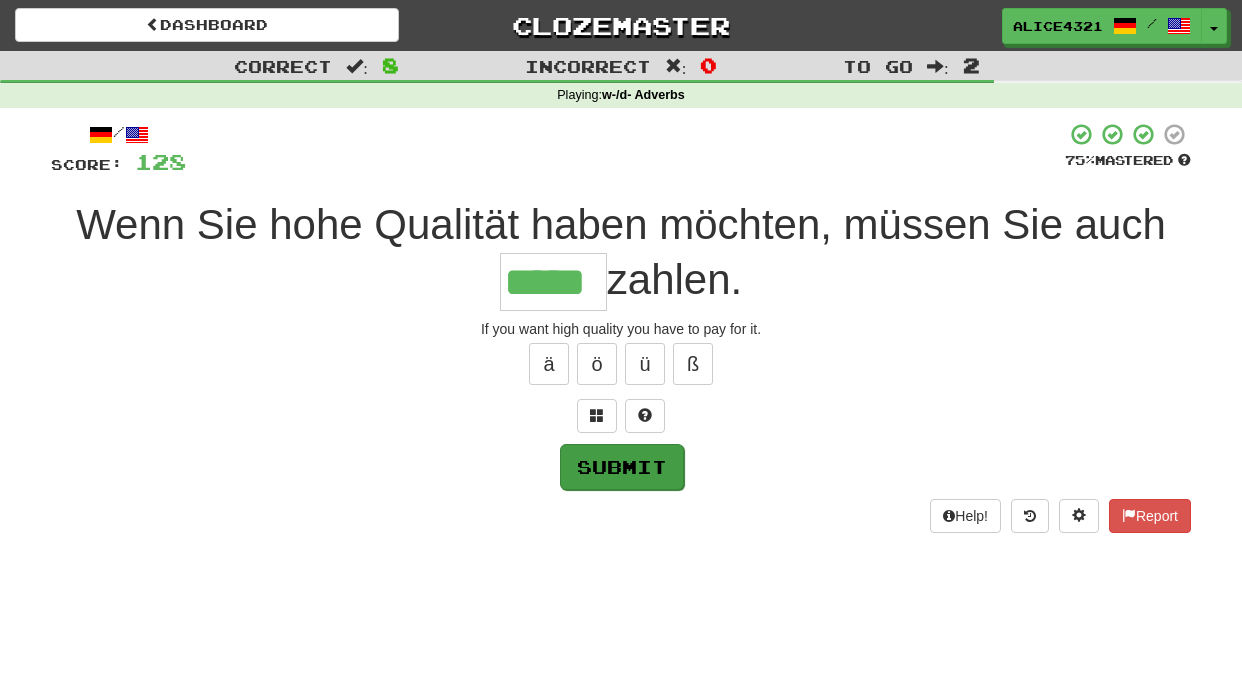type on "*****" 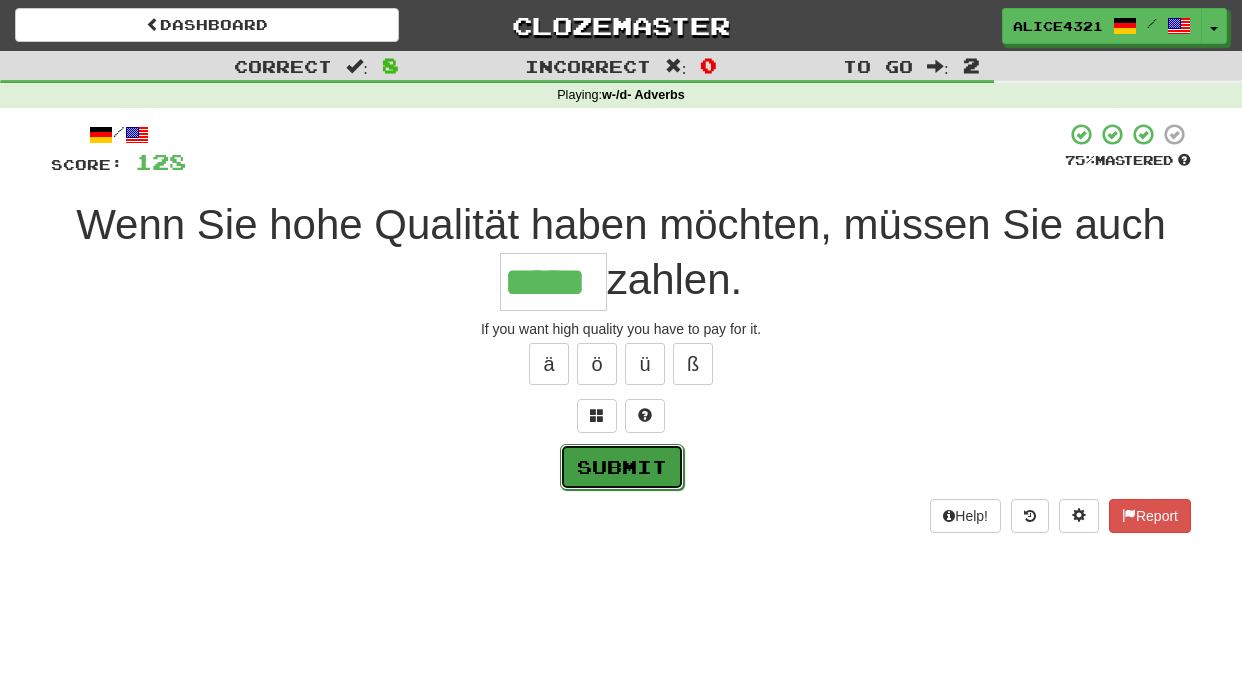 click on "Submit" at bounding box center [622, 467] 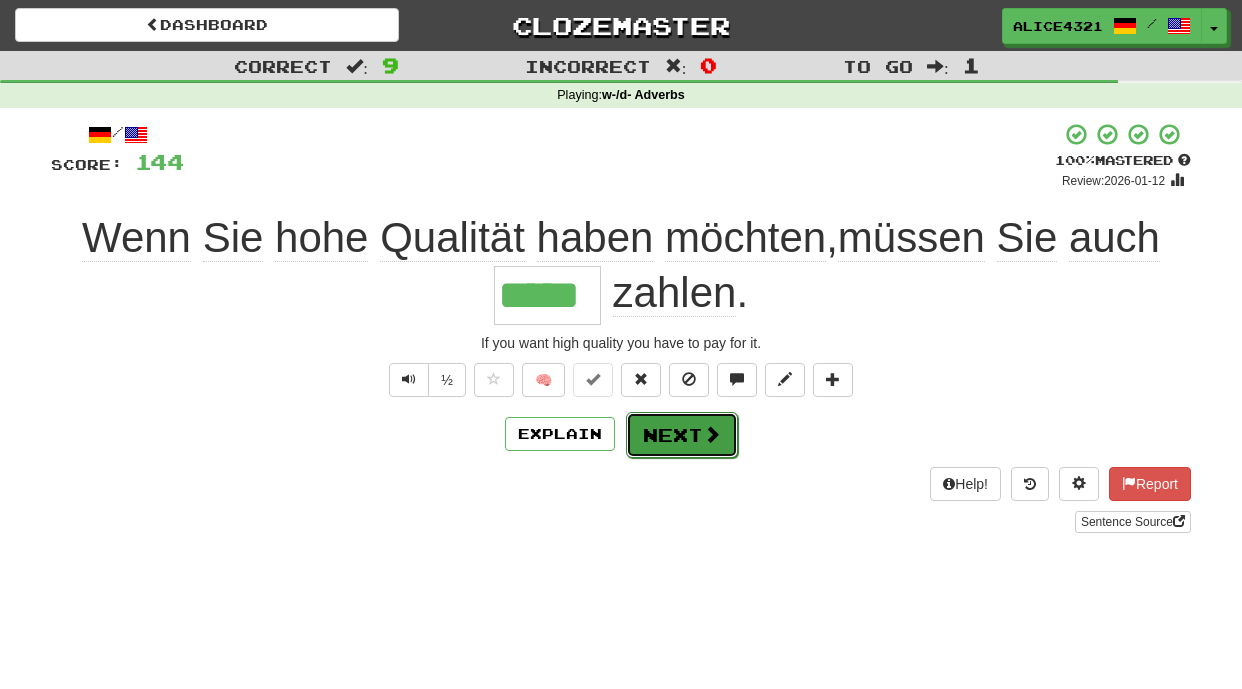 click on "Next" at bounding box center [682, 435] 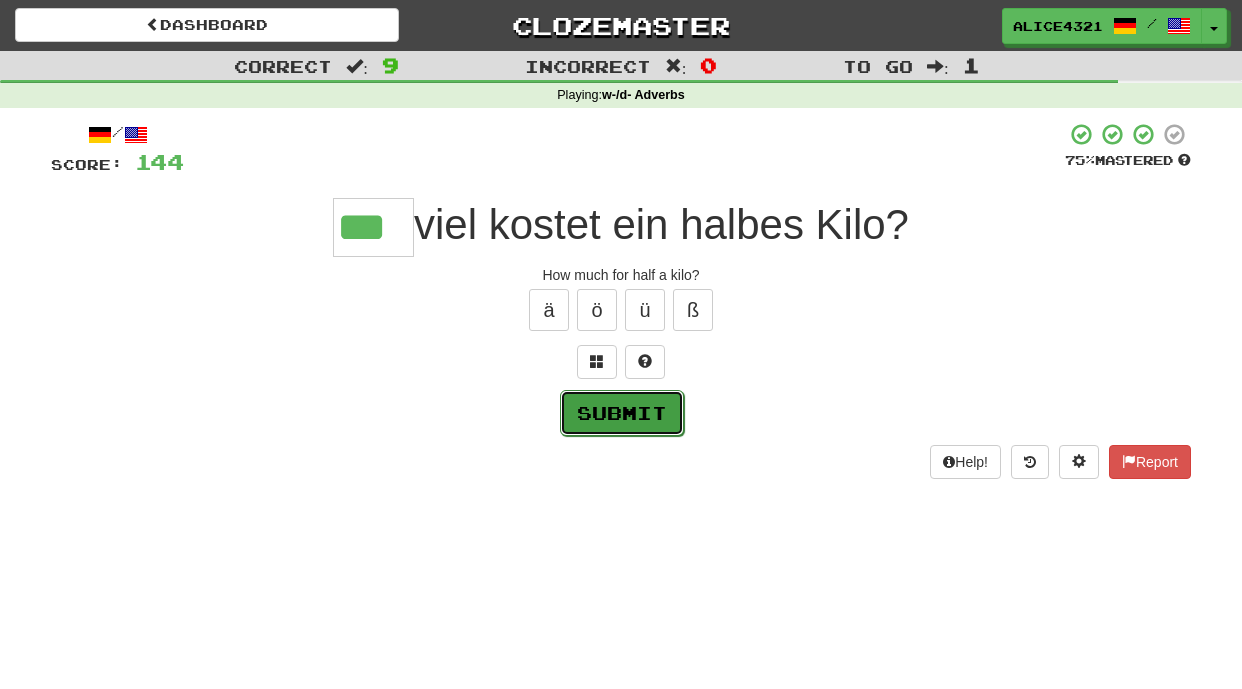 click on "Submit" at bounding box center [622, 413] 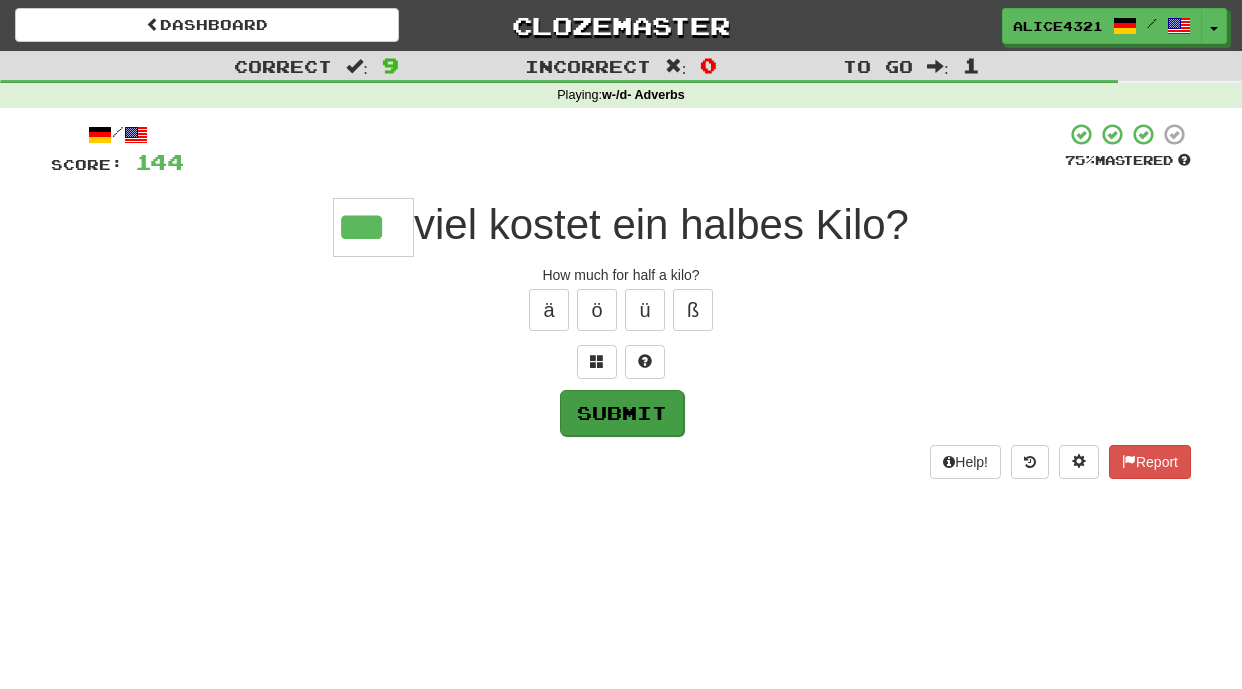 type on "***" 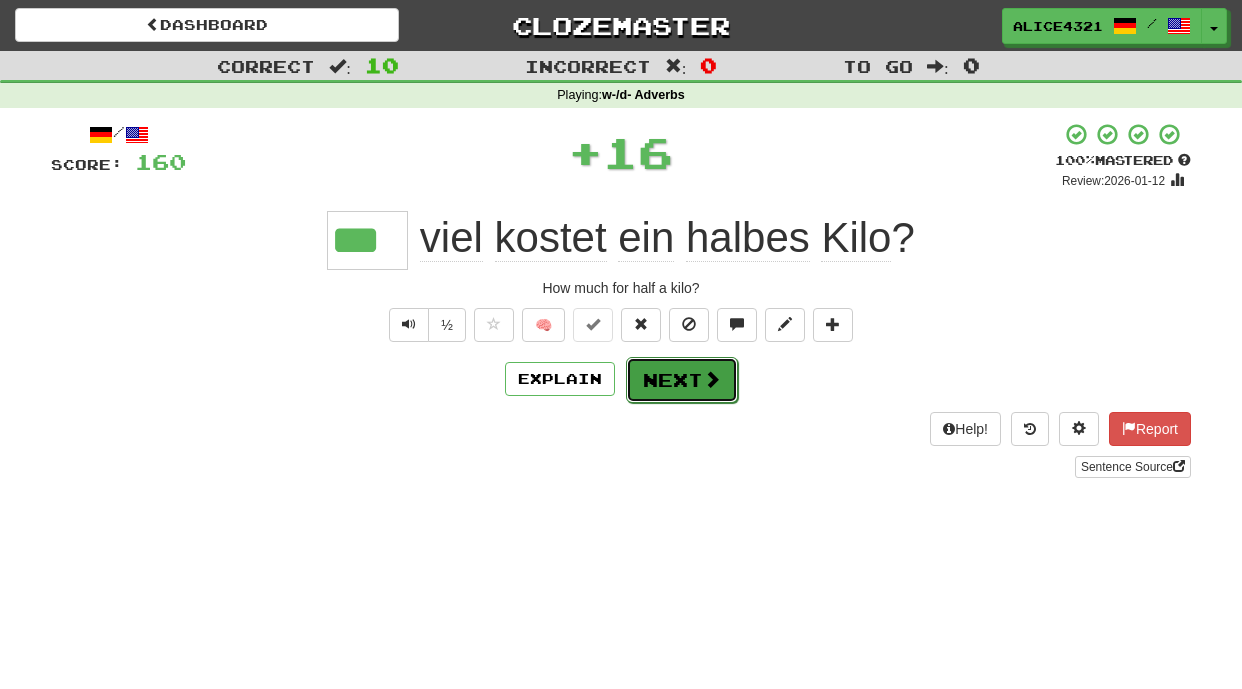 click on "Next" at bounding box center (682, 380) 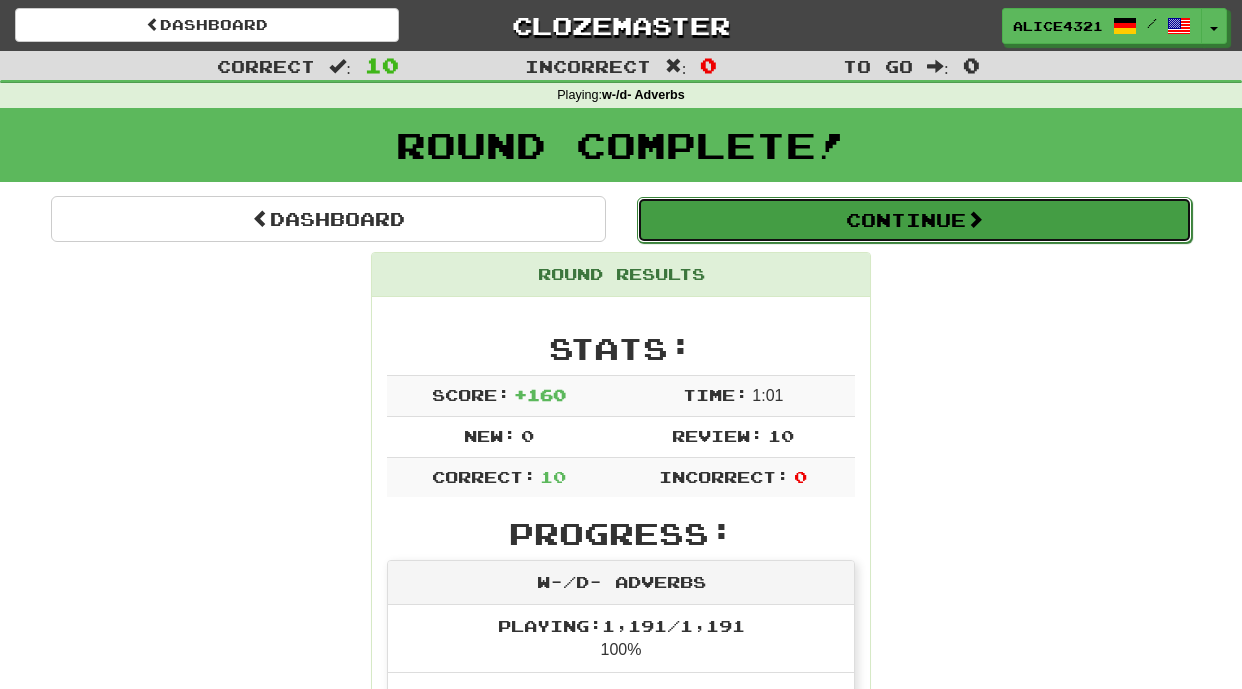 click on "Continue" at bounding box center [914, 220] 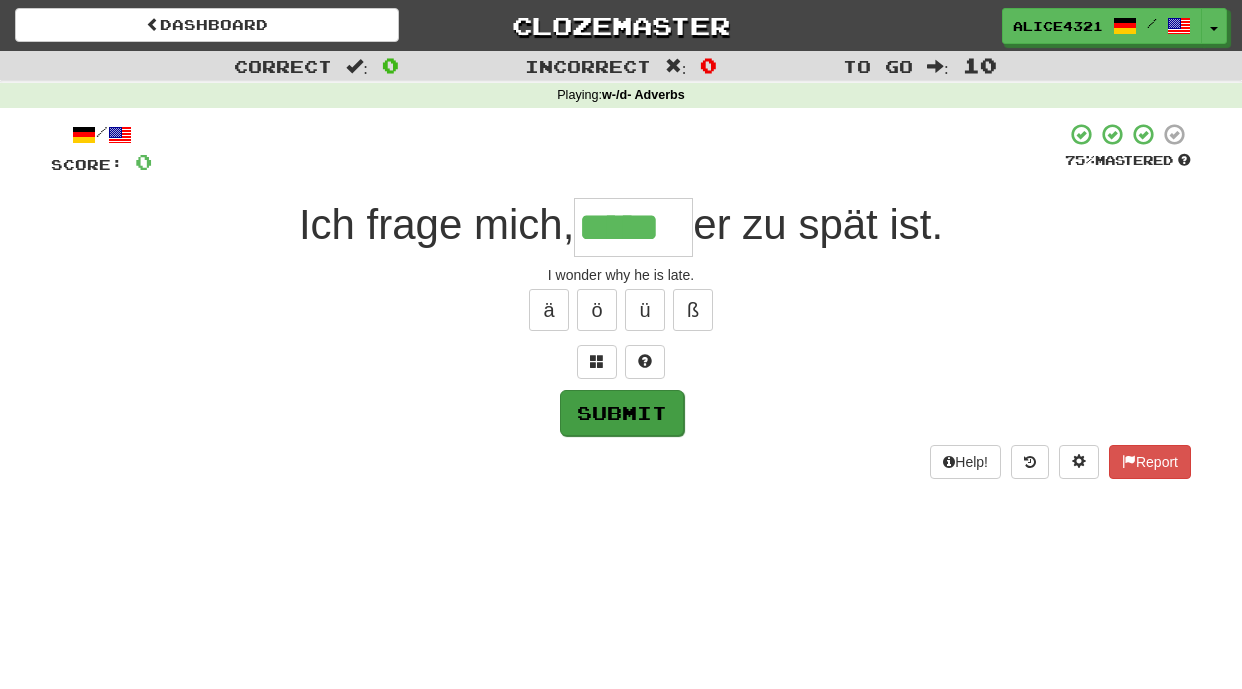 type on "*****" 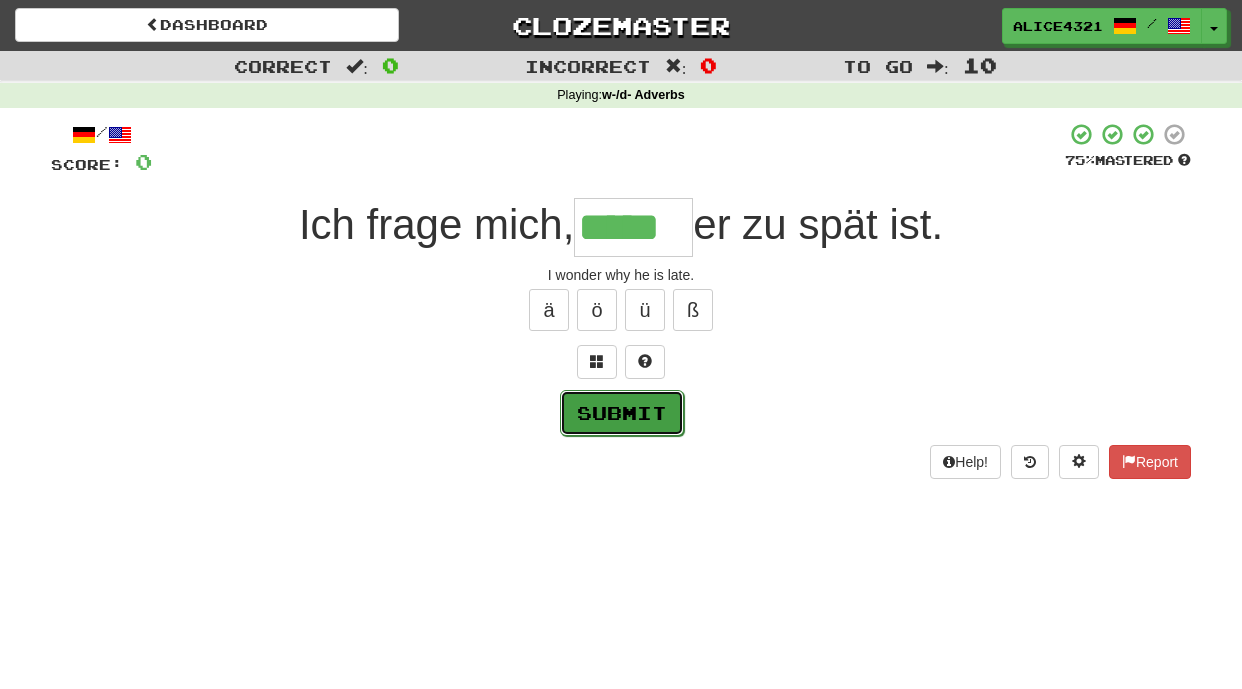 click on "Submit" at bounding box center (622, 413) 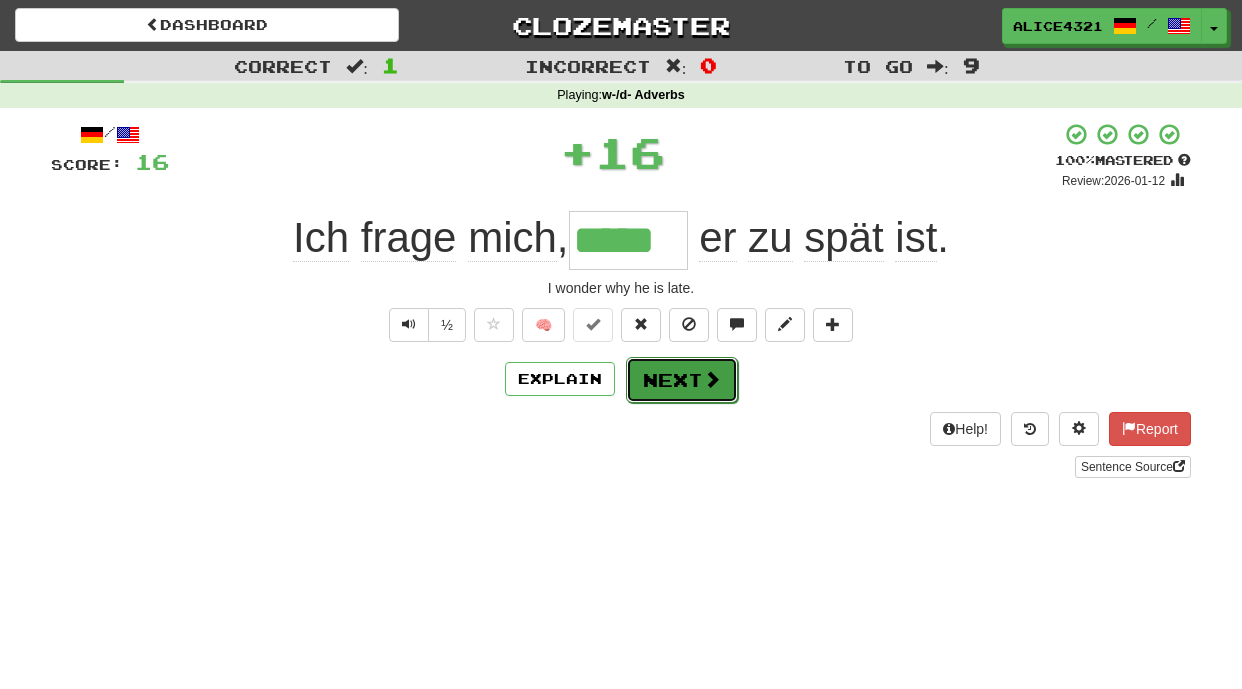 click on "Next" at bounding box center (682, 380) 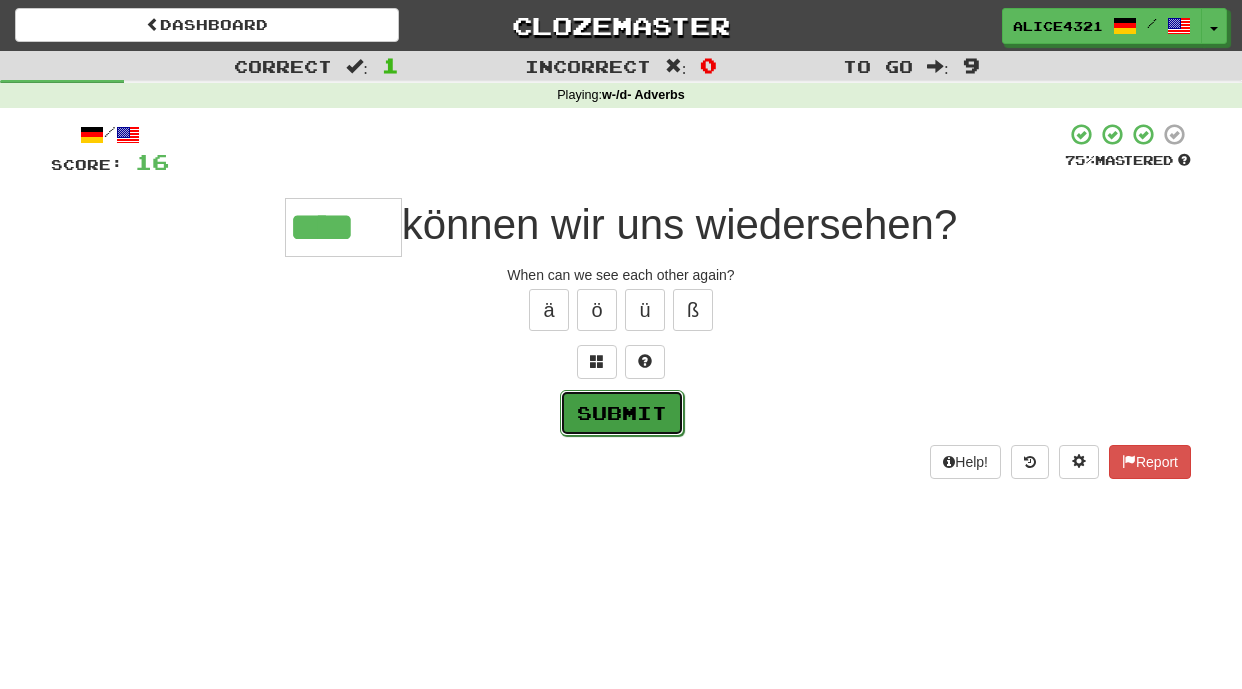 click on "Submit" at bounding box center (622, 413) 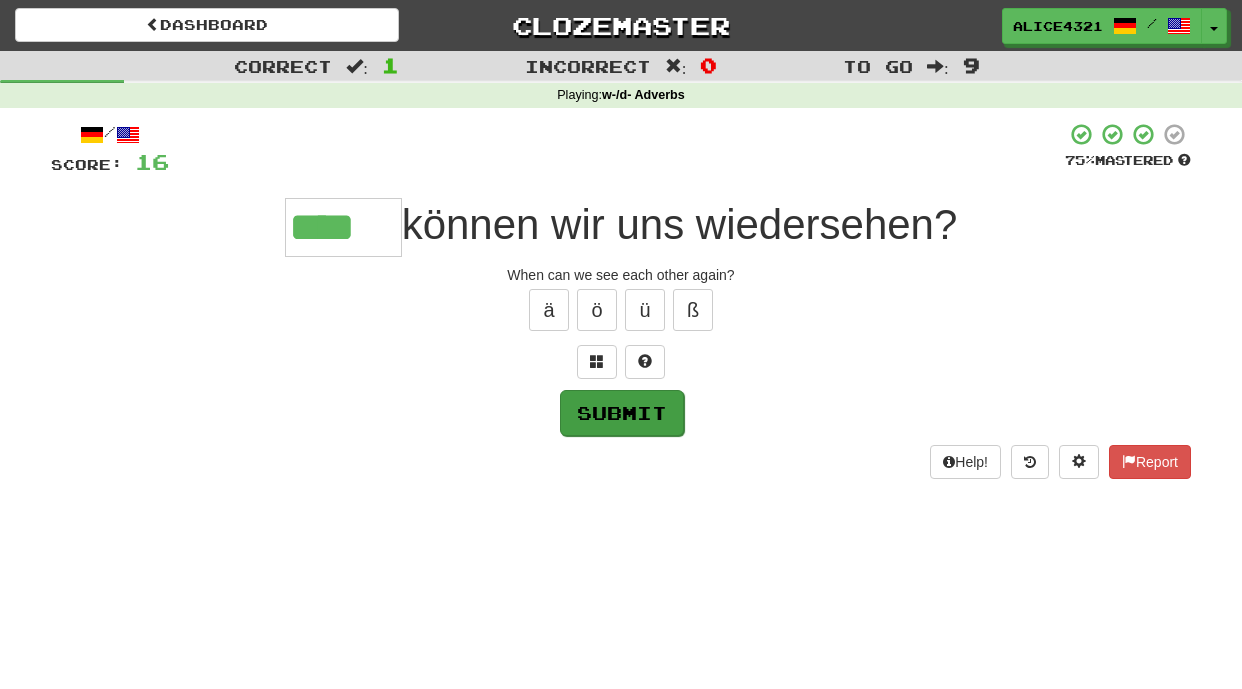 type on "****" 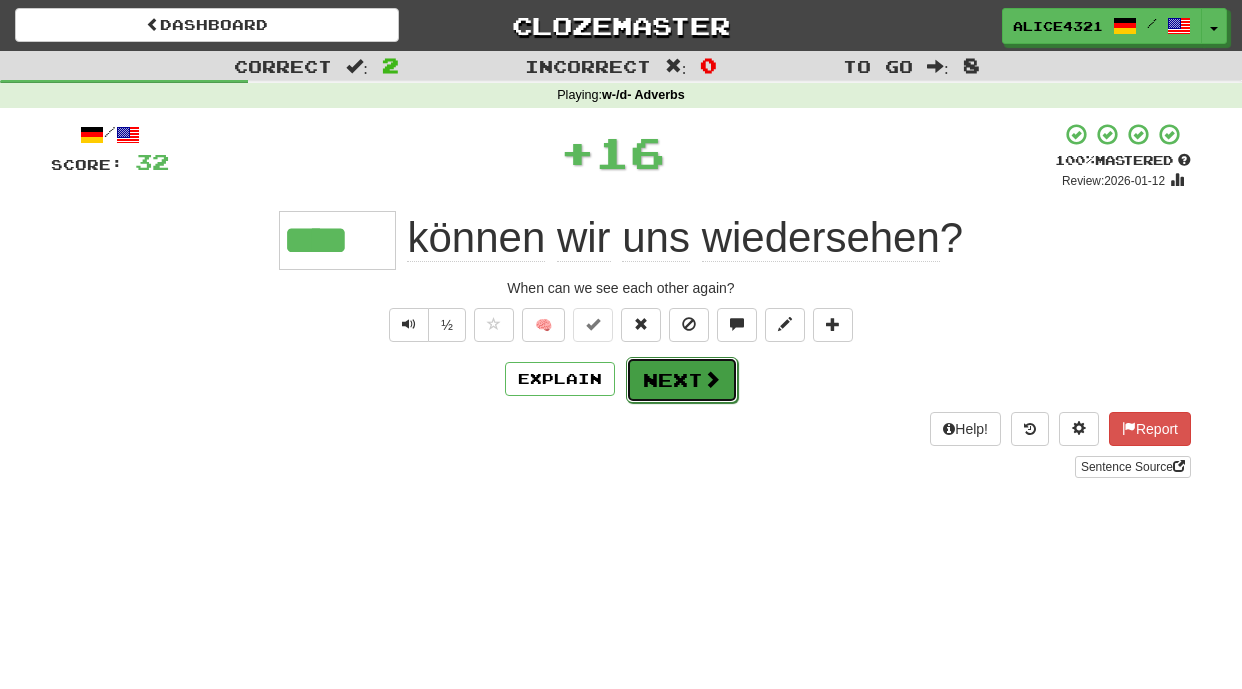 click on "Next" at bounding box center (682, 380) 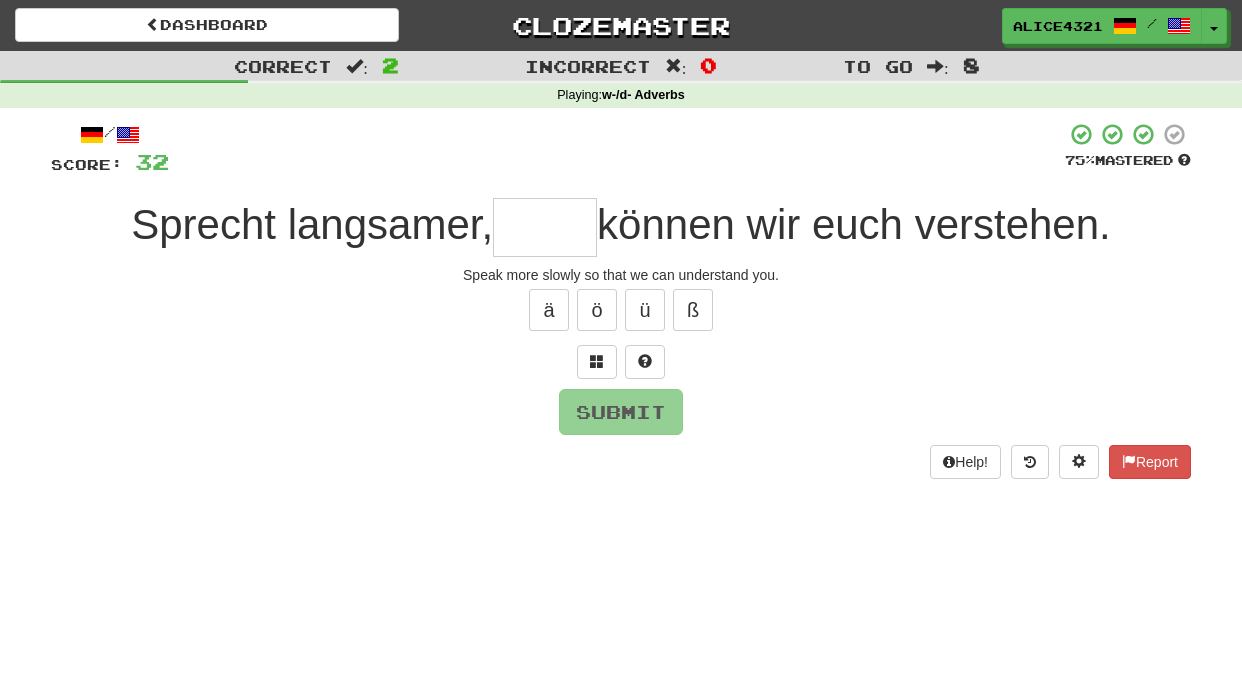 type on "*" 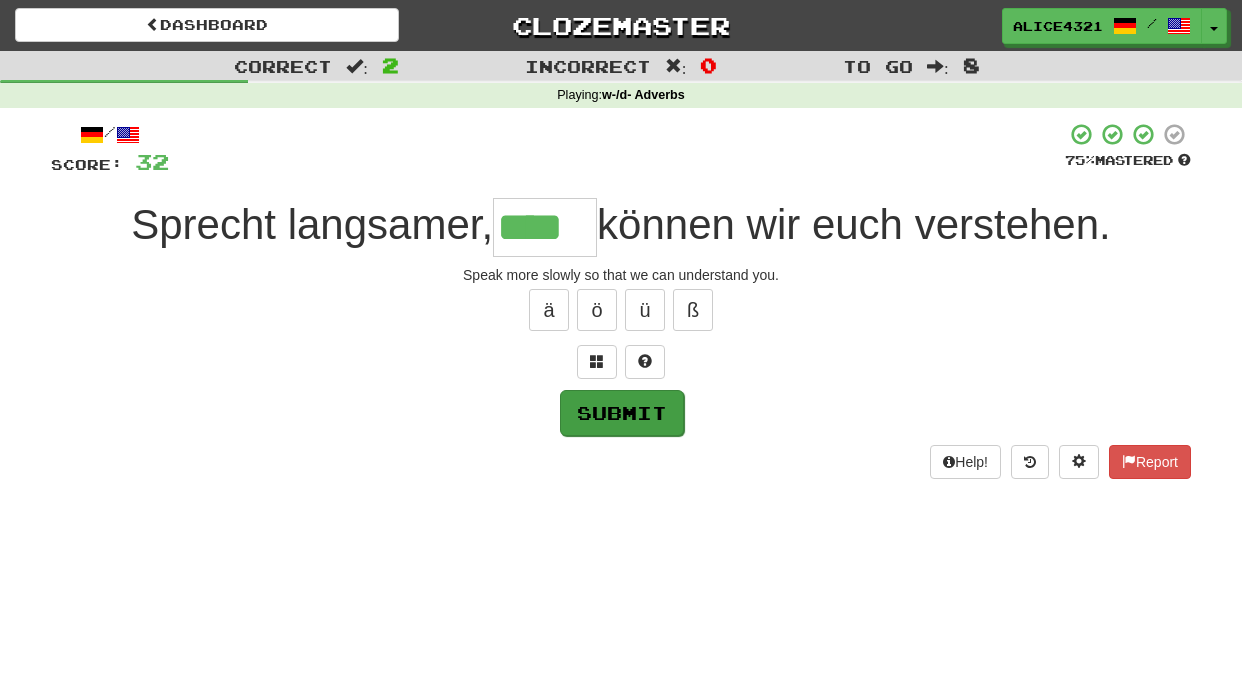type on "****" 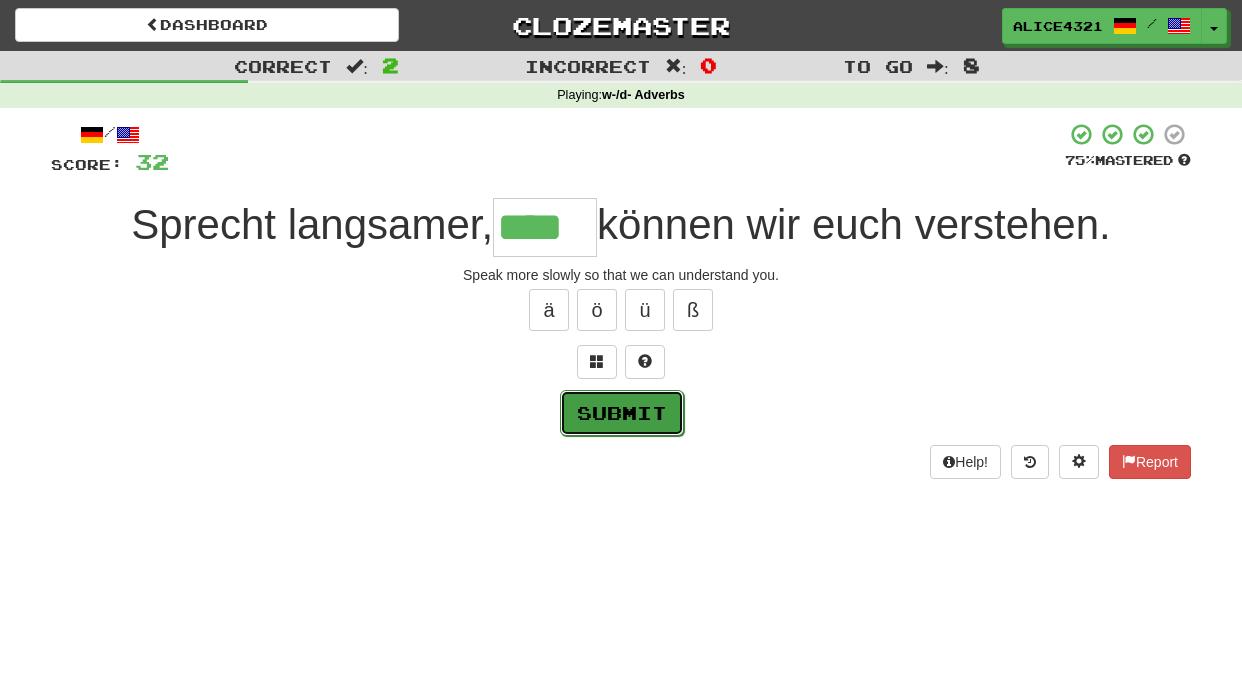 click on "Submit" at bounding box center (622, 413) 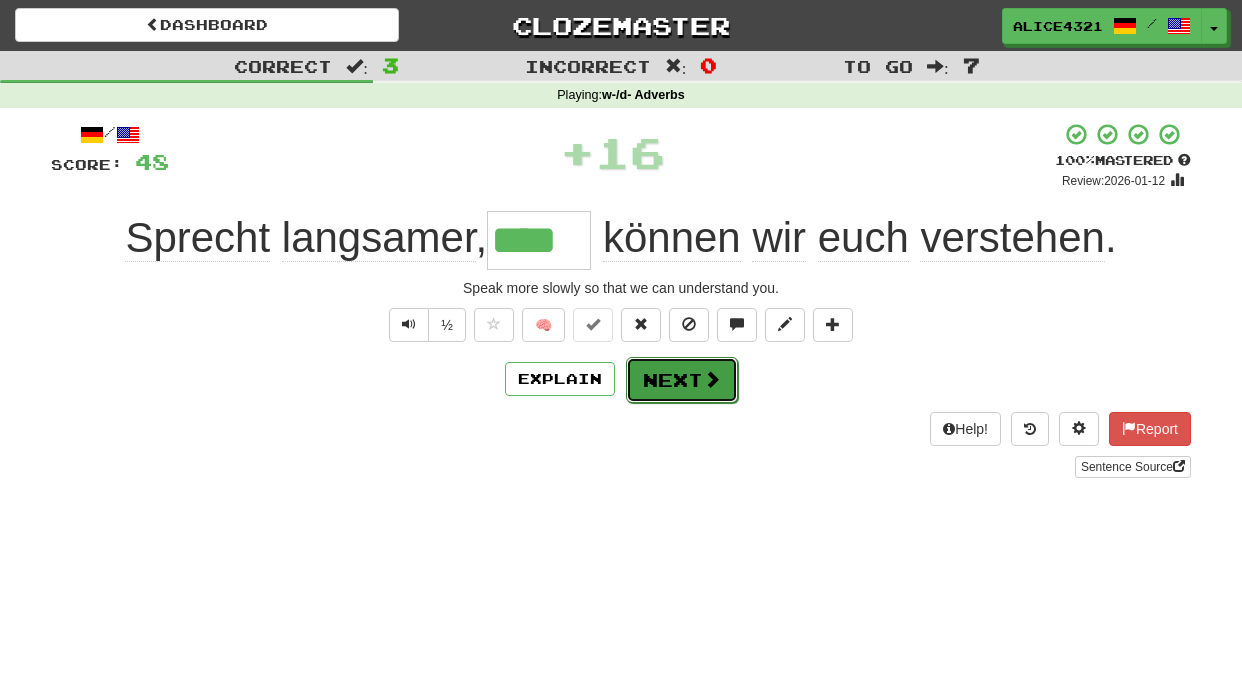click on "Next" at bounding box center (682, 380) 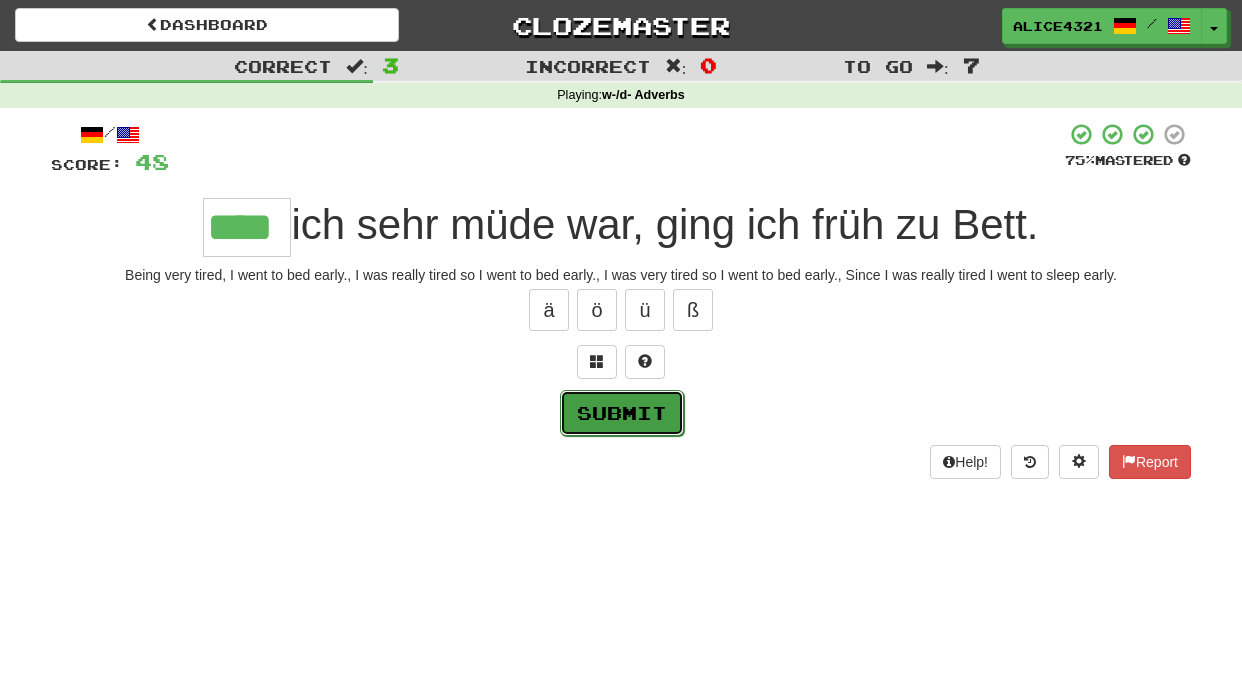click on "Submit" at bounding box center [622, 413] 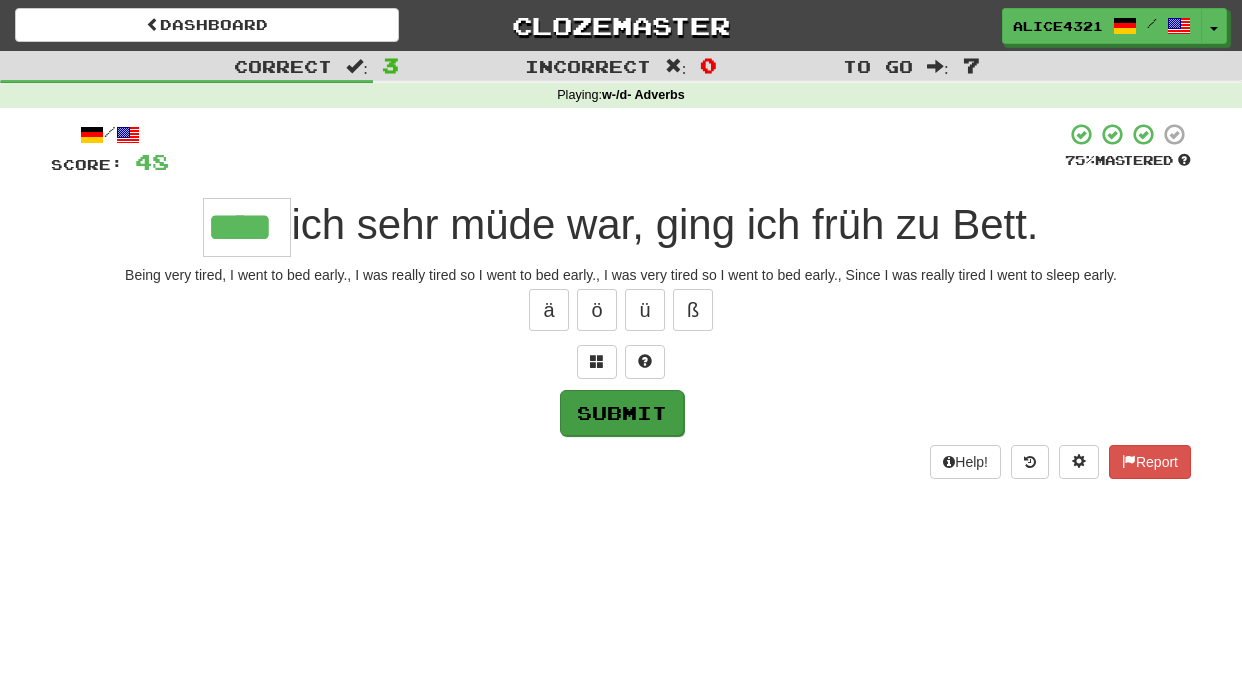 type on "****" 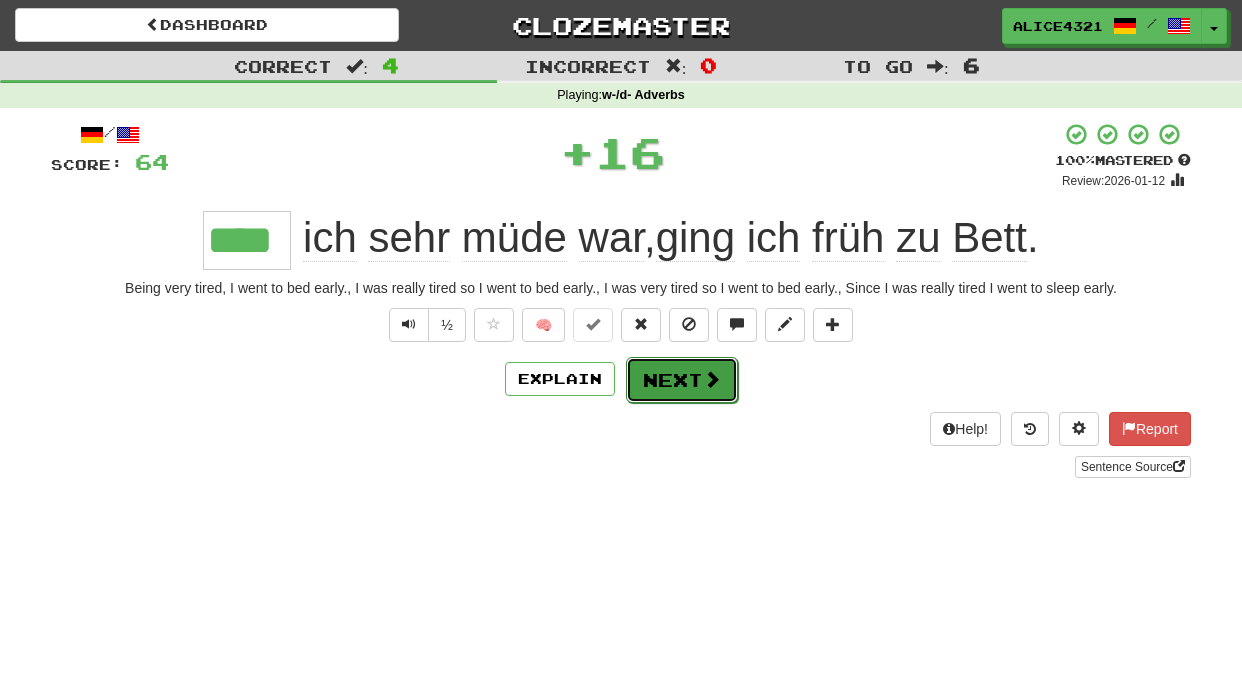 click at bounding box center [712, 379] 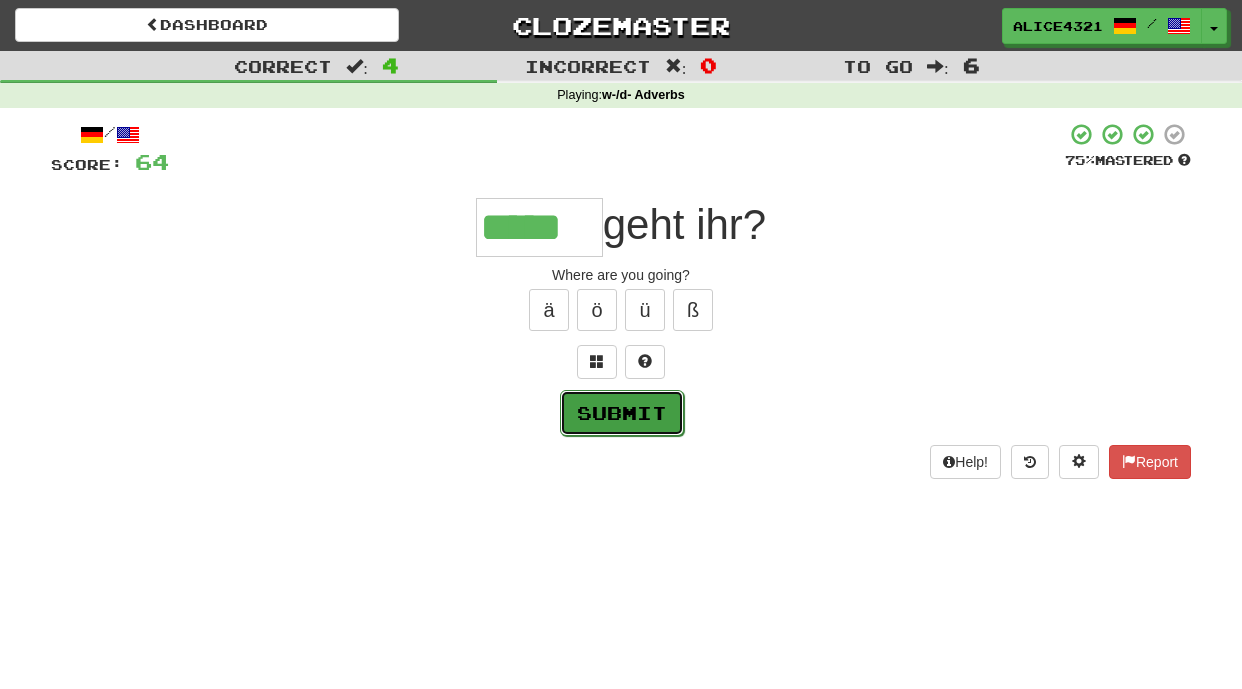 click on "Submit" at bounding box center [622, 413] 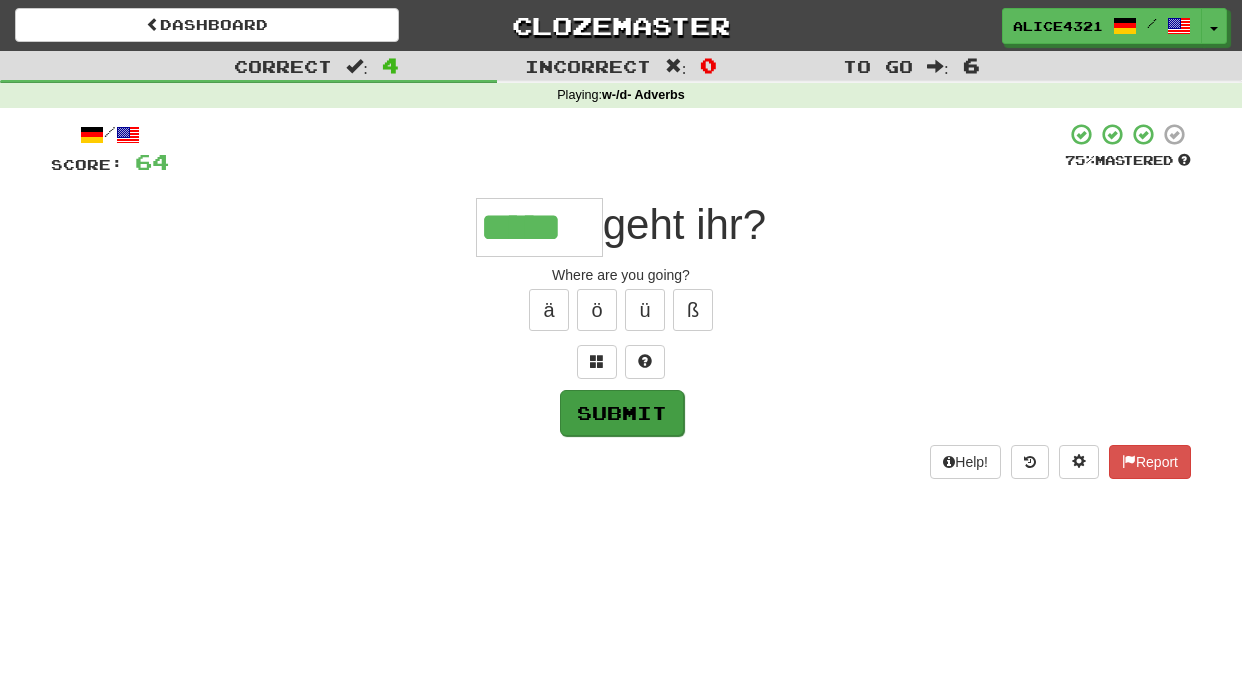type on "*****" 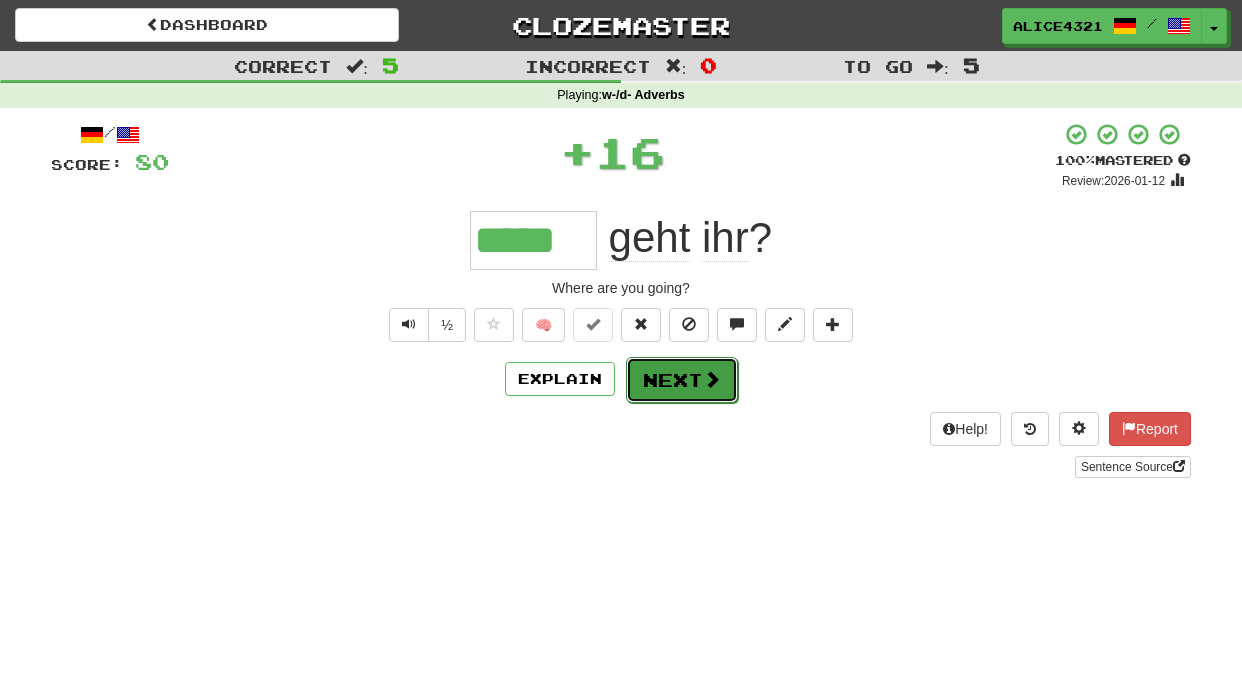click on "Next" at bounding box center (682, 380) 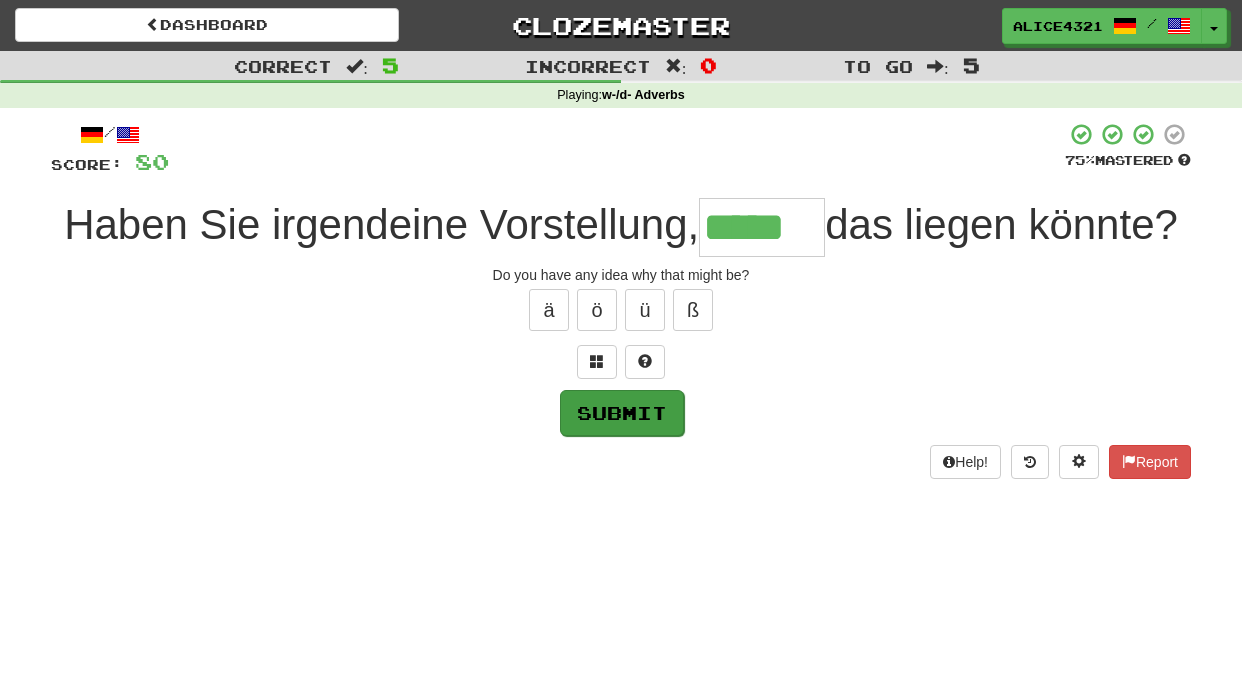 type on "*****" 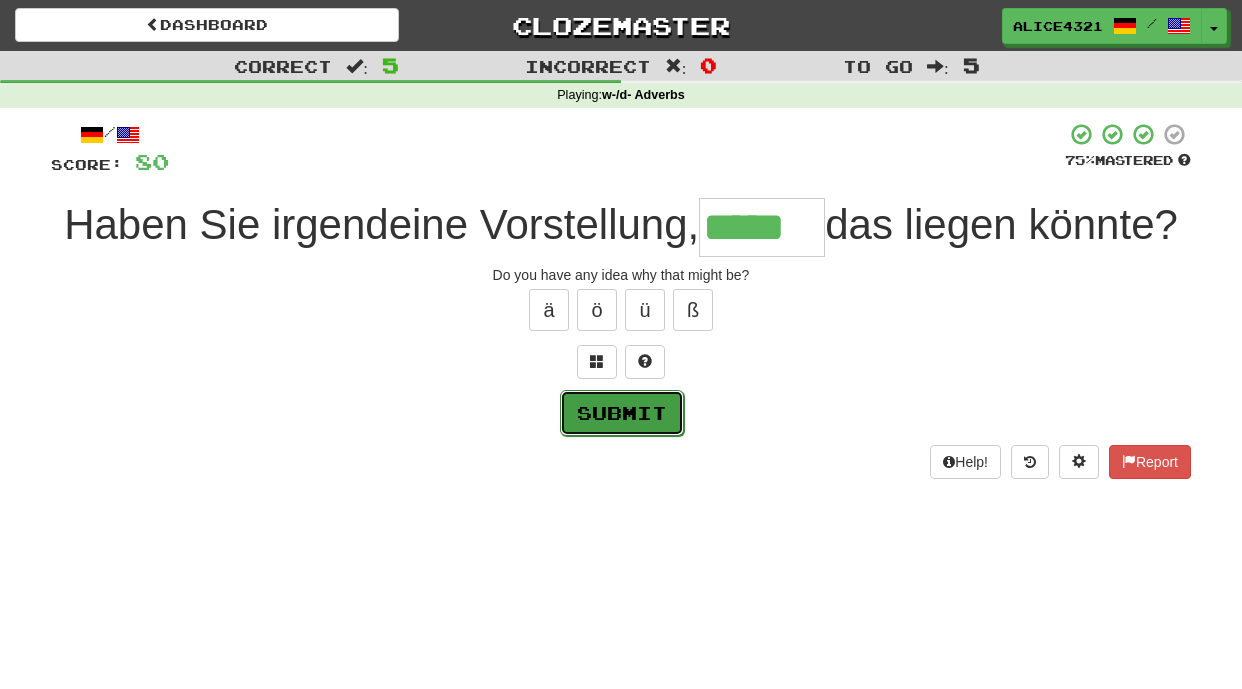 click on "Submit" at bounding box center [622, 413] 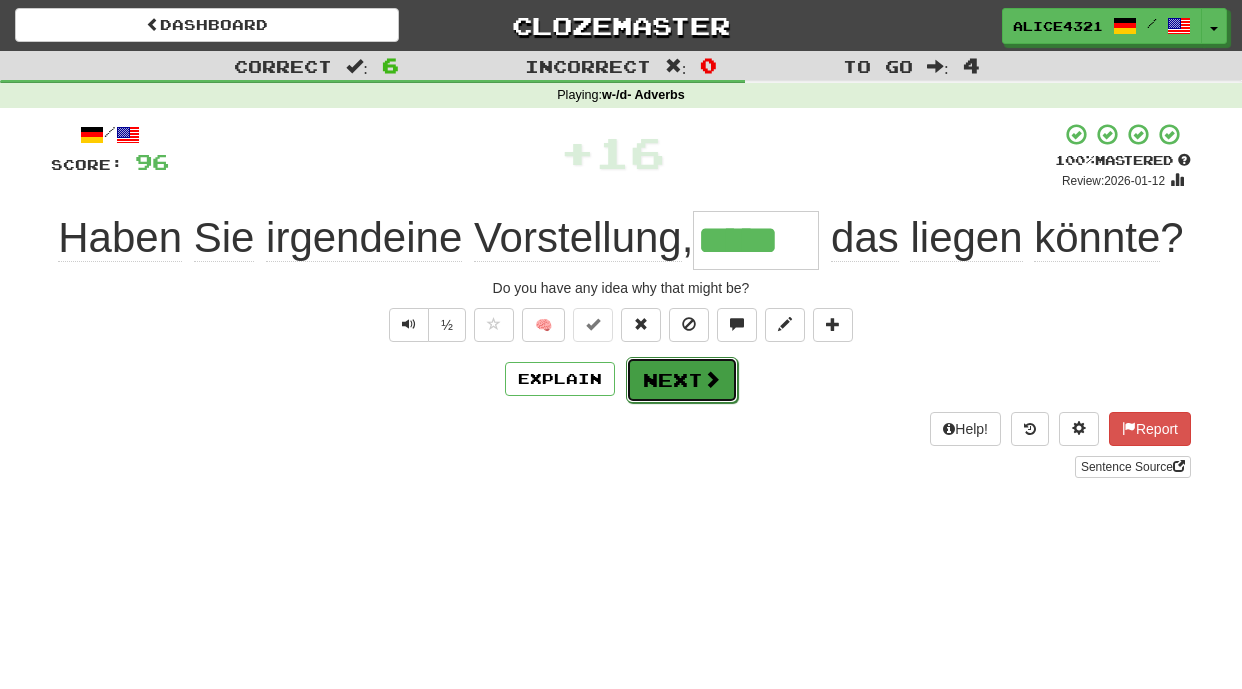 click on "Next" at bounding box center (682, 380) 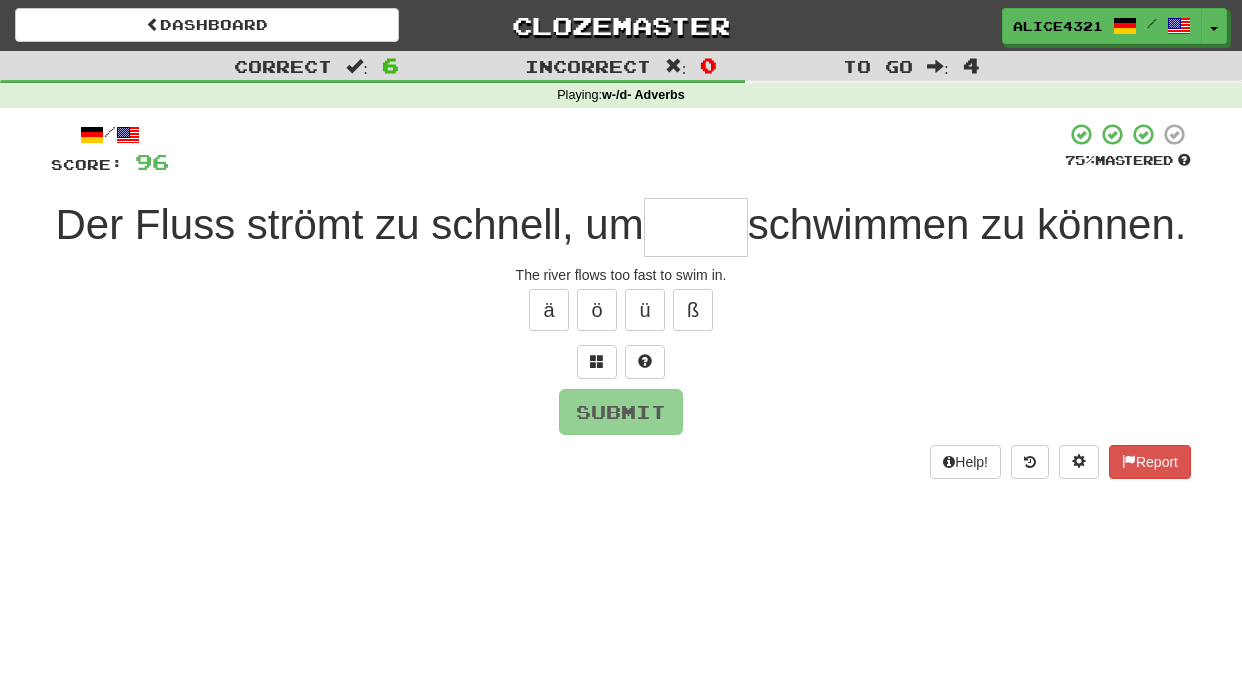 type on "*" 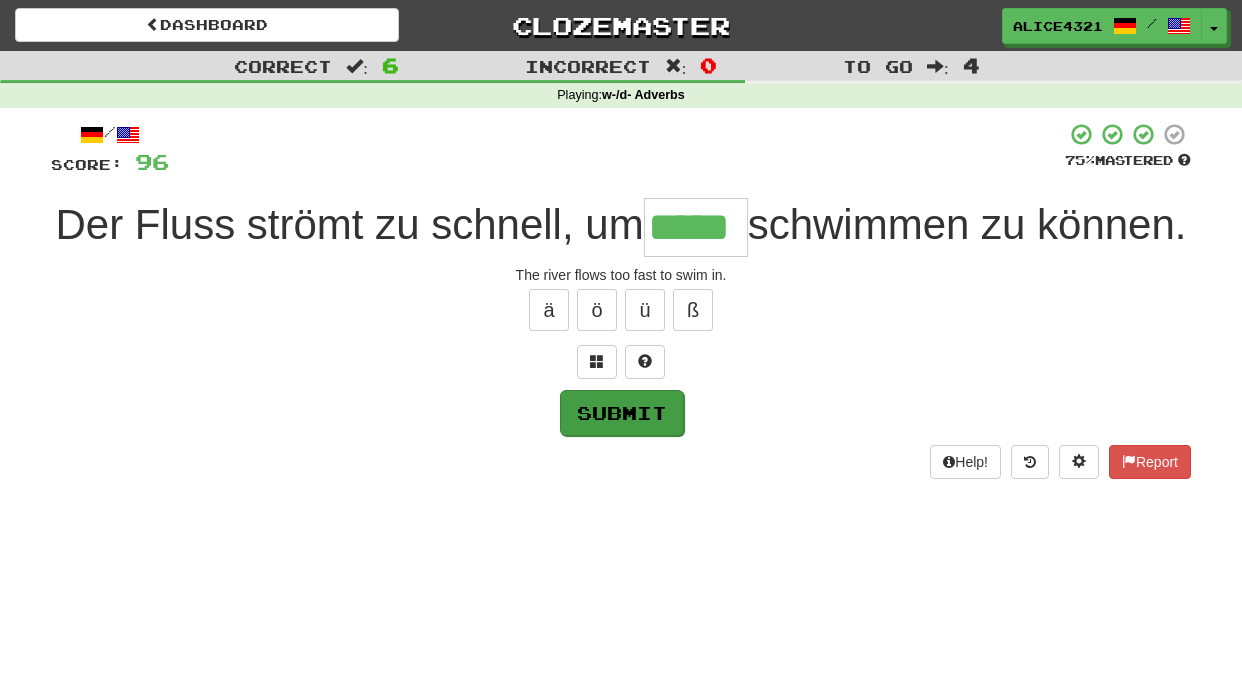 type on "*****" 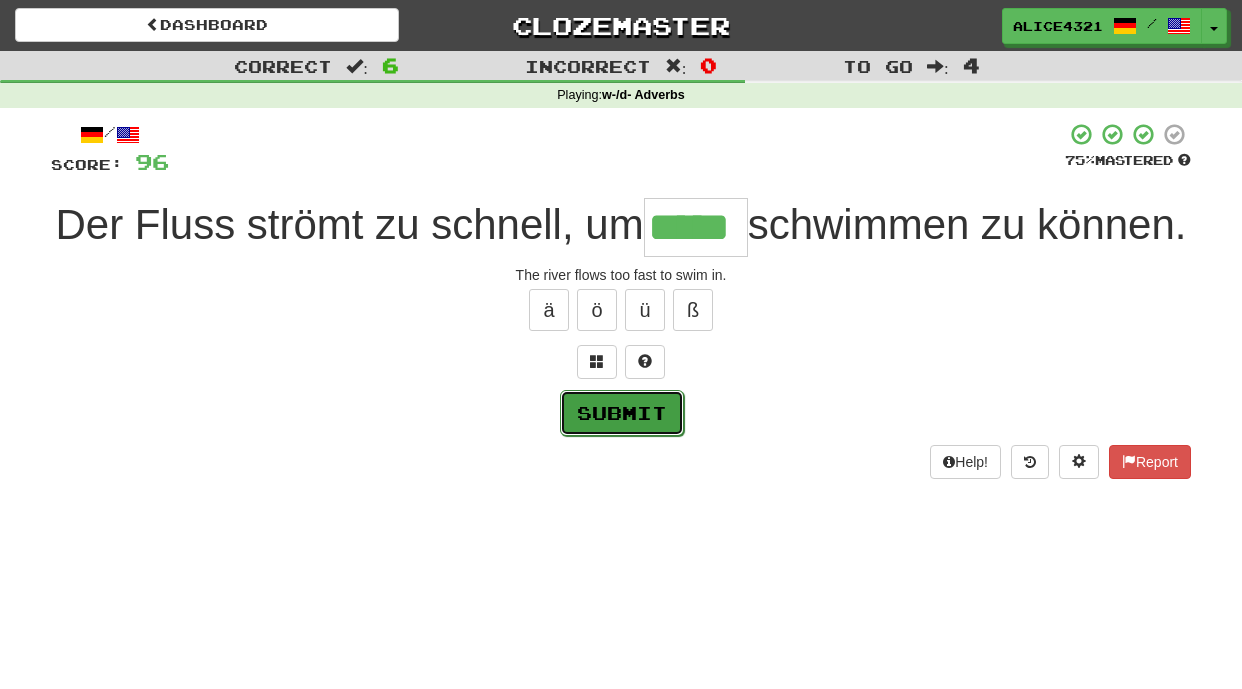 click on "Submit" at bounding box center [622, 413] 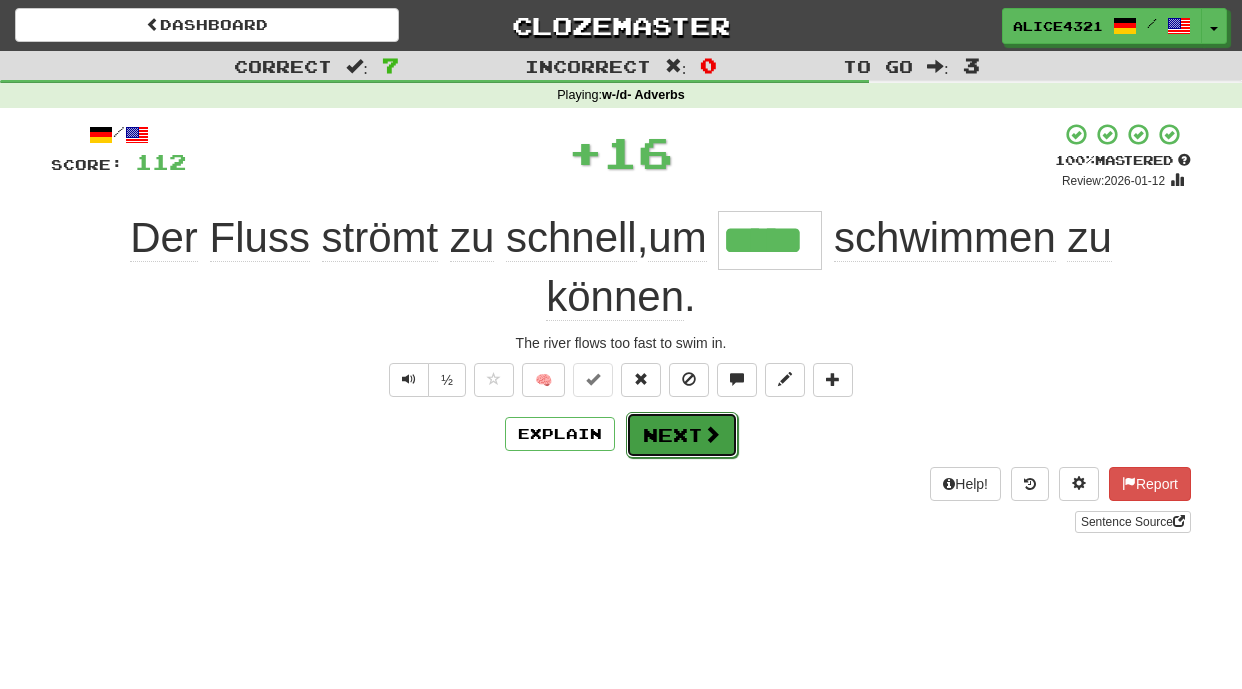 click on "Next" at bounding box center [682, 435] 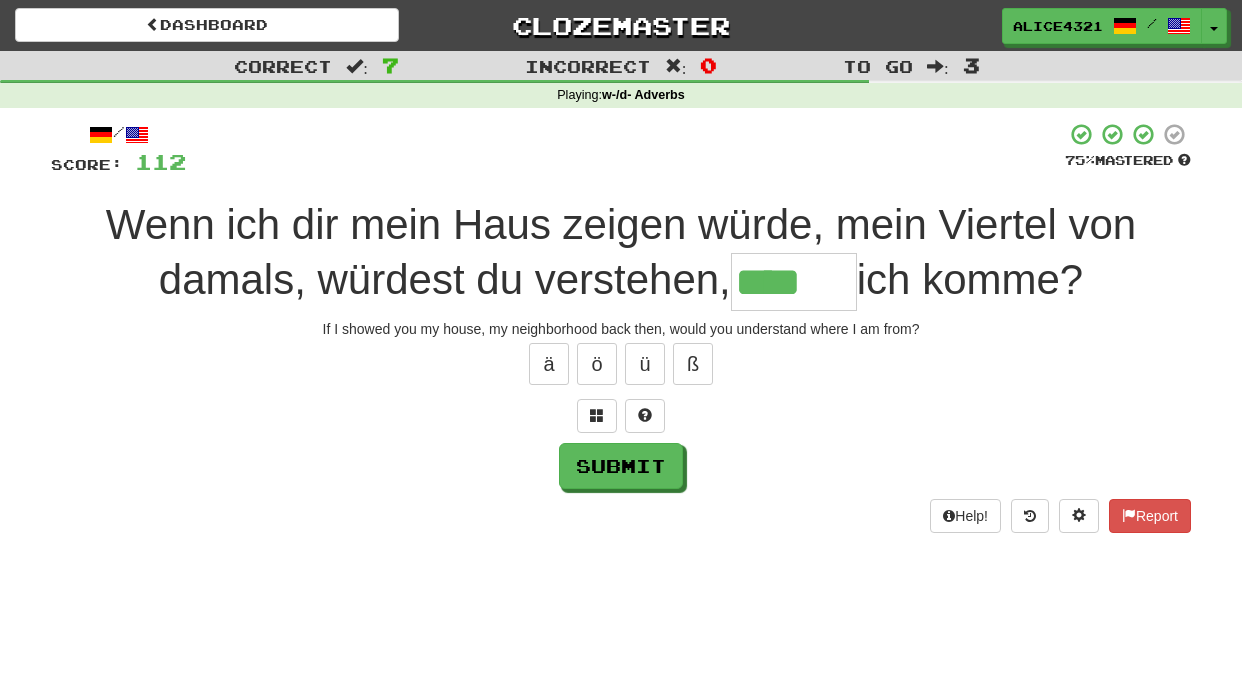 scroll, scrollTop: 0, scrollLeft: 0, axis: both 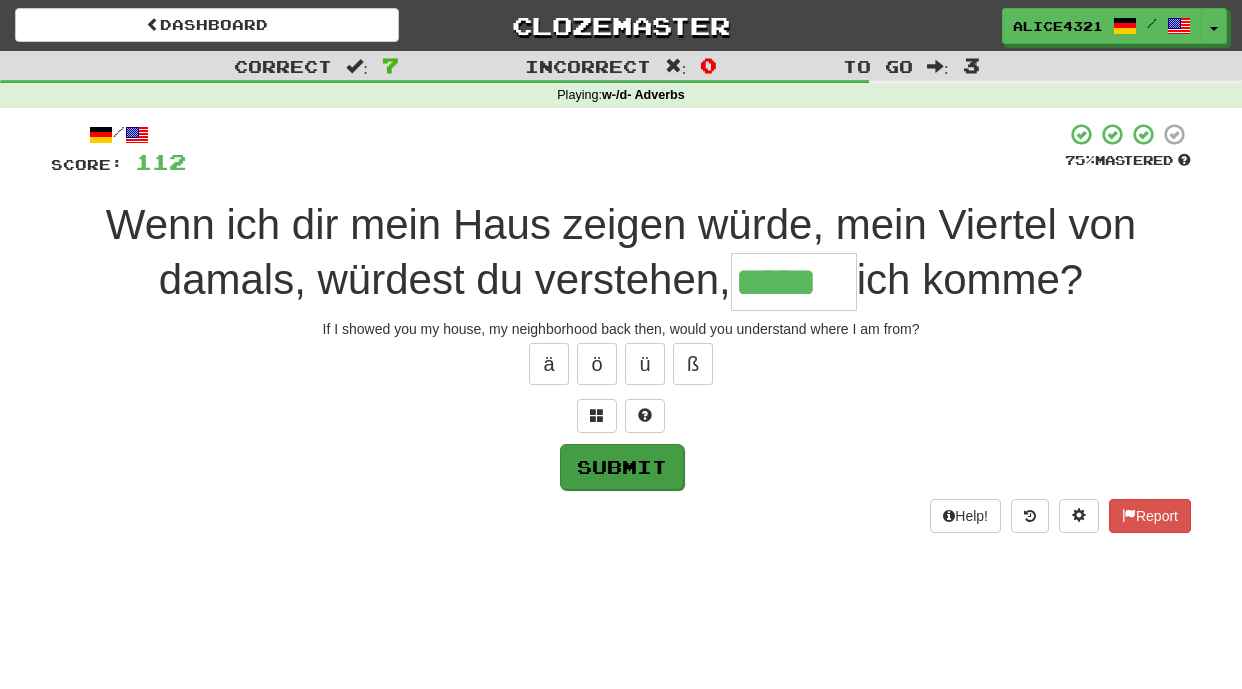 type on "*****" 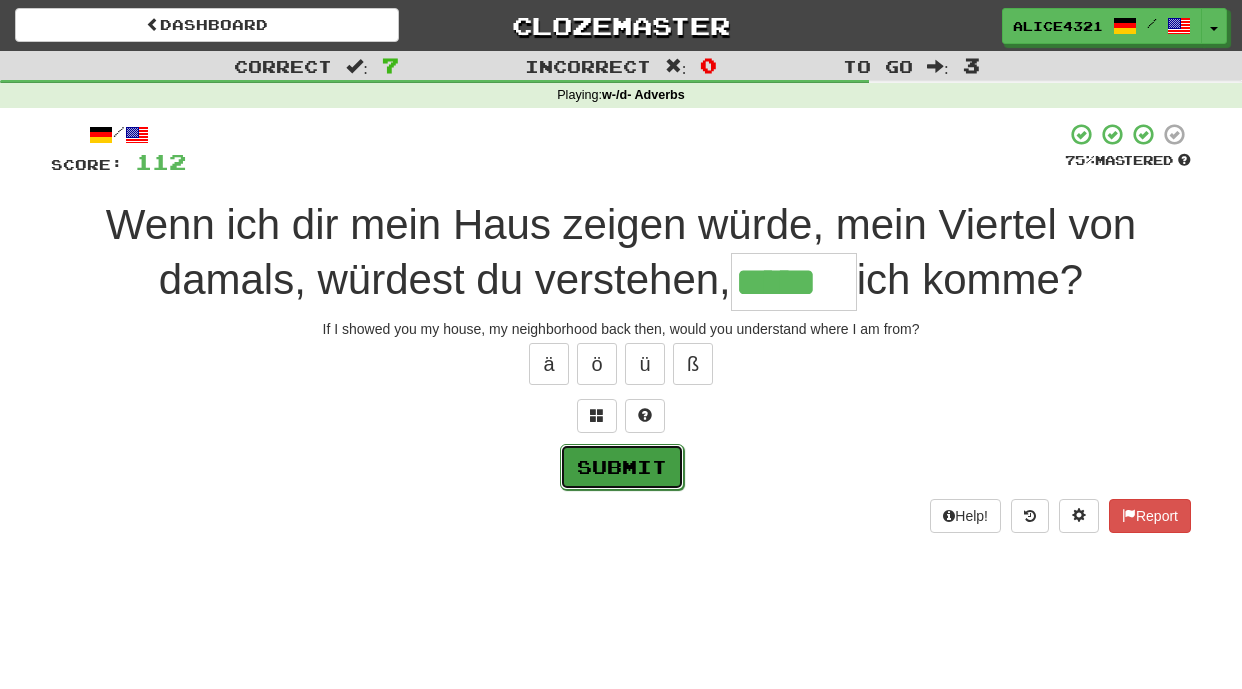 click on "Submit" at bounding box center [622, 467] 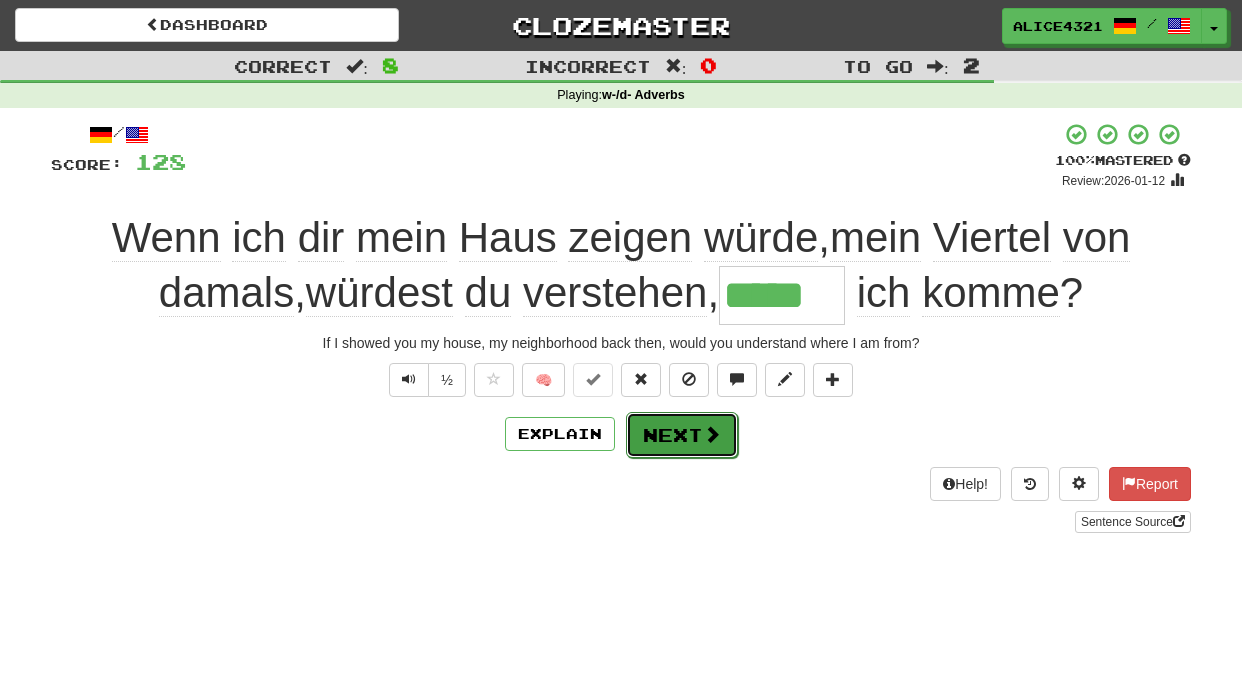 click on "Next" at bounding box center (682, 435) 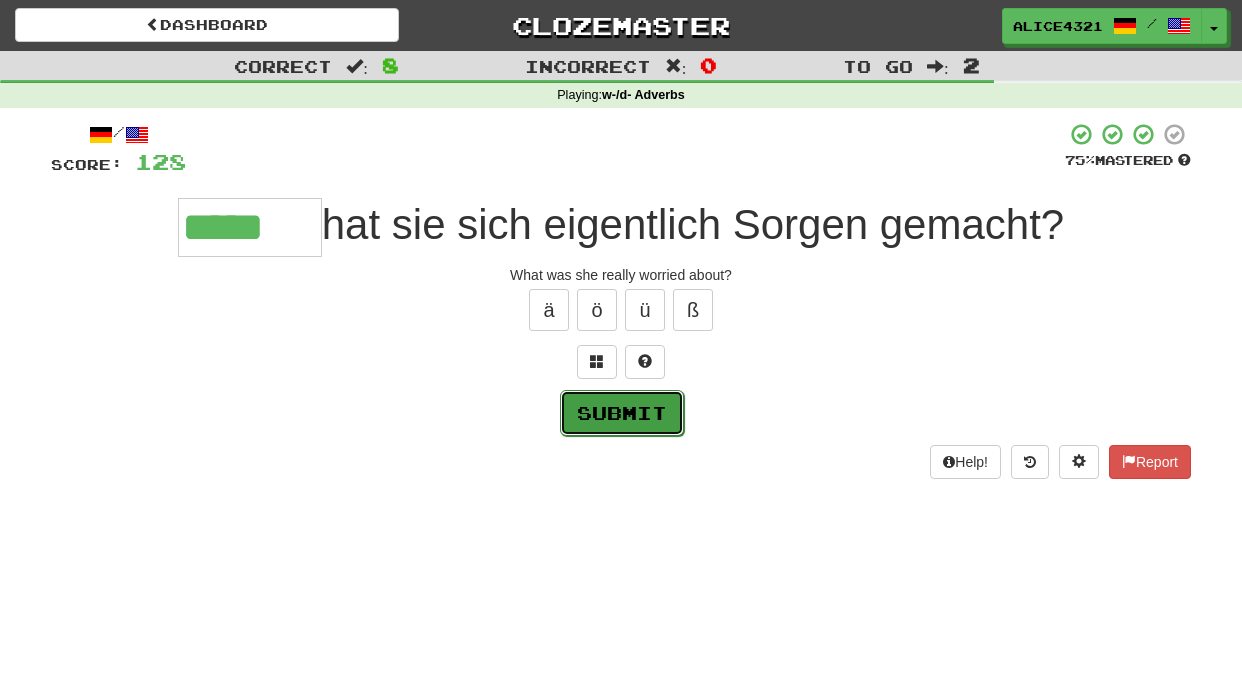 click on "Submit" at bounding box center (622, 413) 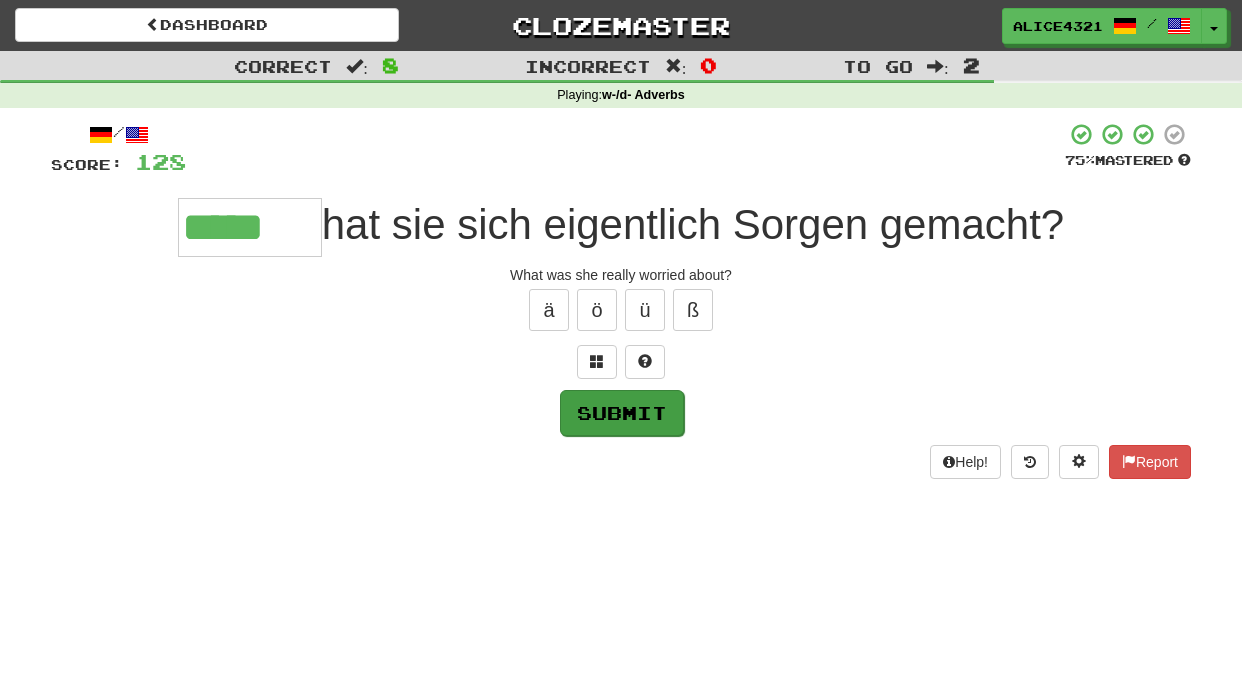 type on "*****" 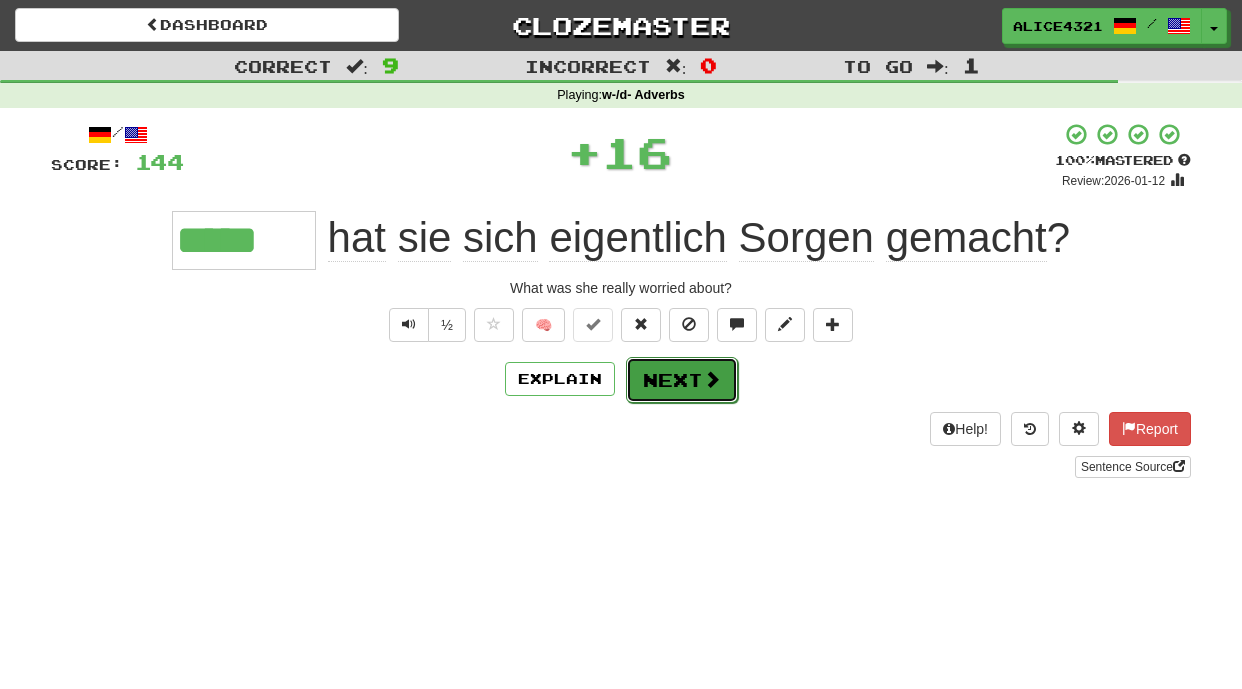 click on "Next" at bounding box center [682, 380] 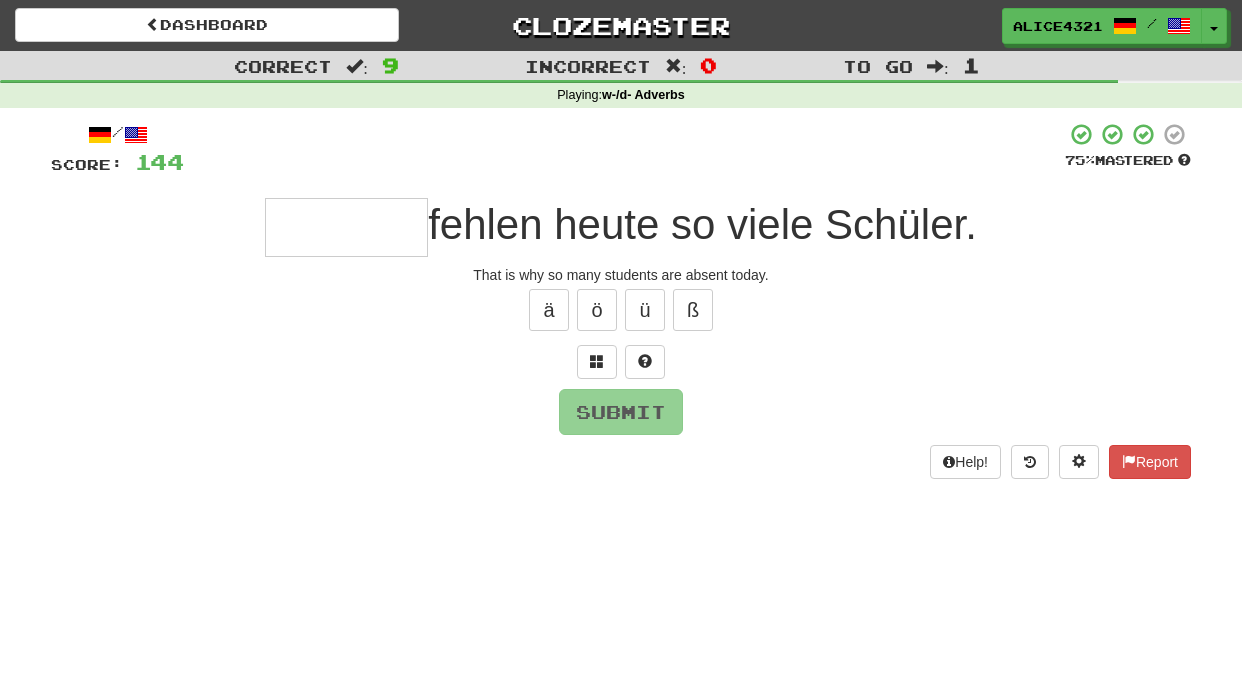 type on "*" 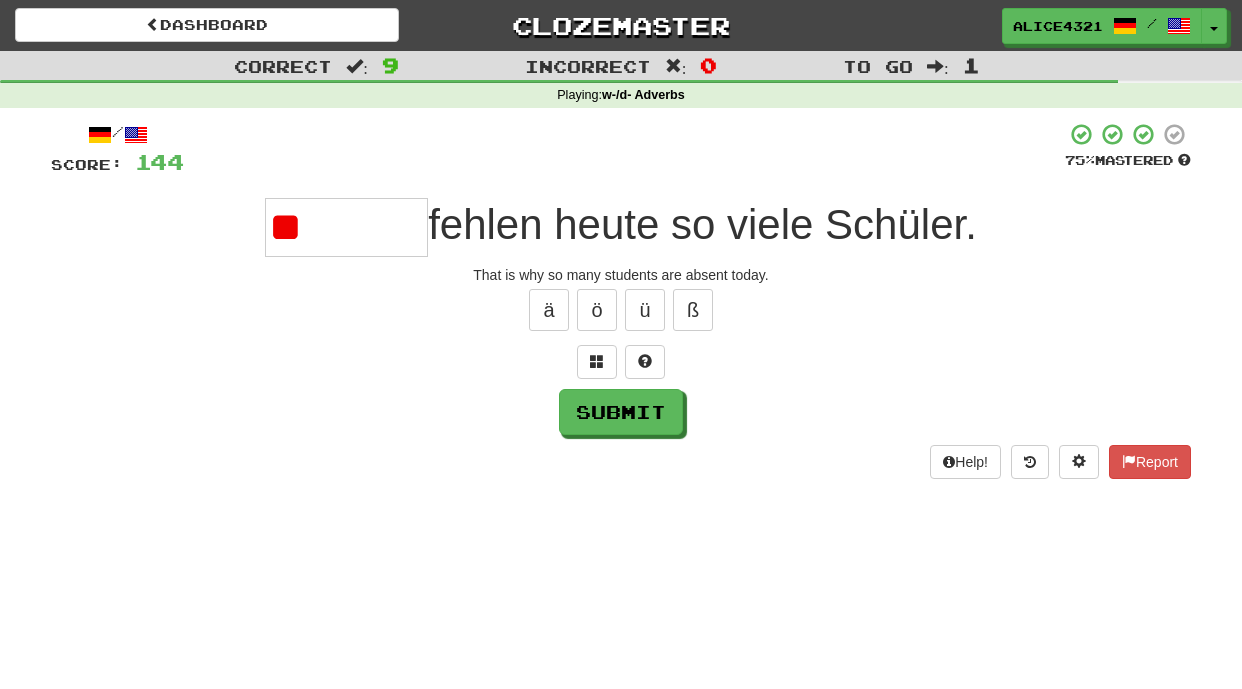 type on "*" 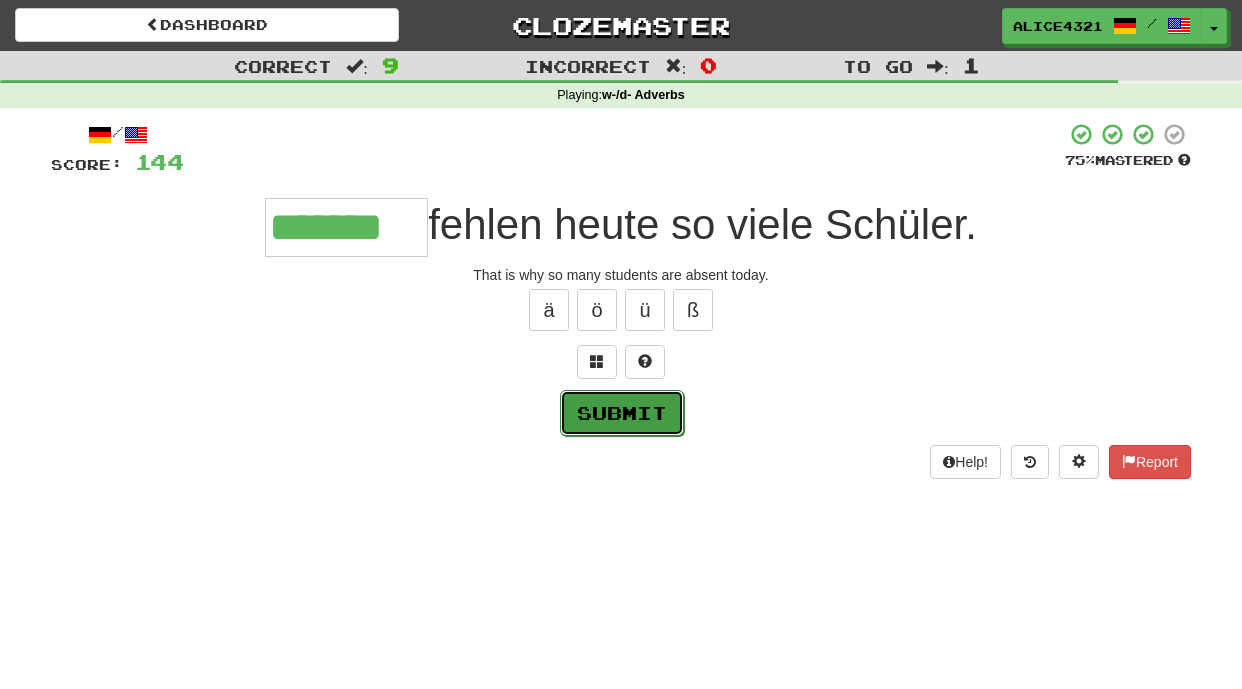 click on "Submit" at bounding box center [622, 413] 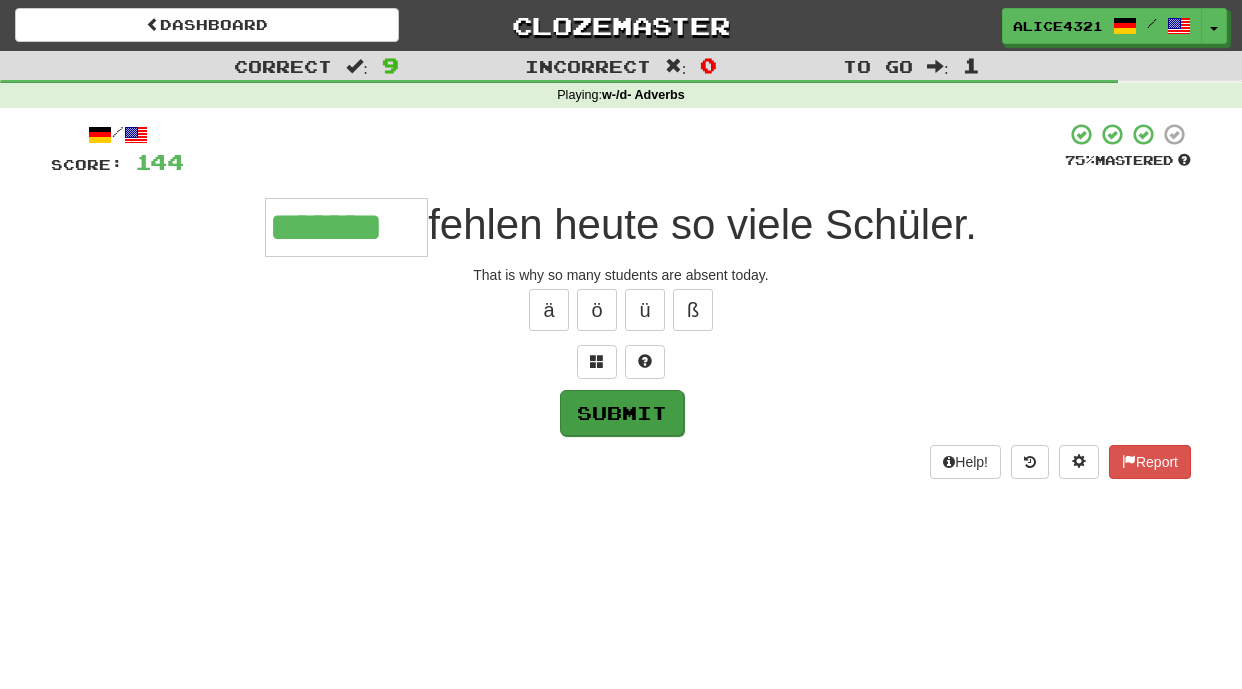type on "*******" 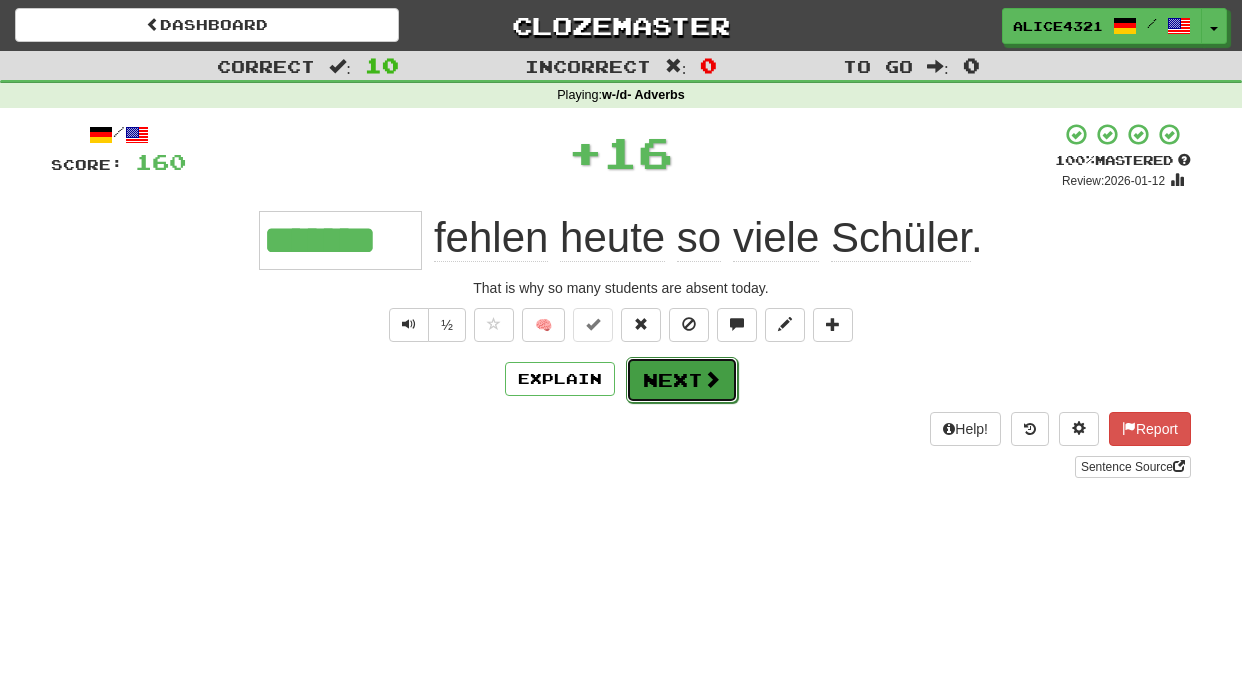 click on "Next" at bounding box center [682, 380] 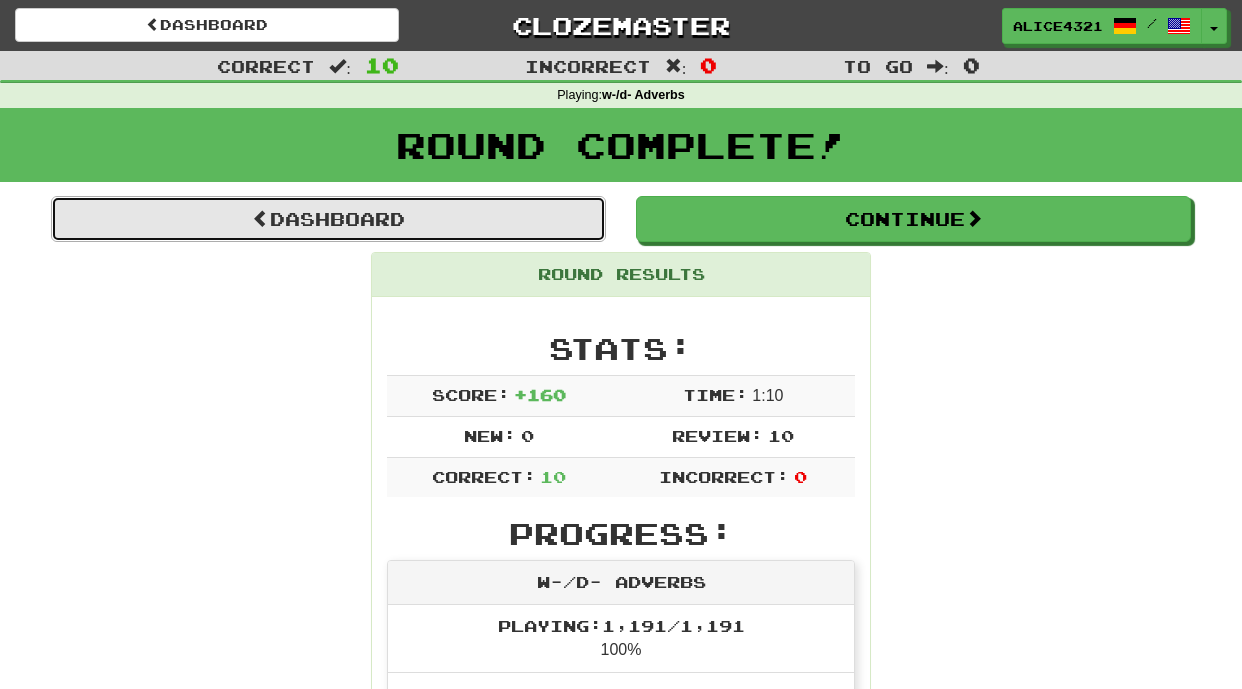 click on "Dashboard" at bounding box center [328, 219] 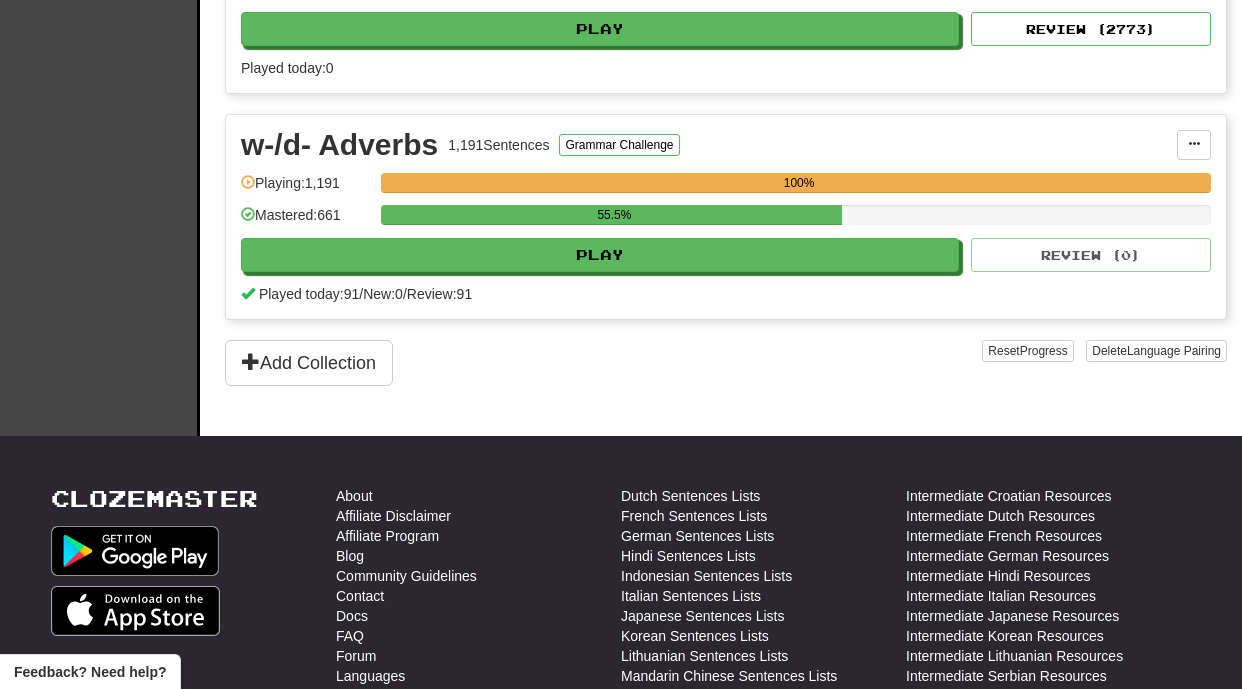 scroll, scrollTop: 1404, scrollLeft: 0, axis: vertical 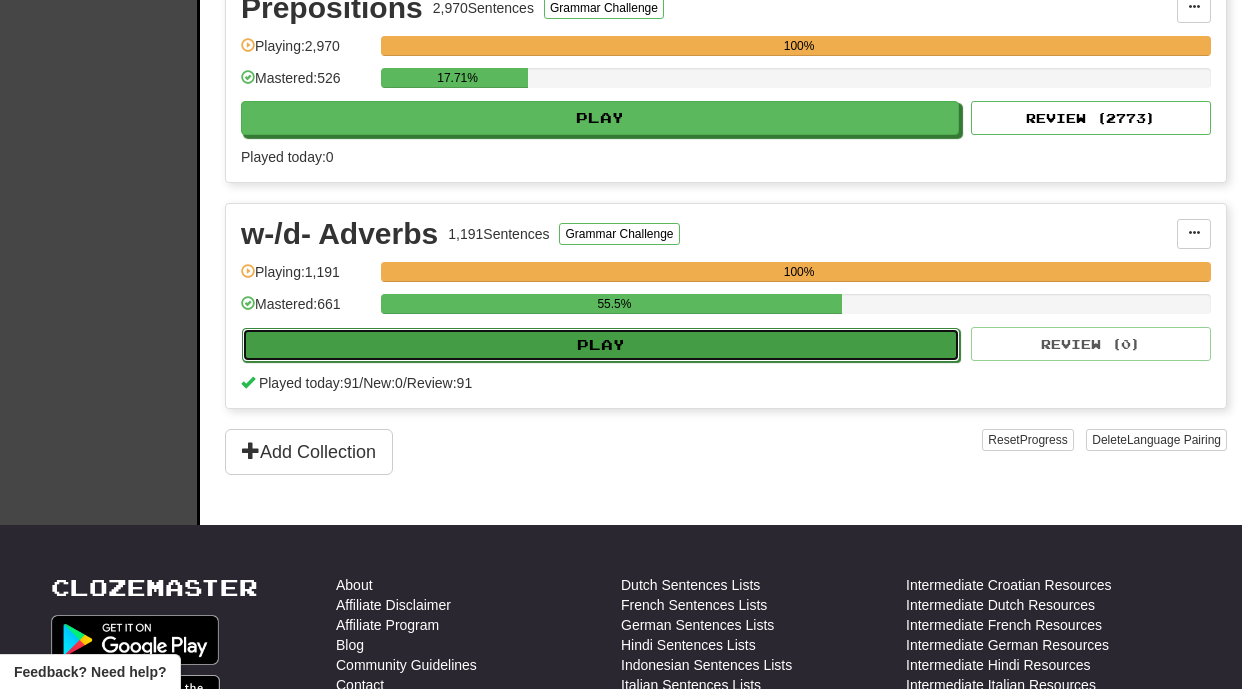 click on "Play" at bounding box center [601, 345] 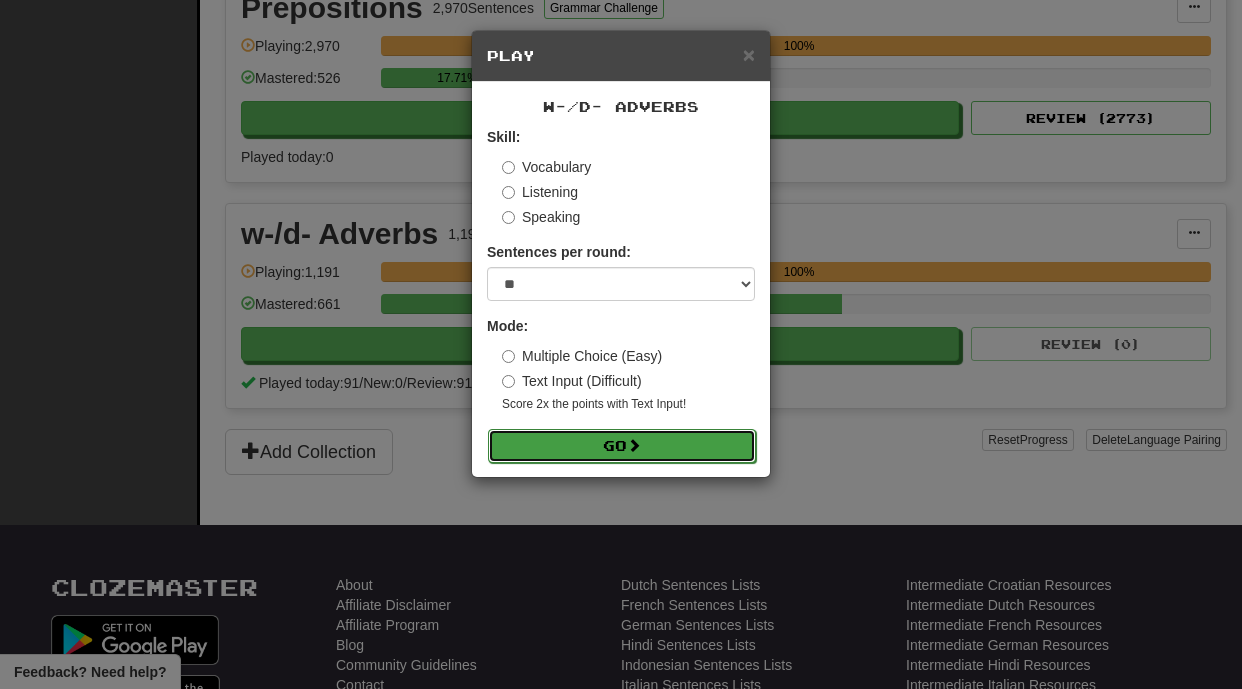 click at bounding box center (634, 445) 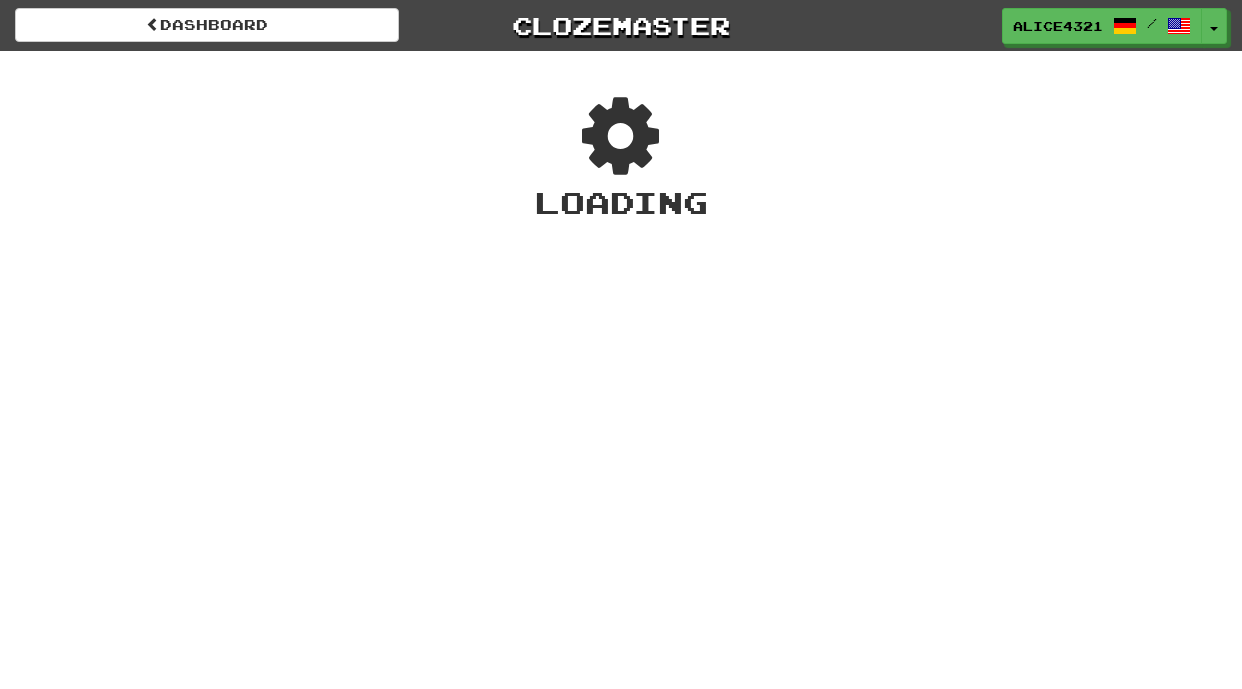 scroll, scrollTop: 0, scrollLeft: 0, axis: both 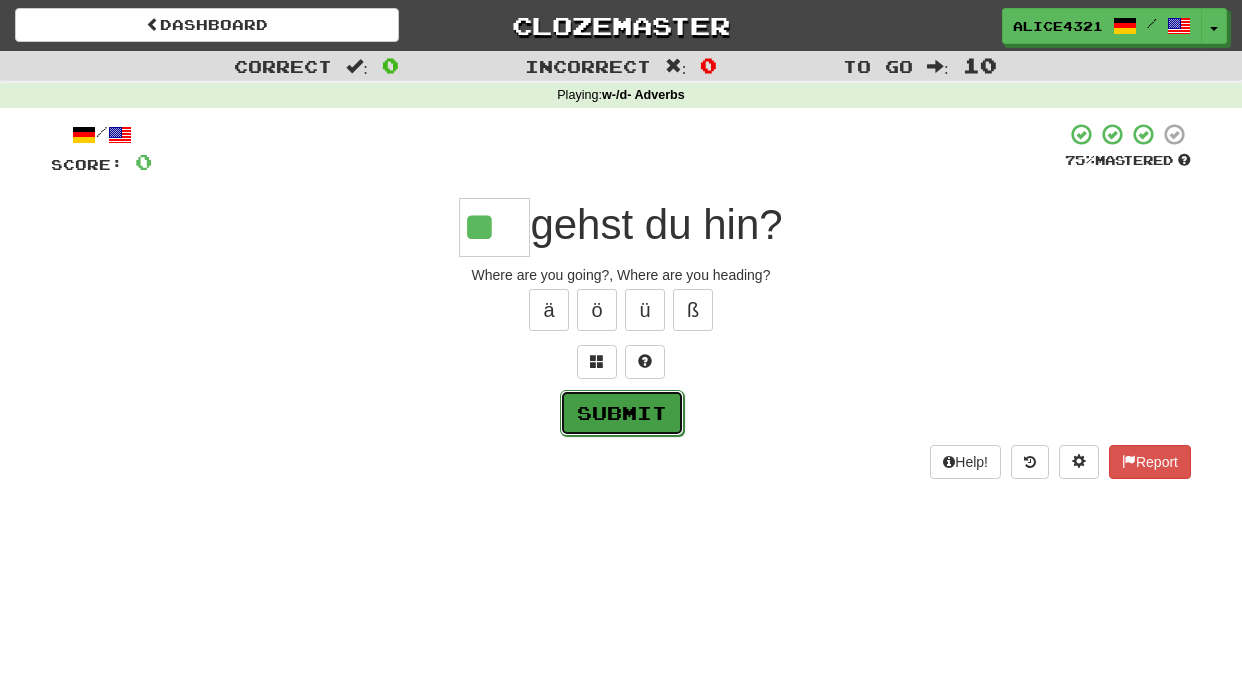 click on "Submit" at bounding box center (622, 413) 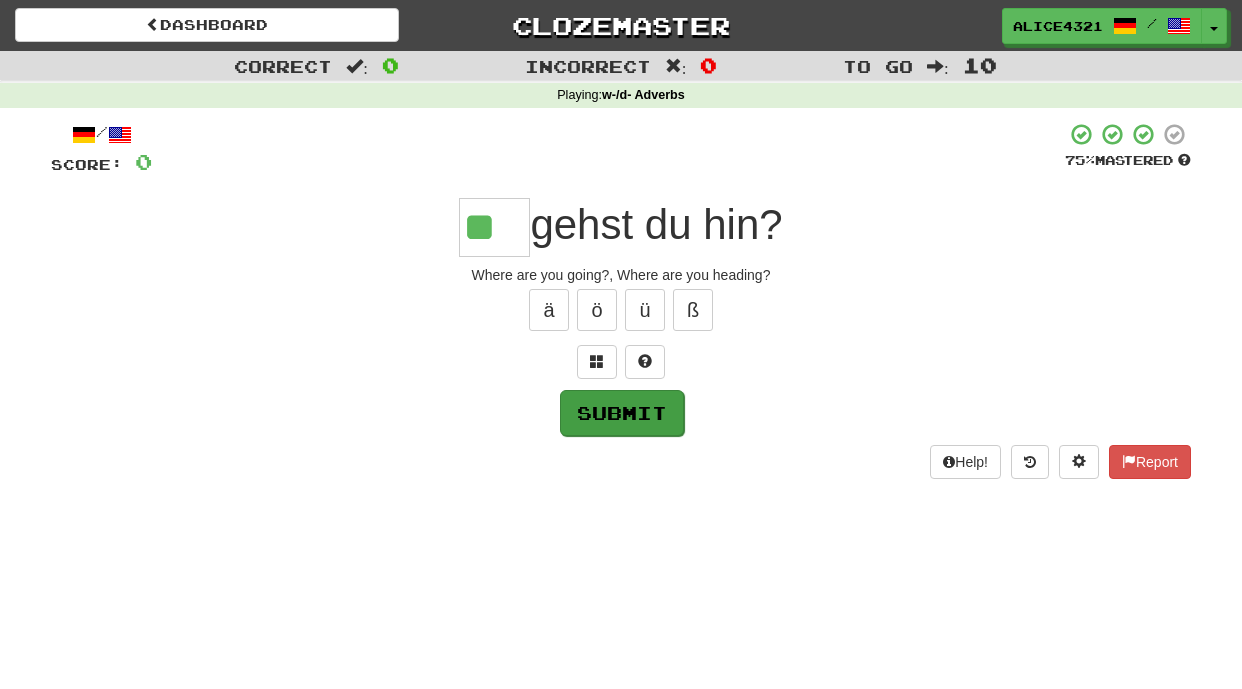 type on "**" 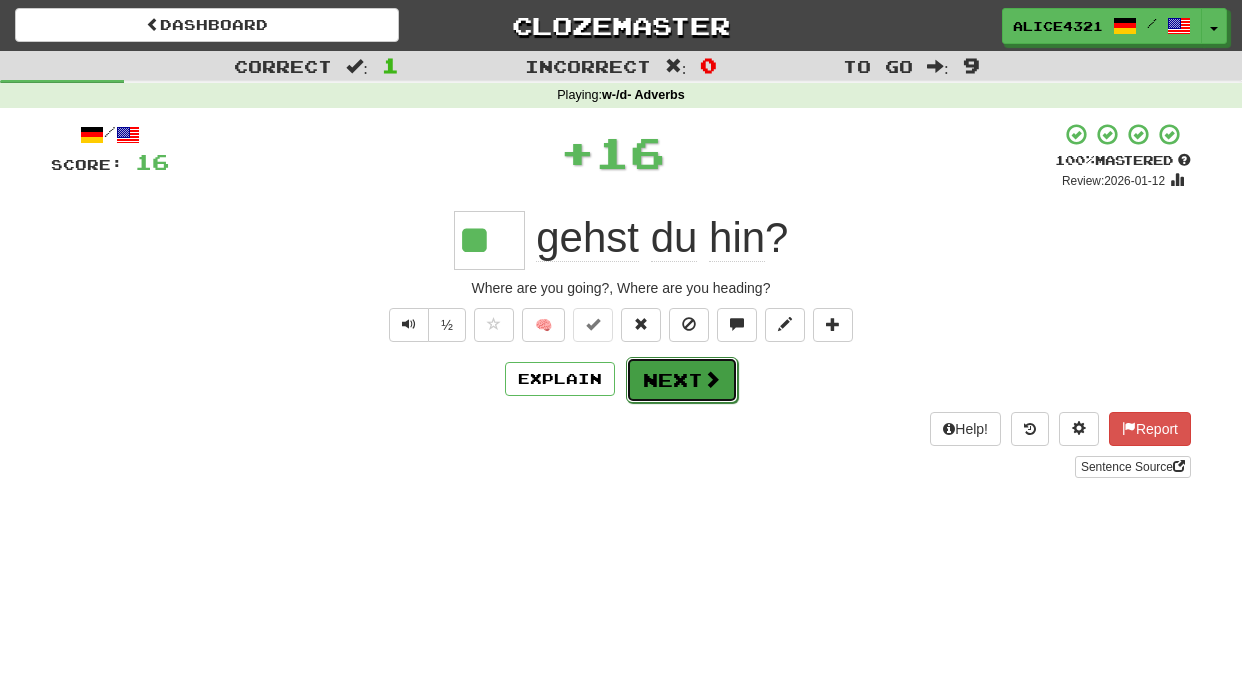 click on "Next" at bounding box center [682, 380] 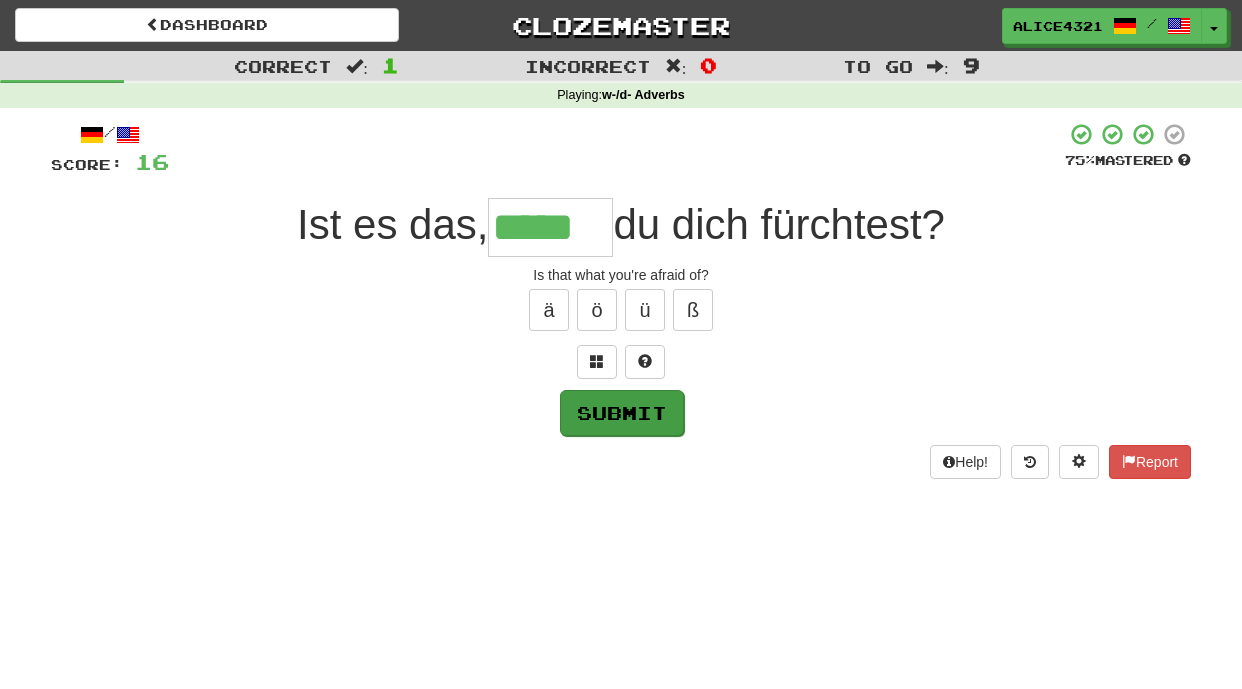 type on "*****" 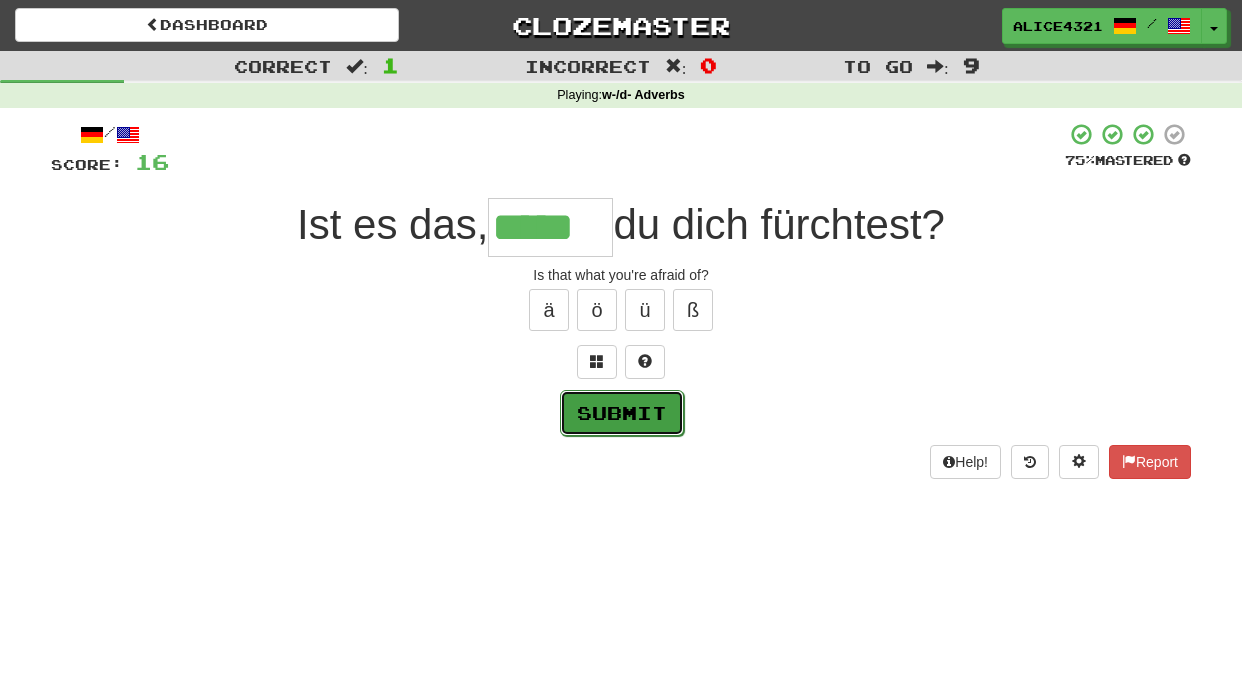 click on "Submit" at bounding box center [622, 413] 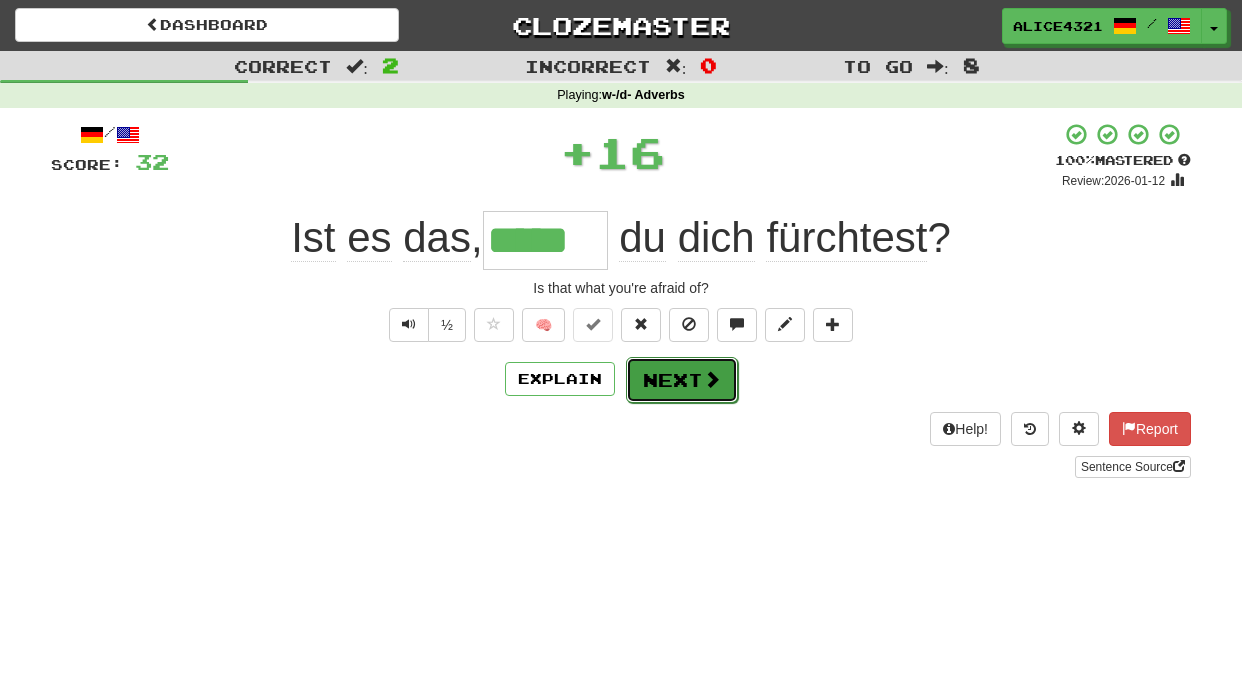 click on "Next" at bounding box center (682, 380) 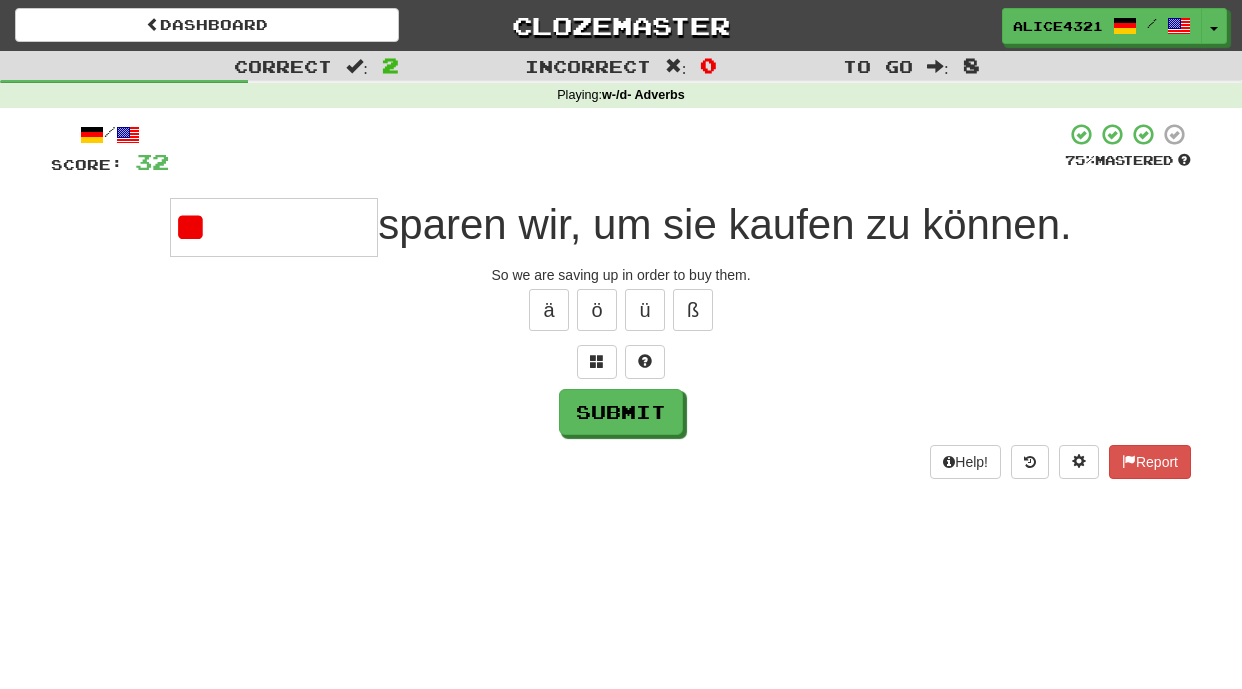 type on "*" 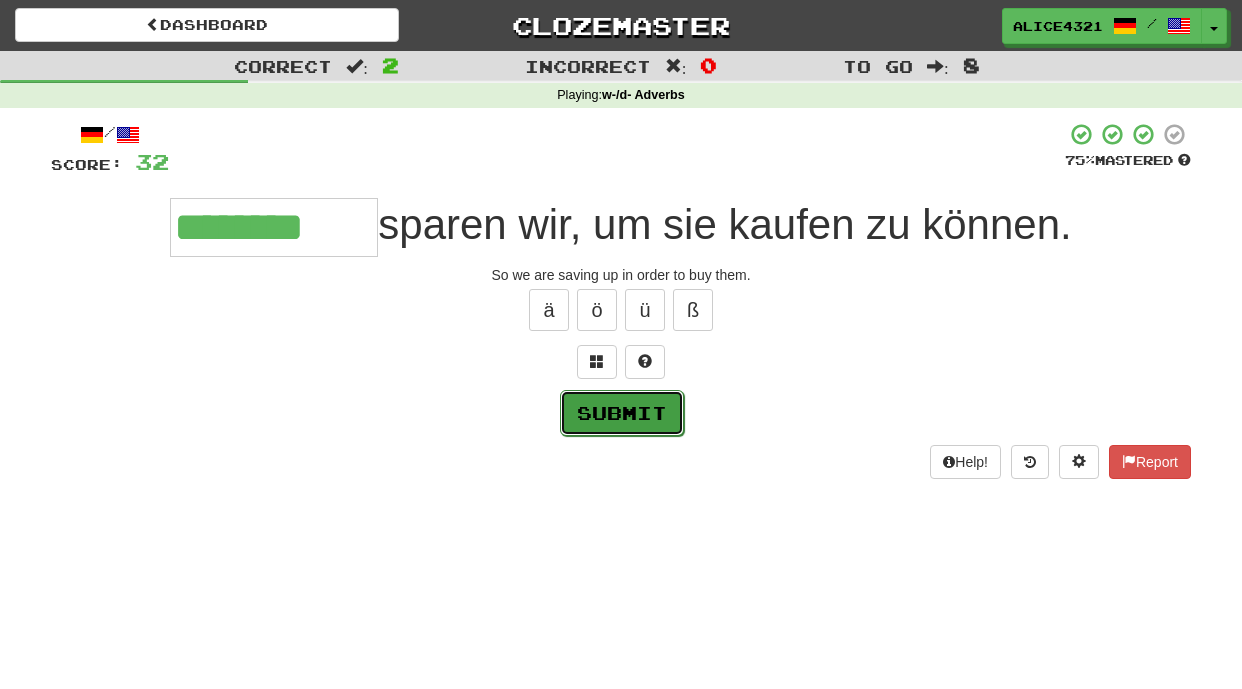 click on "Submit" at bounding box center [622, 413] 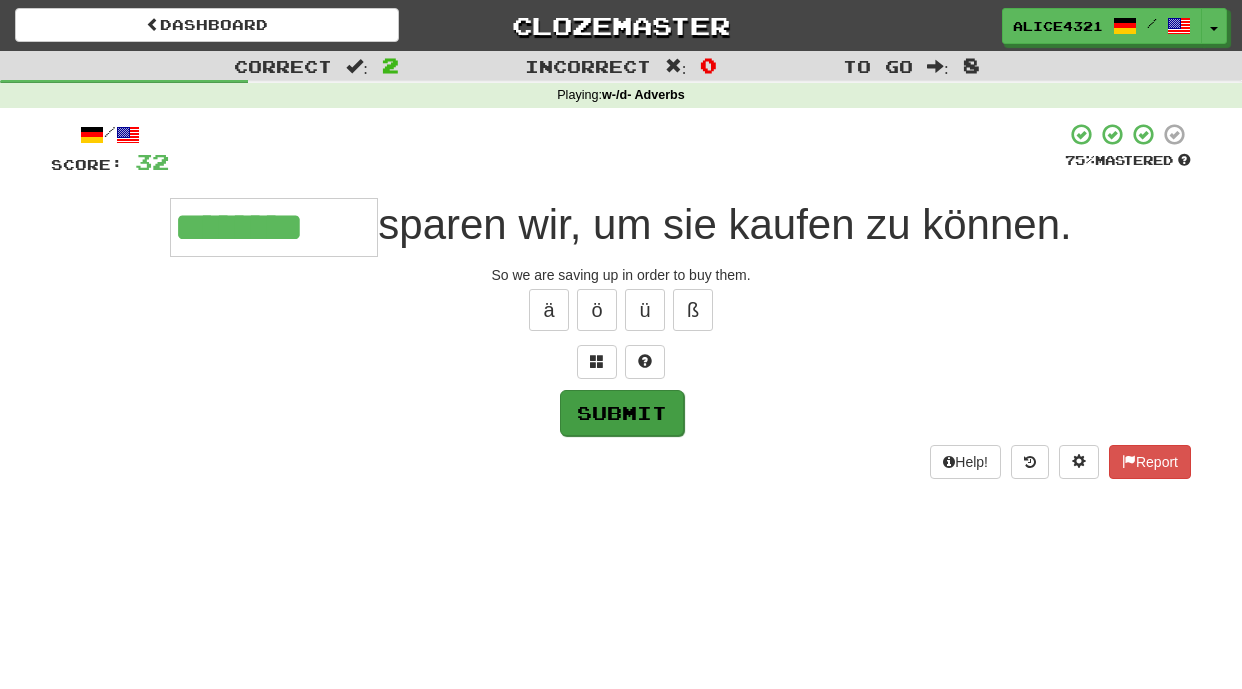 type on "********" 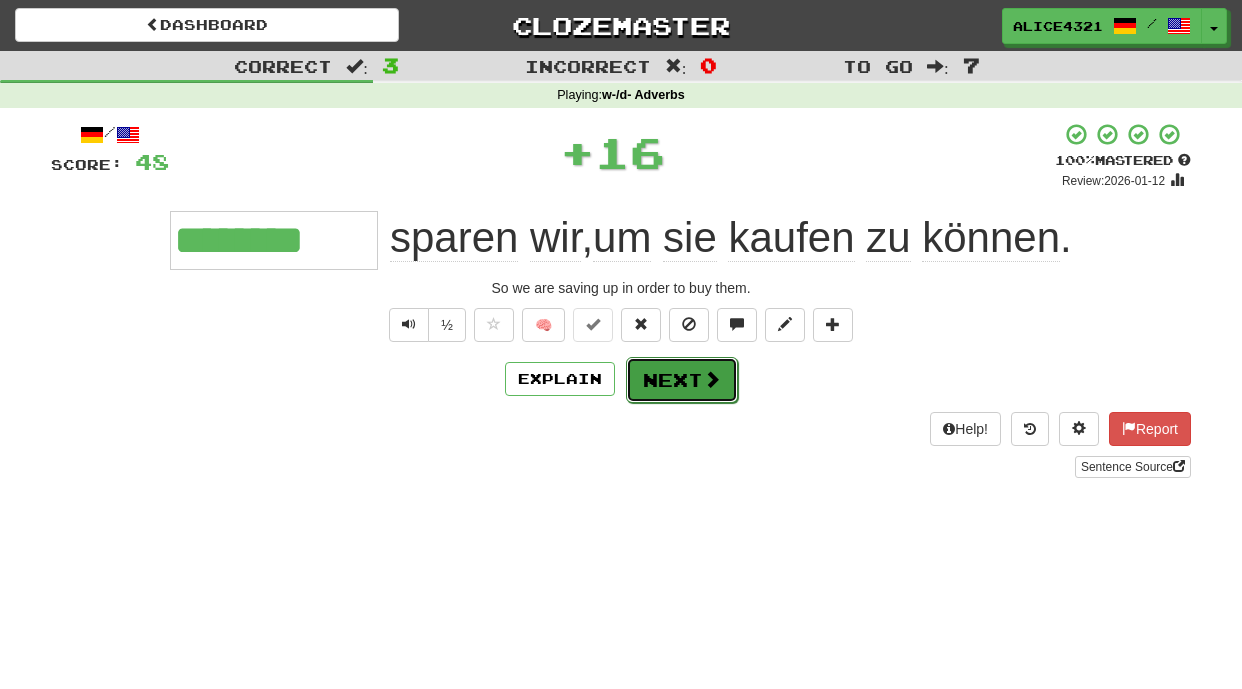 click on "Next" at bounding box center (682, 380) 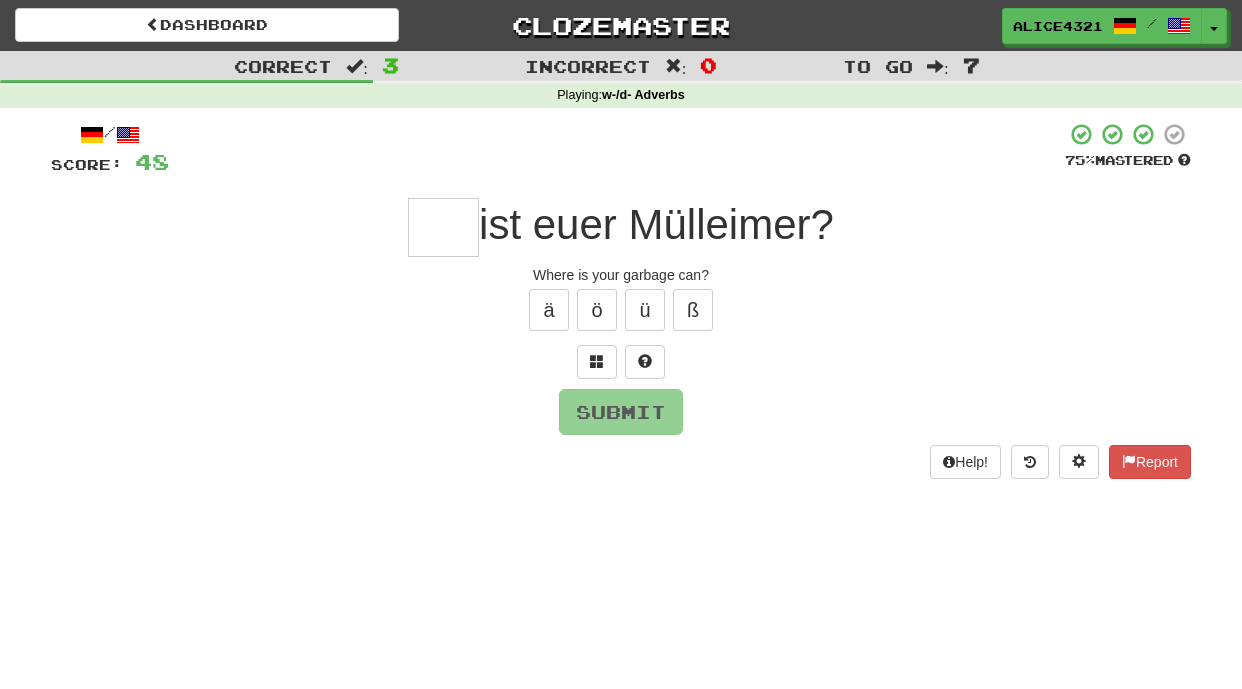 type on "*" 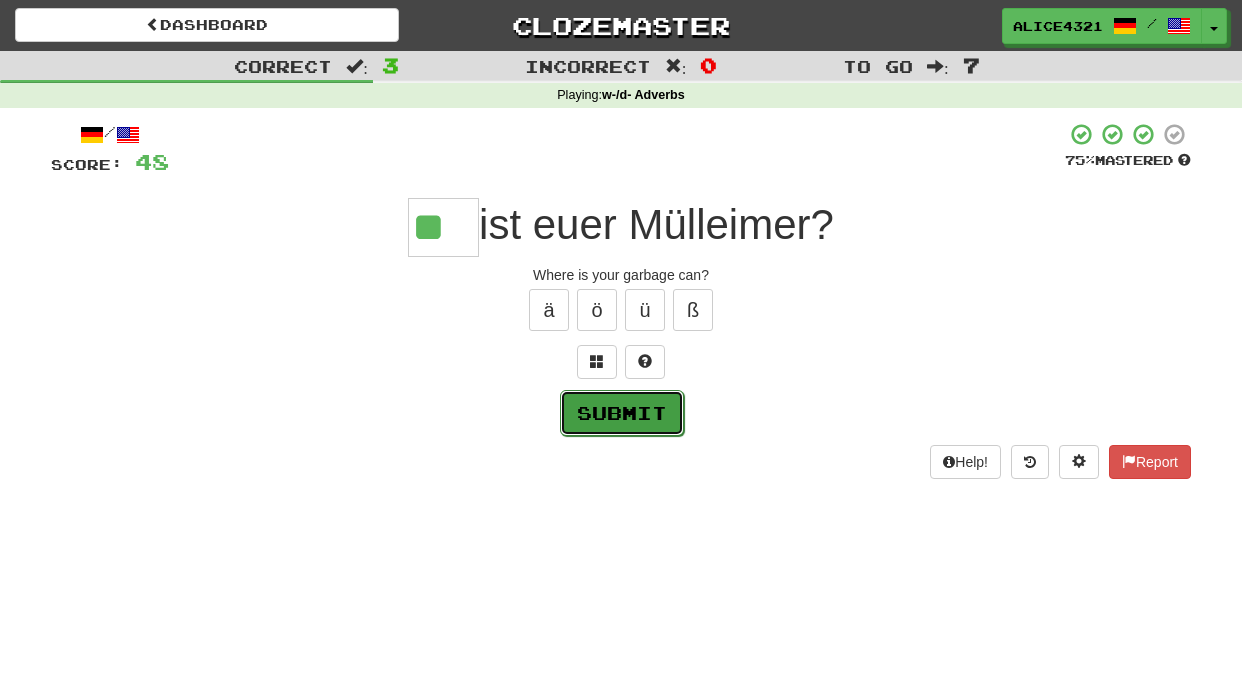 click on "Submit" at bounding box center (622, 413) 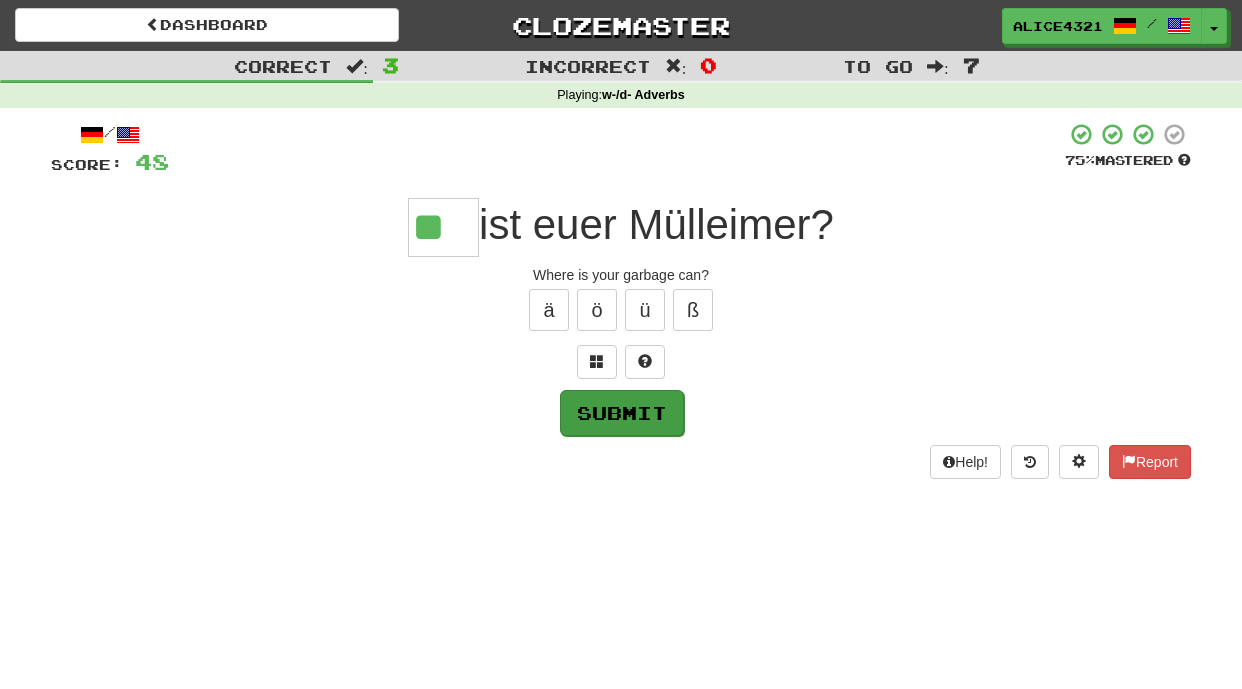 type on "**" 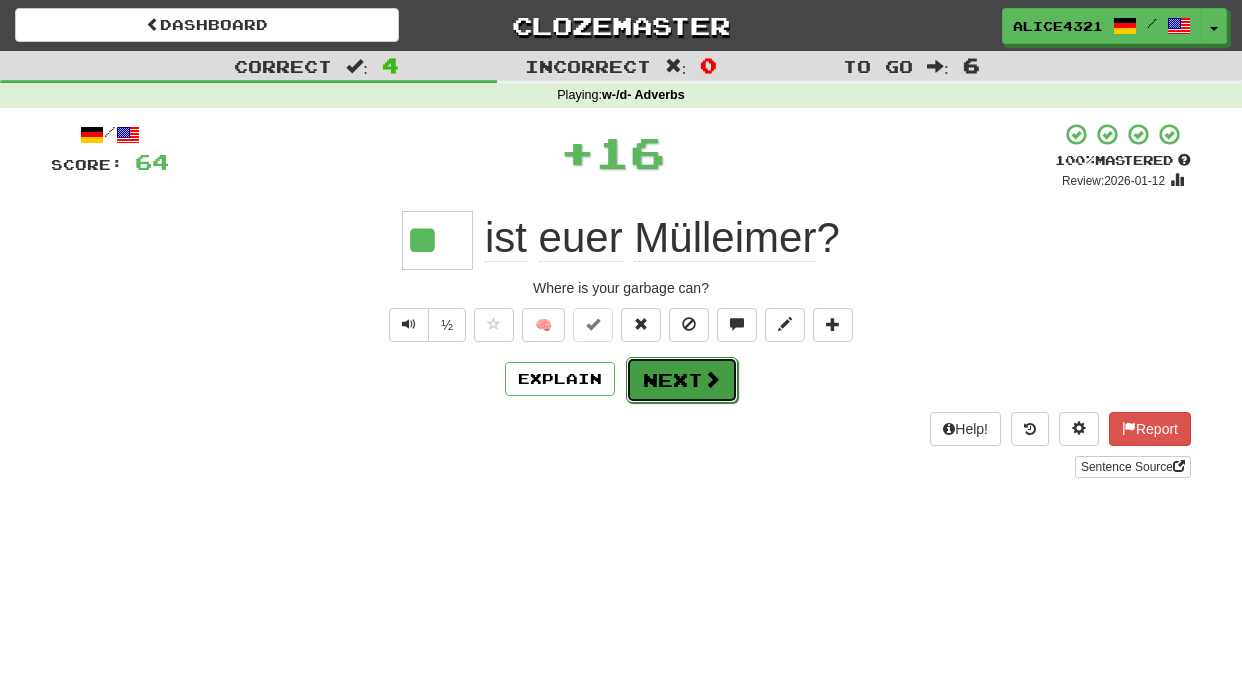 click on "Next" at bounding box center (682, 380) 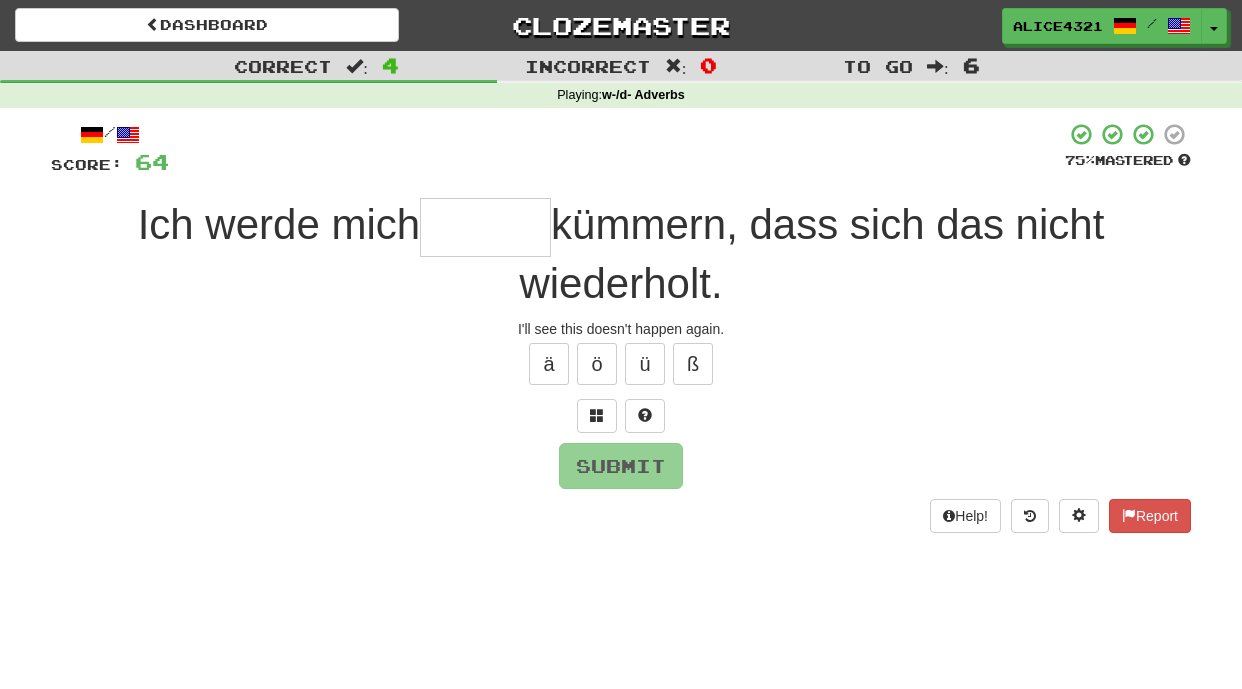 type on "*" 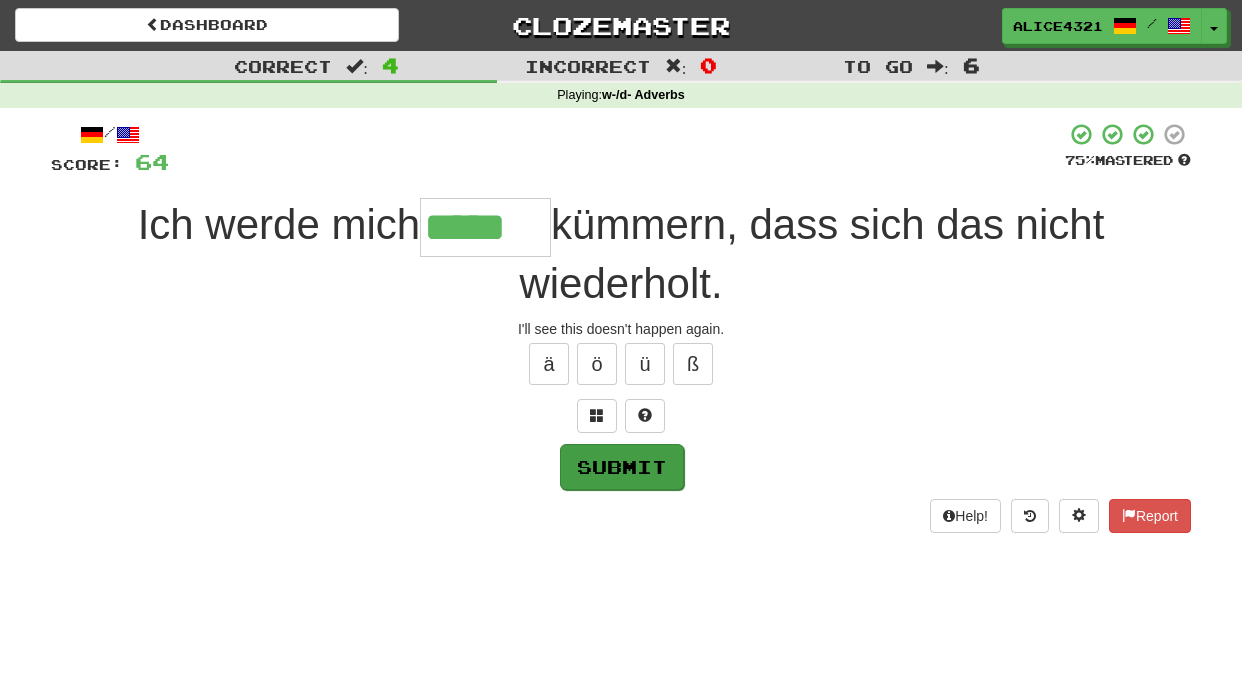 type on "*****" 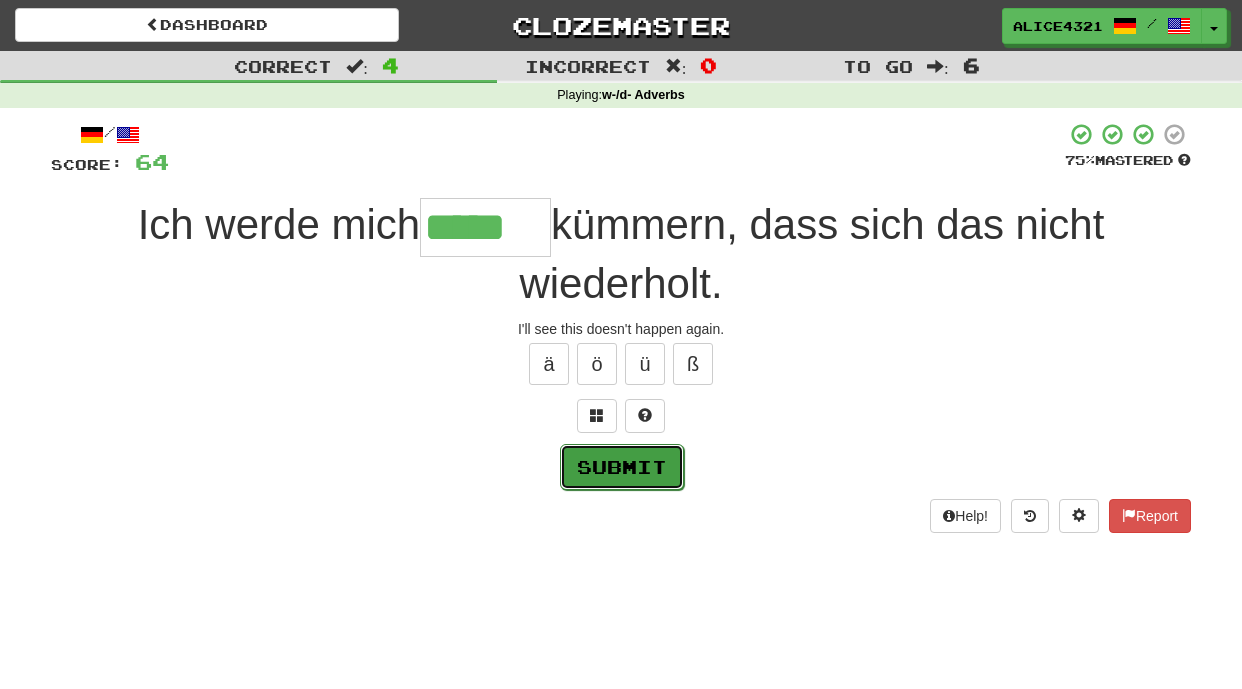 click on "Submit" at bounding box center [622, 467] 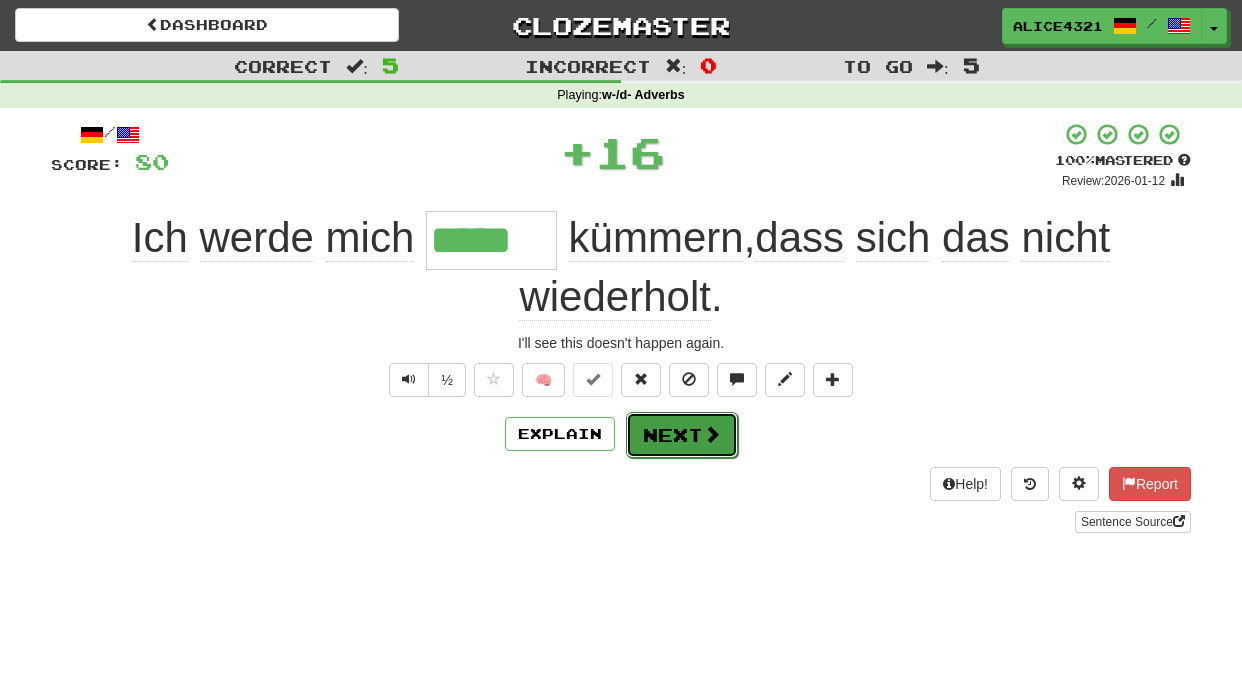 click on "Next" at bounding box center (682, 435) 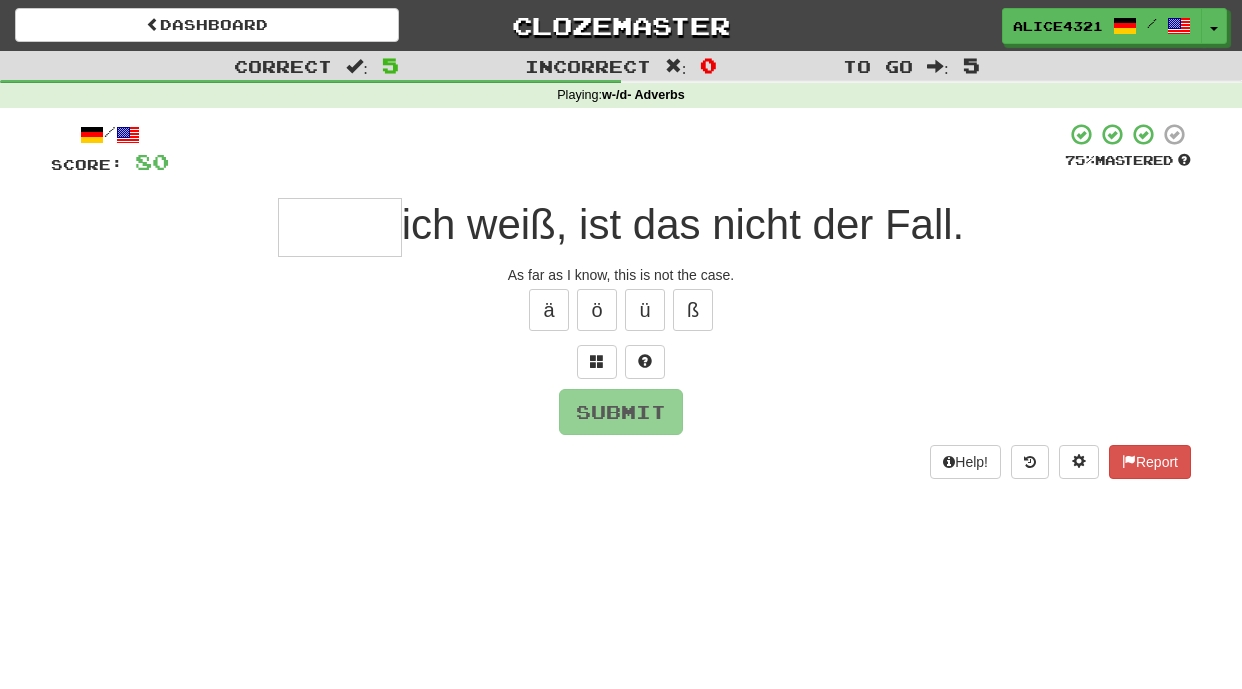 type on "*" 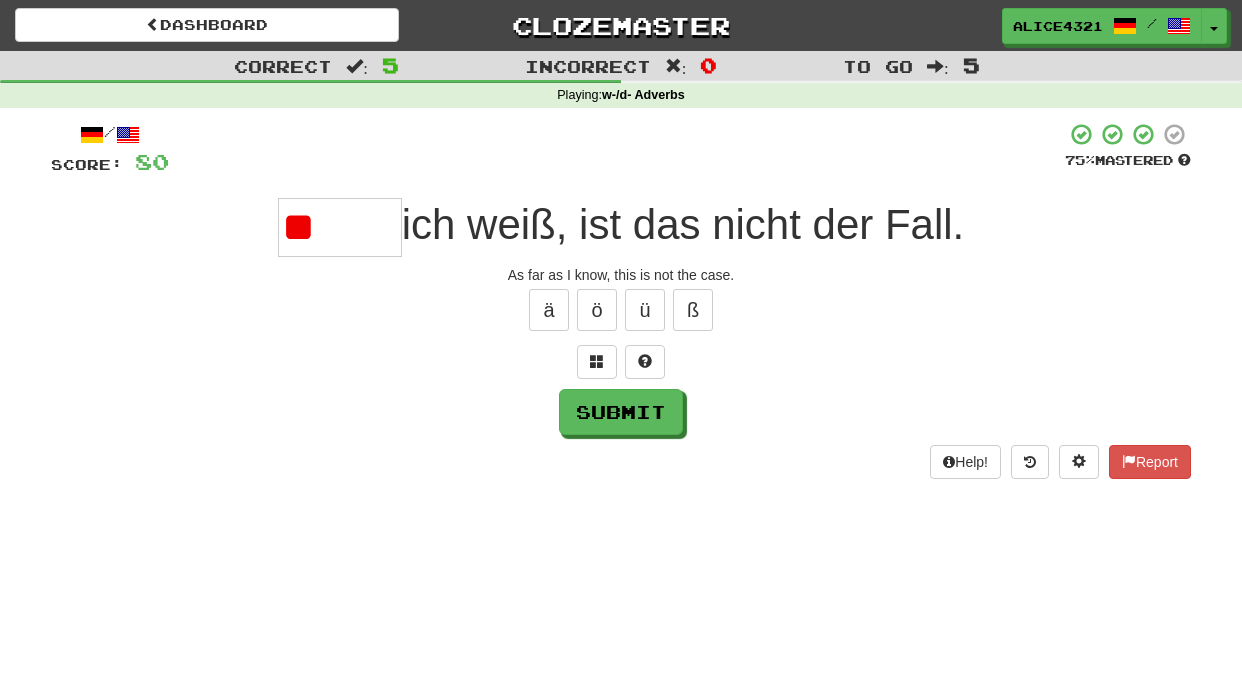 type on "*" 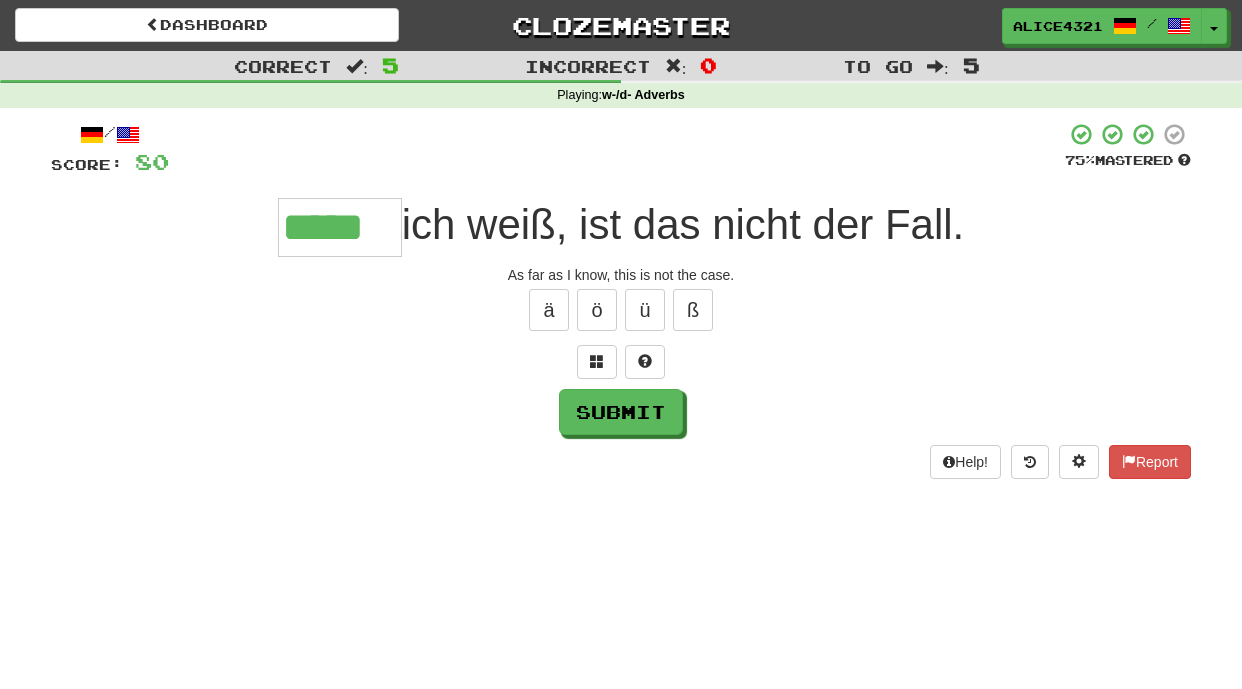 scroll, scrollTop: 0, scrollLeft: 0, axis: both 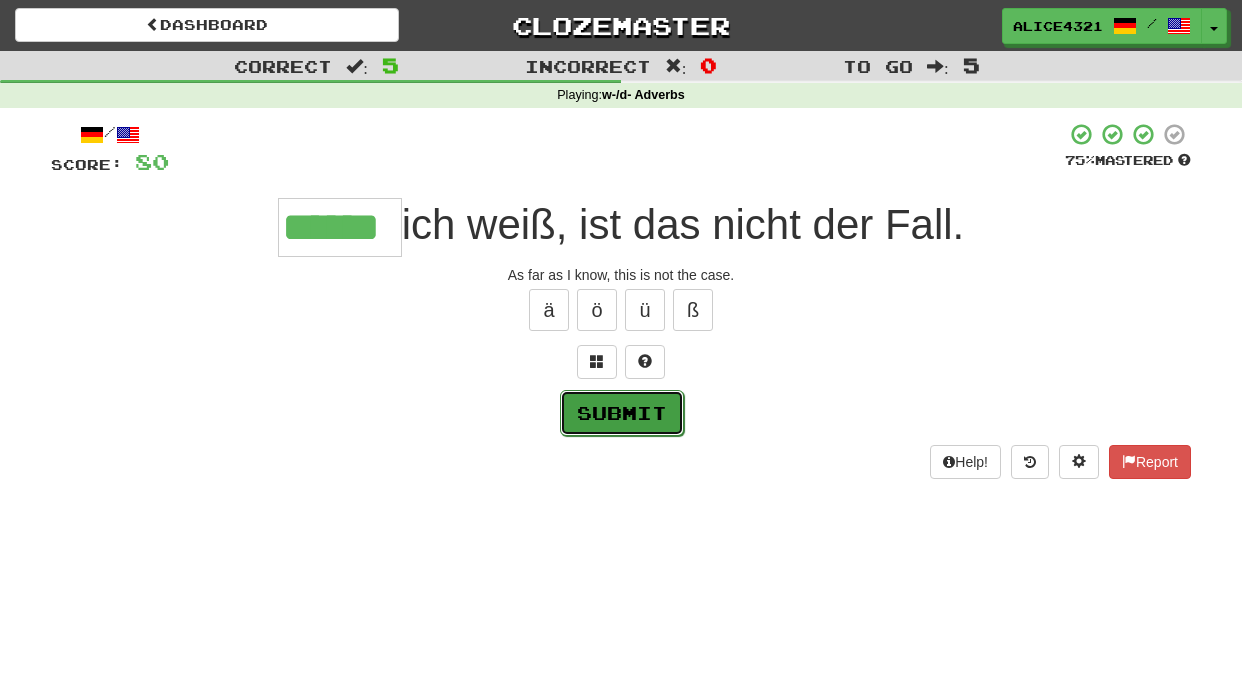 click on "Submit" at bounding box center [622, 413] 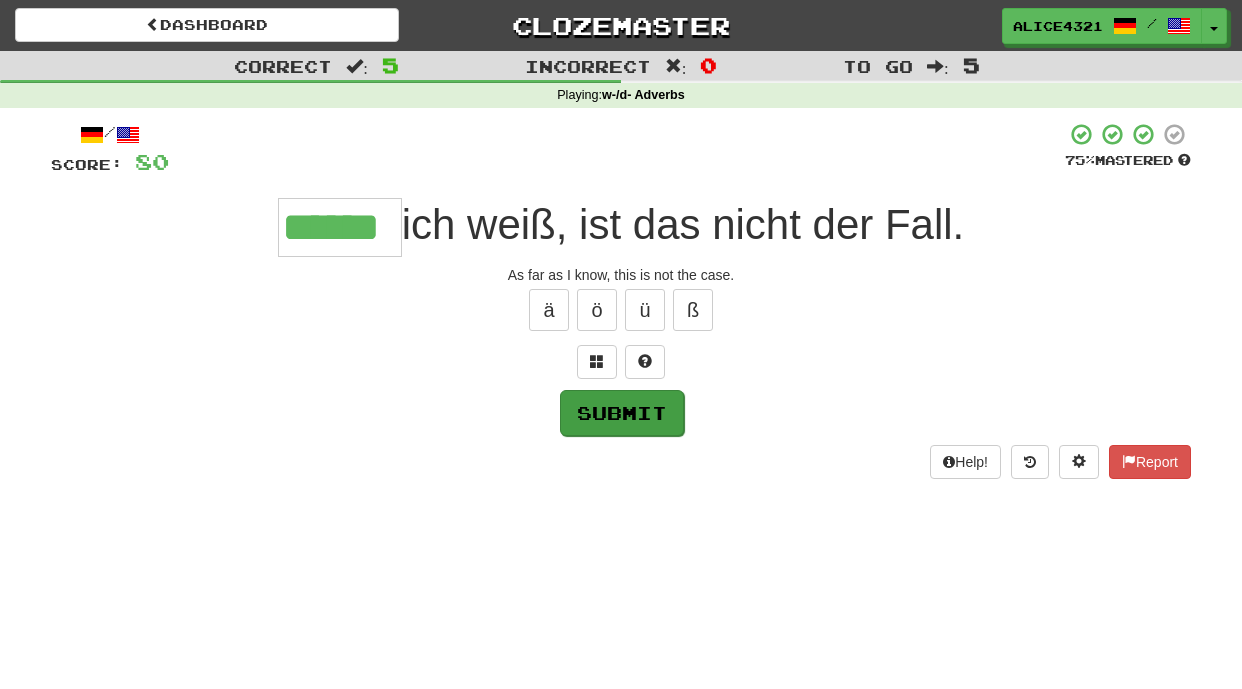 type on "******" 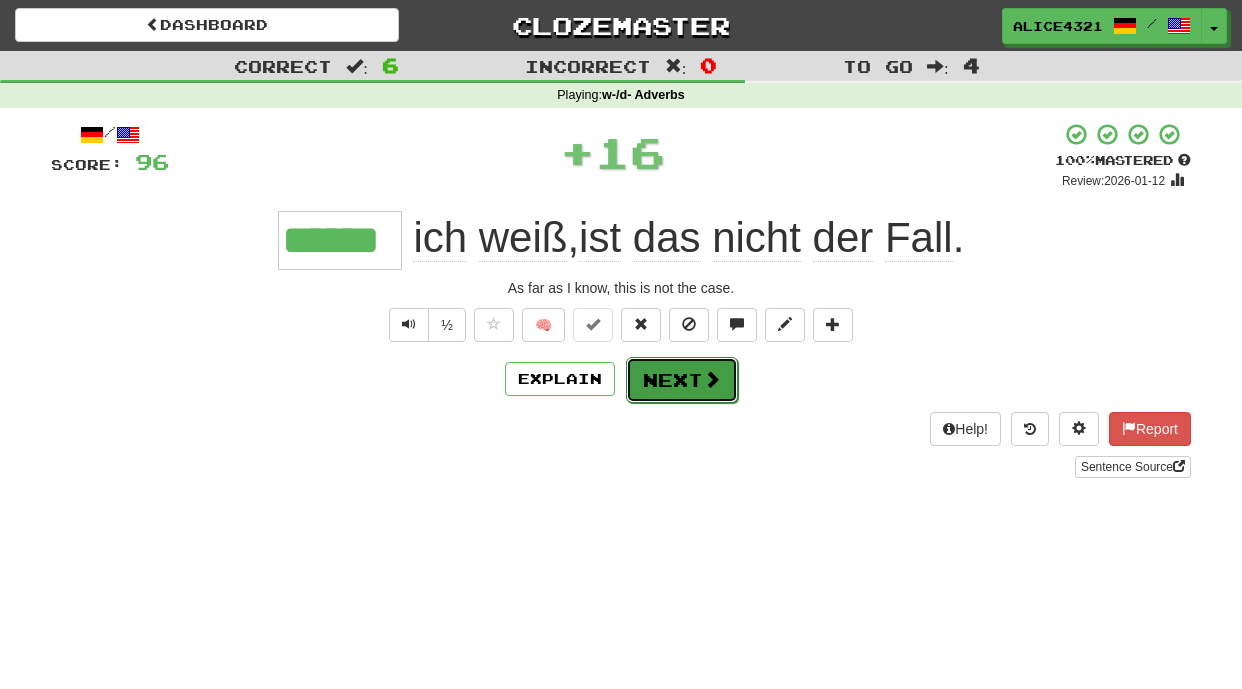click on "Next" at bounding box center (682, 380) 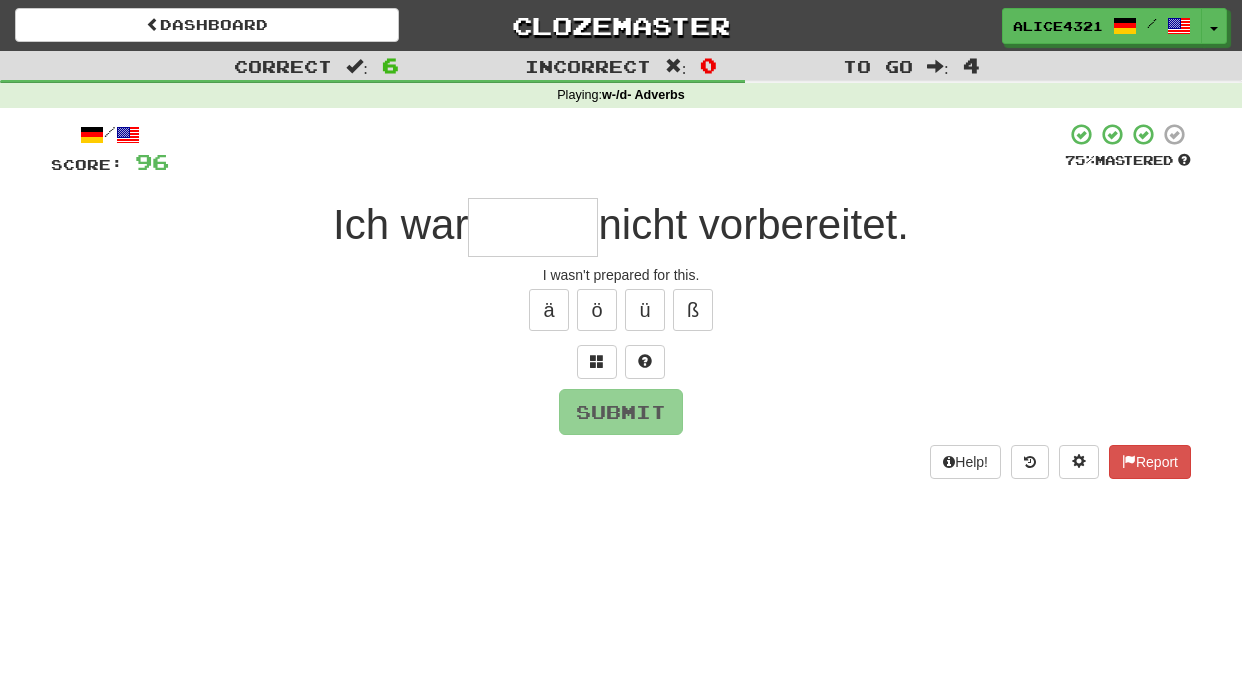 type on "*" 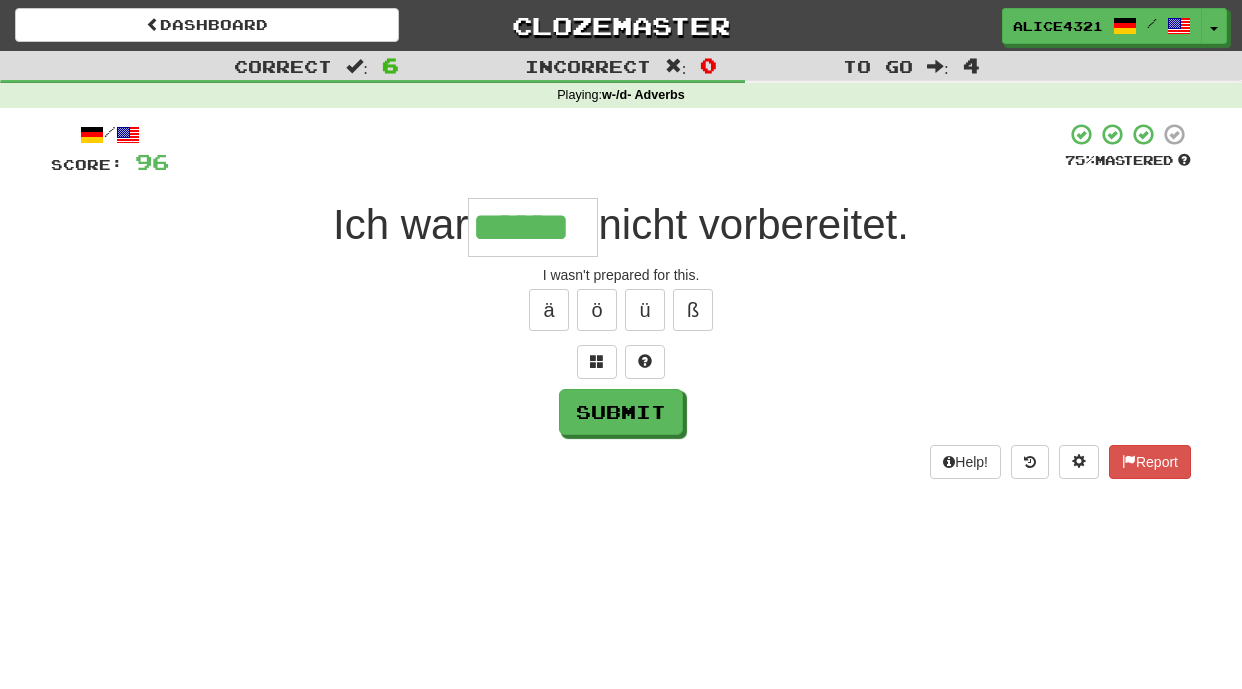 scroll, scrollTop: 0, scrollLeft: 0, axis: both 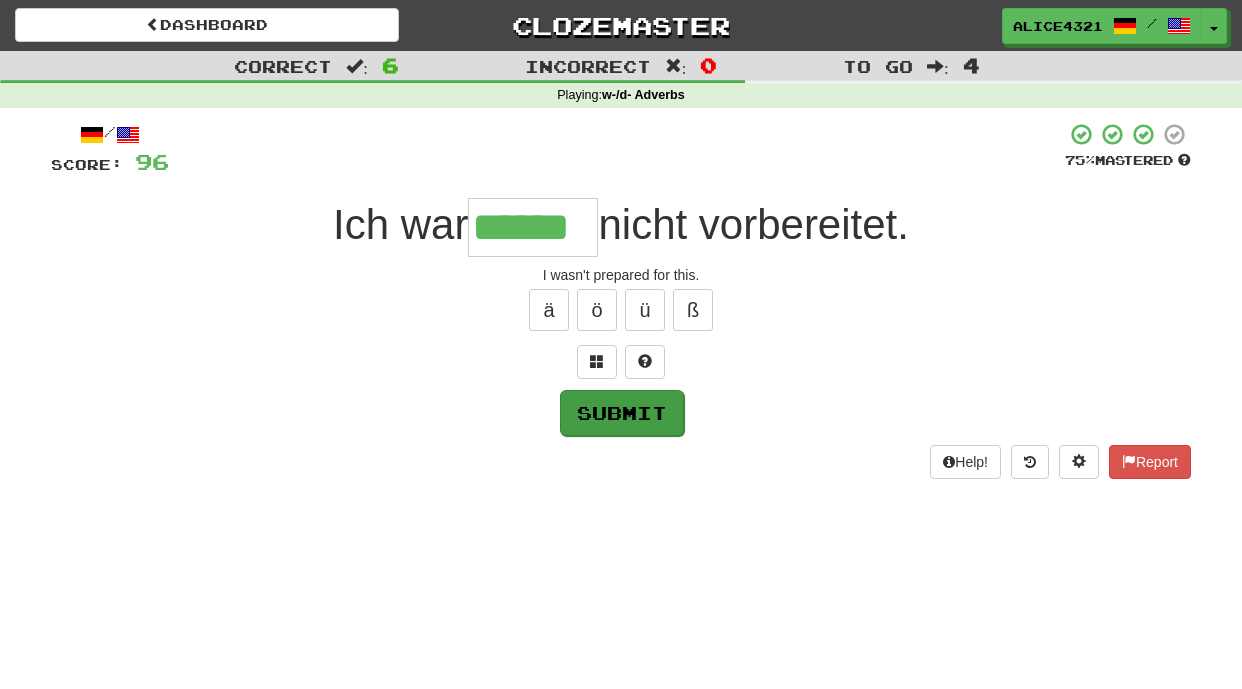 type on "******" 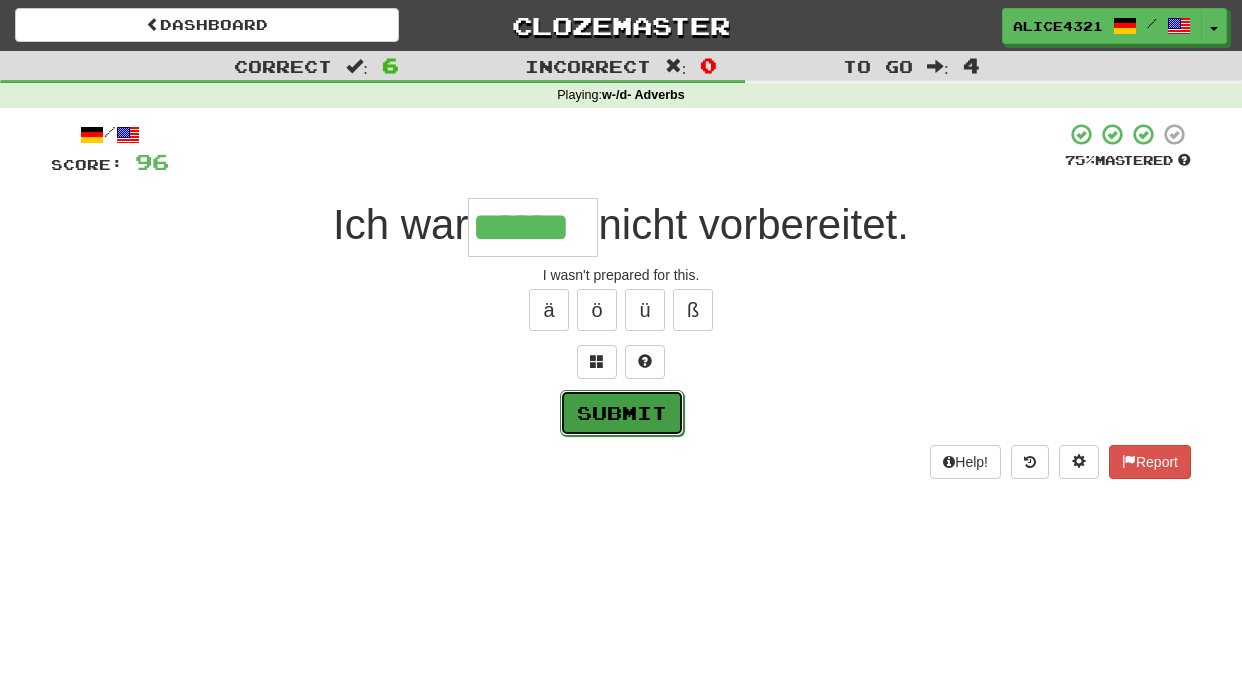click on "Submit" at bounding box center [622, 413] 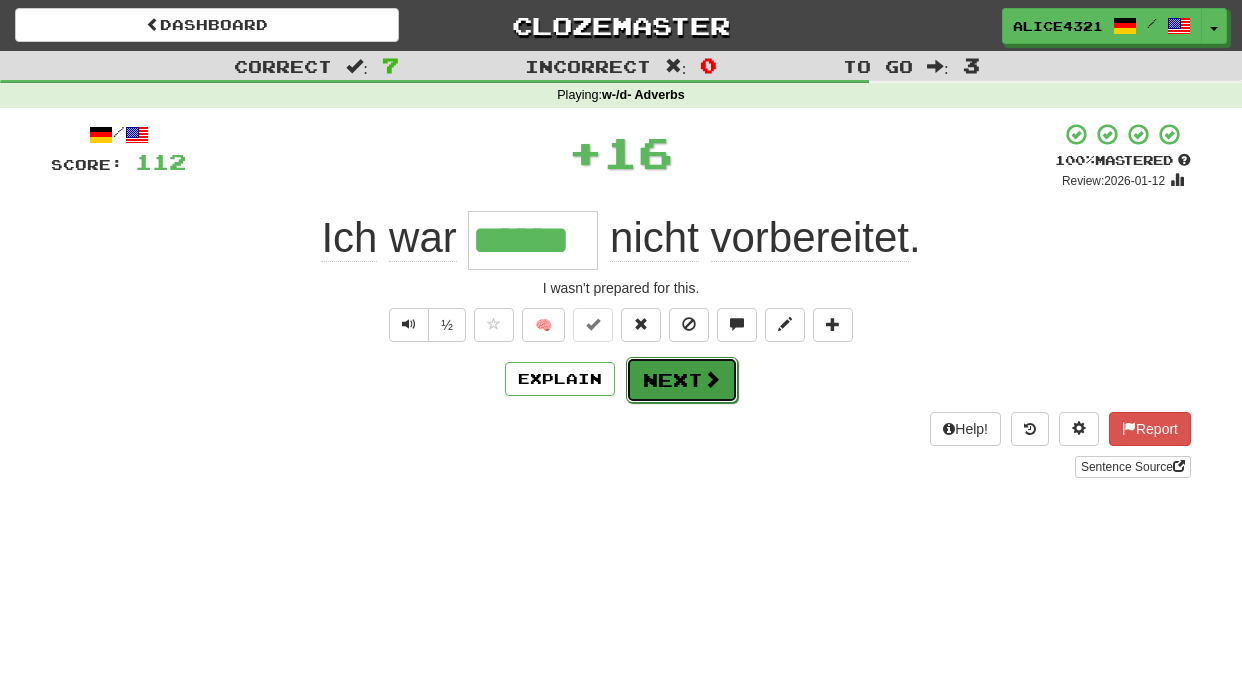 click on "Next" at bounding box center [682, 380] 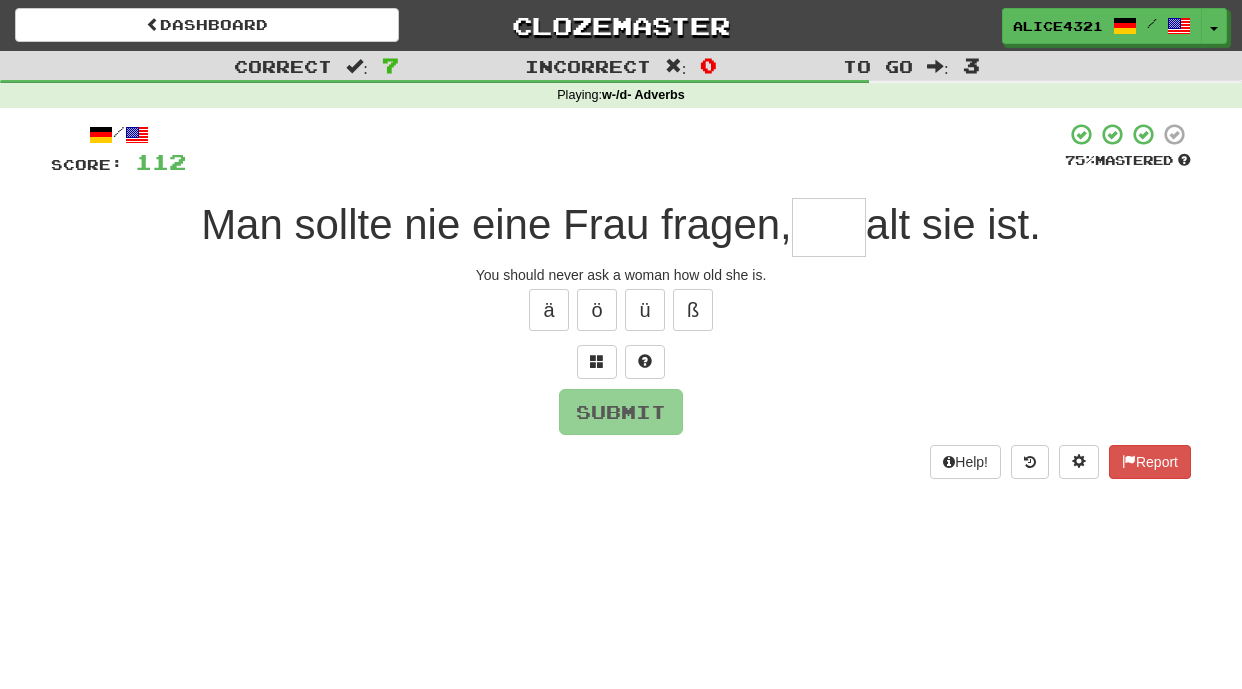 type on "*" 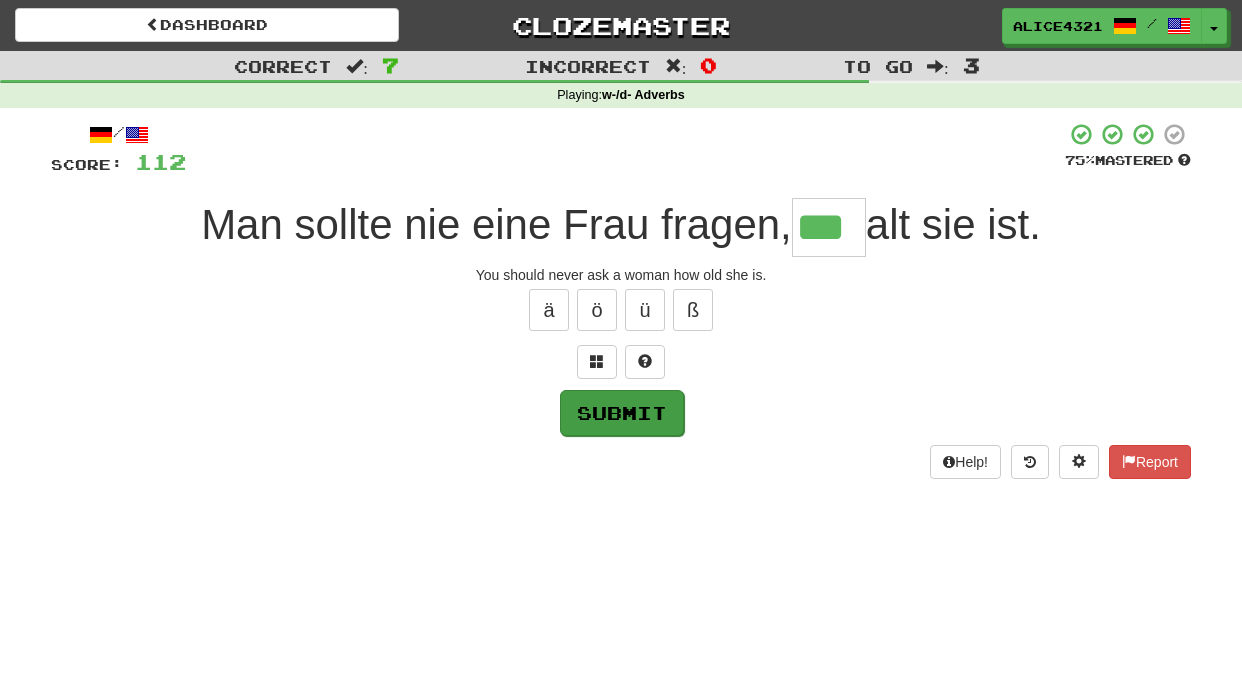 type on "***" 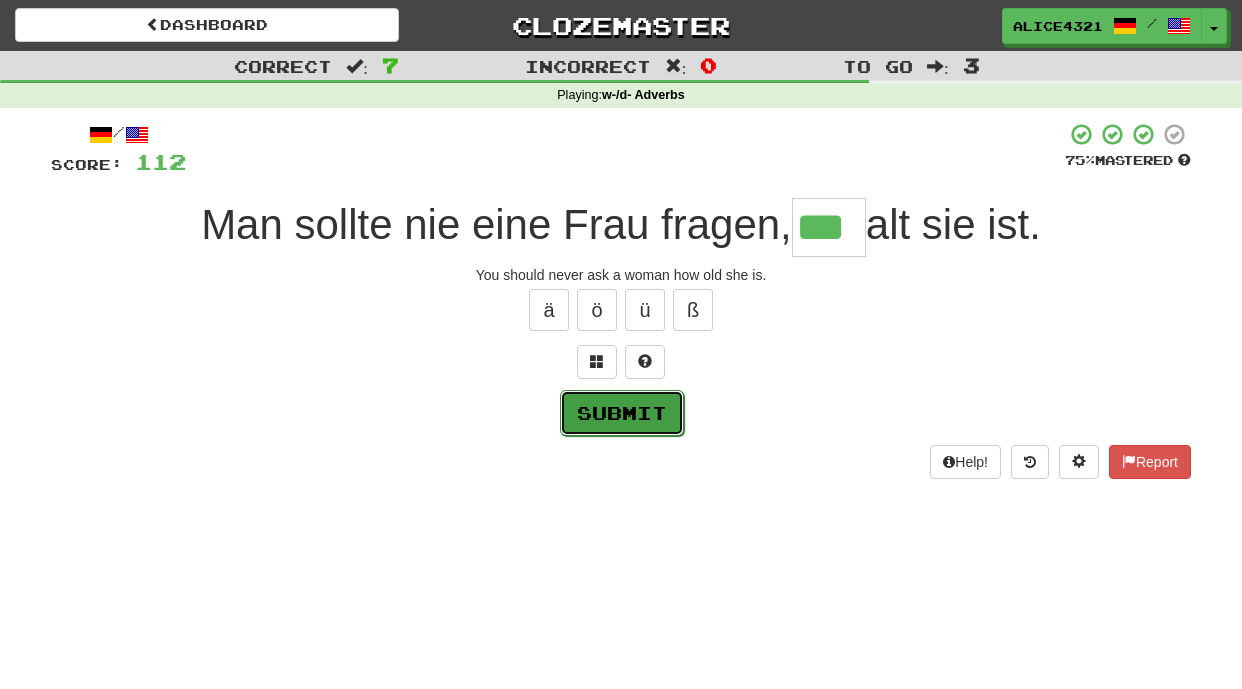 click on "Submit" at bounding box center [622, 413] 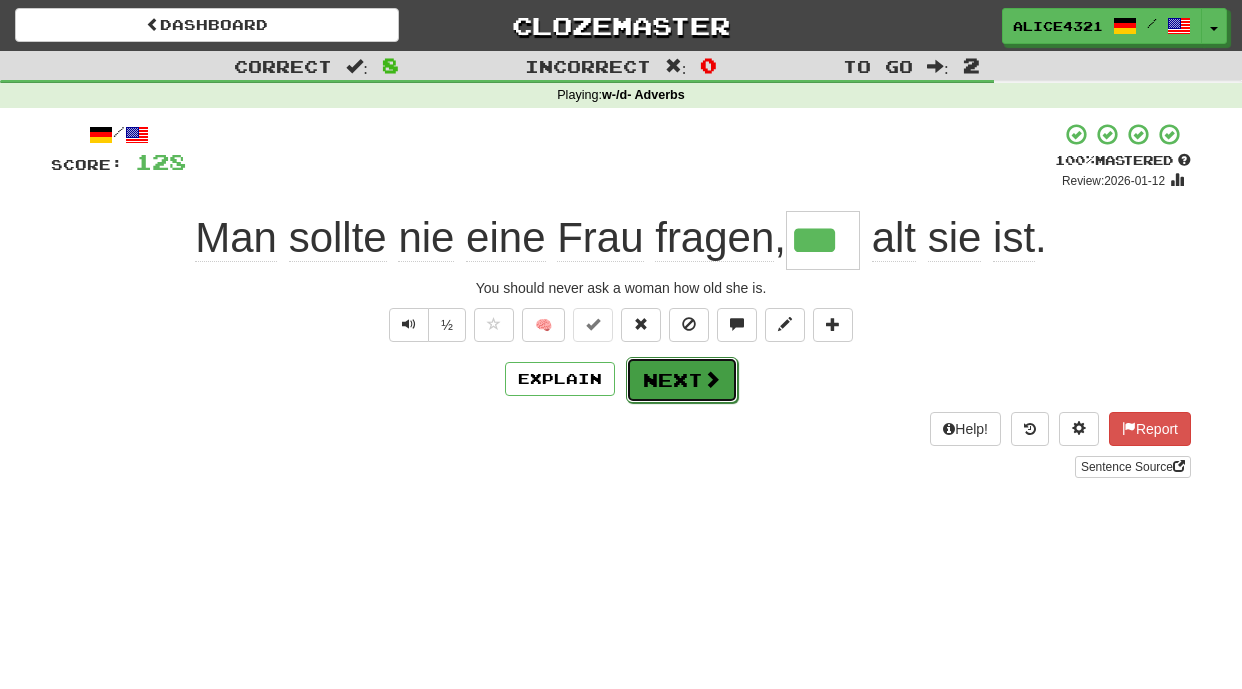 click on "Next" at bounding box center [682, 380] 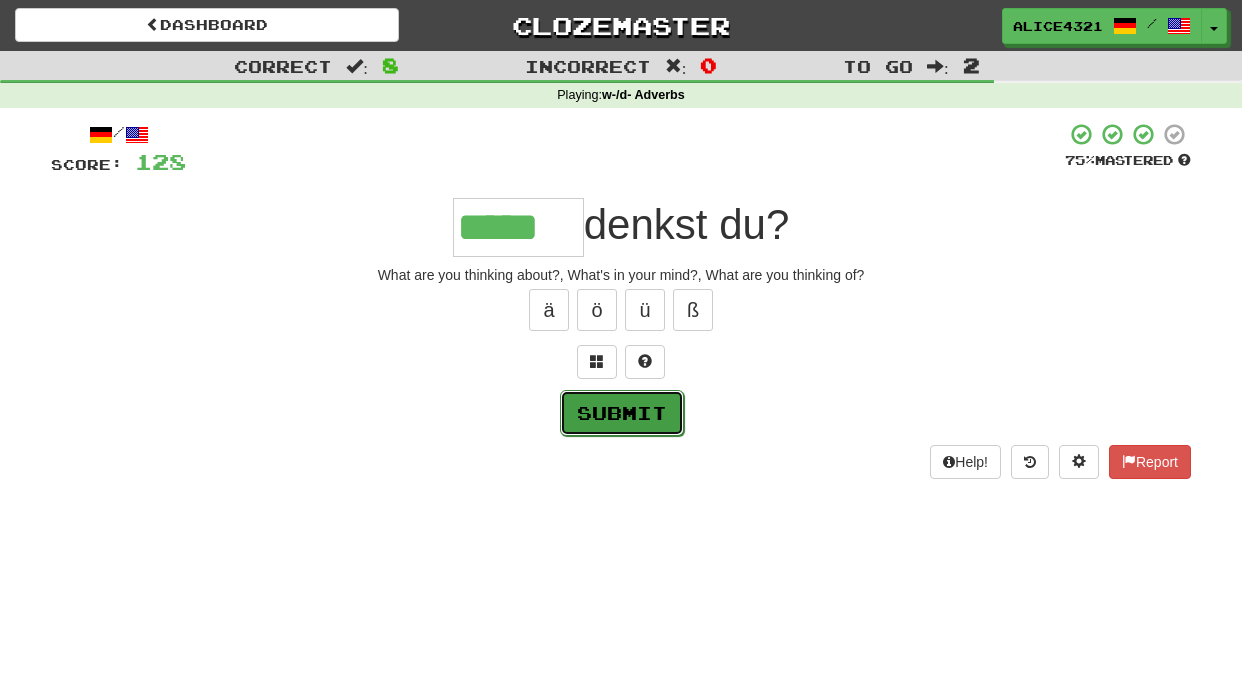 click on "Submit" at bounding box center [622, 413] 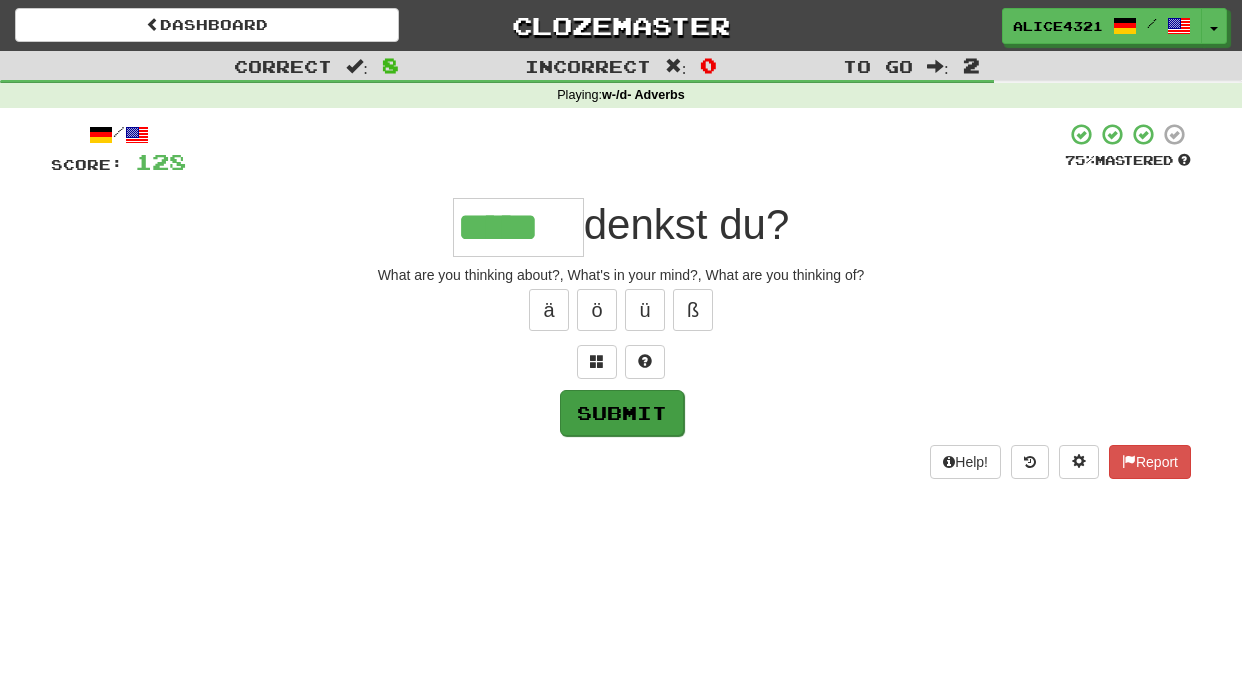 type on "*****" 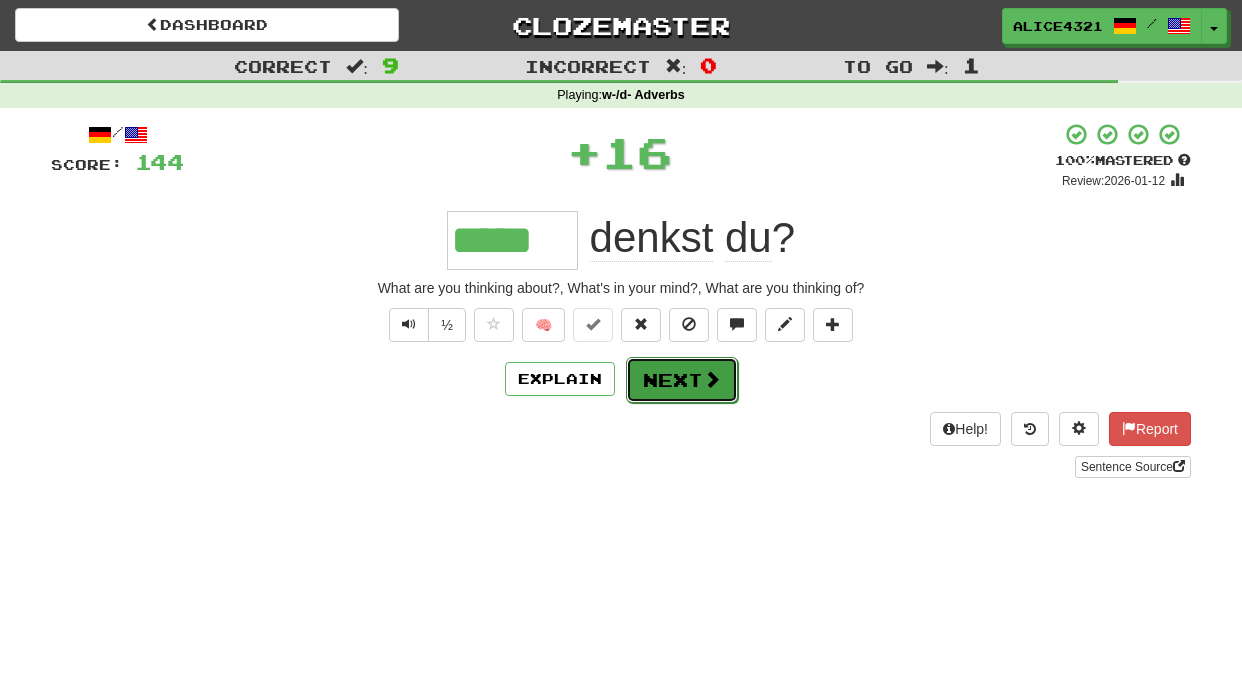 click on "Next" at bounding box center (682, 380) 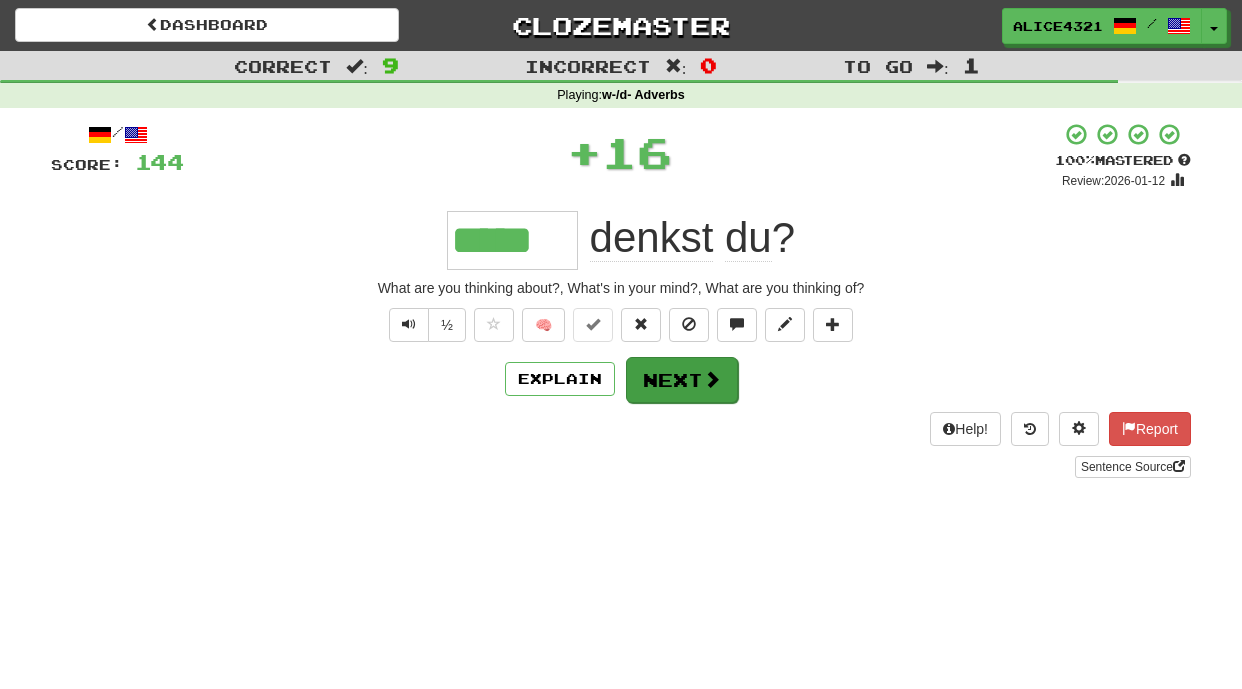 type 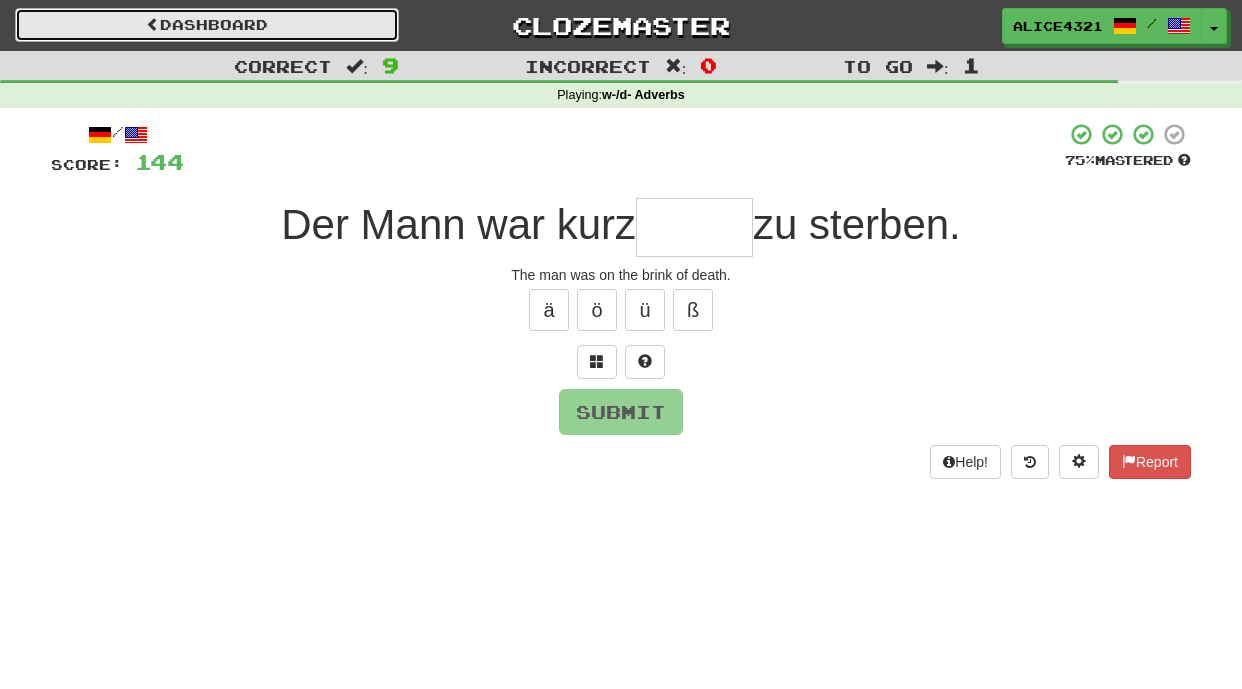 click on "Dashboard" at bounding box center (207, 25) 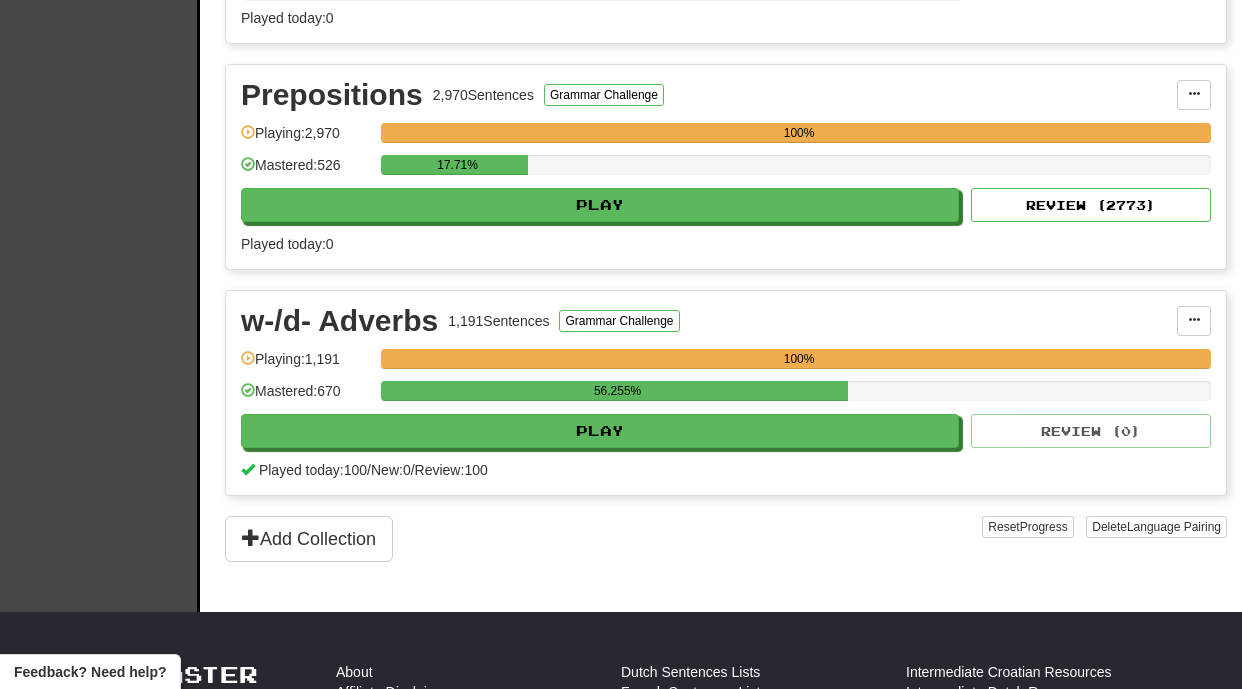 scroll, scrollTop: 1331, scrollLeft: 0, axis: vertical 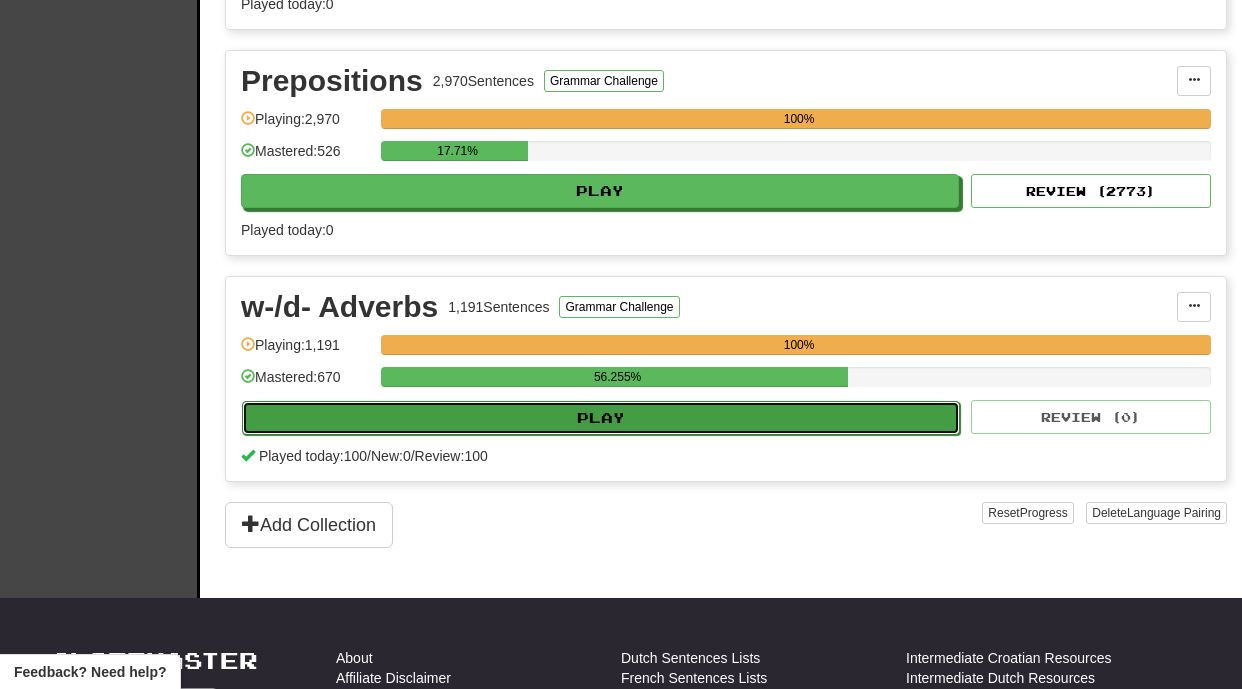 click on "Play" at bounding box center [601, 418] 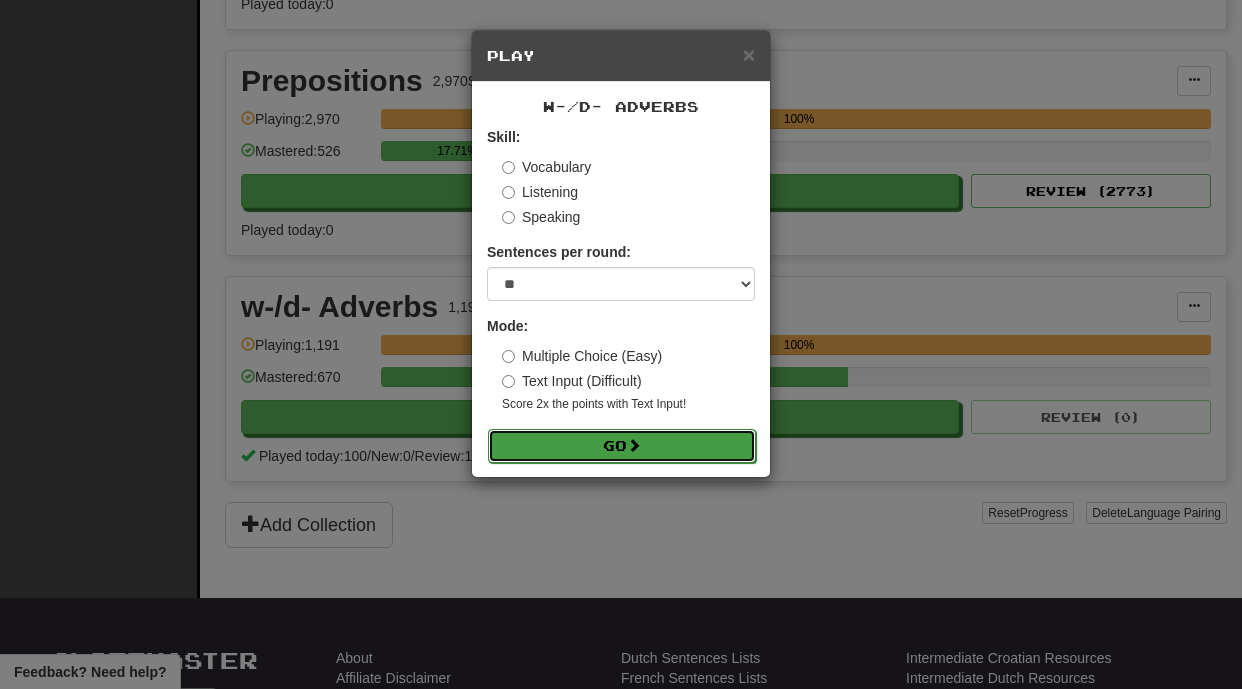 click on "Go" at bounding box center [622, 446] 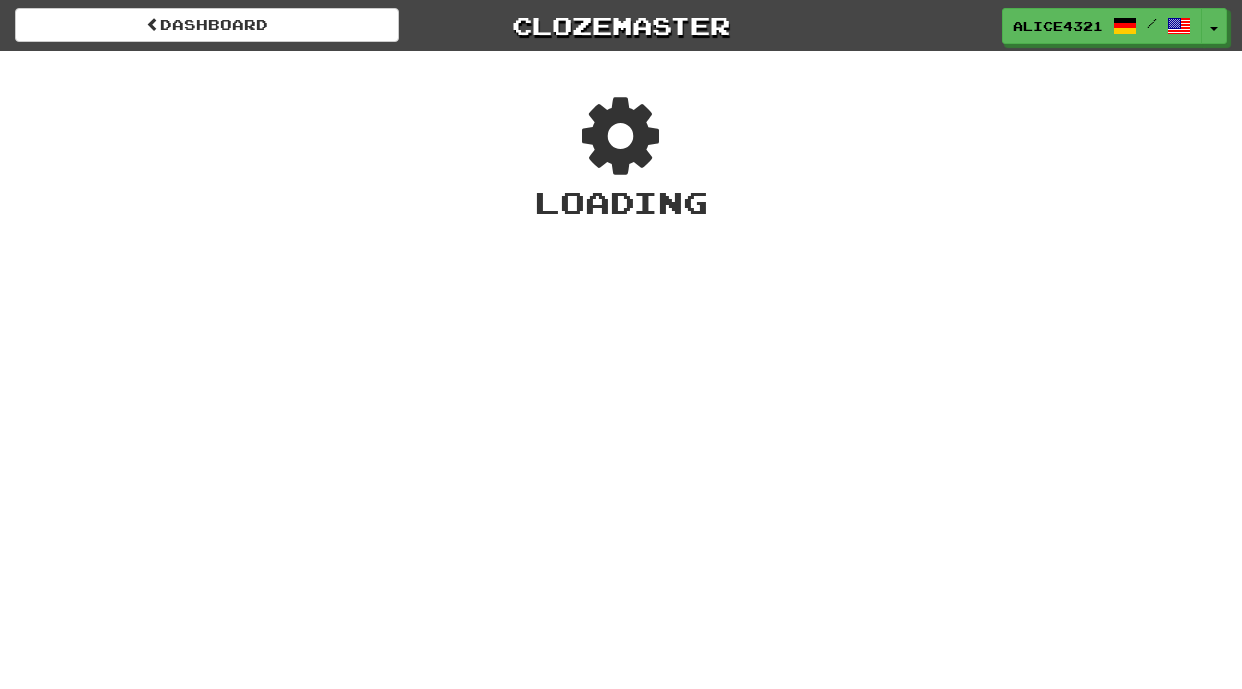 scroll, scrollTop: 0, scrollLeft: 0, axis: both 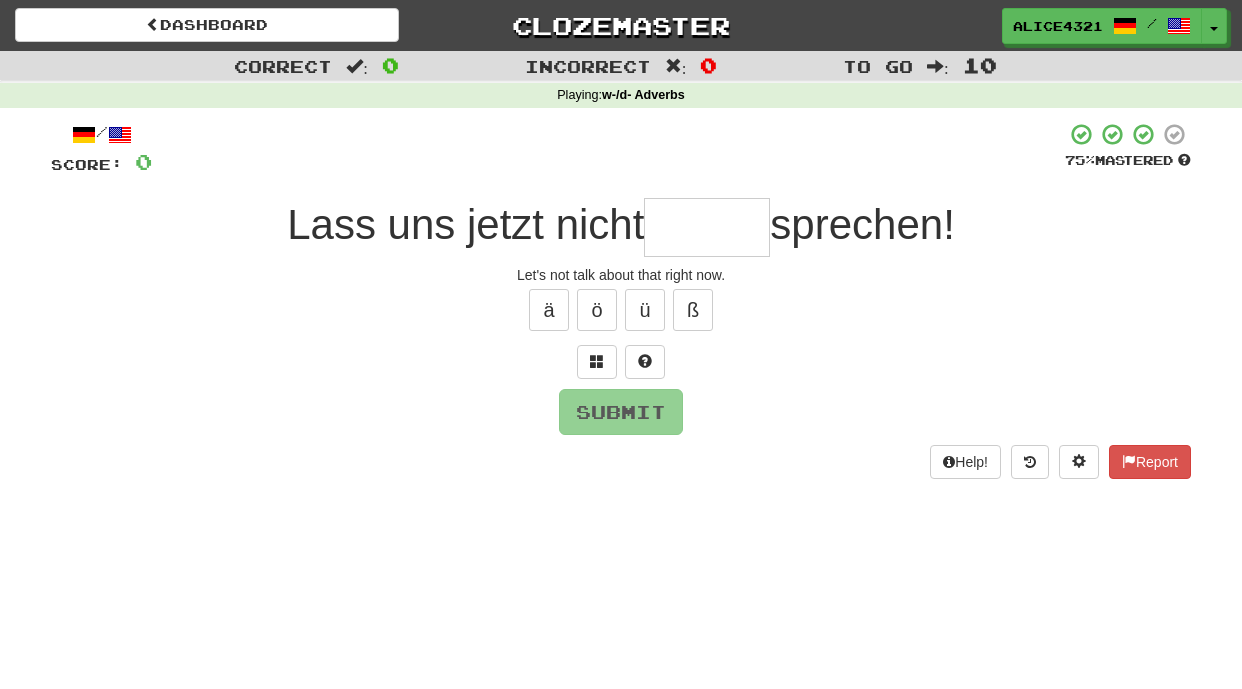 type on "*" 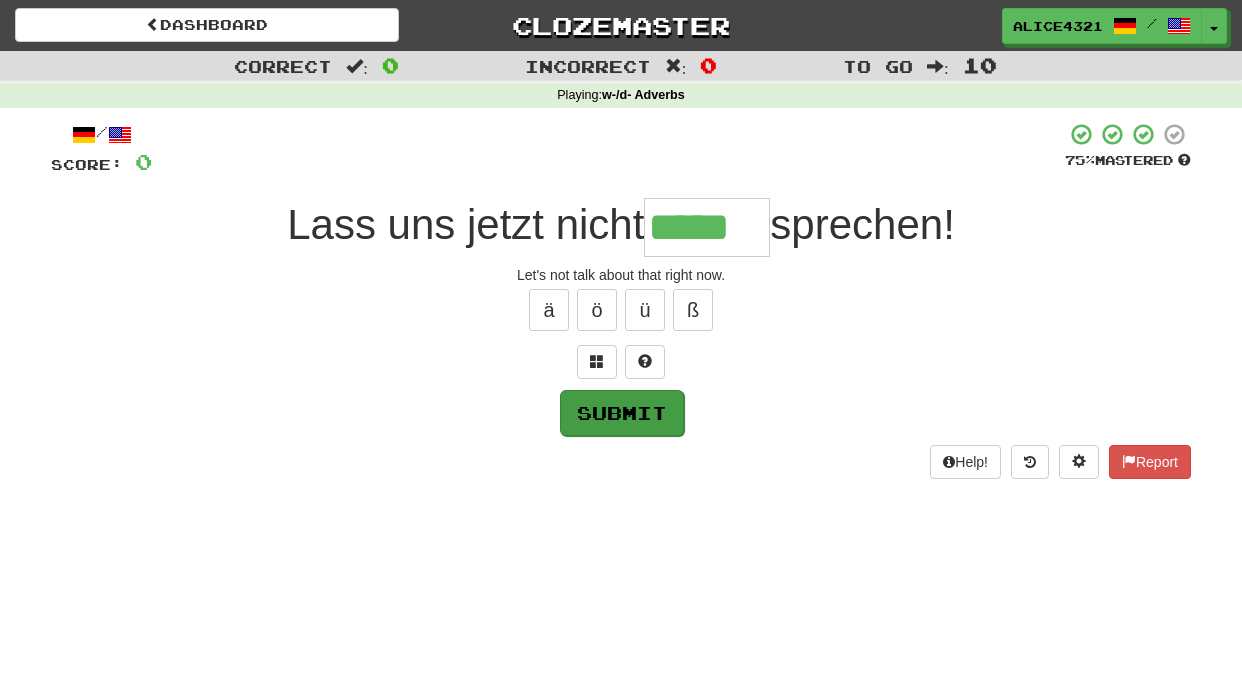 type on "*****" 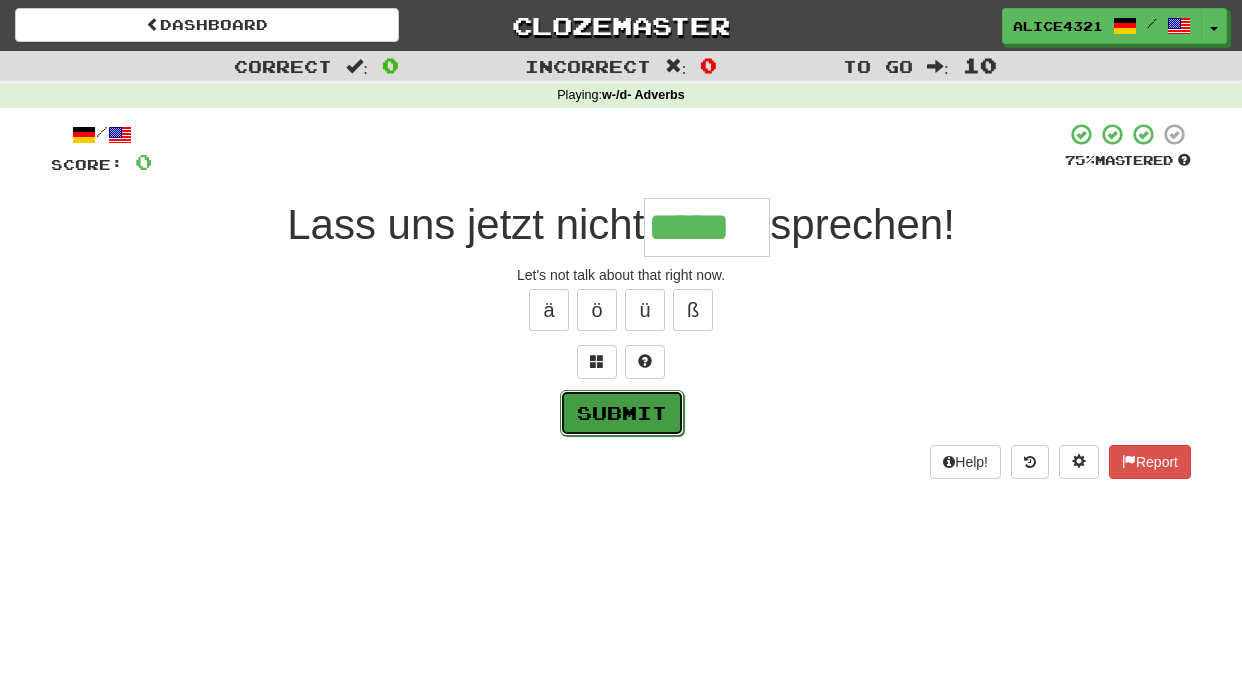 click on "Submit" at bounding box center [622, 413] 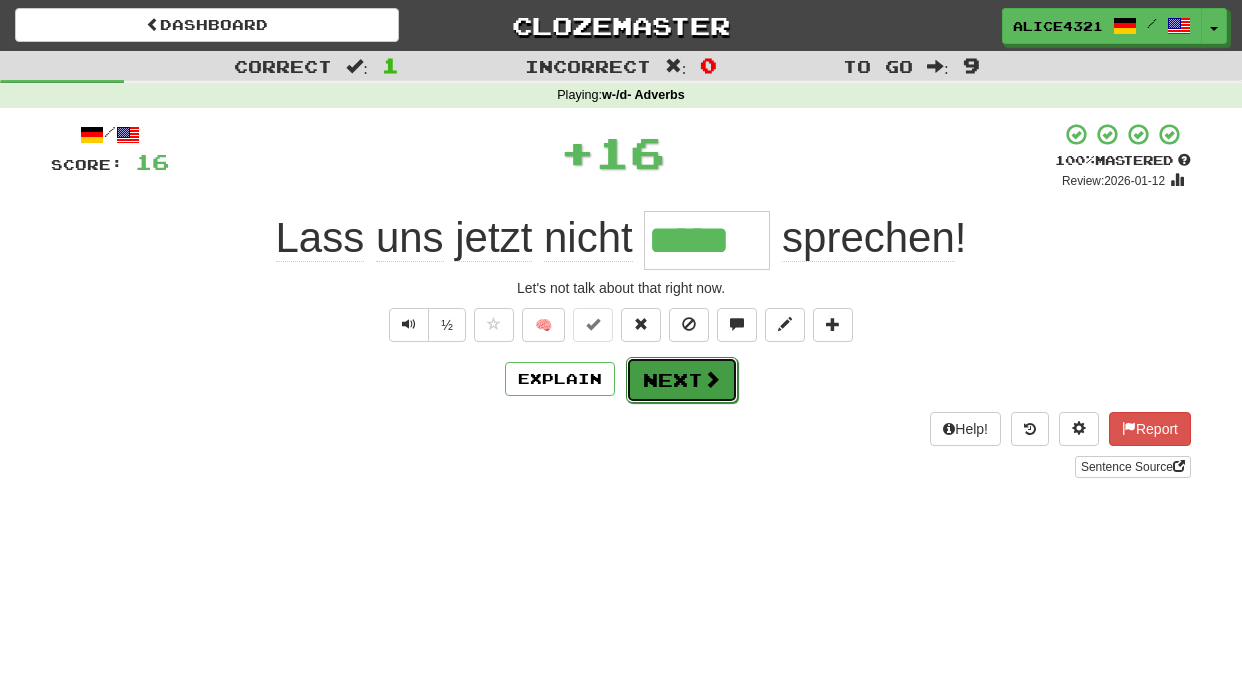 click on "Next" at bounding box center (682, 380) 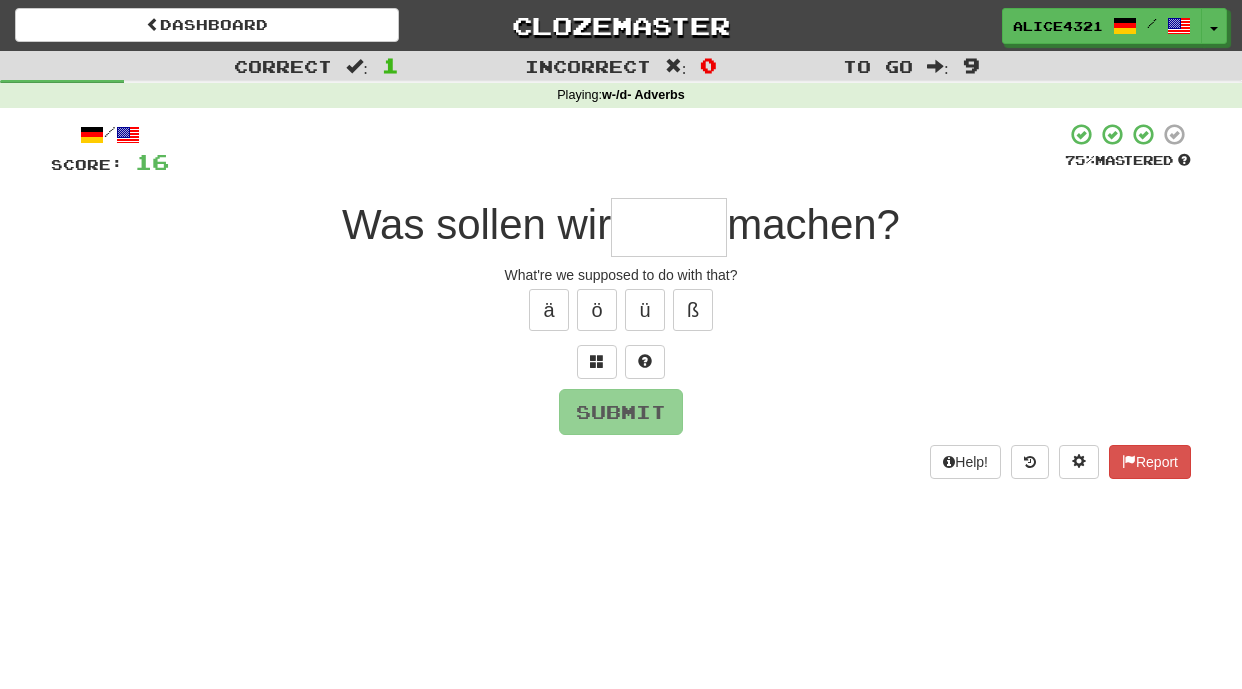 type on "*" 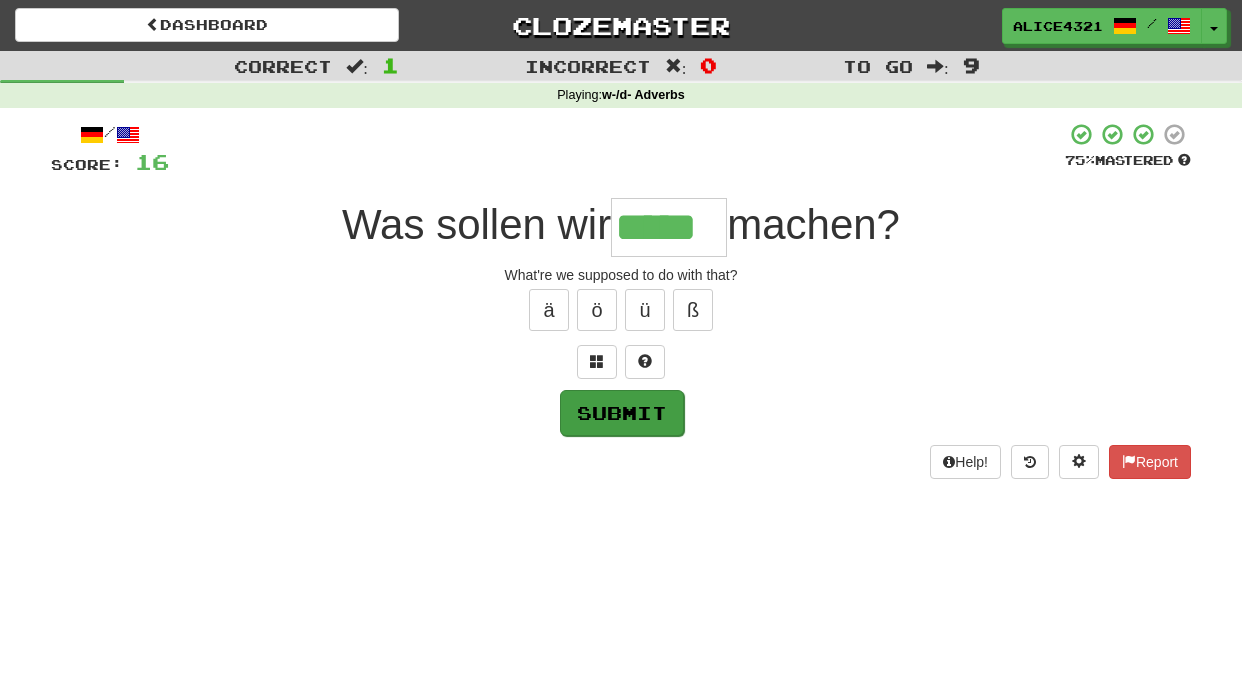 type on "*****" 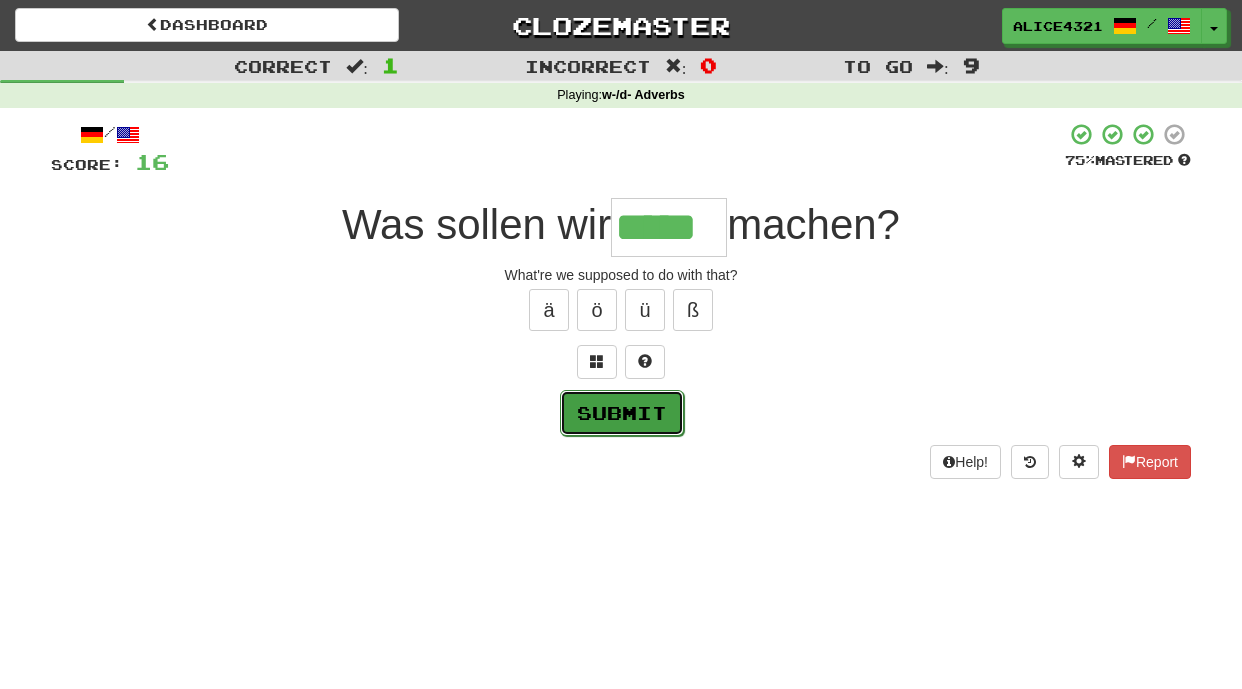 click on "Submit" at bounding box center [622, 413] 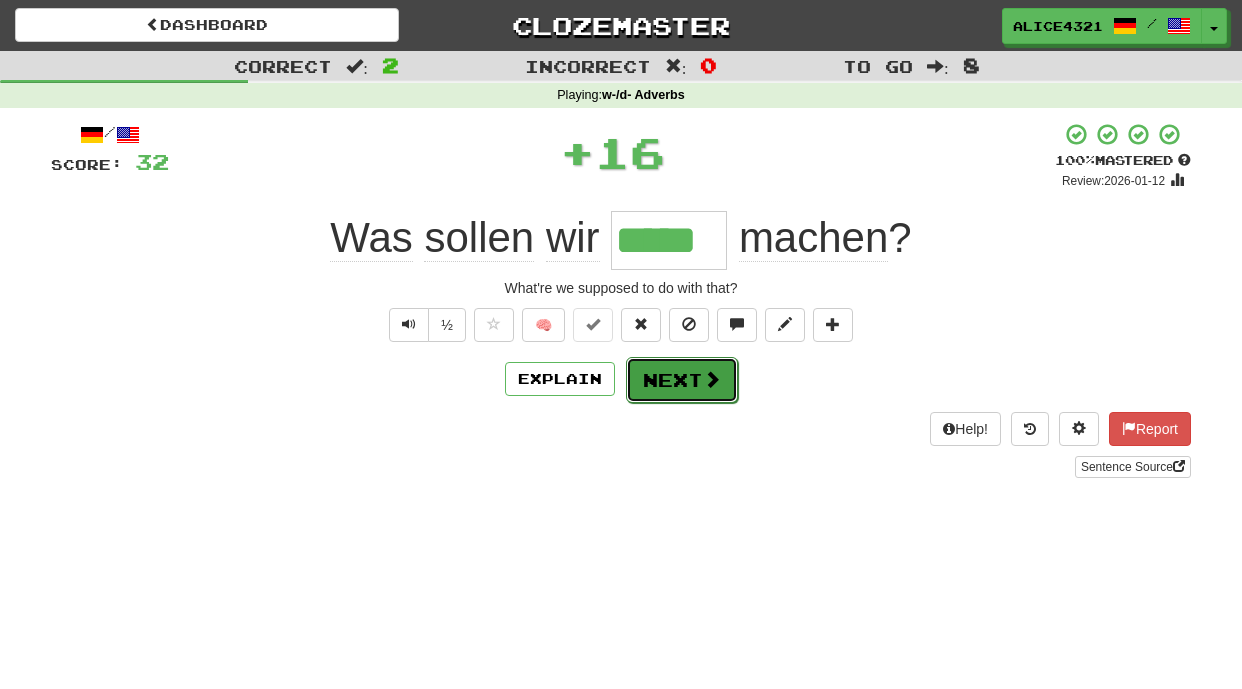 click on "Next" at bounding box center (682, 380) 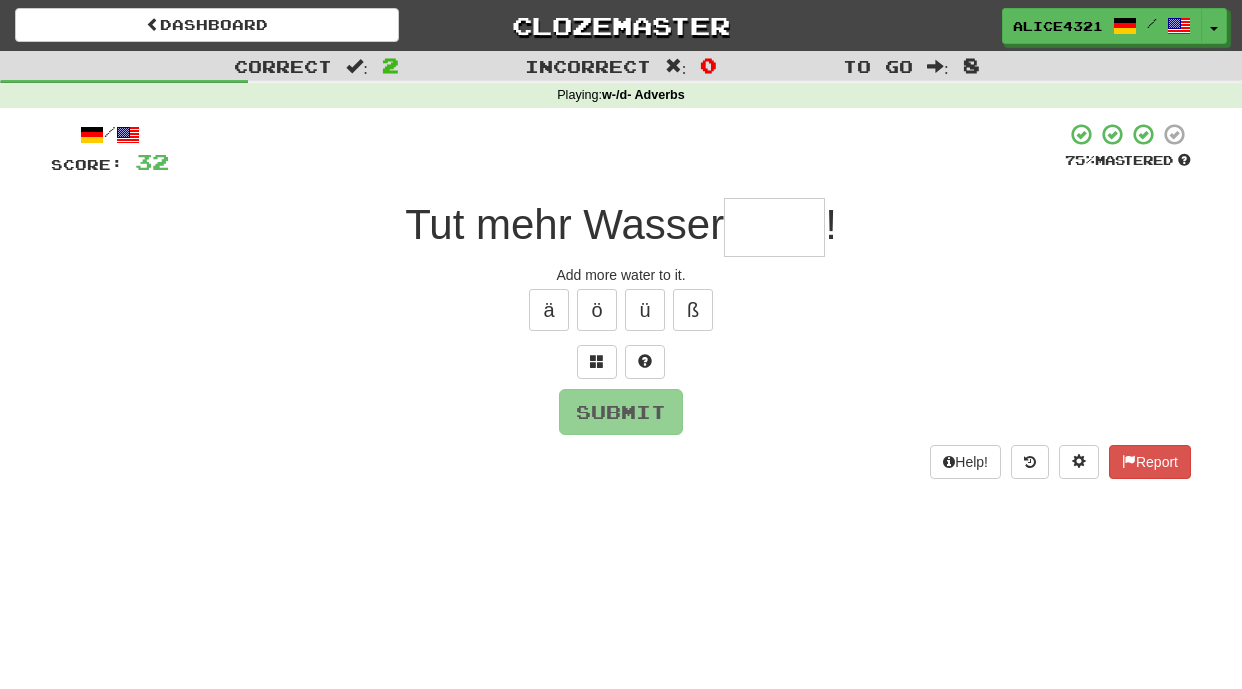 type on "*" 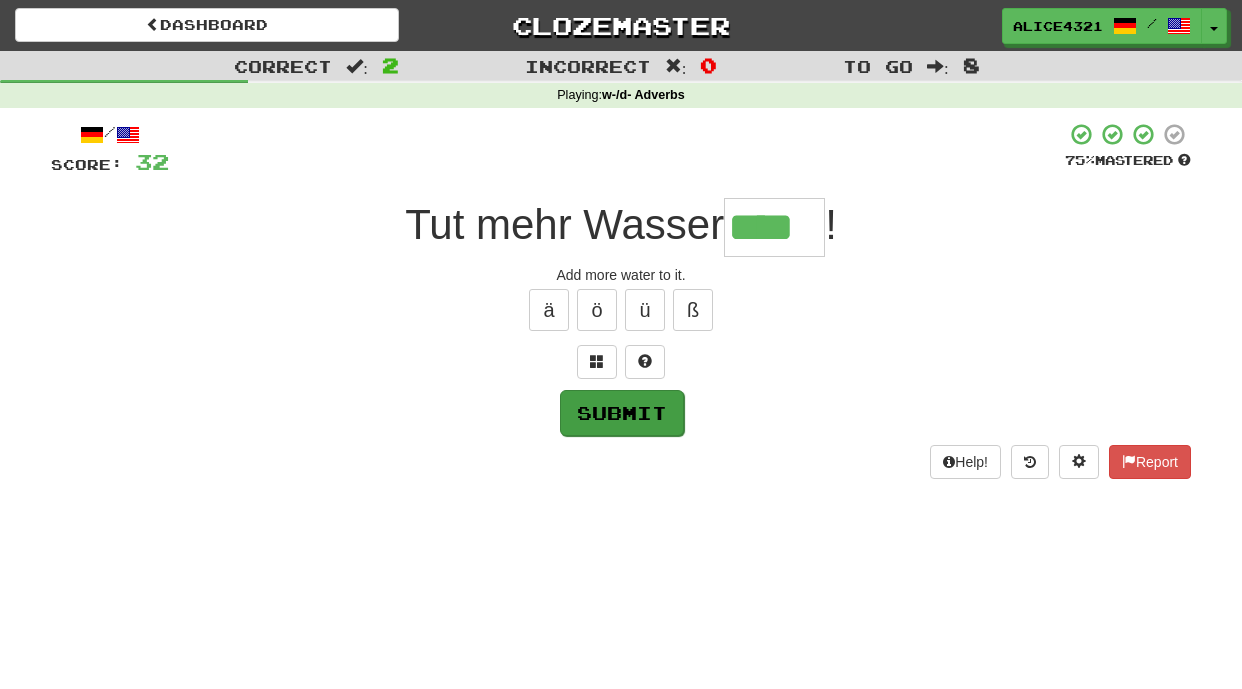 type on "****" 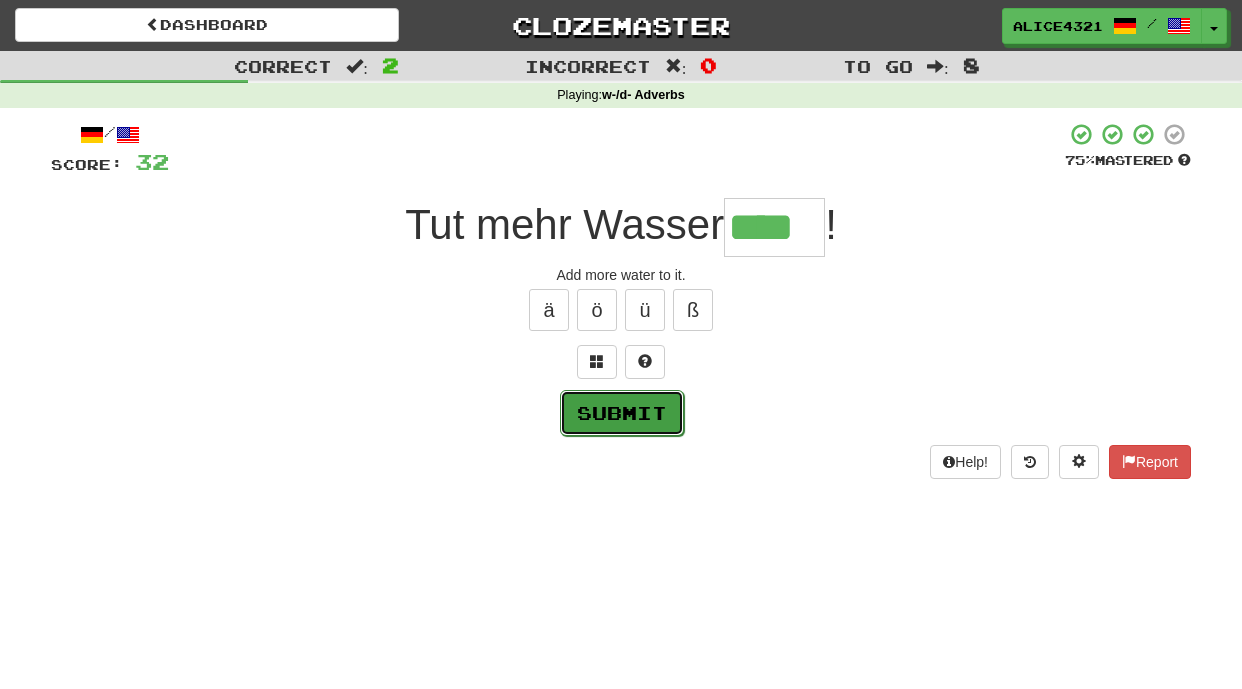 click on "Submit" at bounding box center [622, 413] 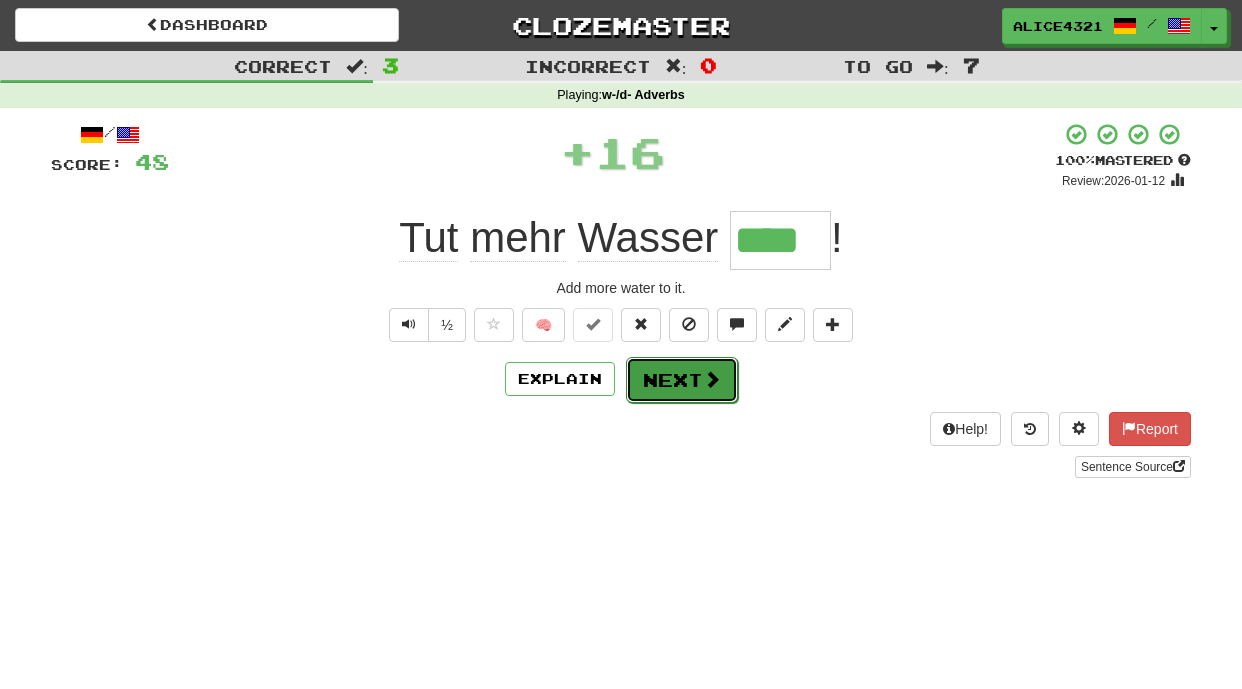 click on "Next" at bounding box center (682, 380) 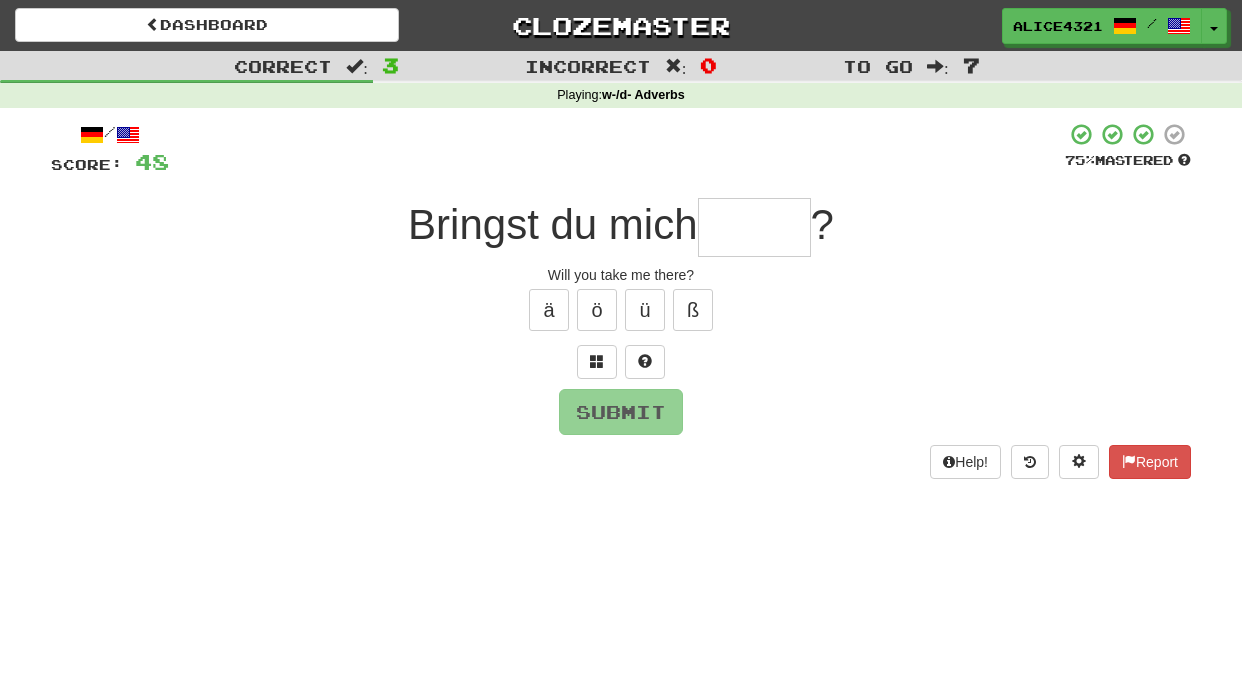 type on "*" 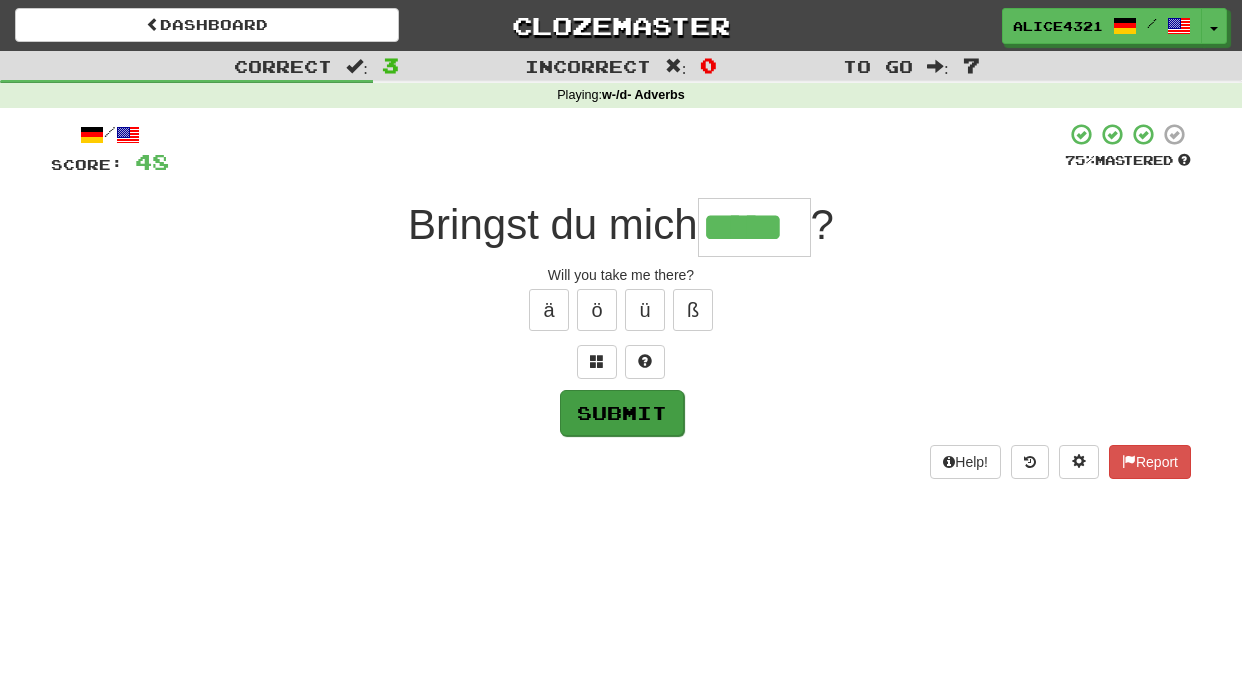type on "*****" 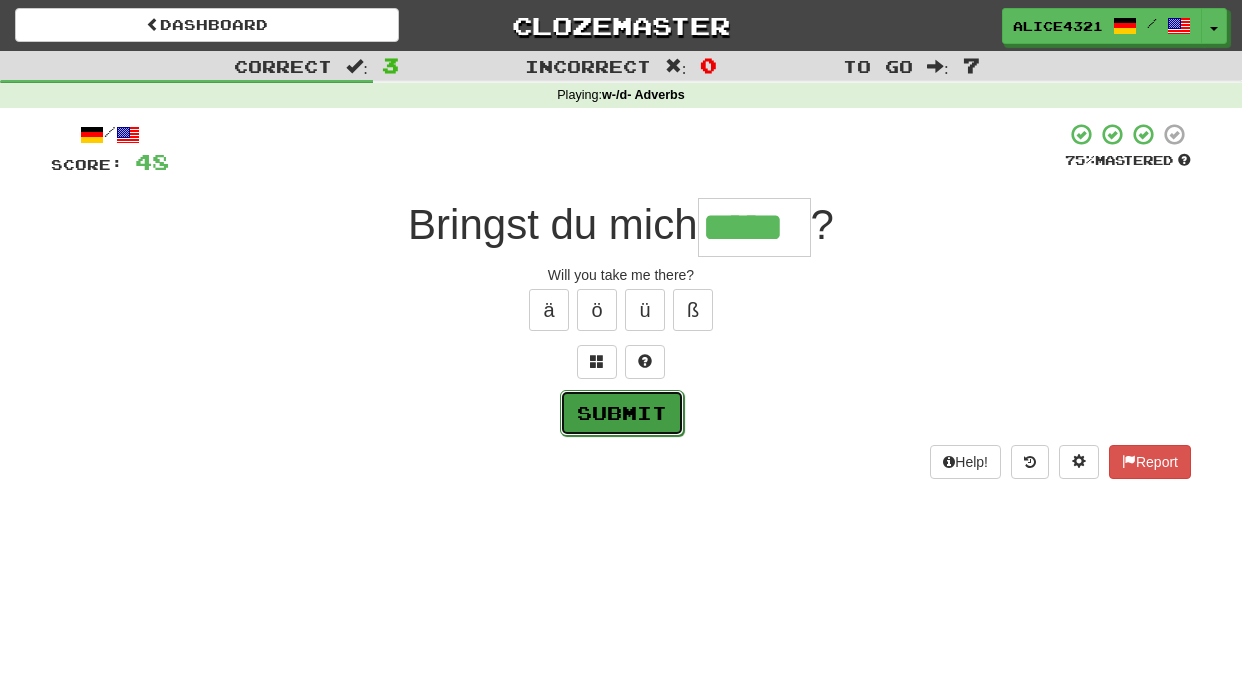 click on "Submit" at bounding box center [622, 413] 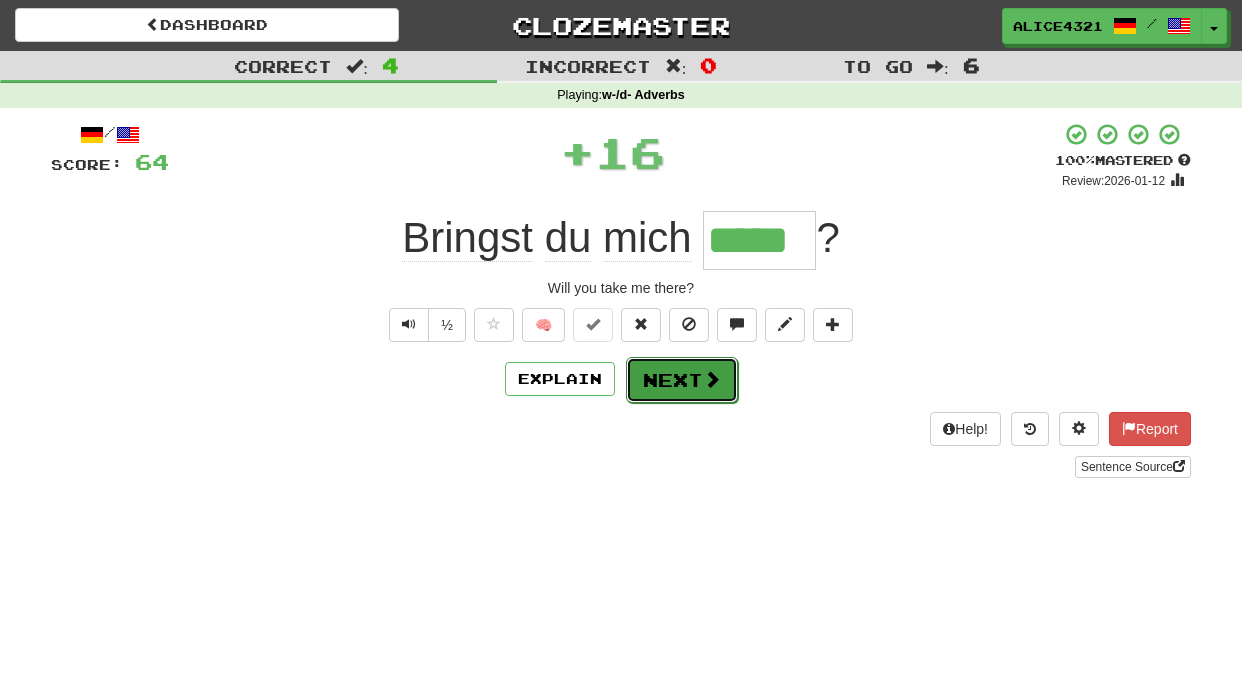 click on "Next" at bounding box center (682, 380) 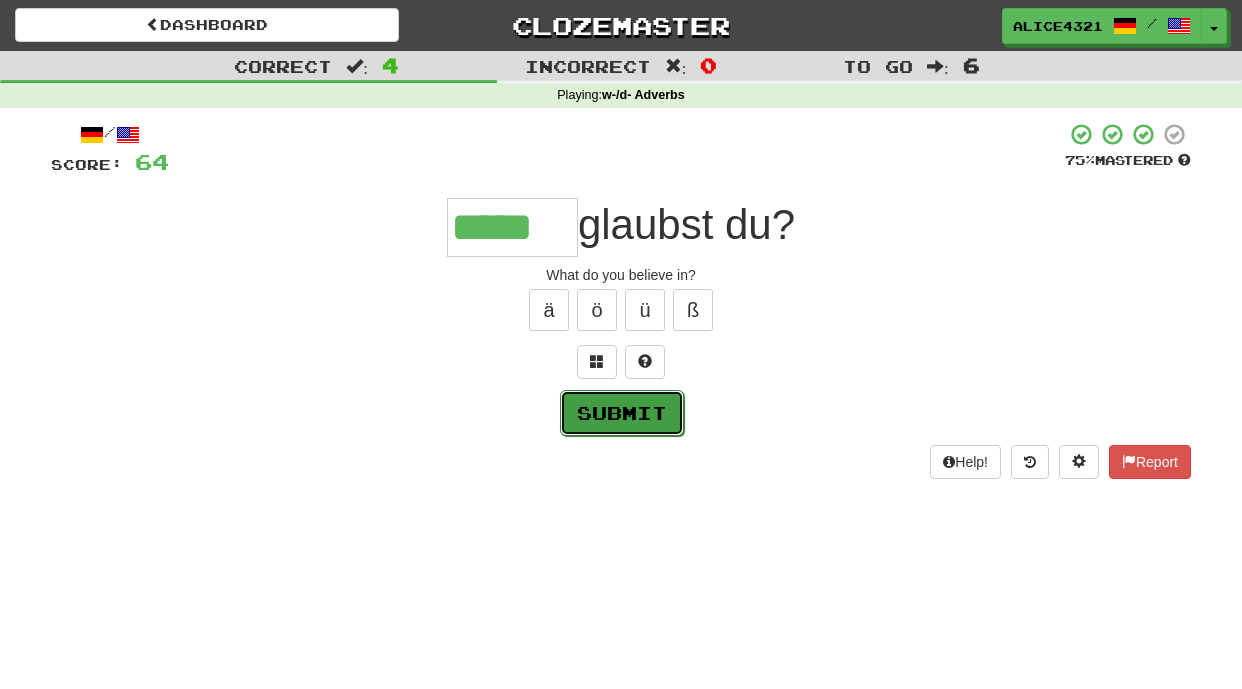 click on "Submit" at bounding box center (622, 413) 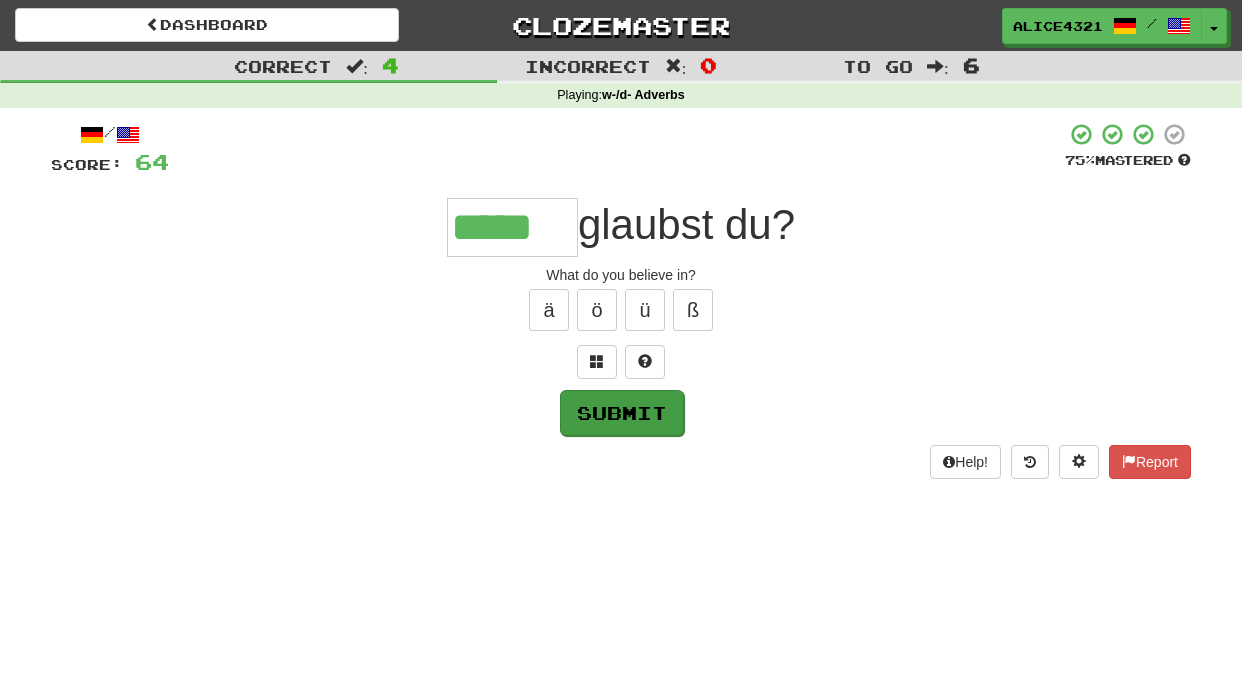 type on "*****" 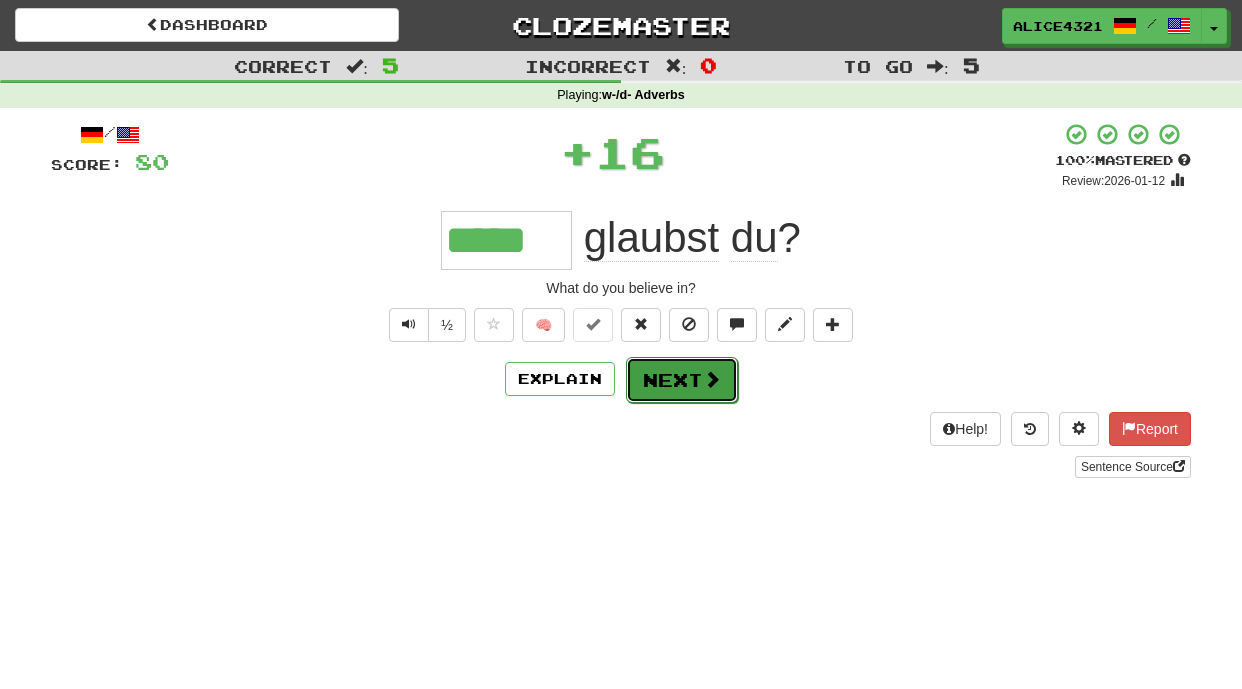 click on "Next" at bounding box center [682, 380] 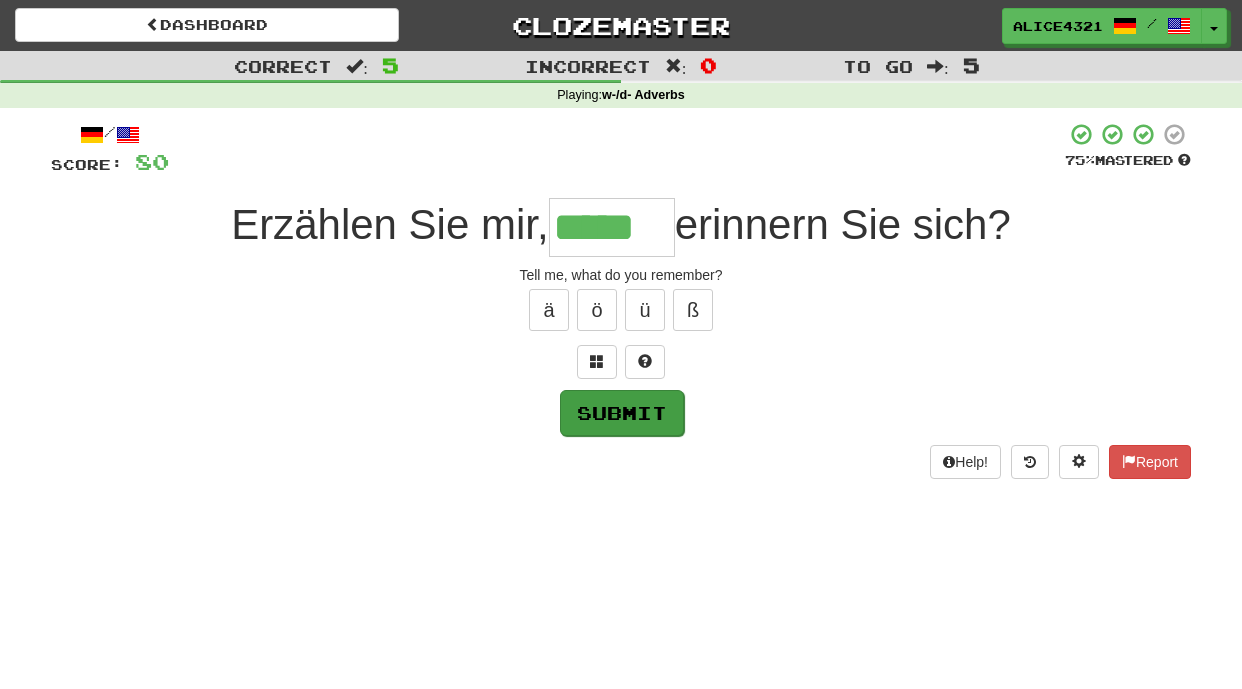 type on "*****" 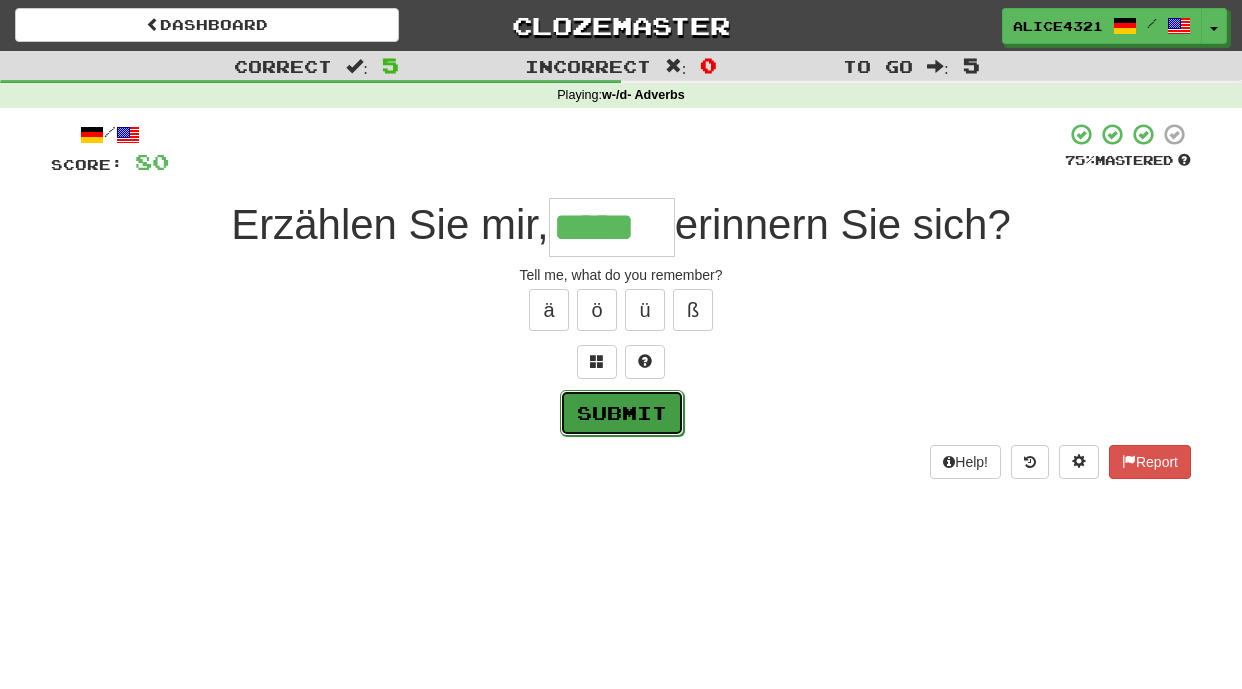 click on "Submit" at bounding box center [622, 413] 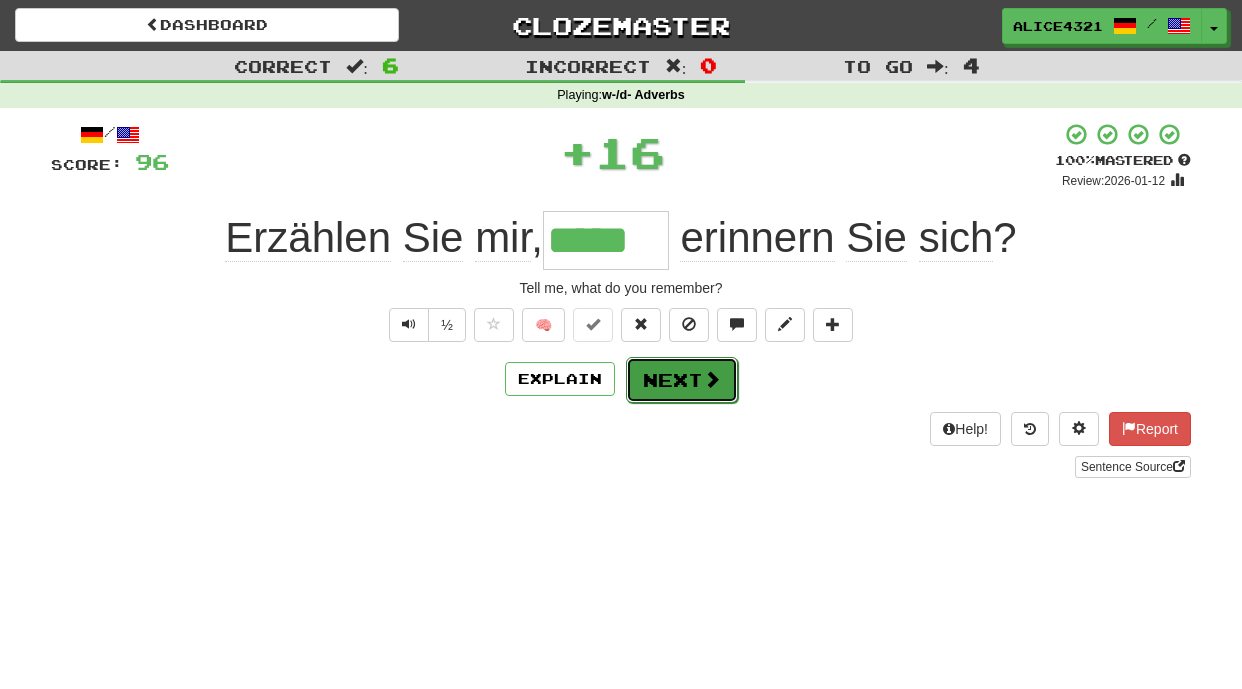 click on "Next" at bounding box center (682, 380) 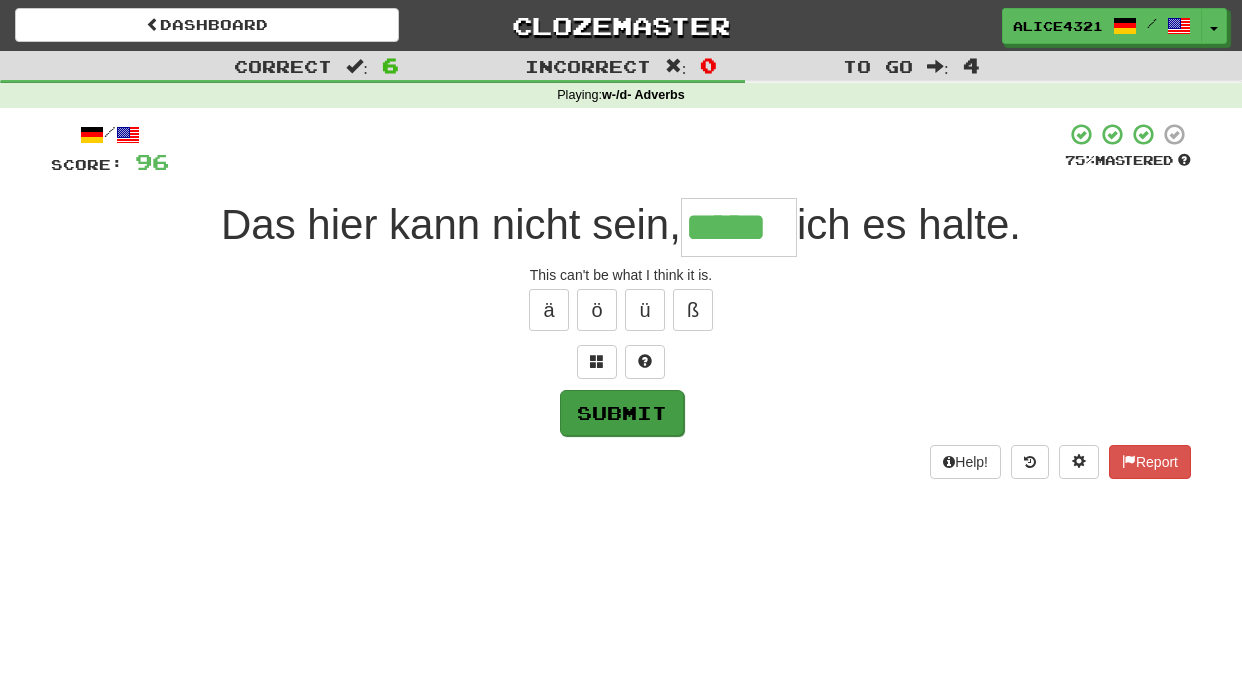 type on "*****" 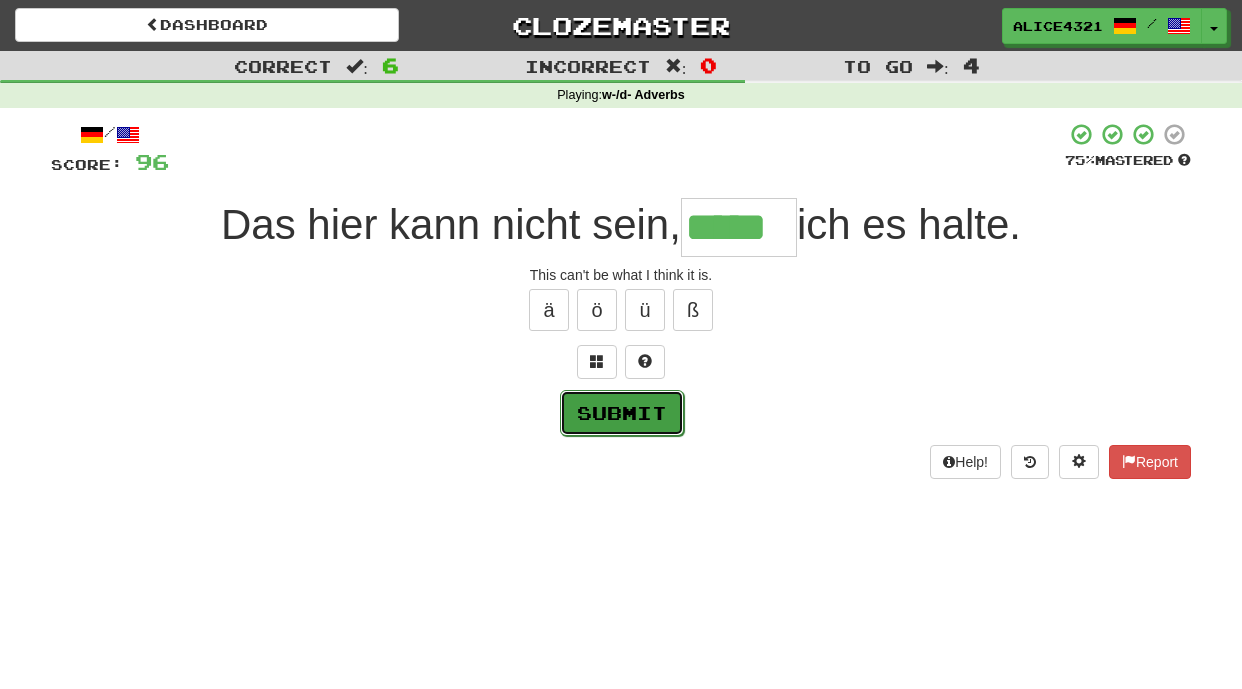 click on "Submit" at bounding box center [622, 413] 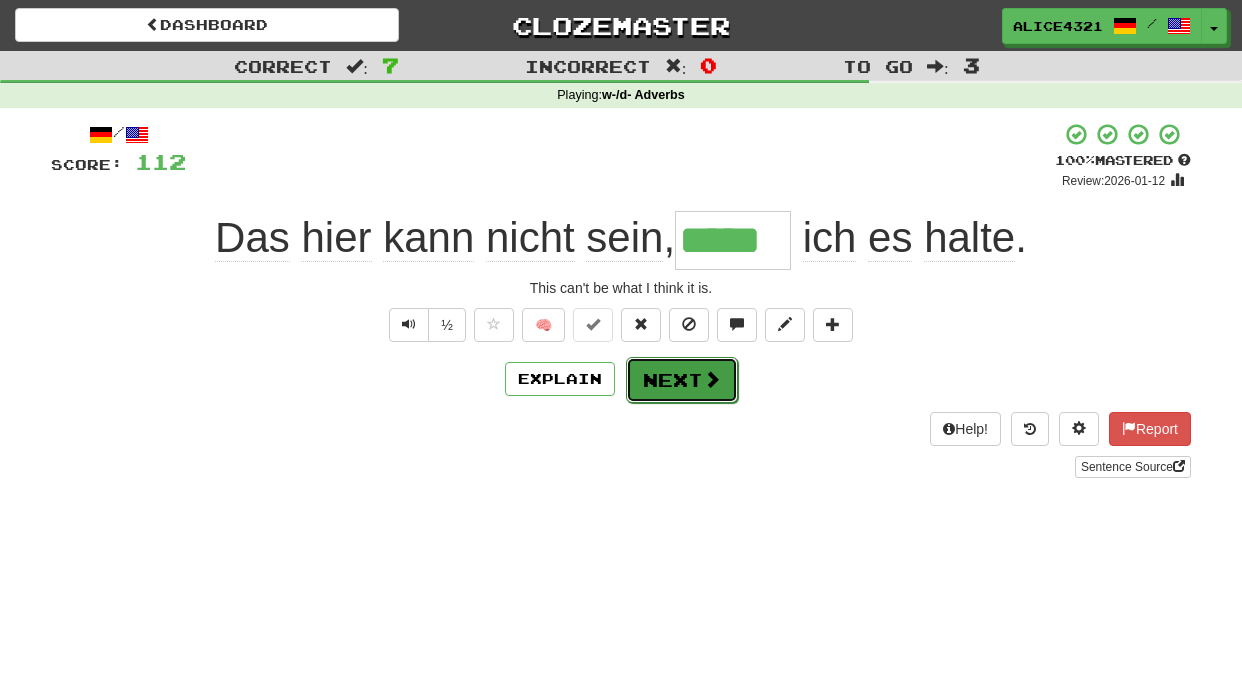 click at bounding box center [712, 379] 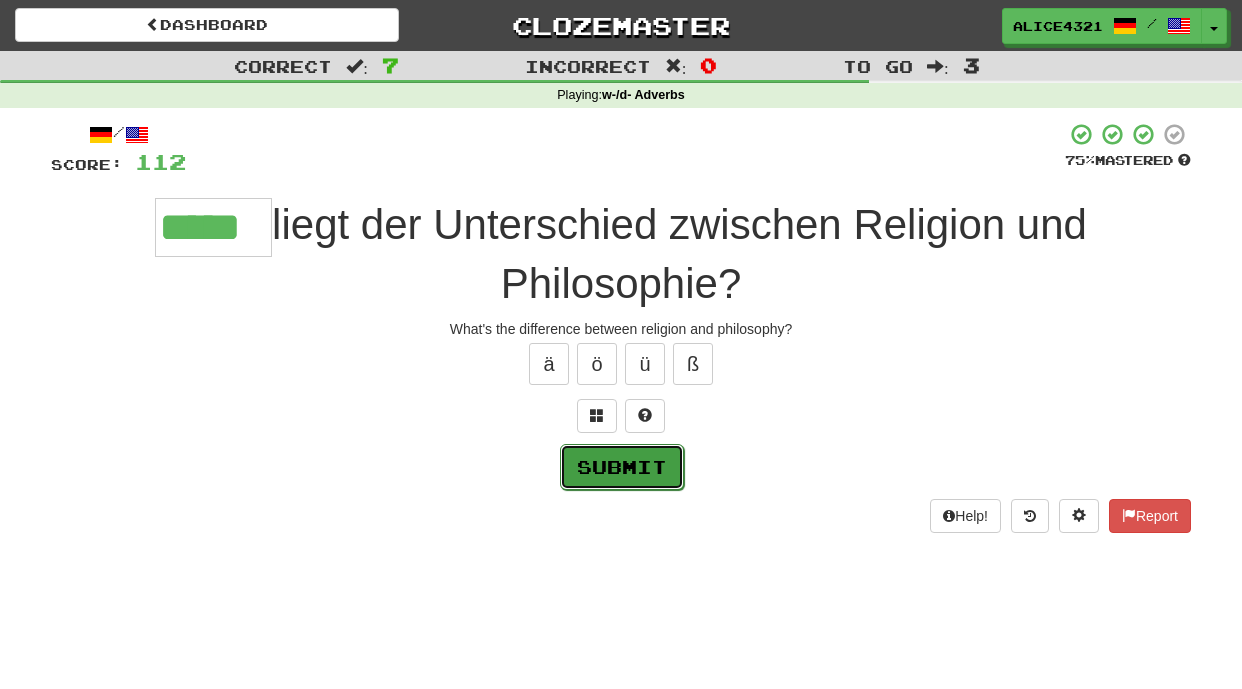 click on "Submit" at bounding box center [622, 467] 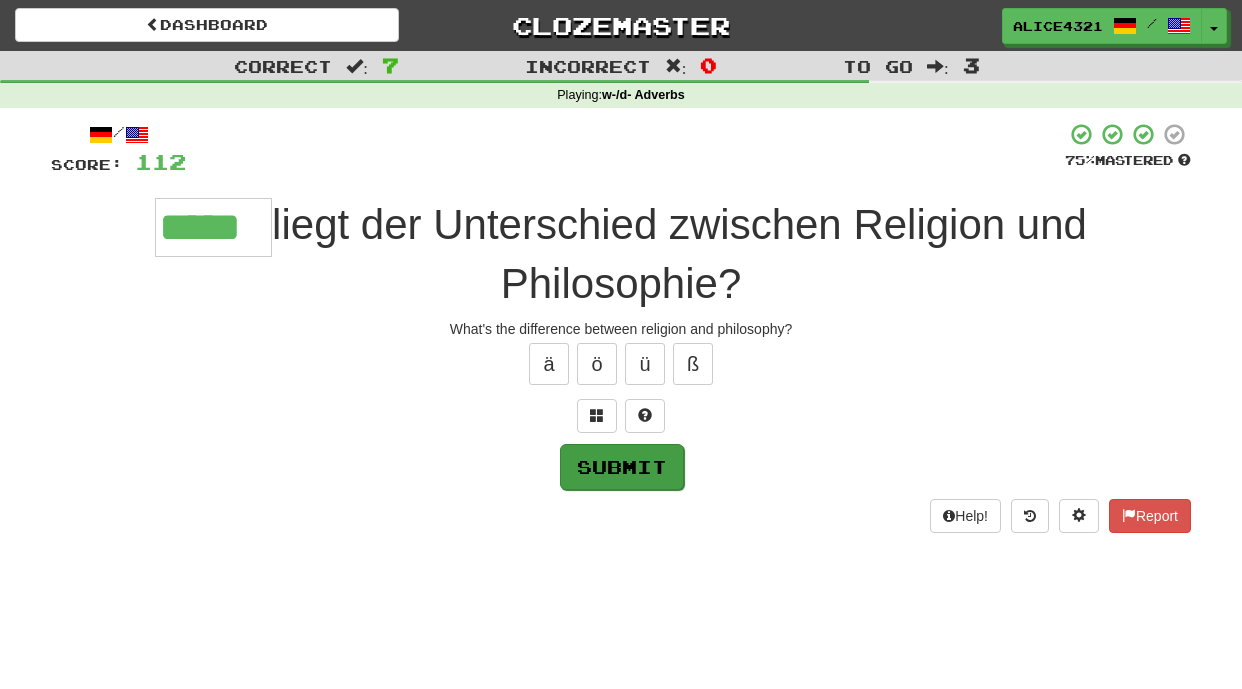 type on "*****" 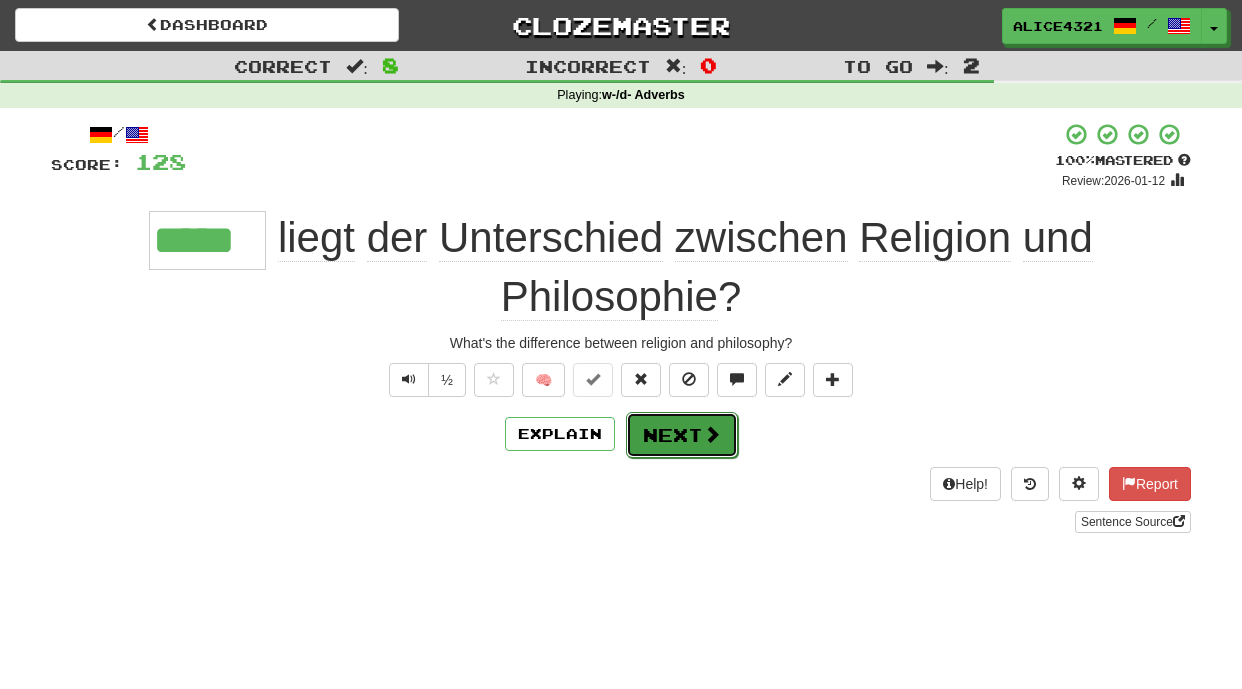 click on "Next" at bounding box center (682, 435) 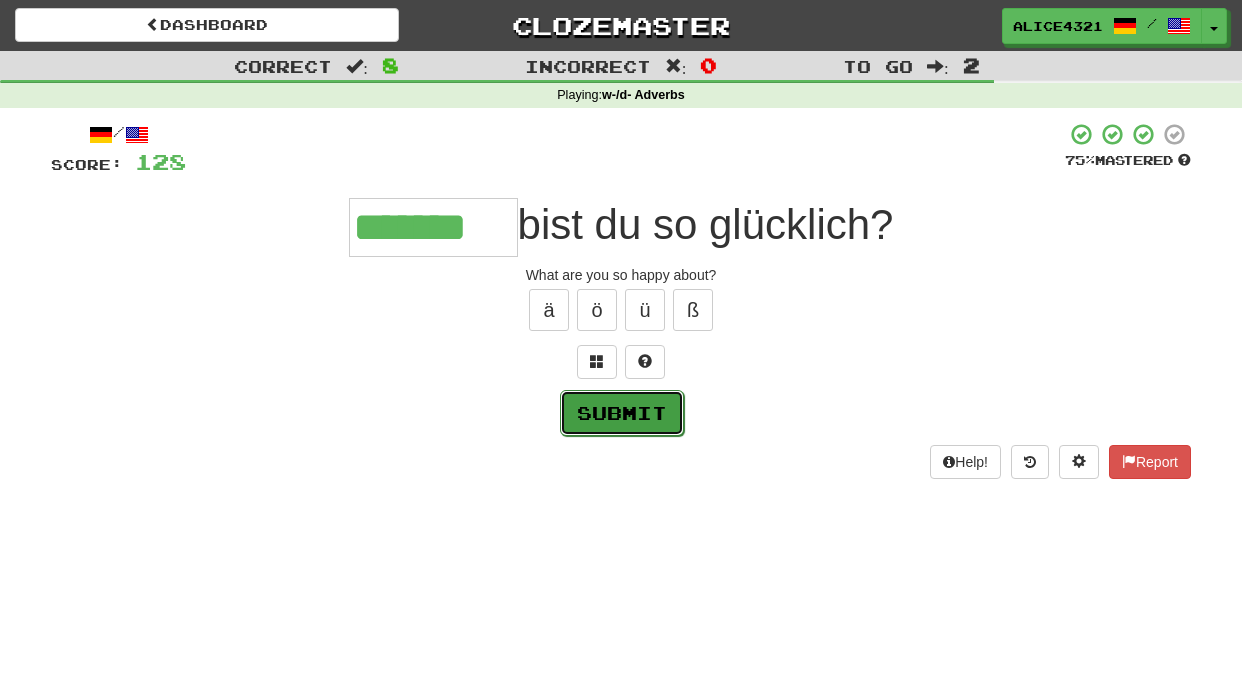 click on "Submit" at bounding box center (622, 413) 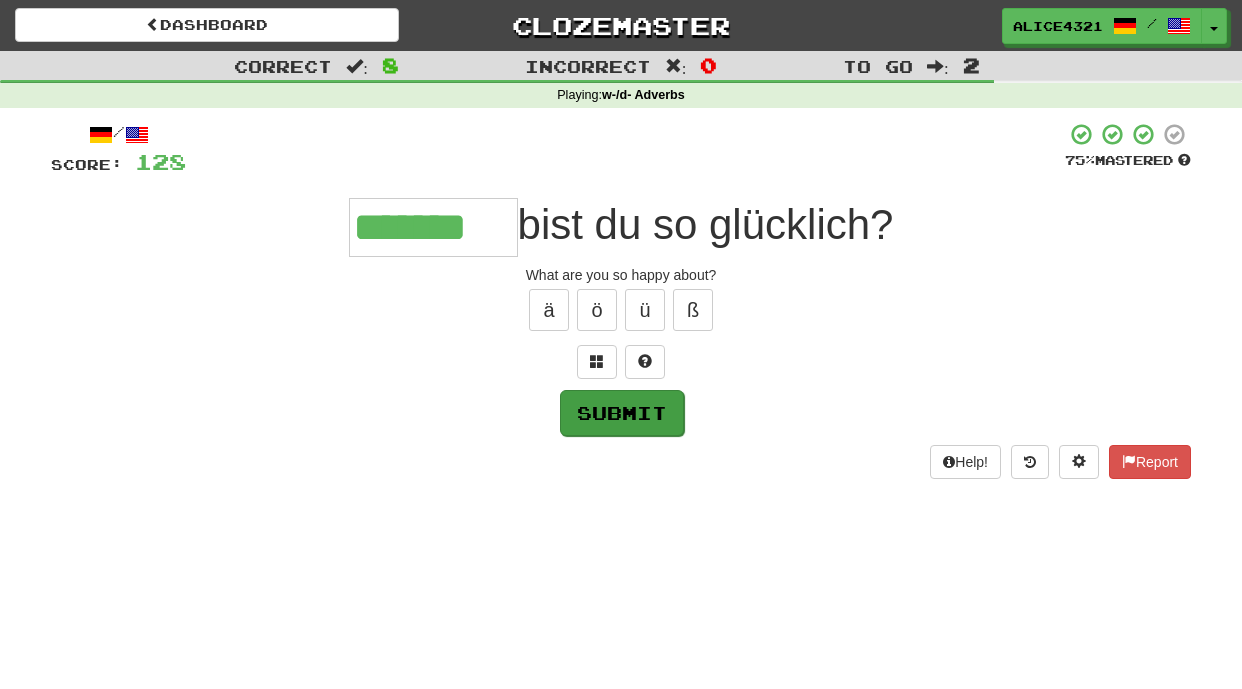 type on "*******" 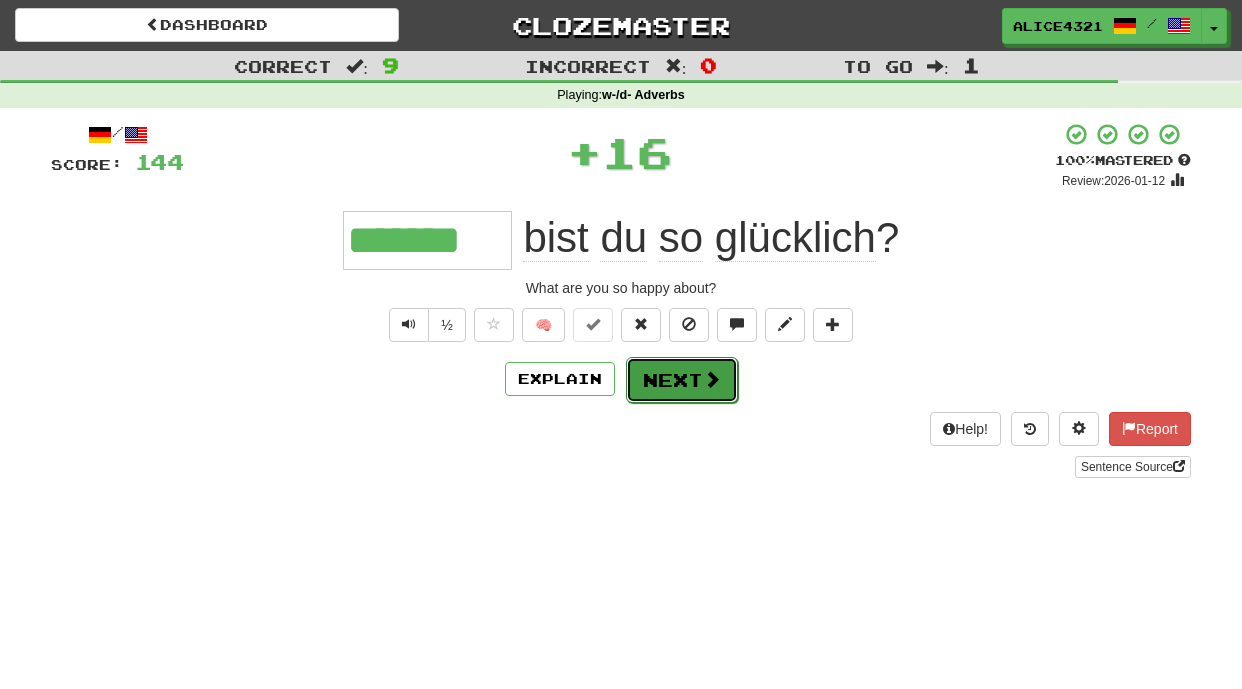 click on "Next" at bounding box center (682, 380) 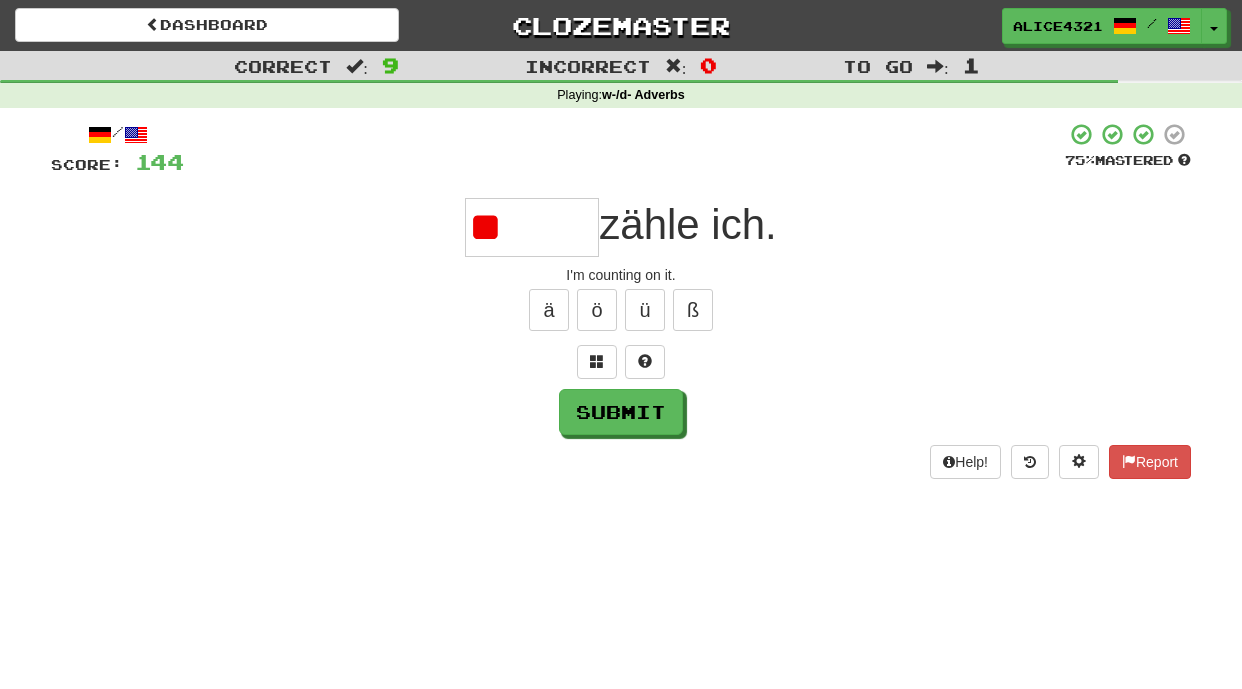 type on "*" 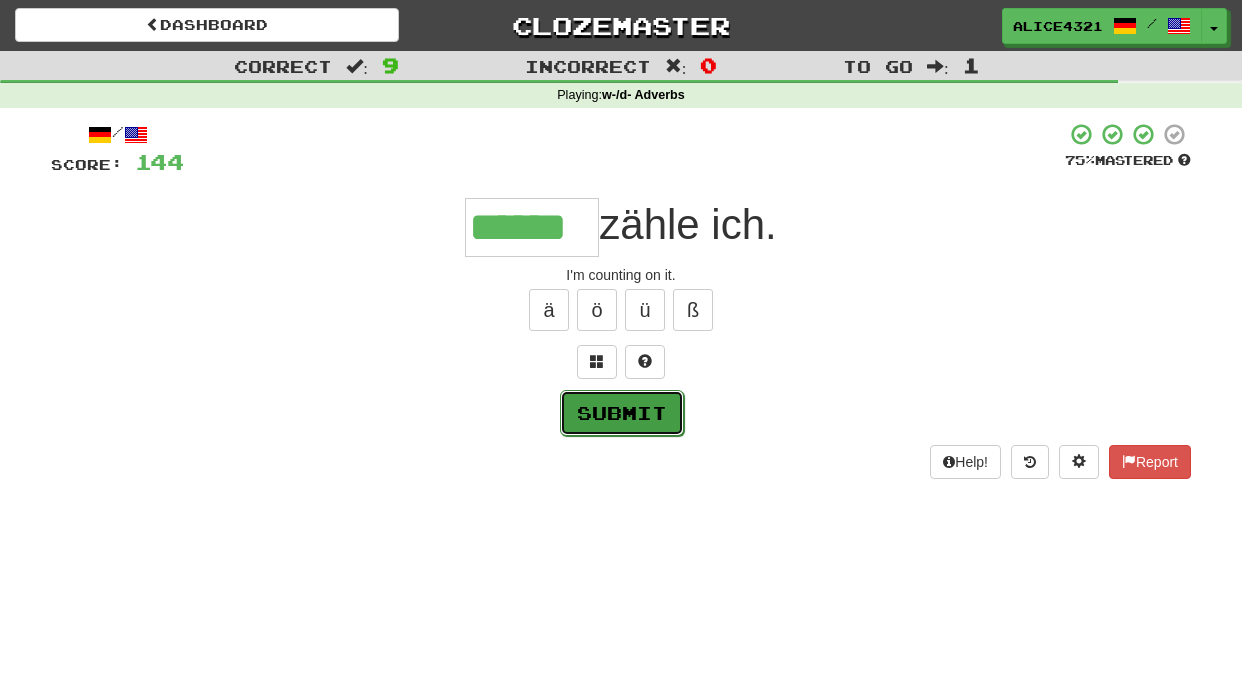 click on "Submit" at bounding box center (622, 413) 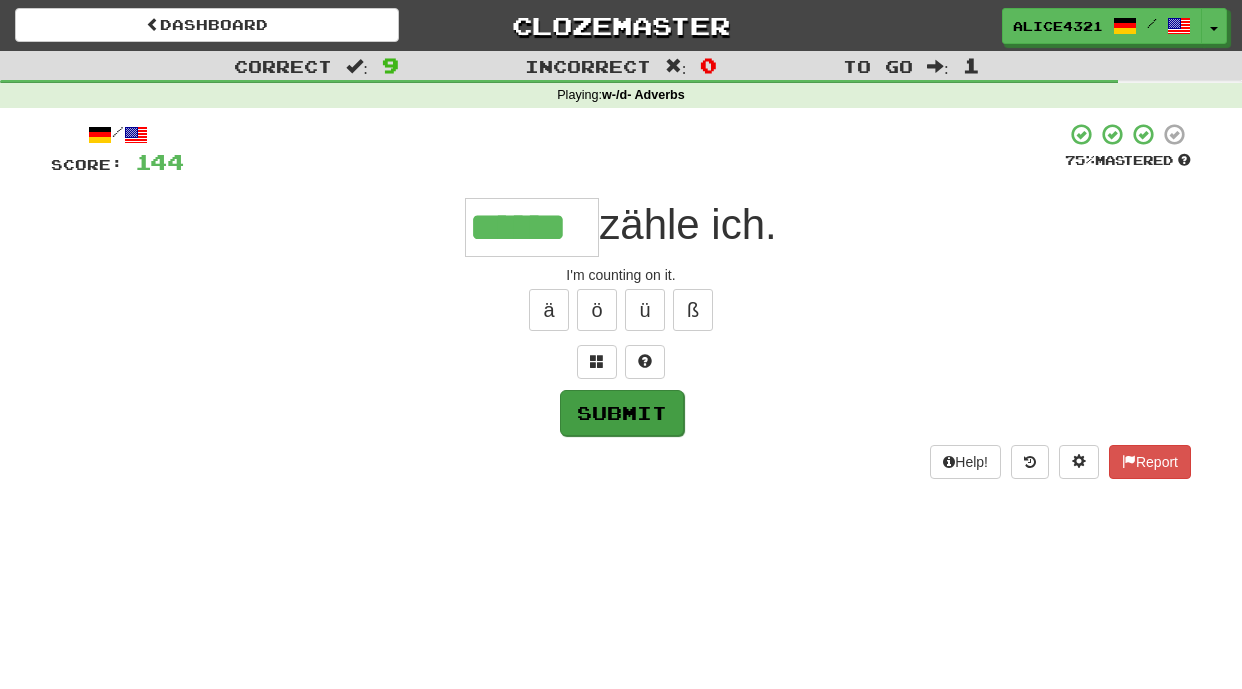 type on "******" 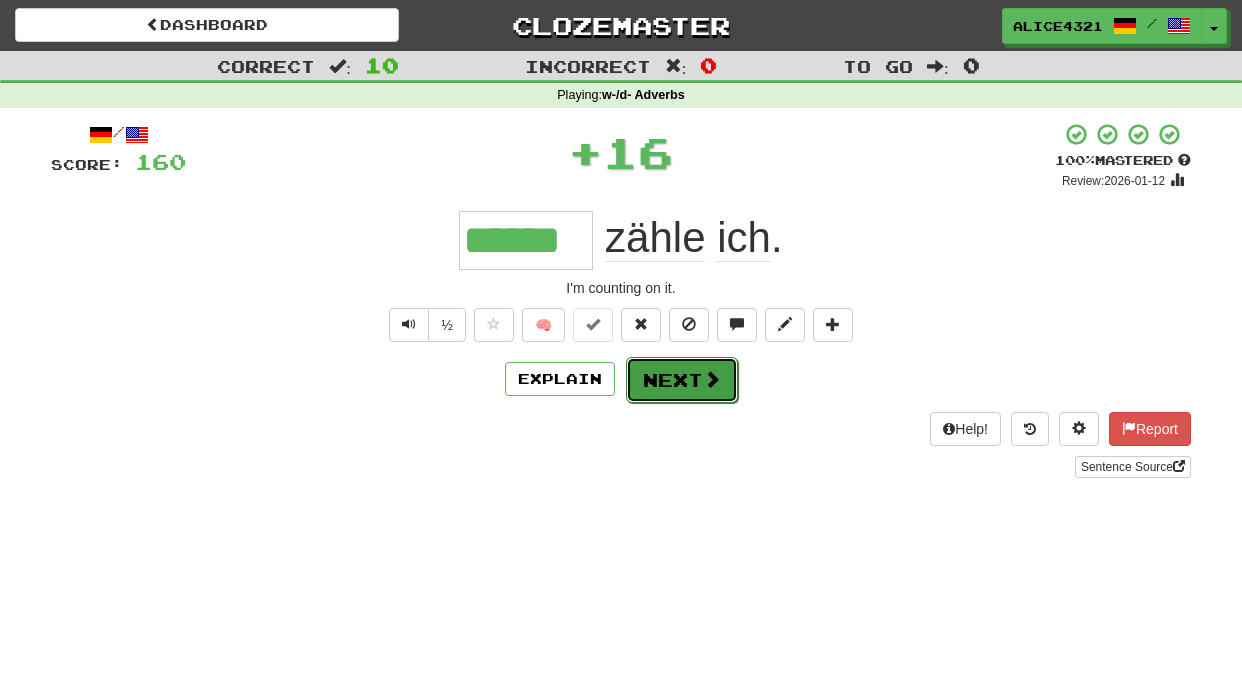 click on "Next" at bounding box center (682, 380) 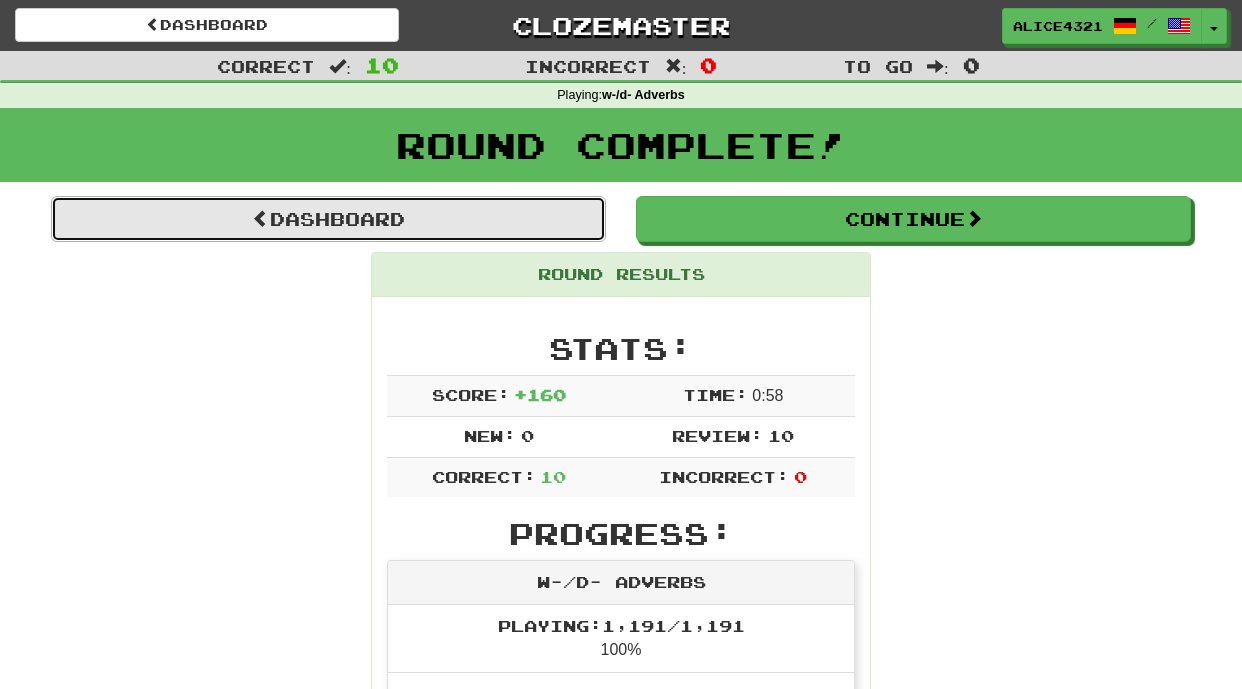 click on "Dashboard" at bounding box center [328, 219] 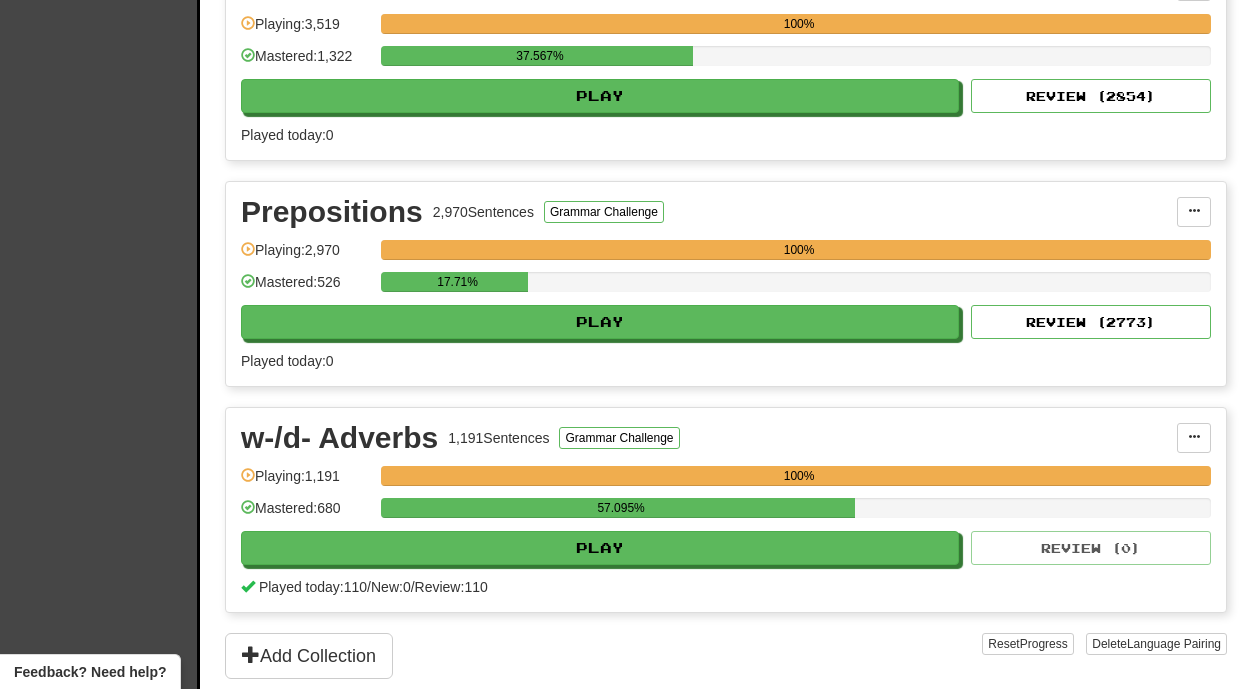 scroll, scrollTop: 1219, scrollLeft: 0, axis: vertical 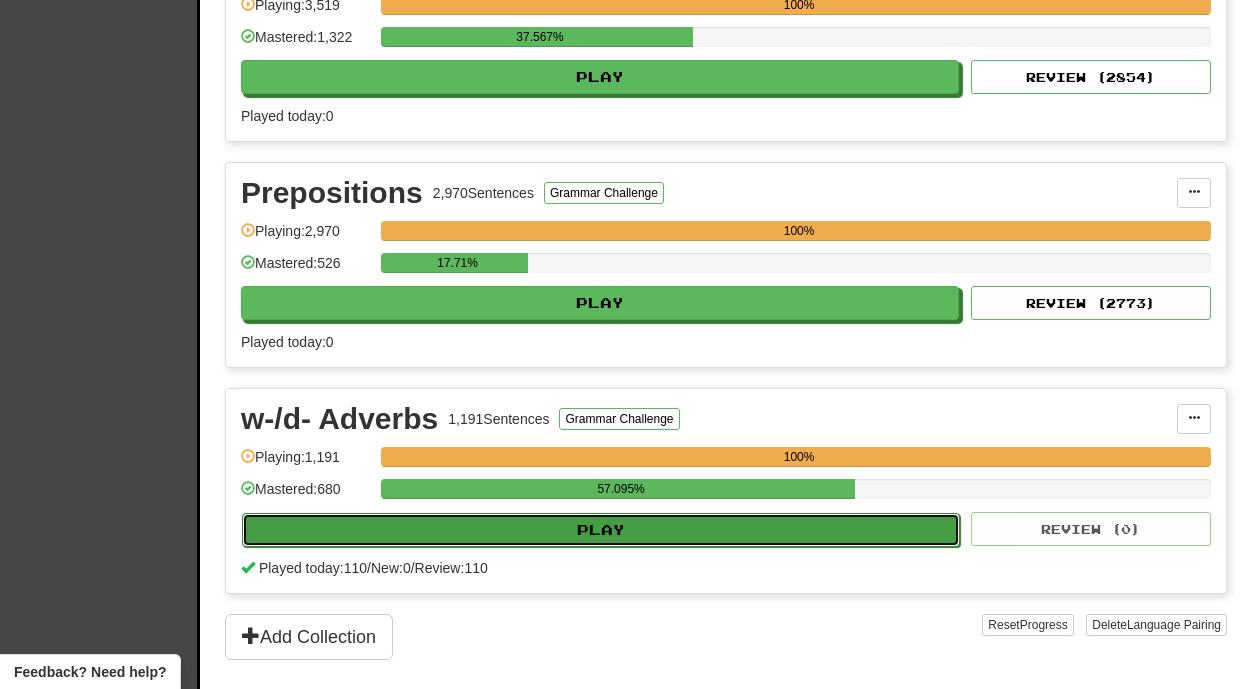 click on "Play" at bounding box center (601, 530) 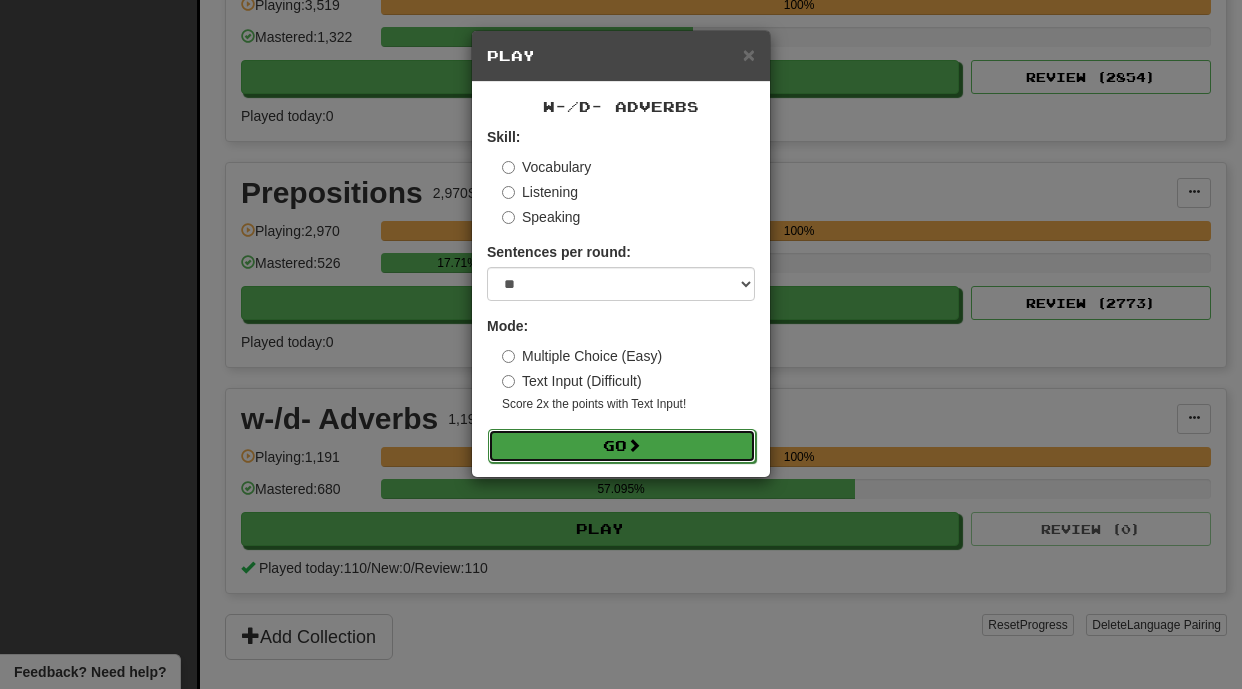 click on "Go" at bounding box center [622, 446] 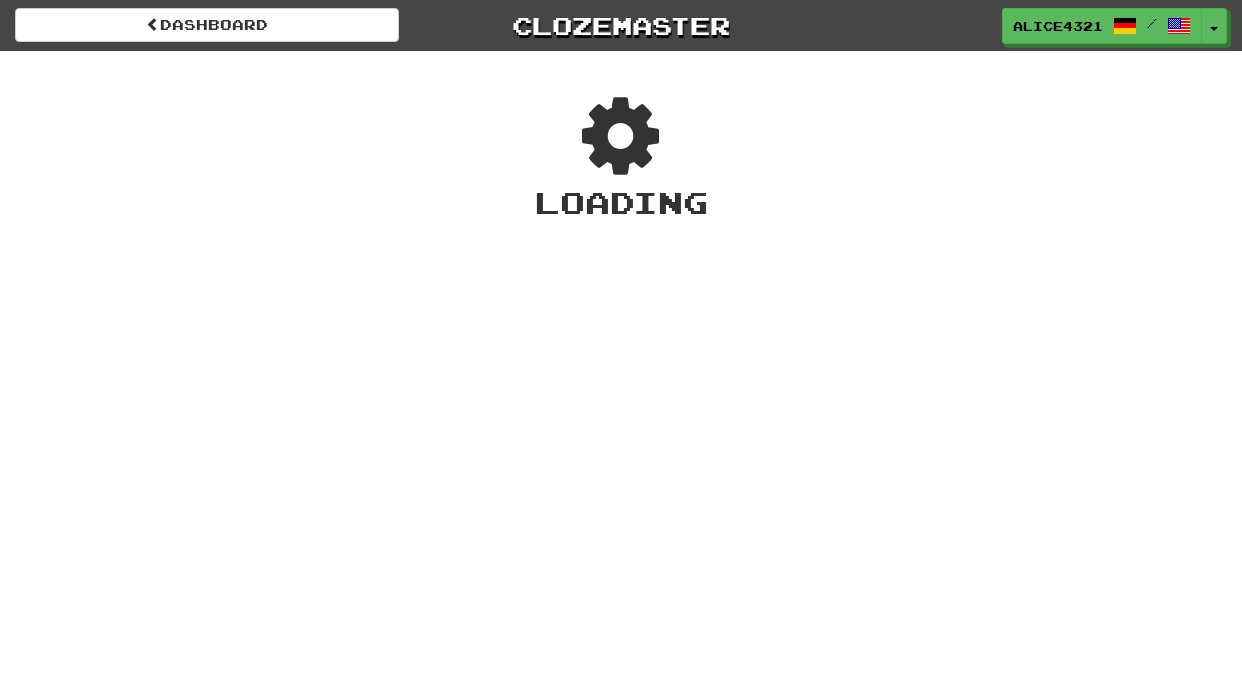 scroll, scrollTop: 0, scrollLeft: 0, axis: both 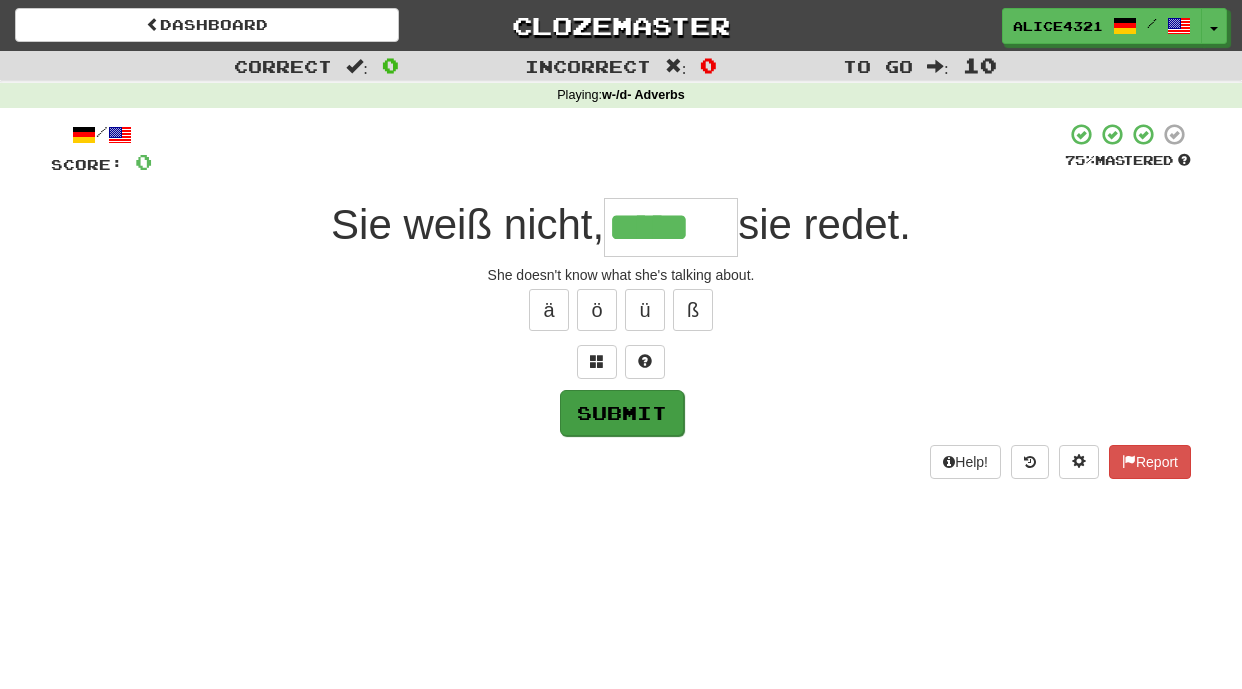 type on "*****" 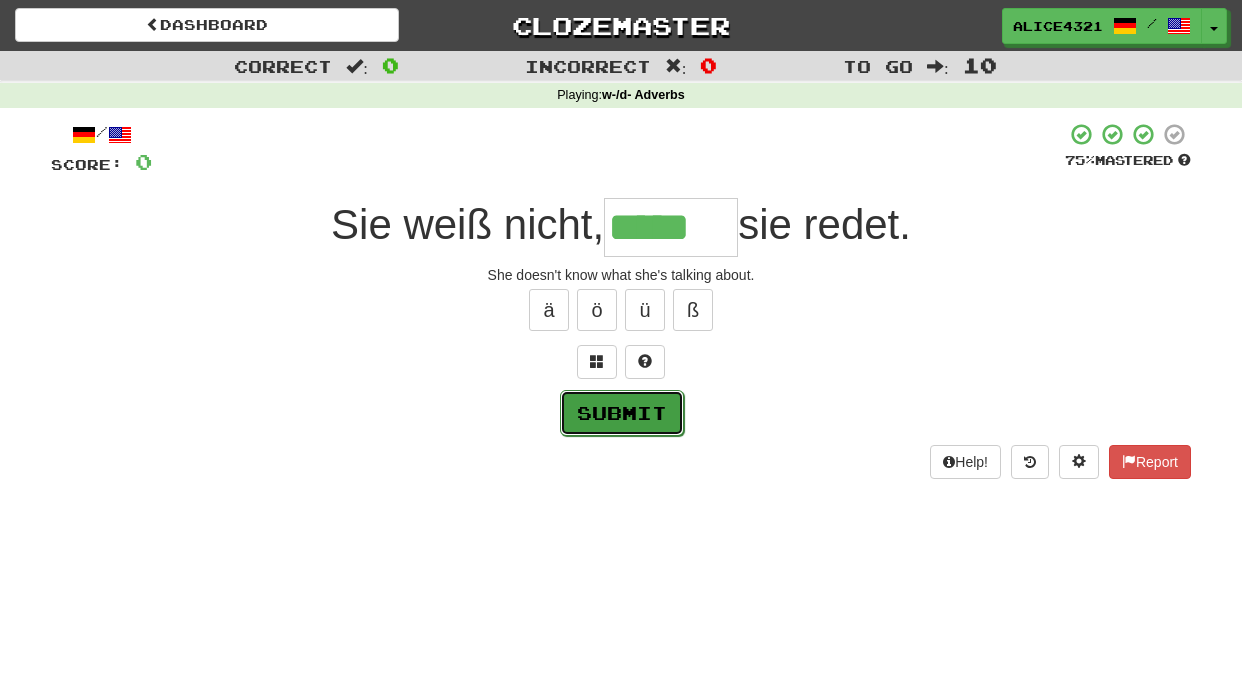 click on "Submit" at bounding box center [622, 413] 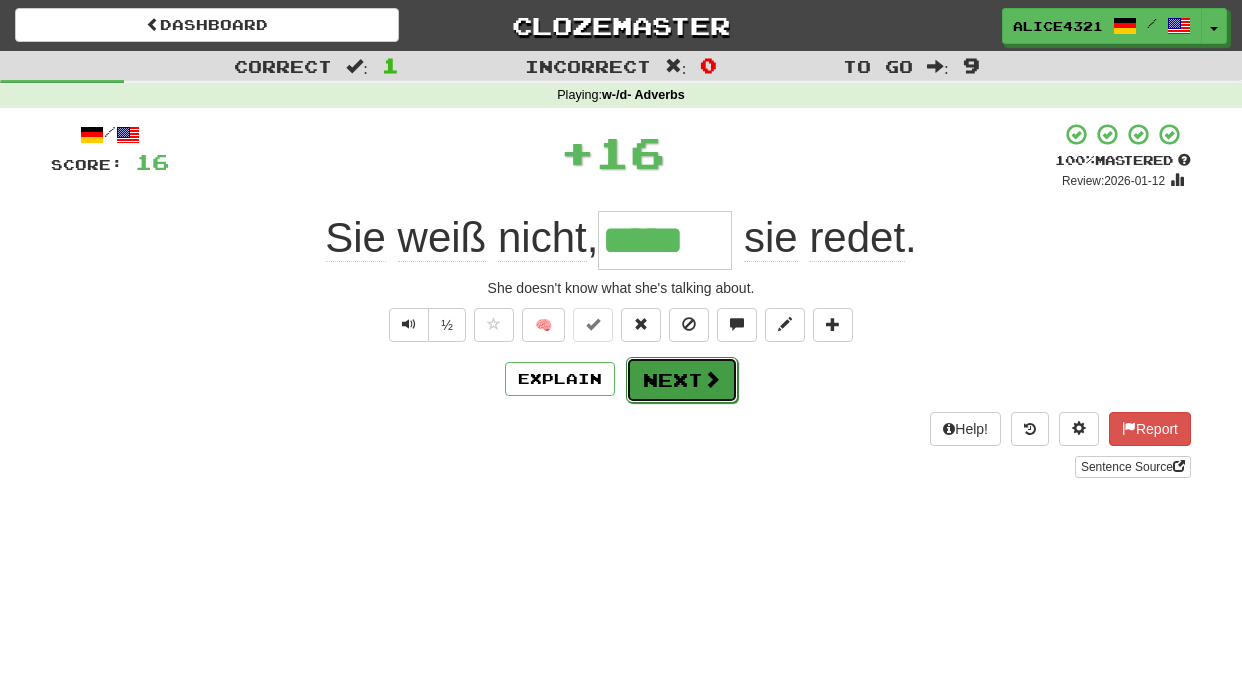 click on "Next" at bounding box center [682, 380] 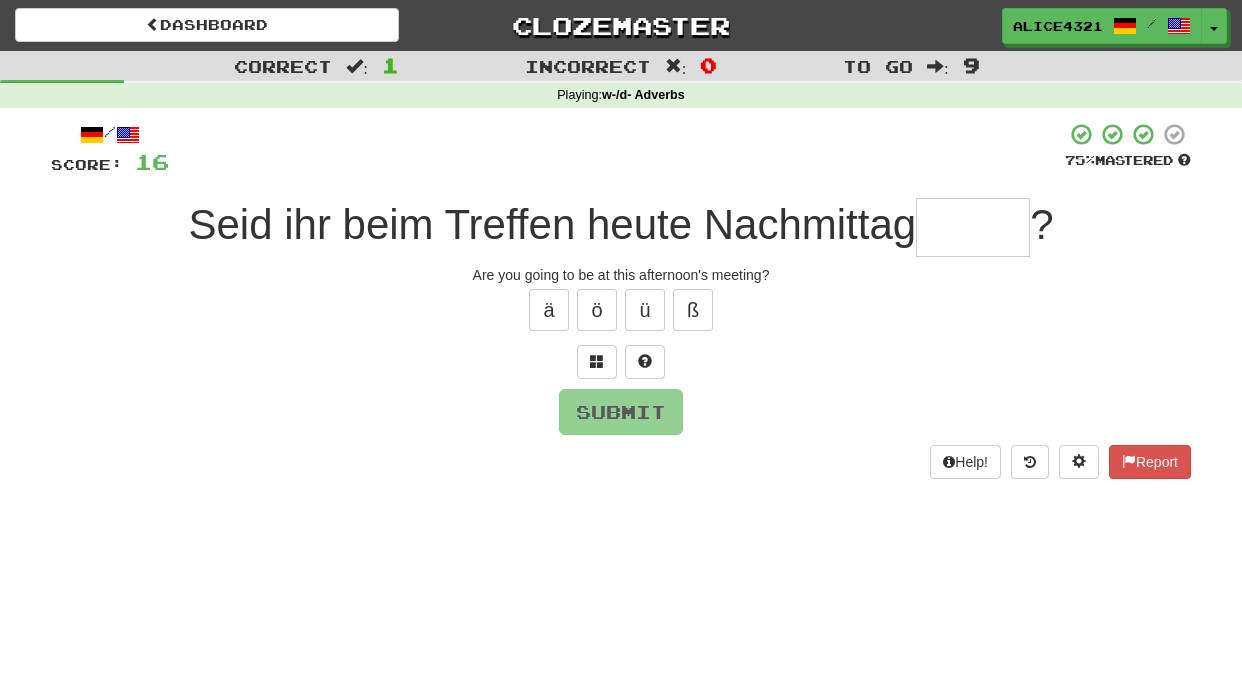 type on "*" 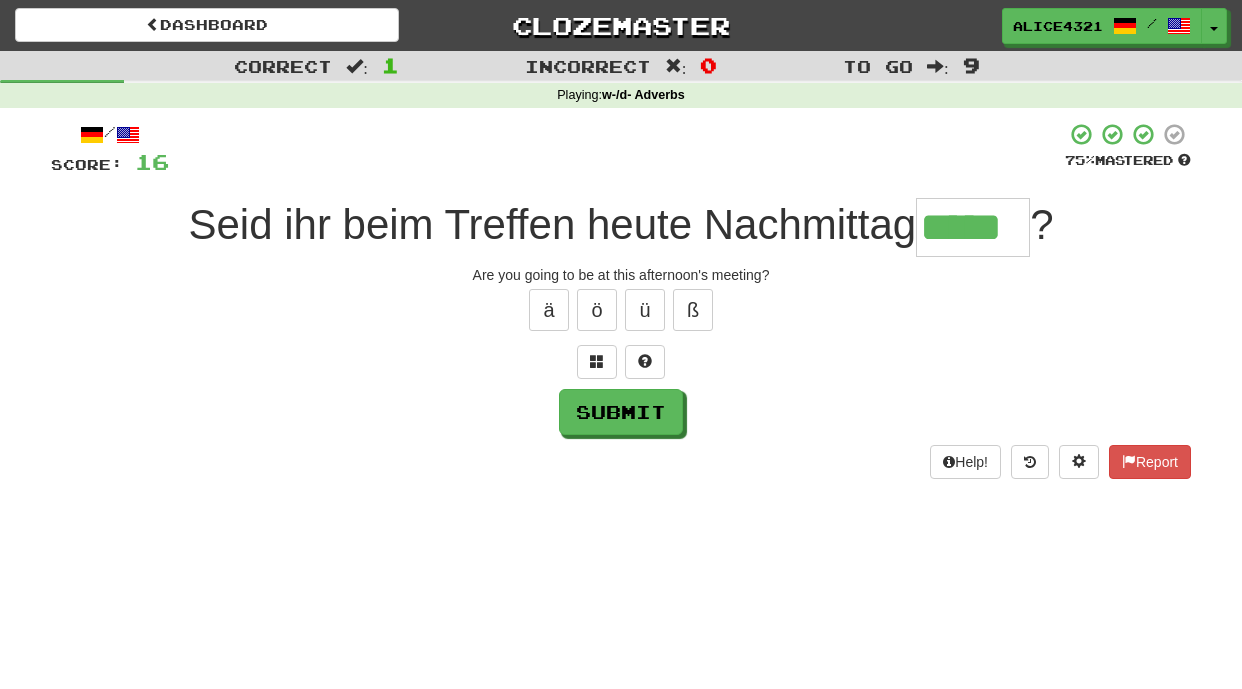 type on "*****" 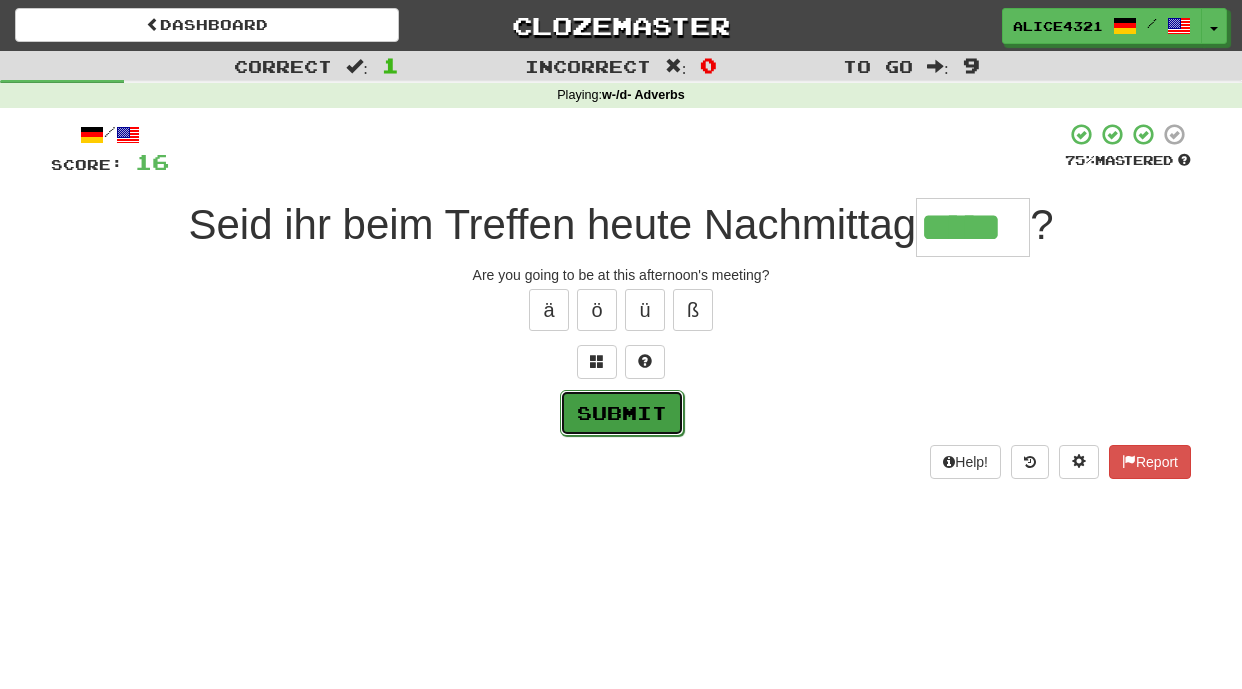 click on "Submit" at bounding box center [622, 413] 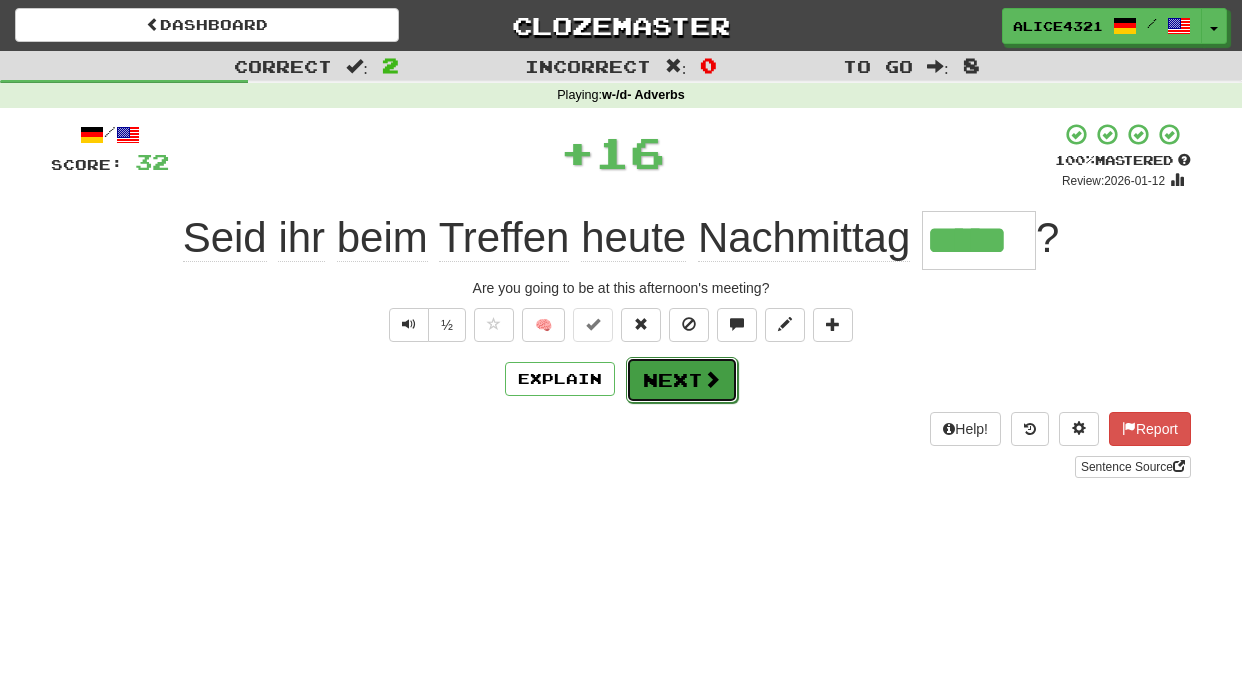 click on "Next" at bounding box center [682, 380] 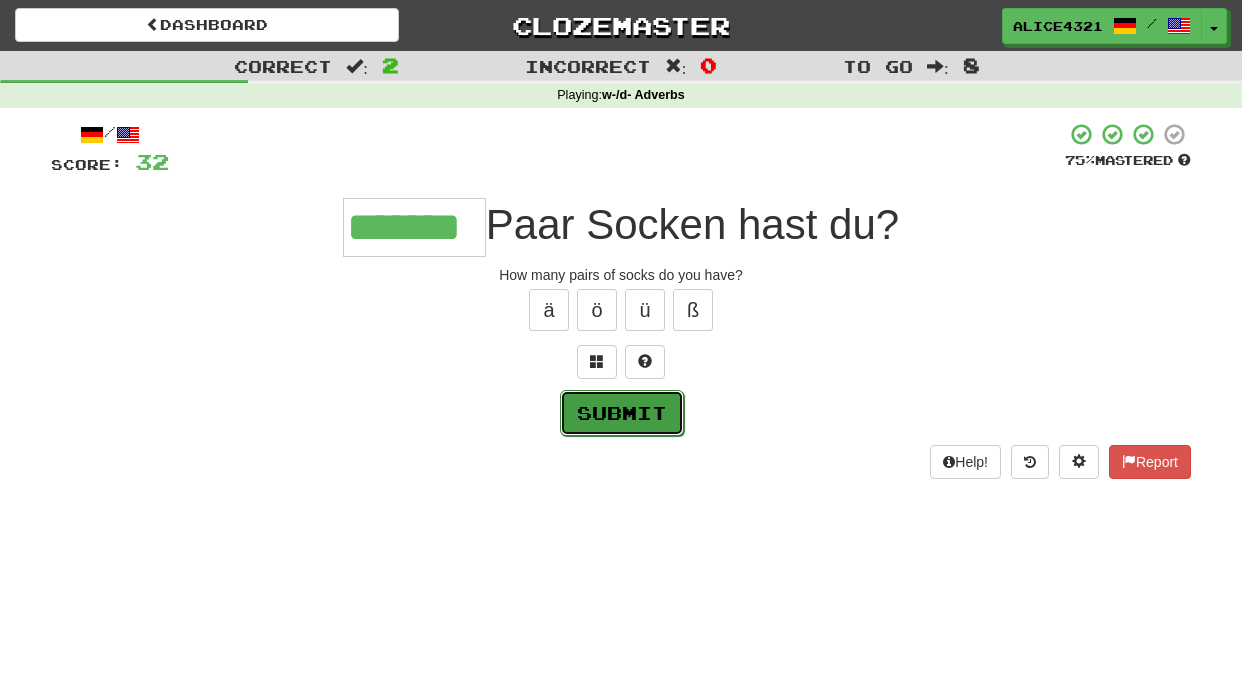 click on "Submit" at bounding box center (622, 413) 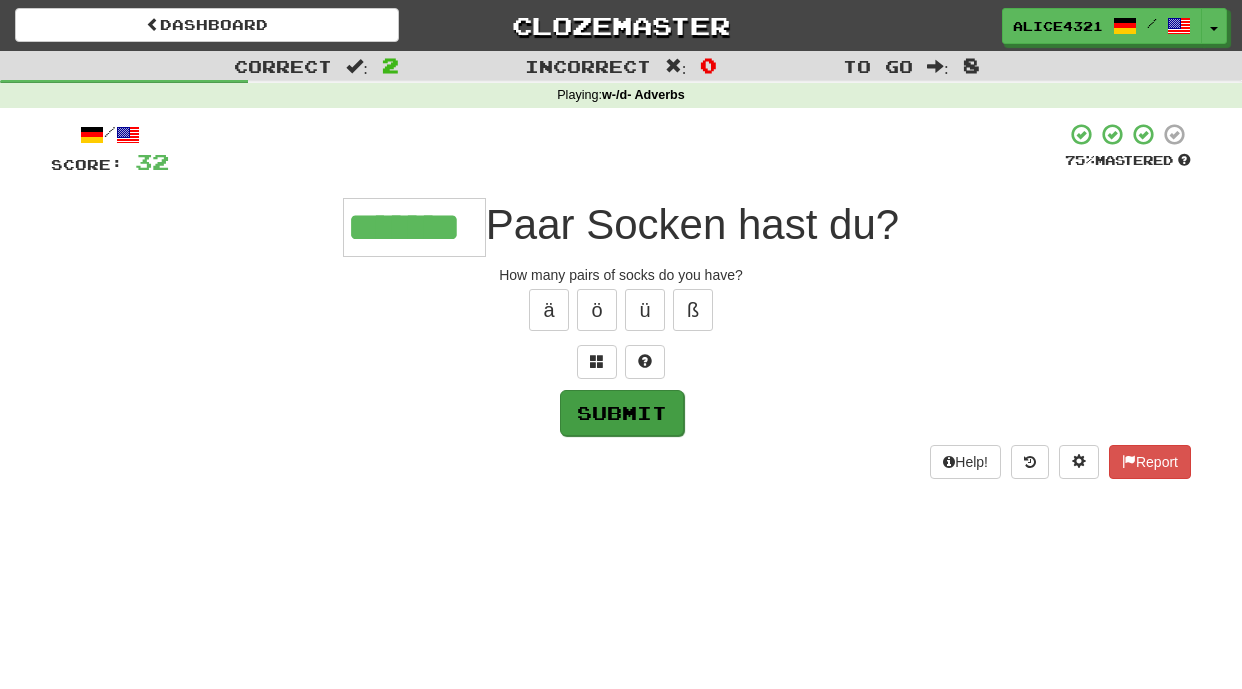 type on "*******" 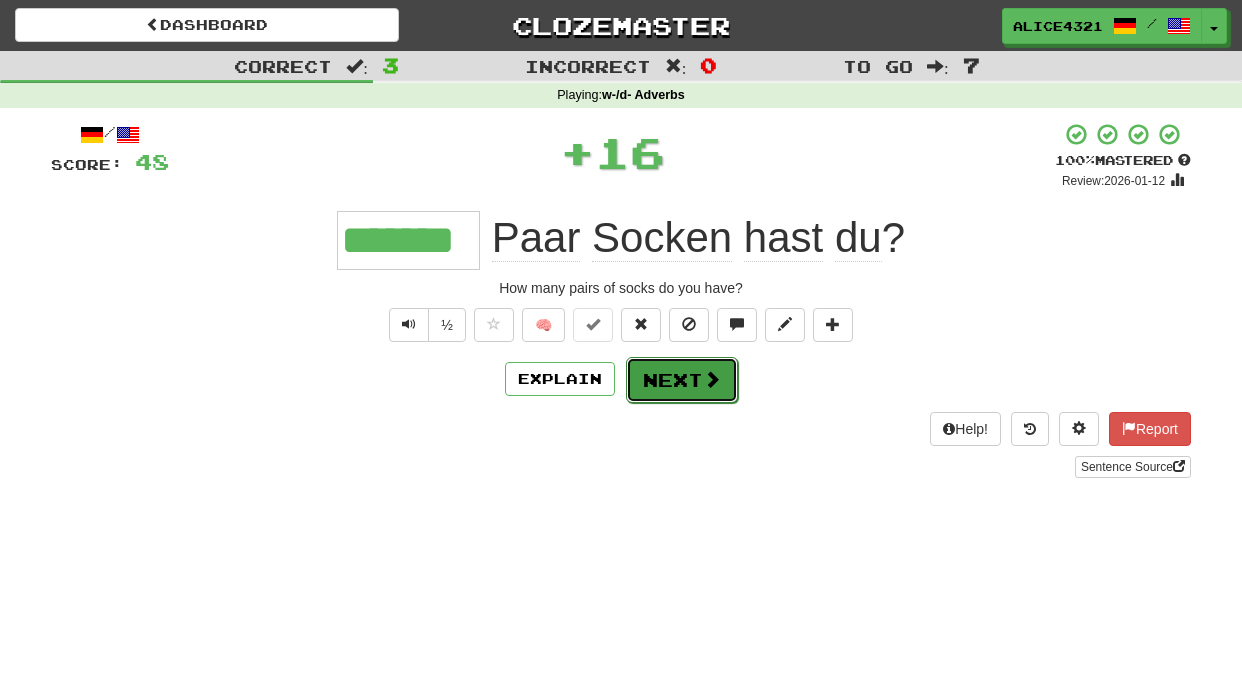 click on "Next" at bounding box center (682, 380) 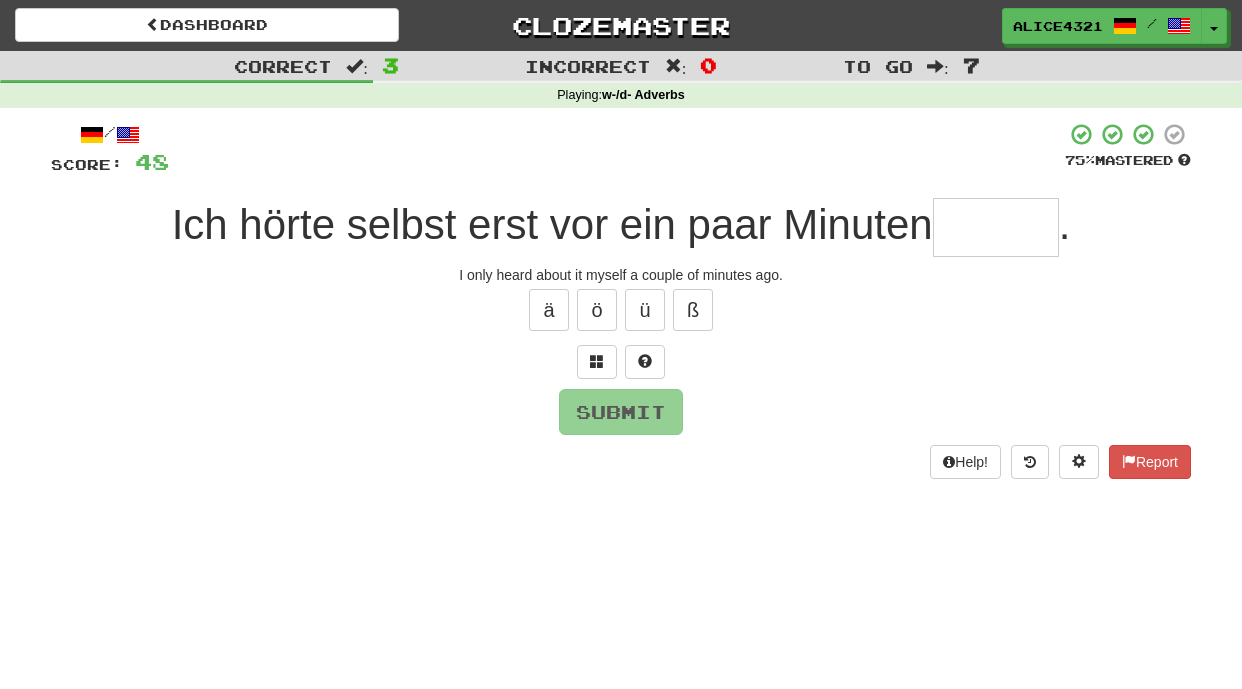 type on "*" 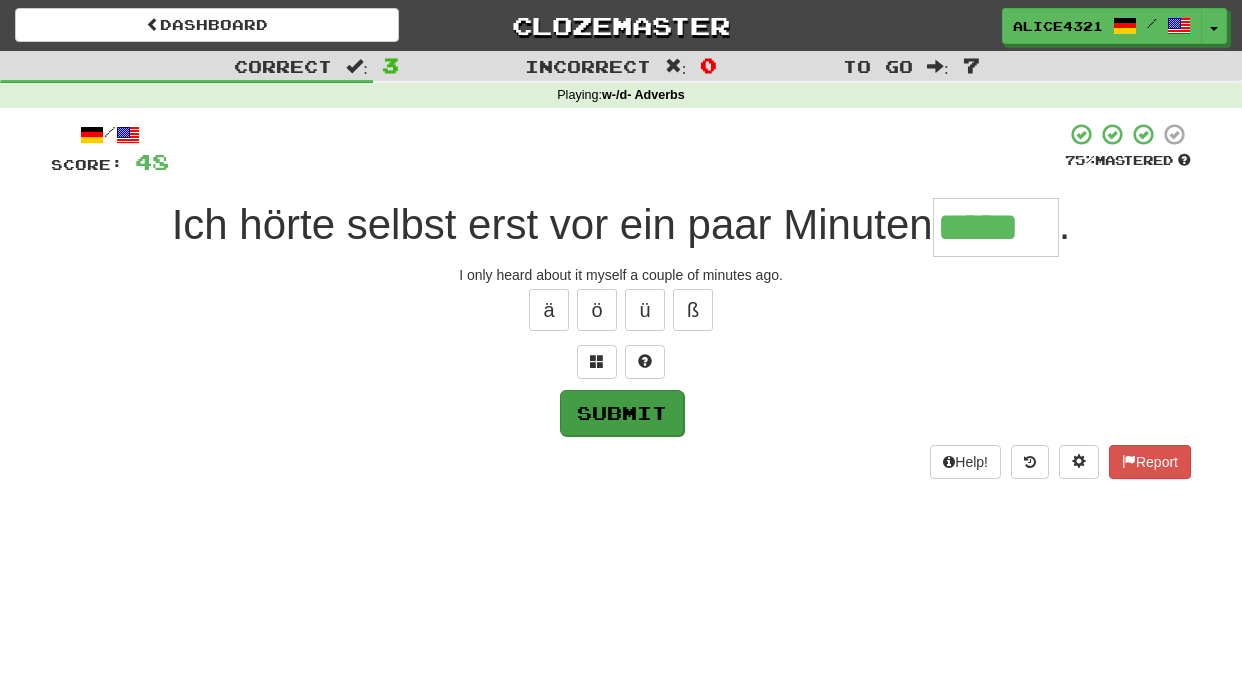 type on "*****" 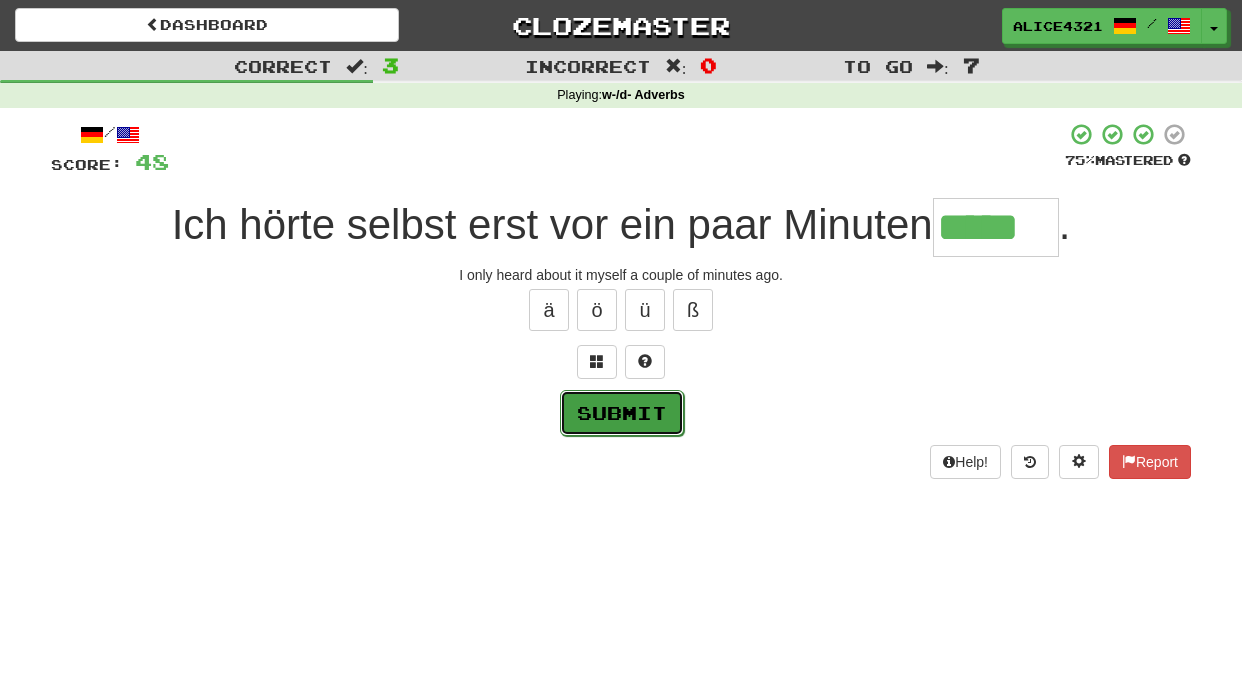 click on "Submit" at bounding box center [622, 413] 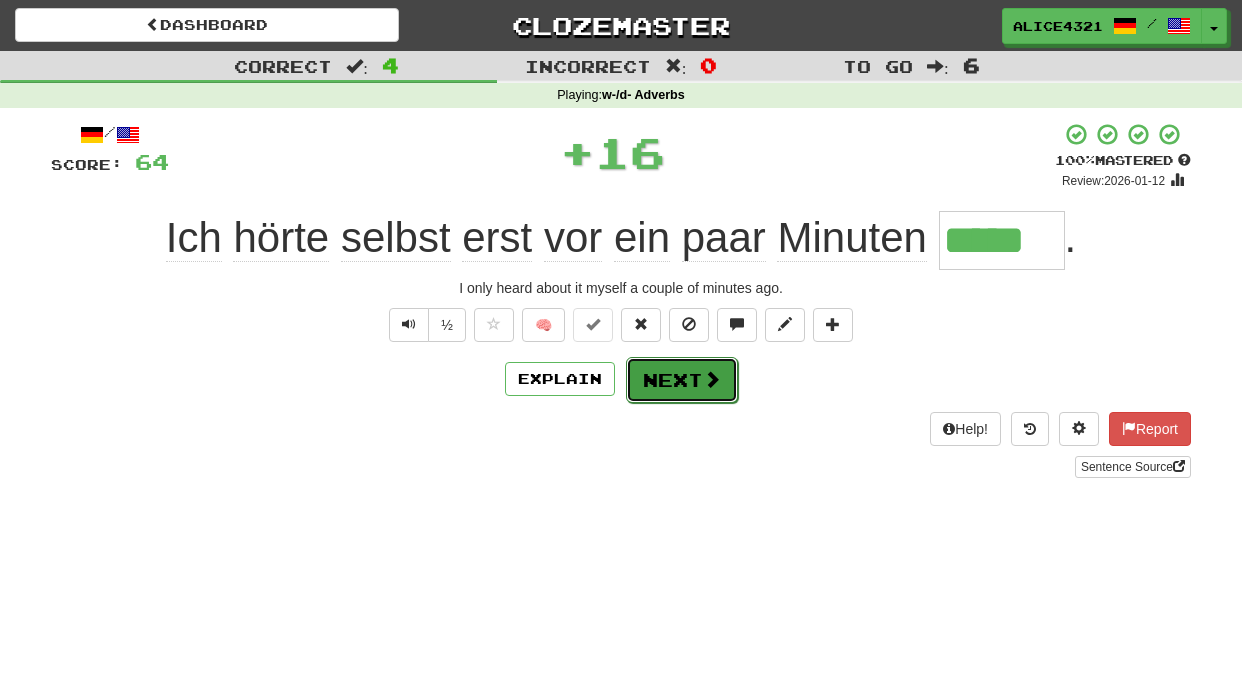 click on "Next" at bounding box center (682, 380) 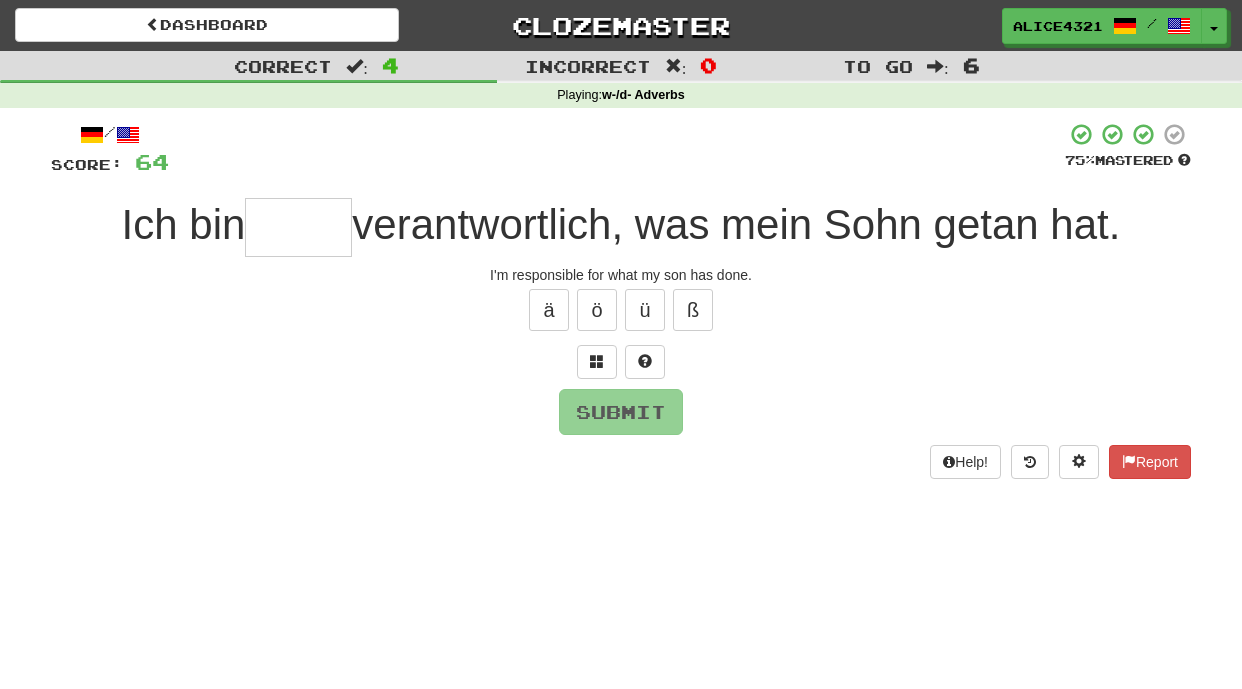type on "*" 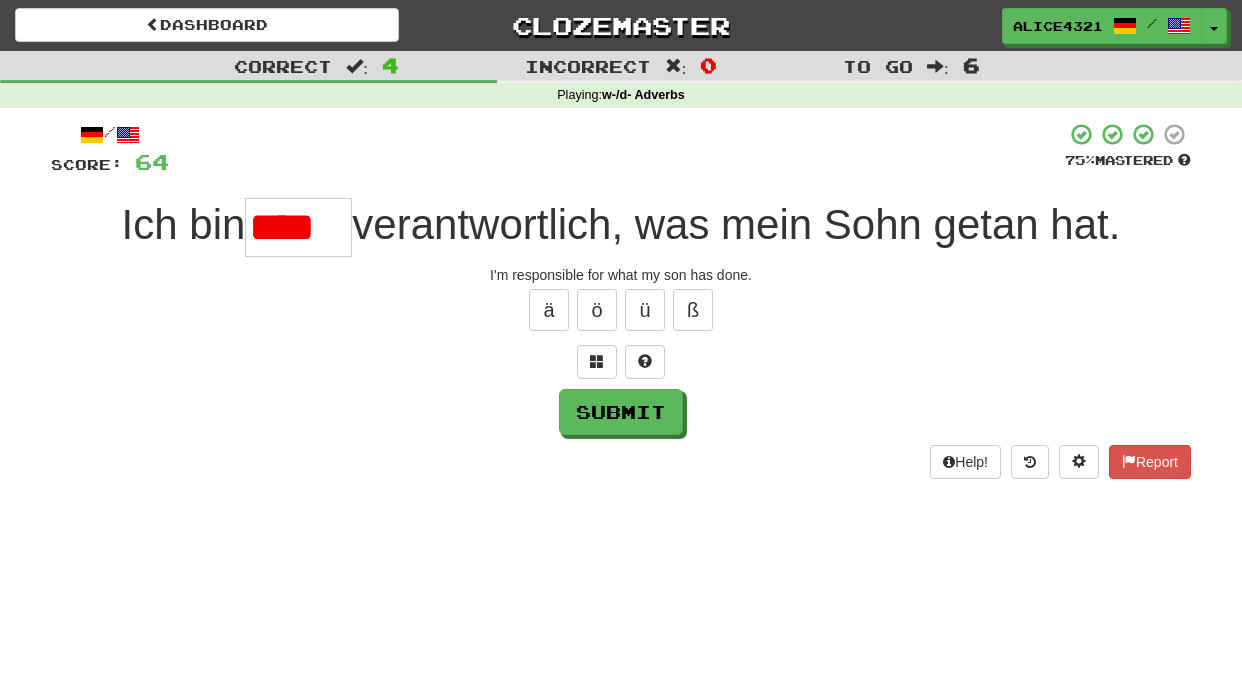 scroll, scrollTop: 0, scrollLeft: 0, axis: both 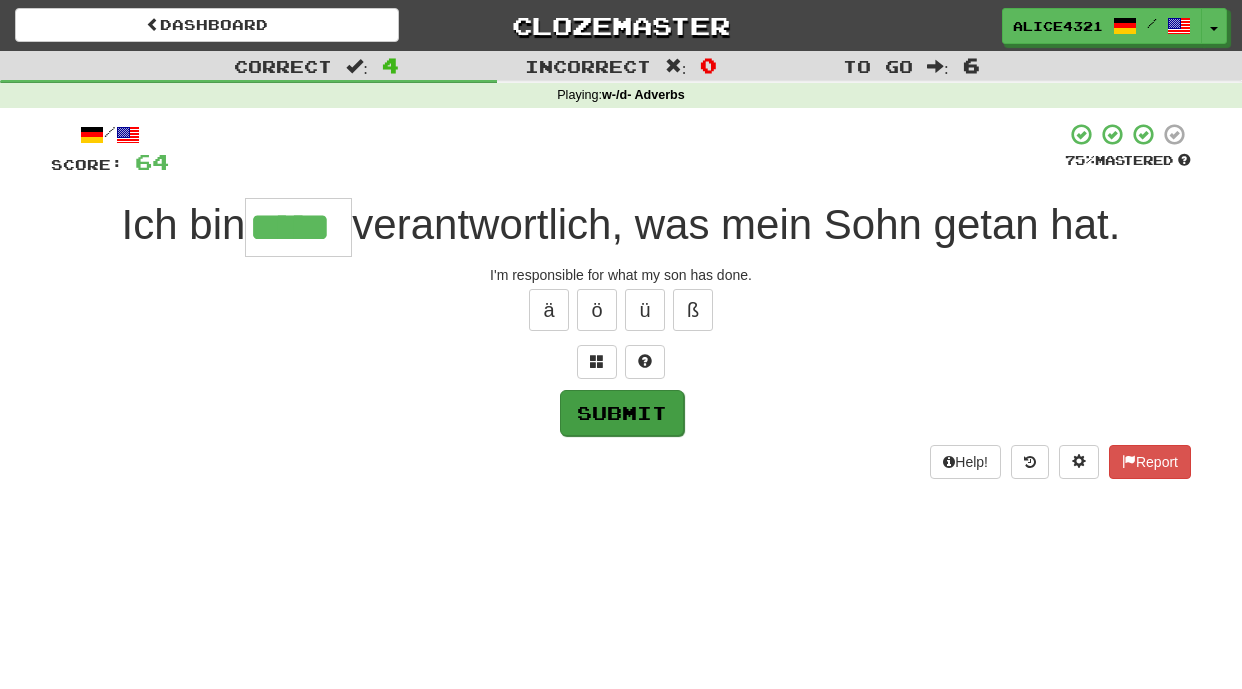type on "*****" 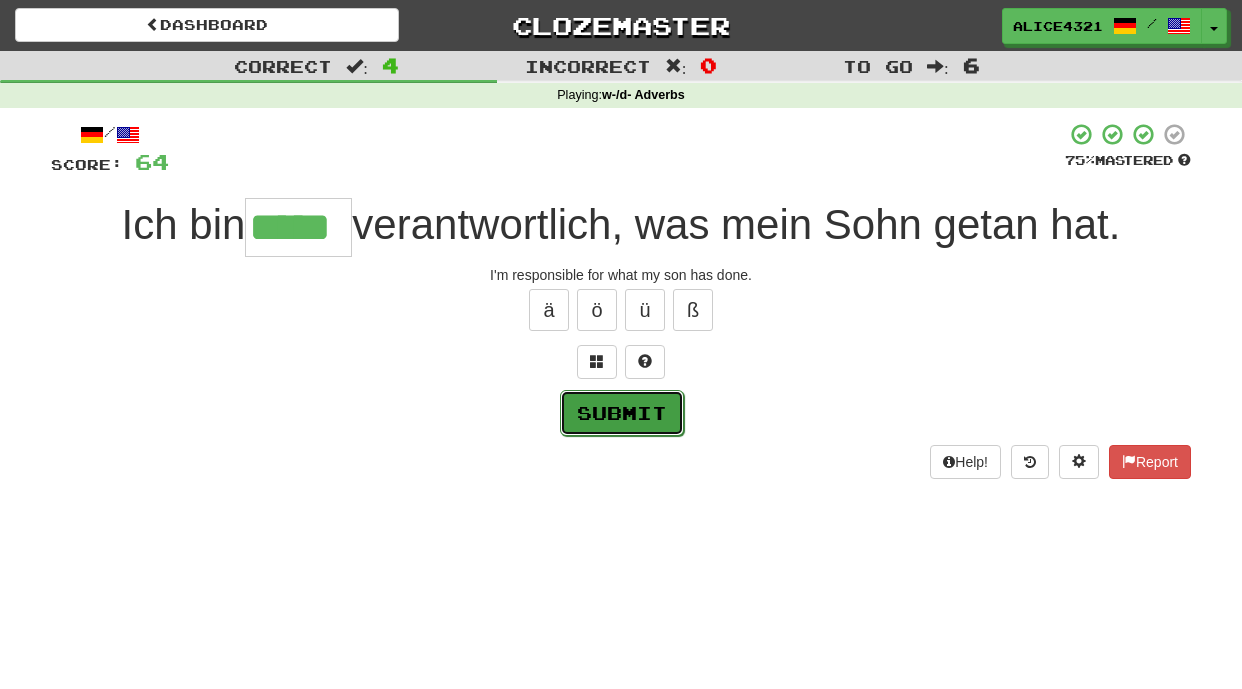 click on "Submit" at bounding box center [622, 413] 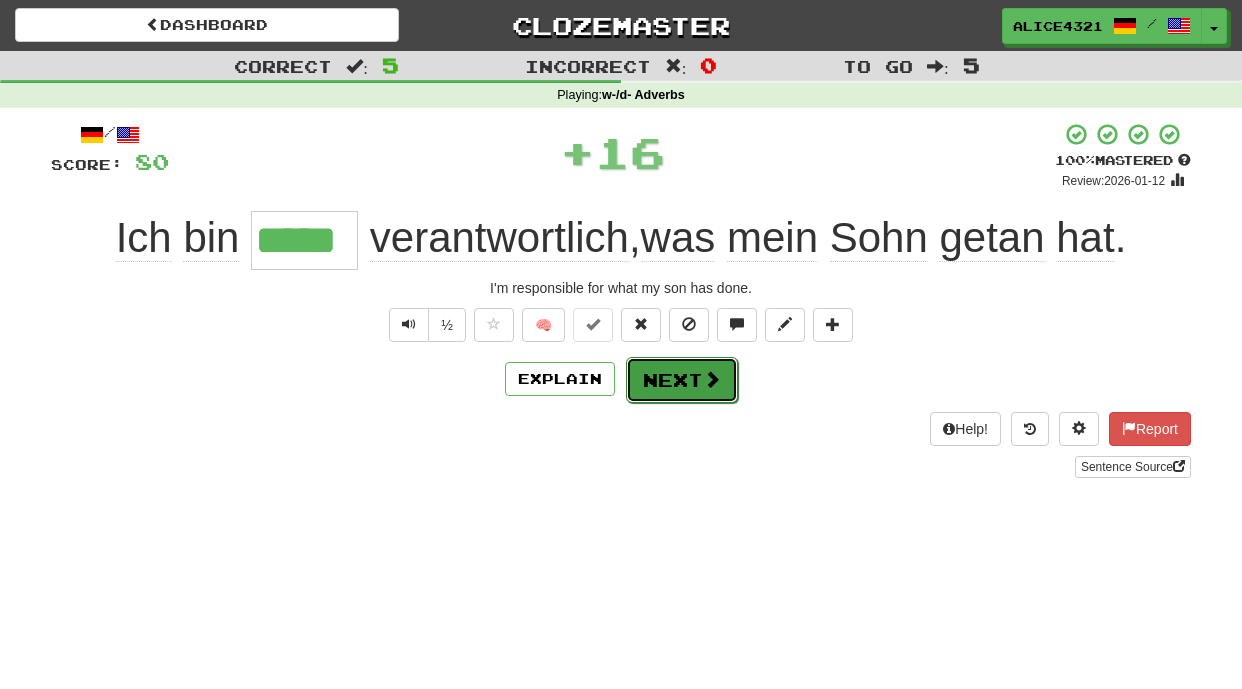 click on "Next" at bounding box center [682, 380] 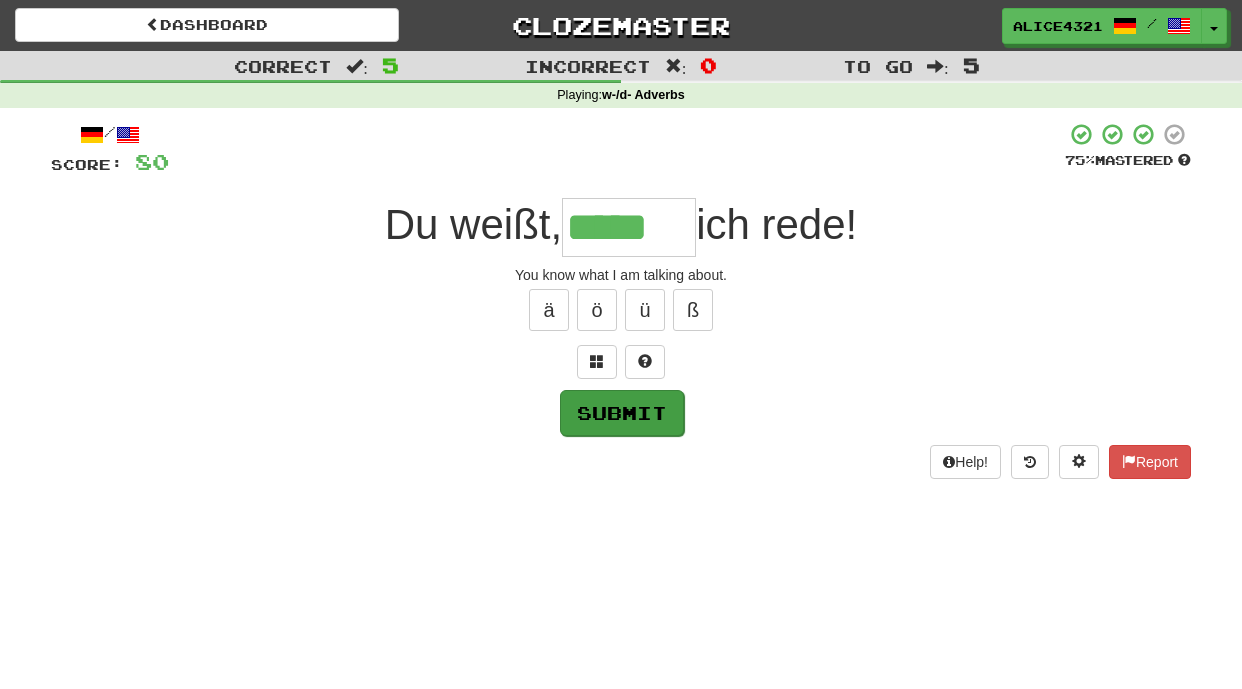 type on "*****" 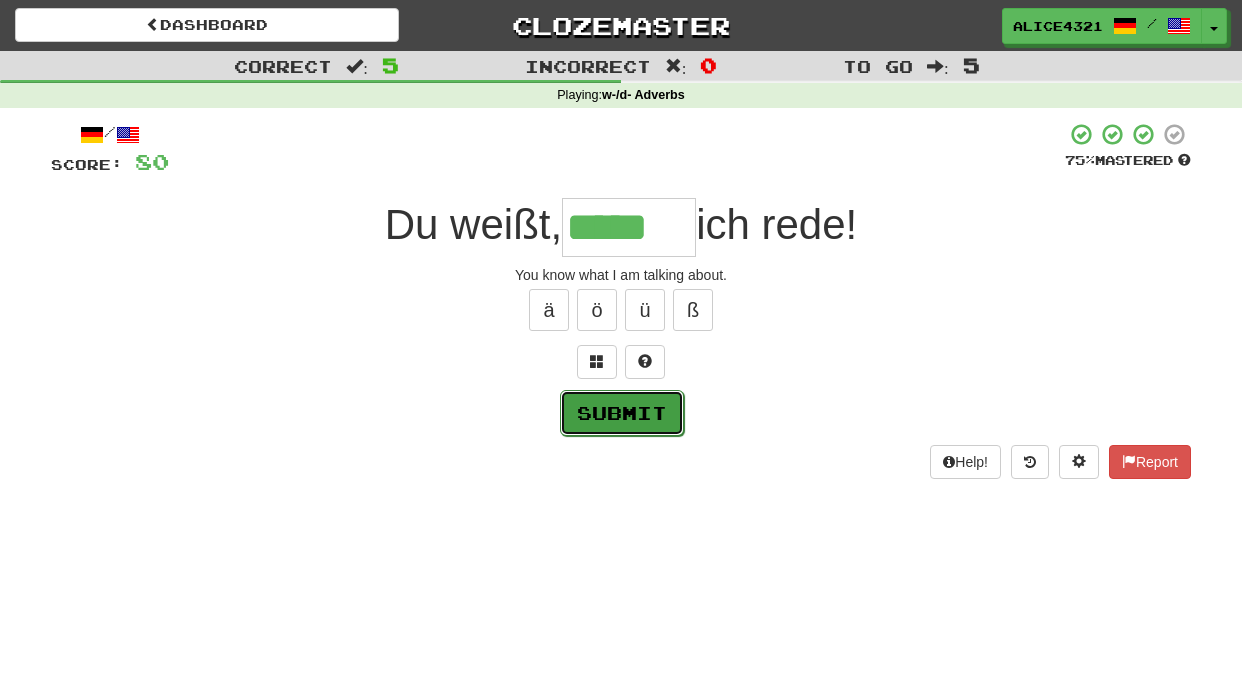 click on "Submit" at bounding box center (622, 413) 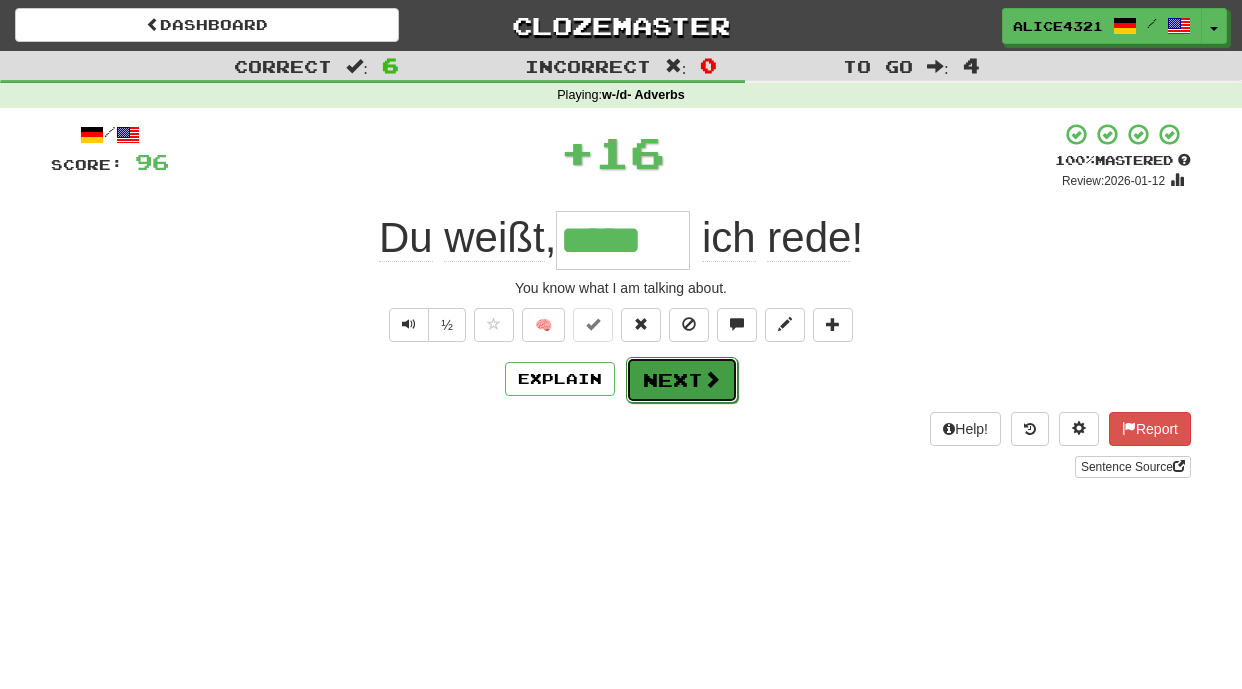 click on "Next" at bounding box center [682, 380] 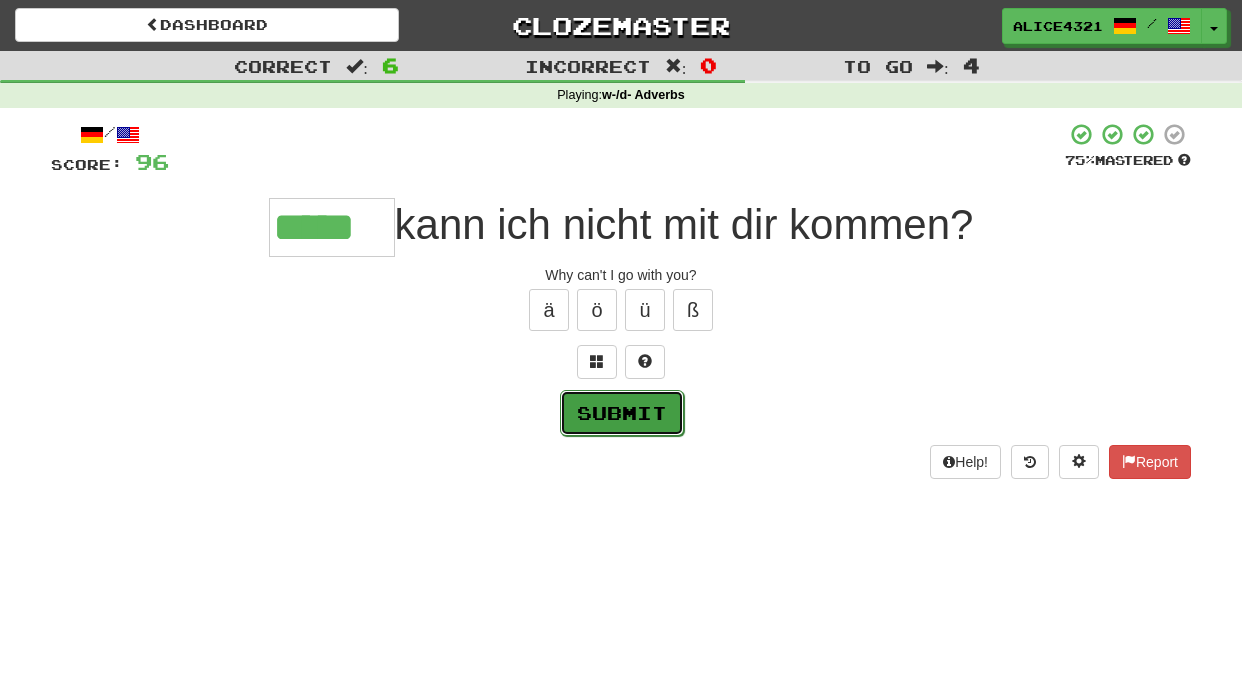 click on "Submit" at bounding box center (622, 413) 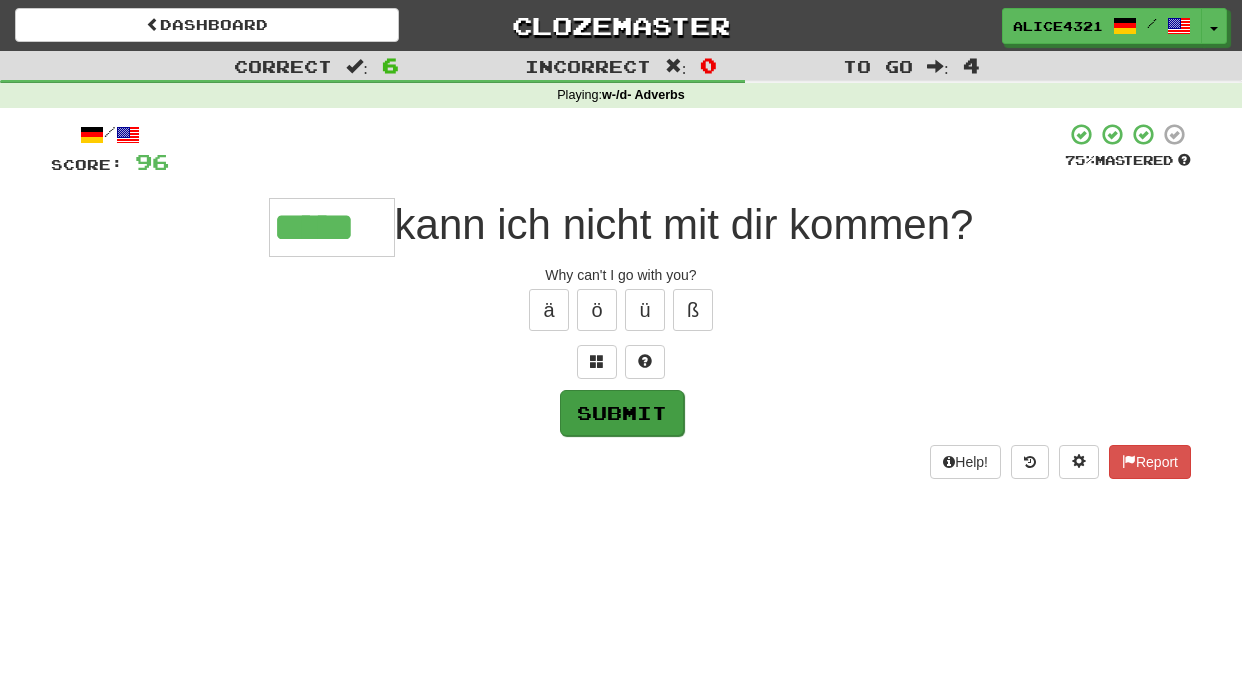type on "*****" 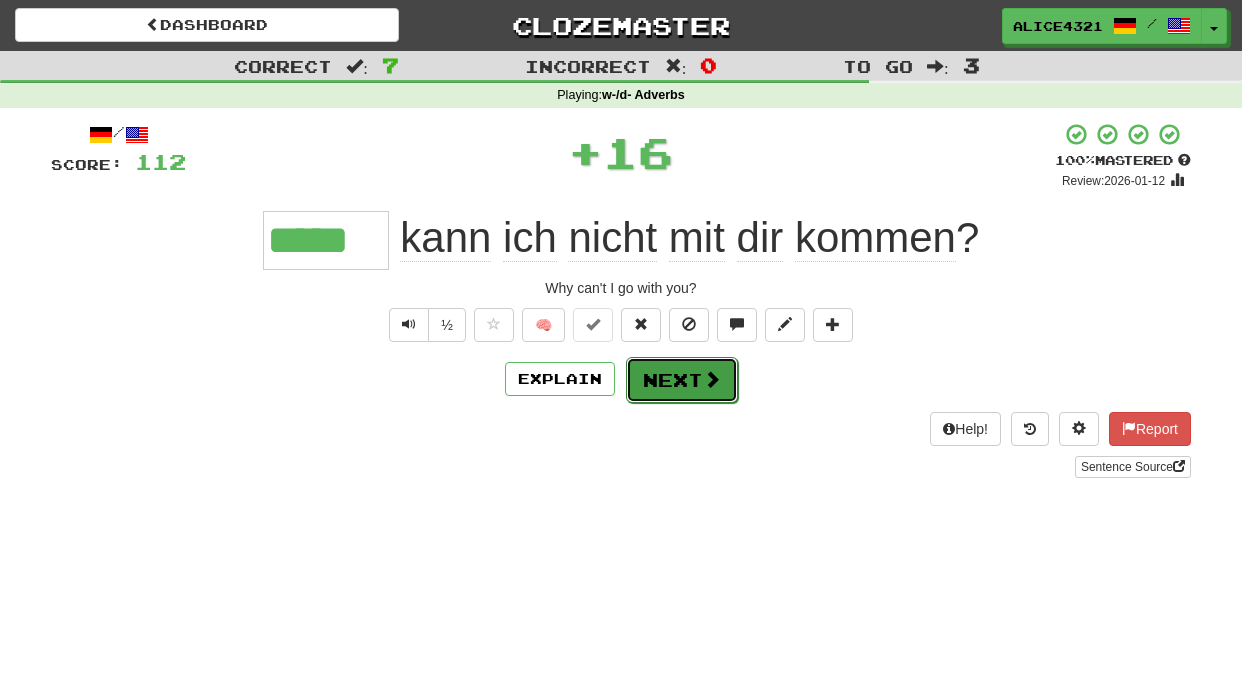 click on "Next" at bounding box center (682, 380) 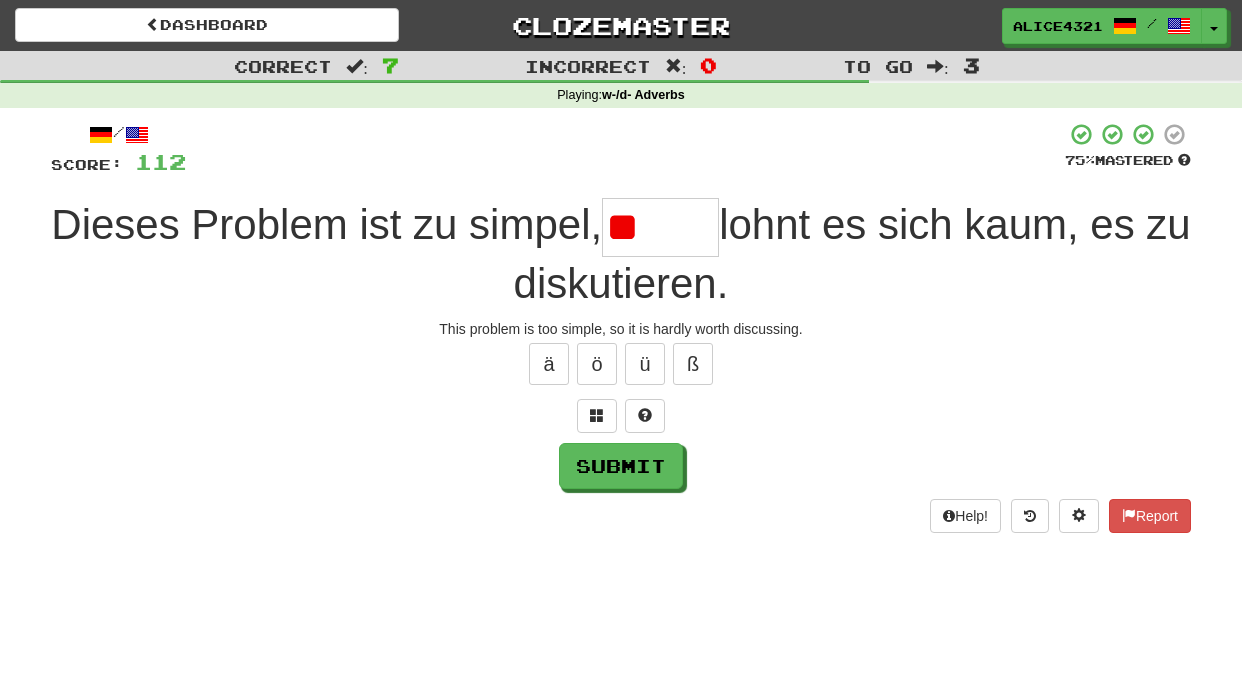 type on "*" 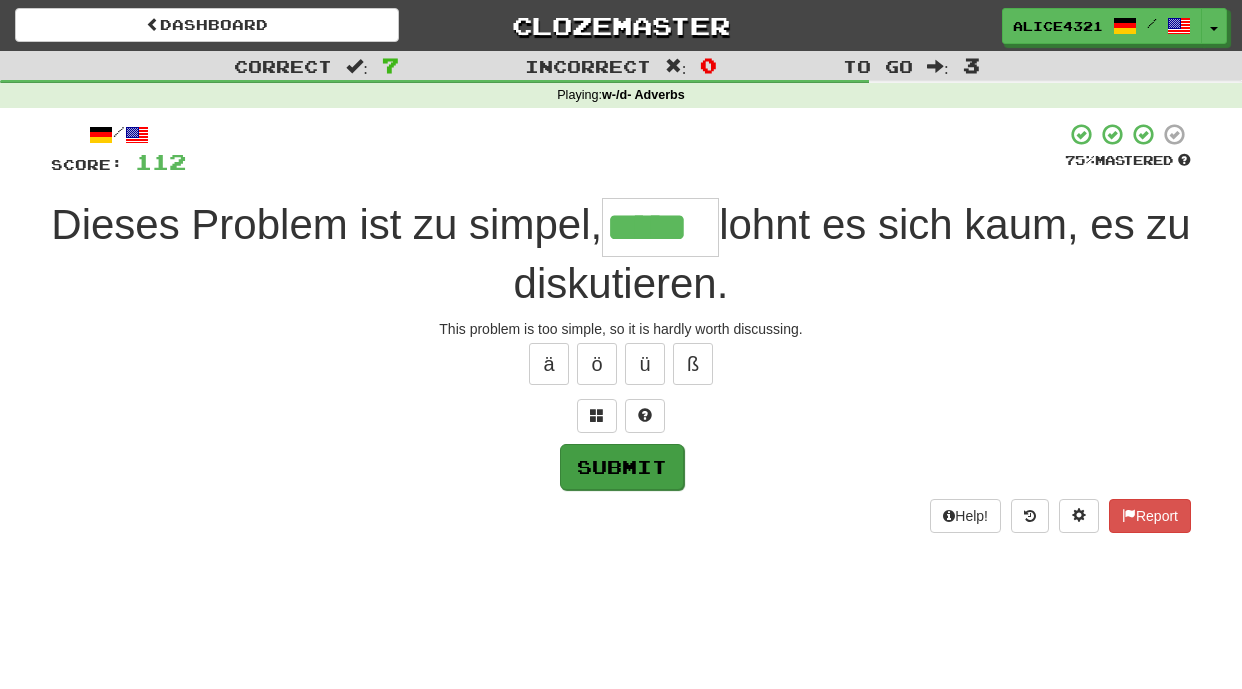 type on "*****" 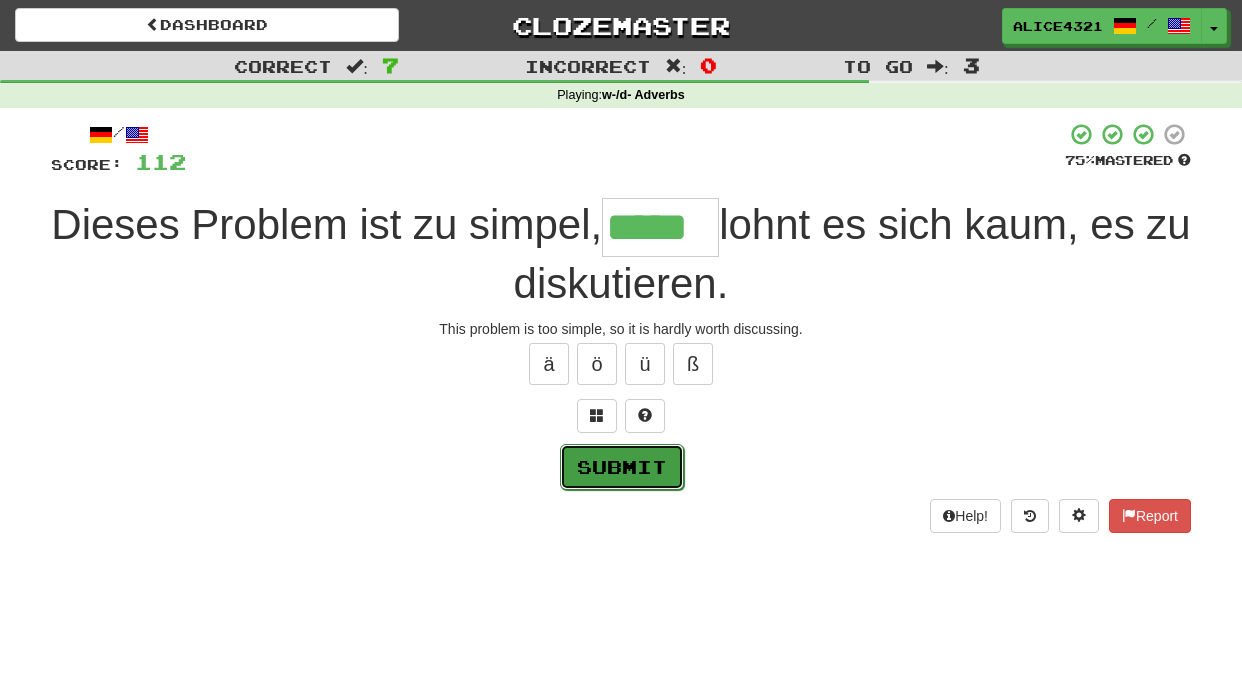 click on "Submit" at bounding box center [622, 467] 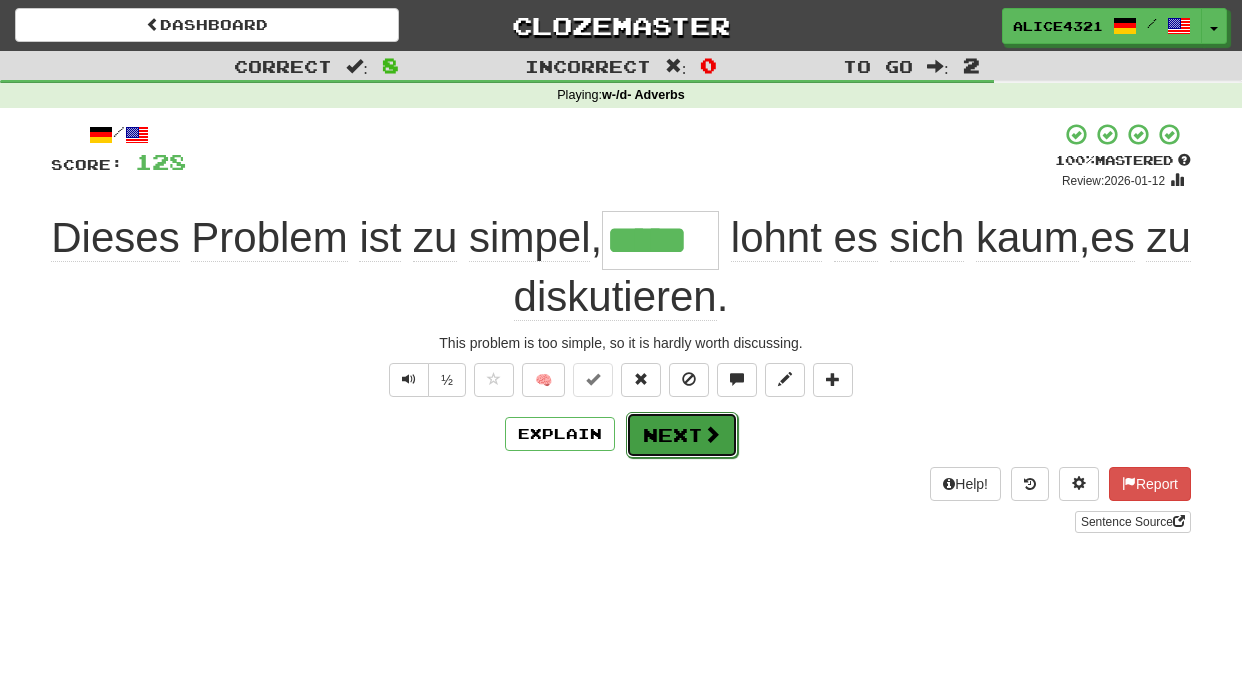 click on "Next" at bounding box center (682, 435) 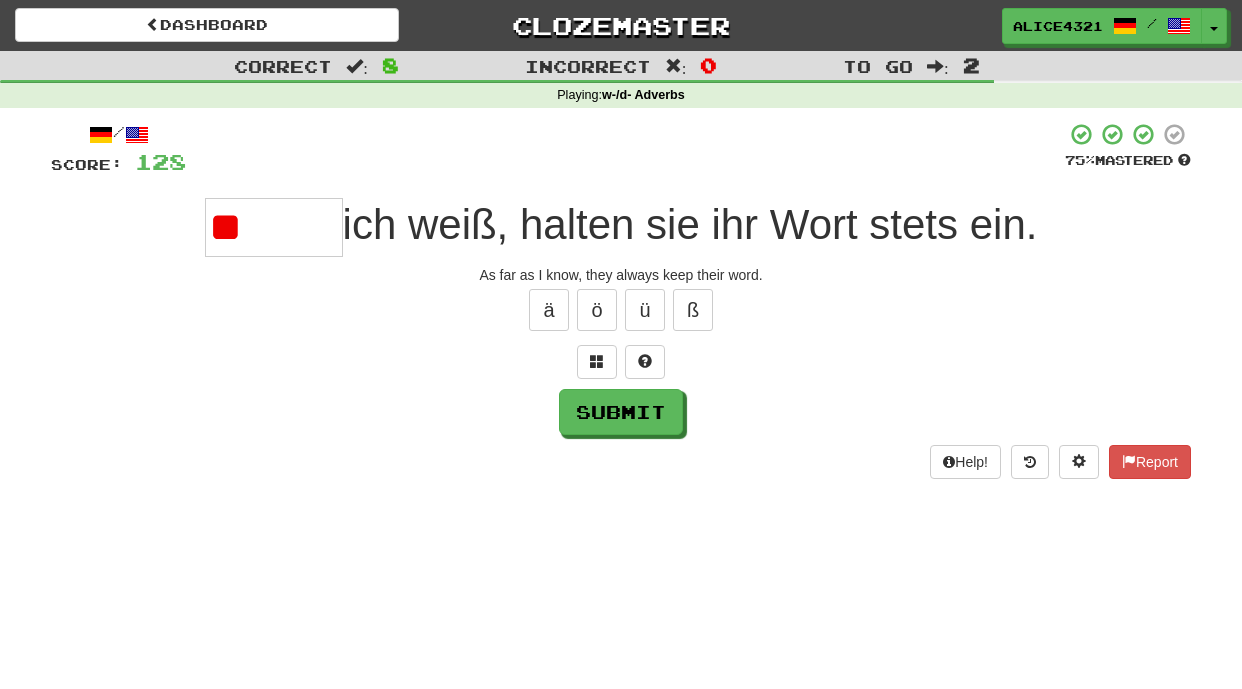 type on "*" 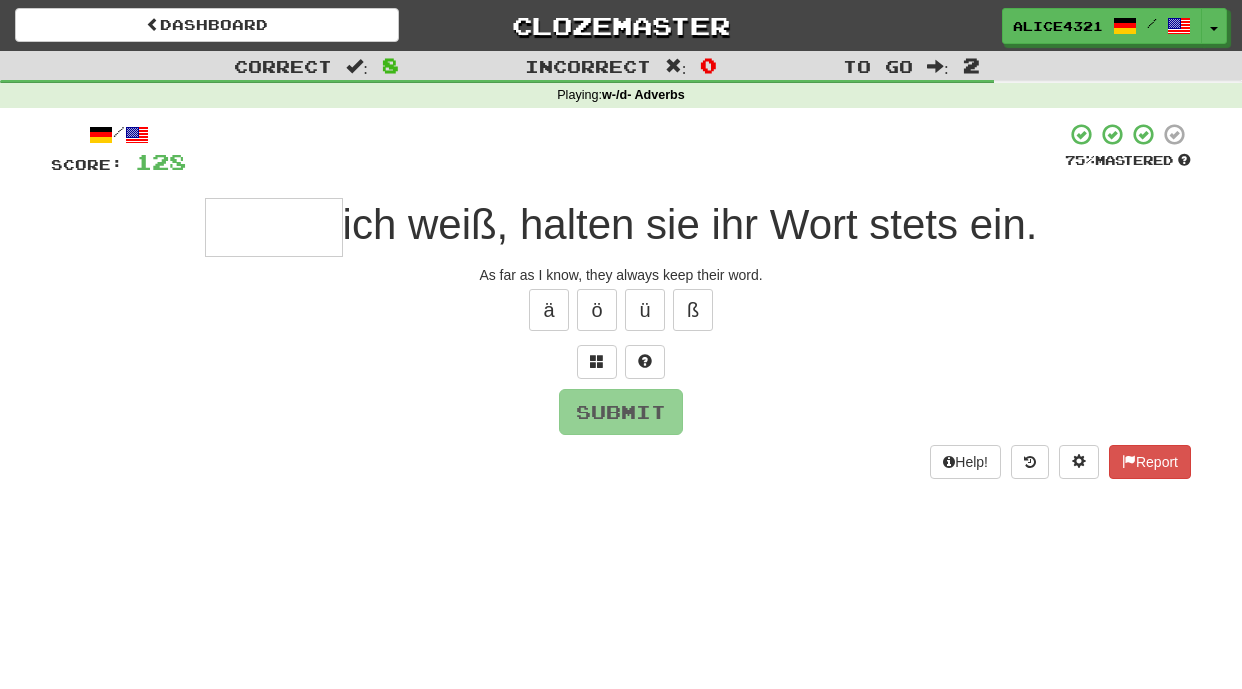 type on "*" 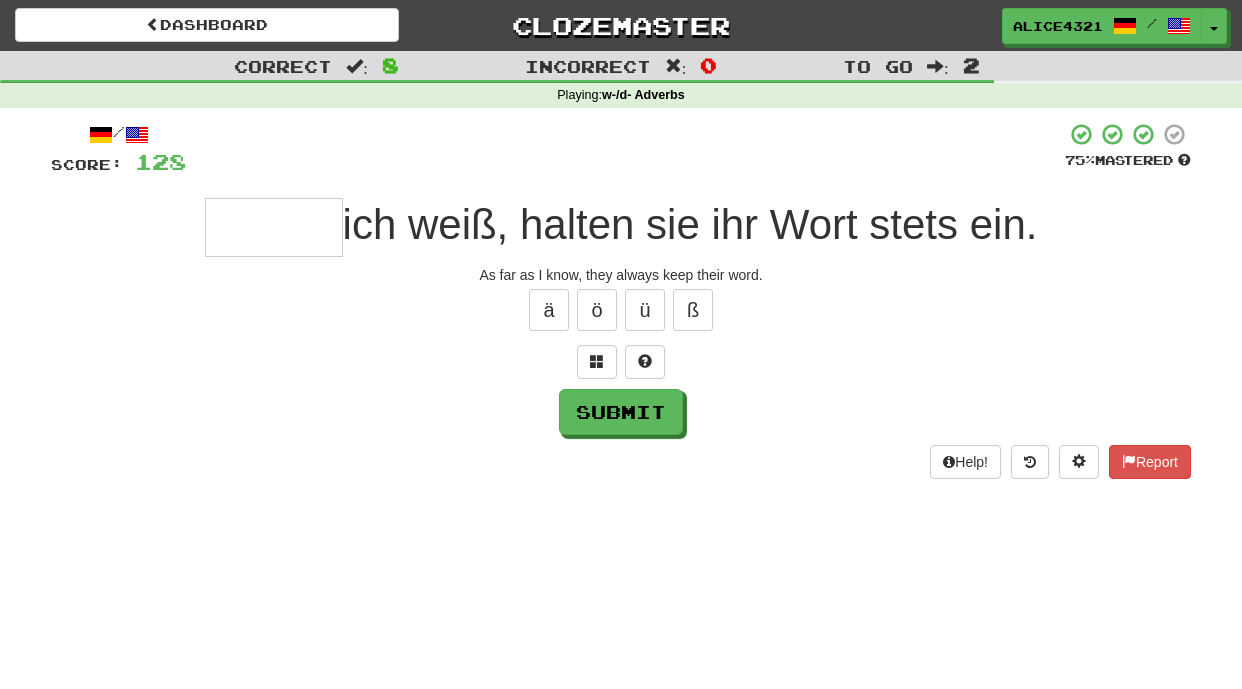 type on "*" 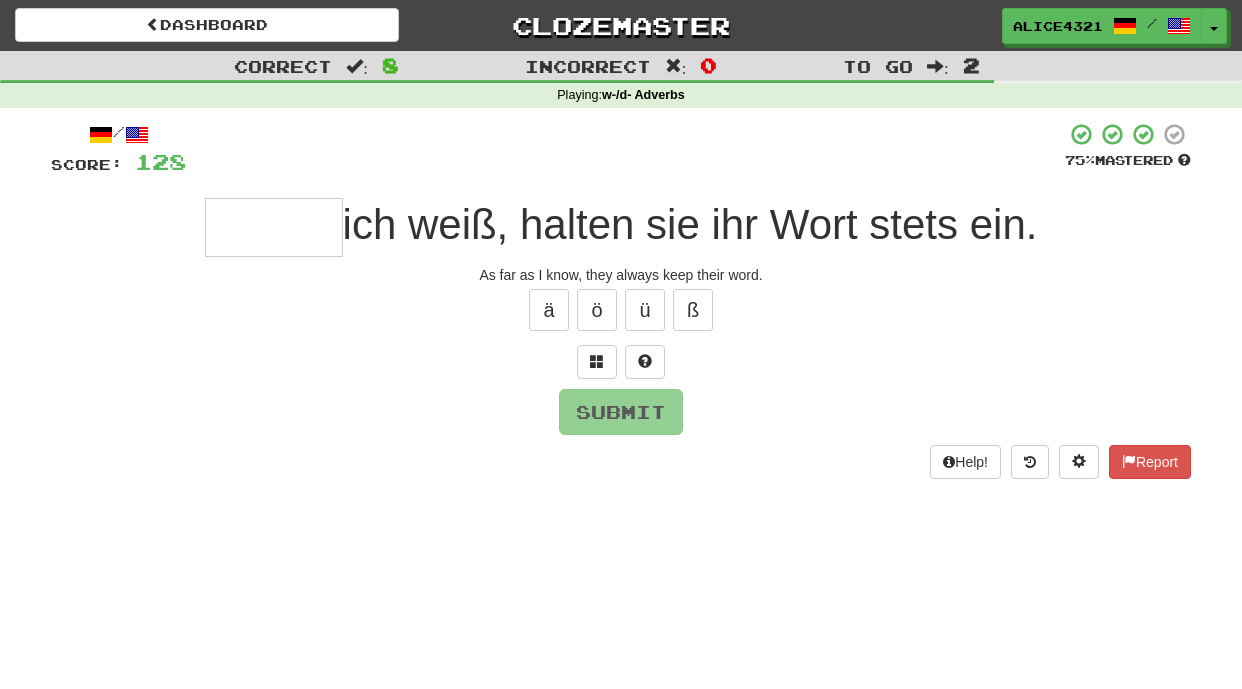 type on "*" 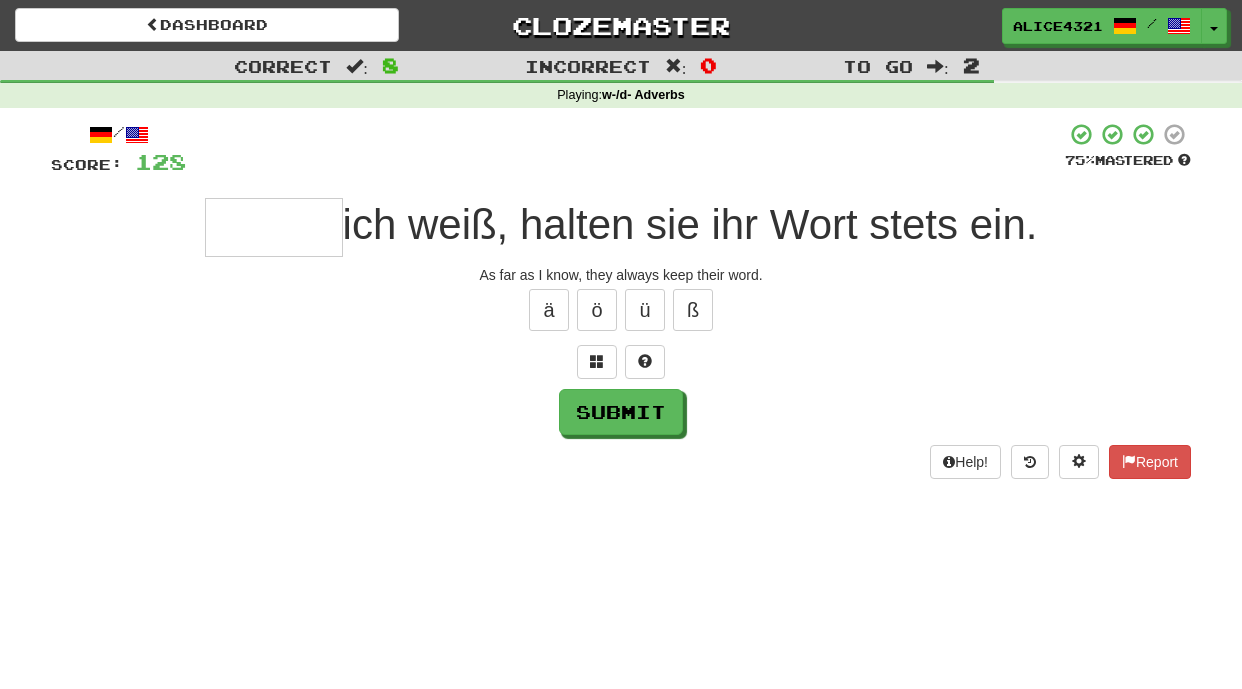 type on "*" 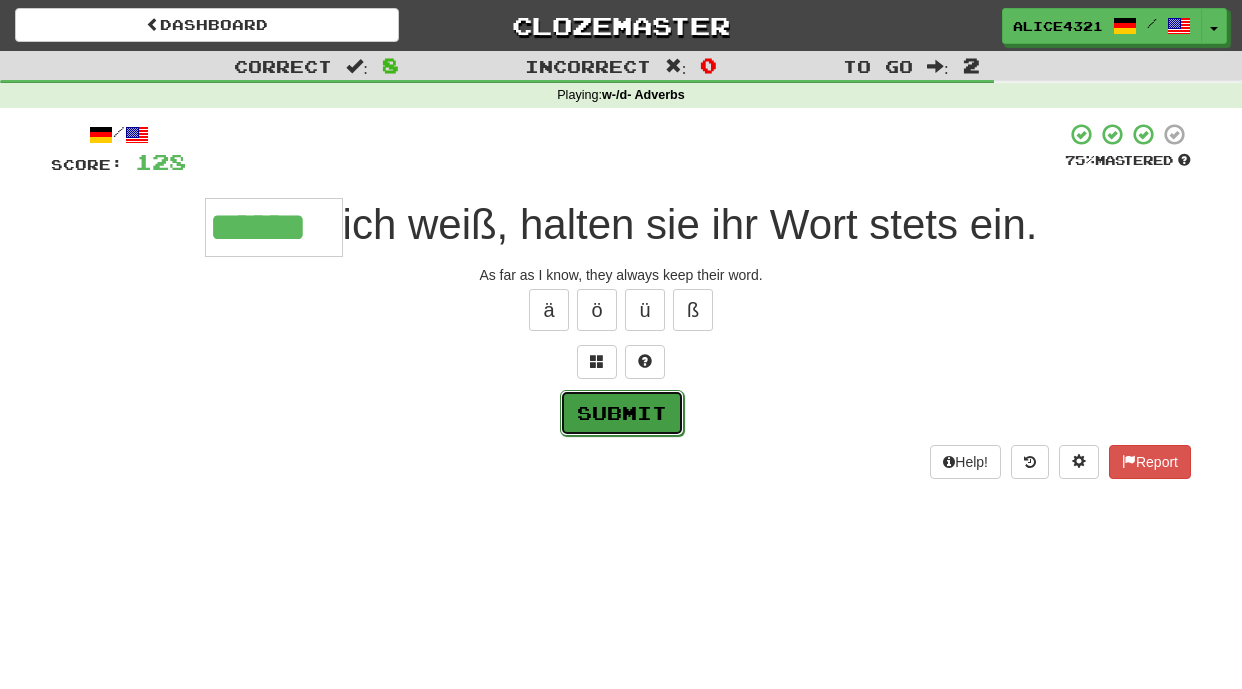 click on "Submit" at bounding box center (622, 413) 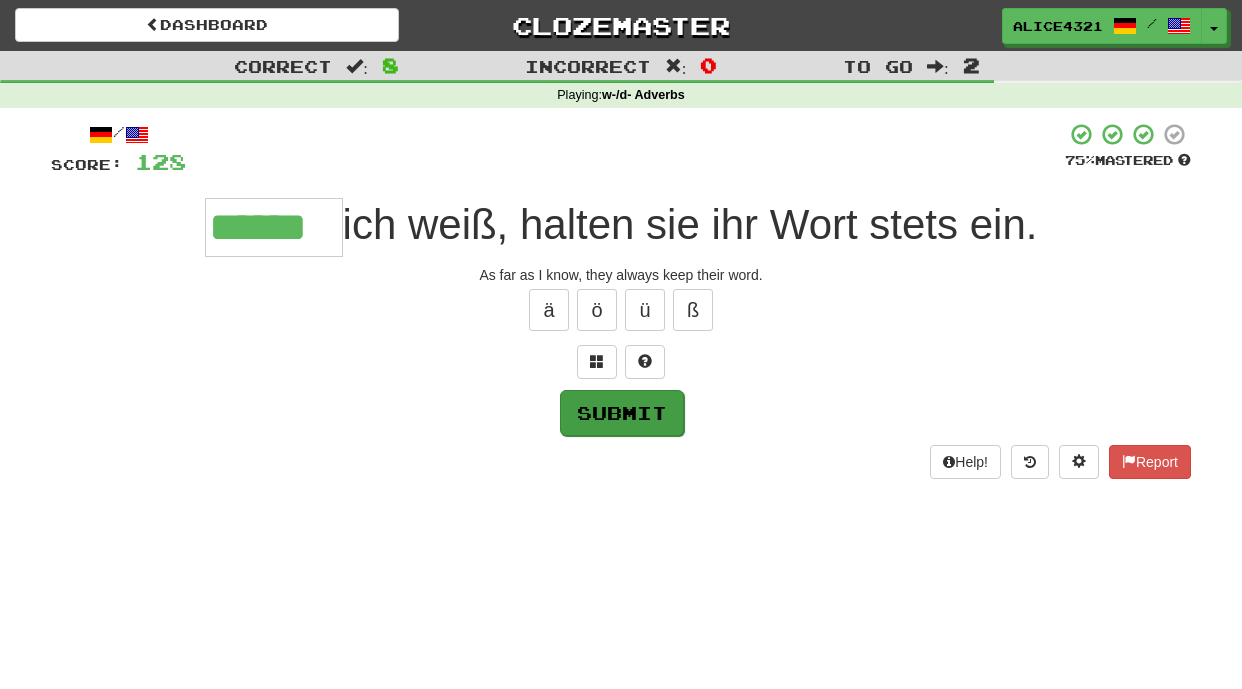 type on "******" 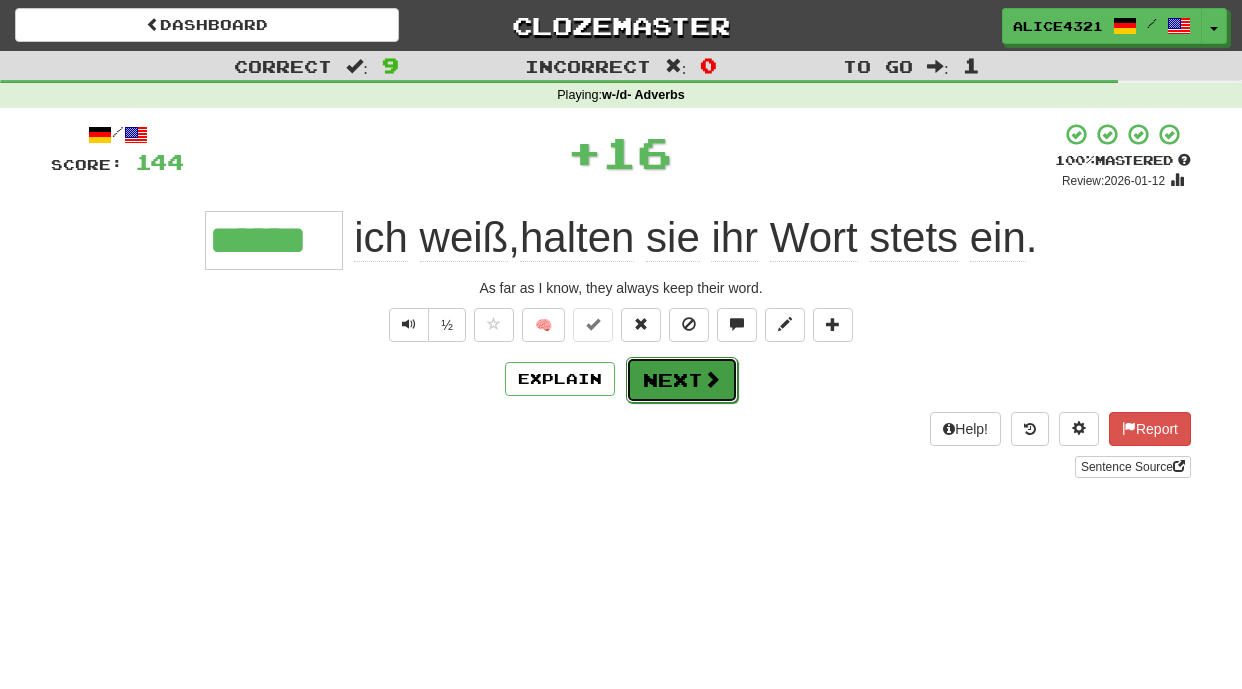 click on "Next" at bounding box center (682, 380) 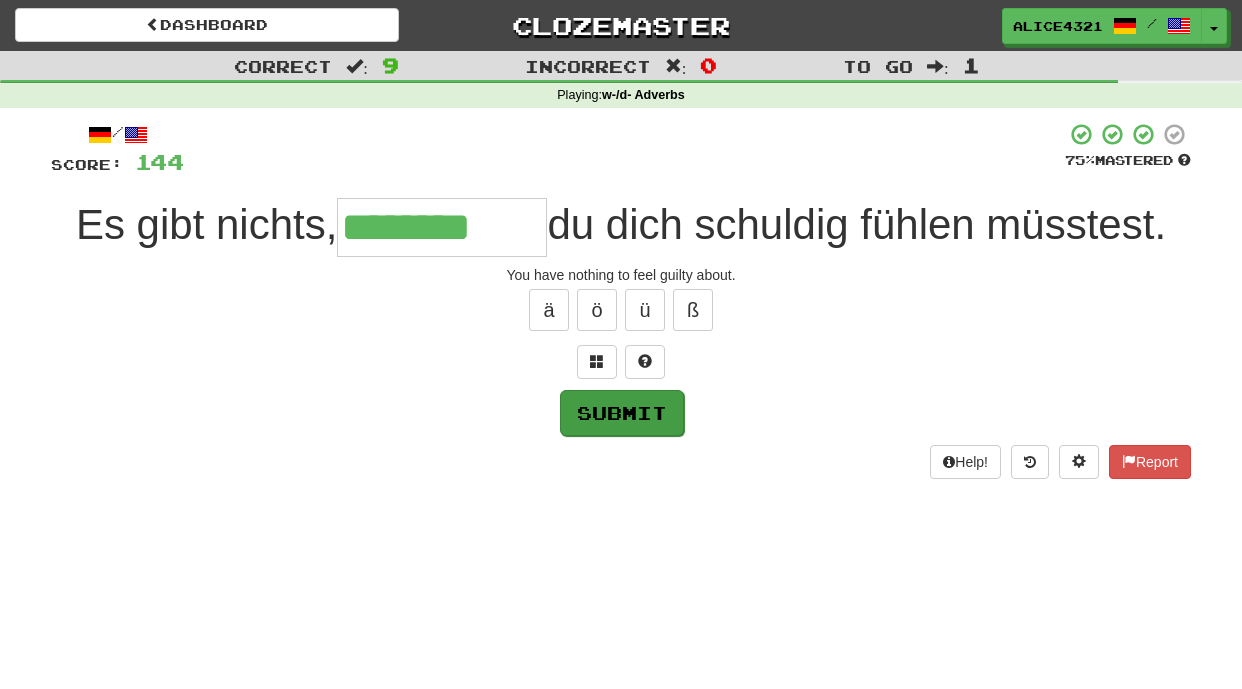 type on "********" 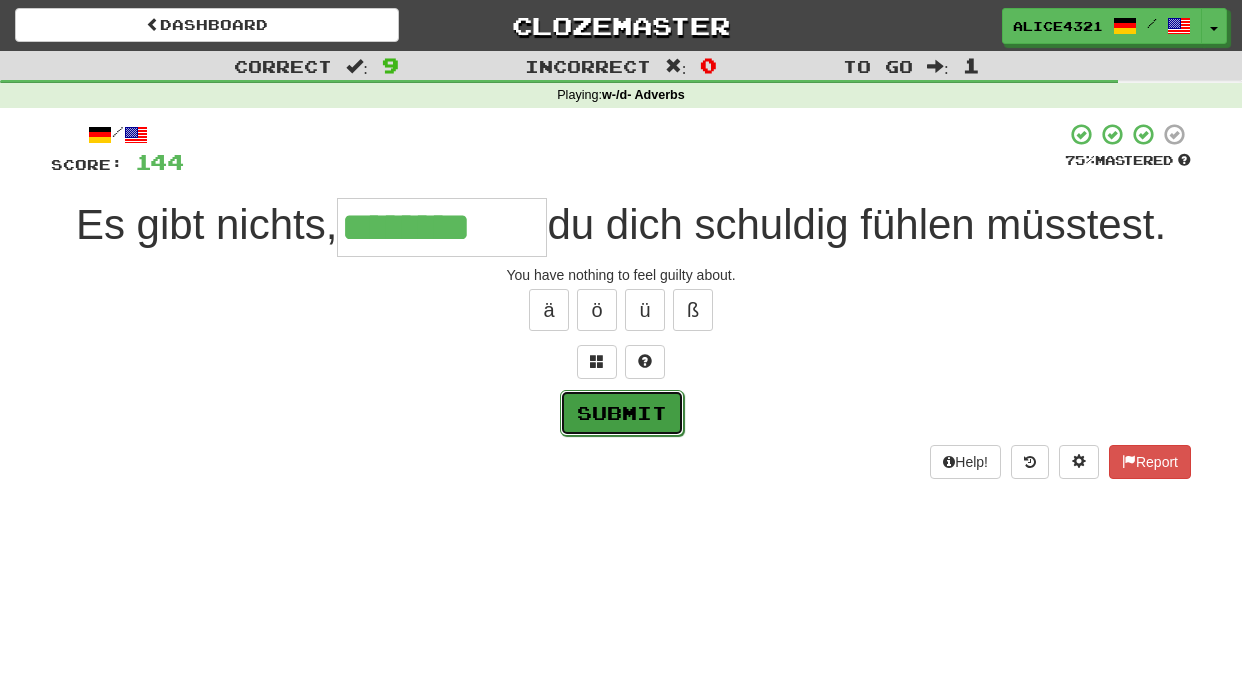 click on "Submit" at bounding box center (622, 413) 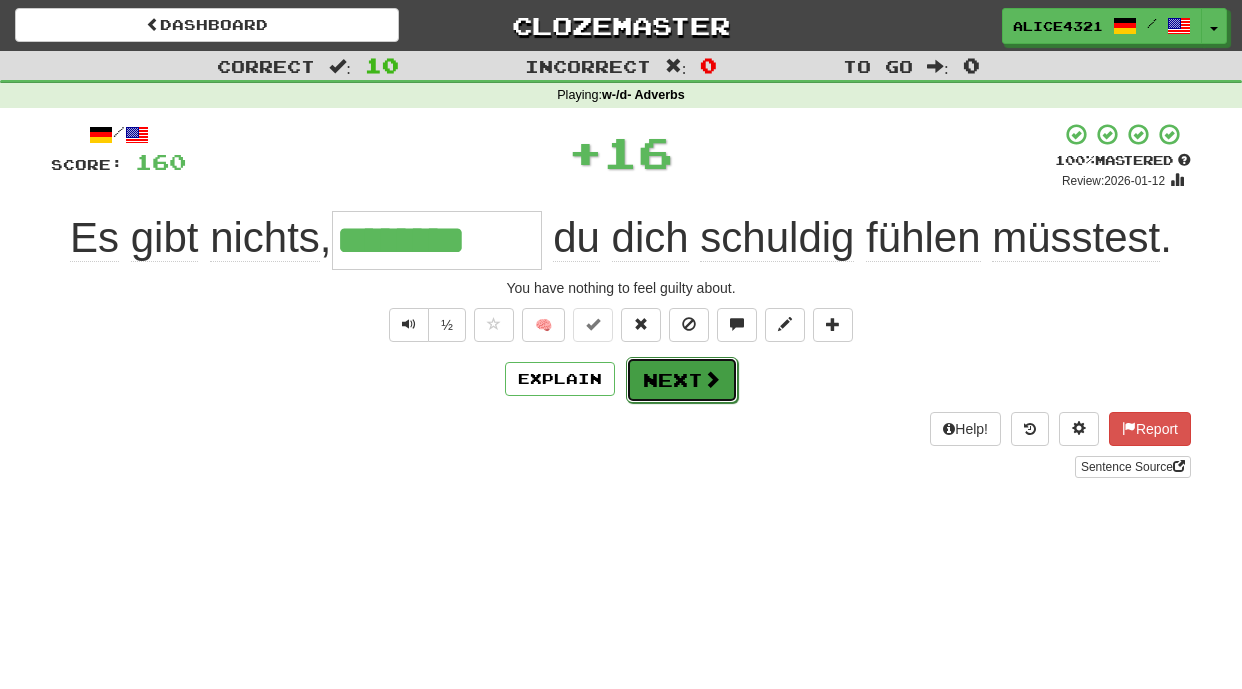 click on "Next" at bounding box center (682, 380) 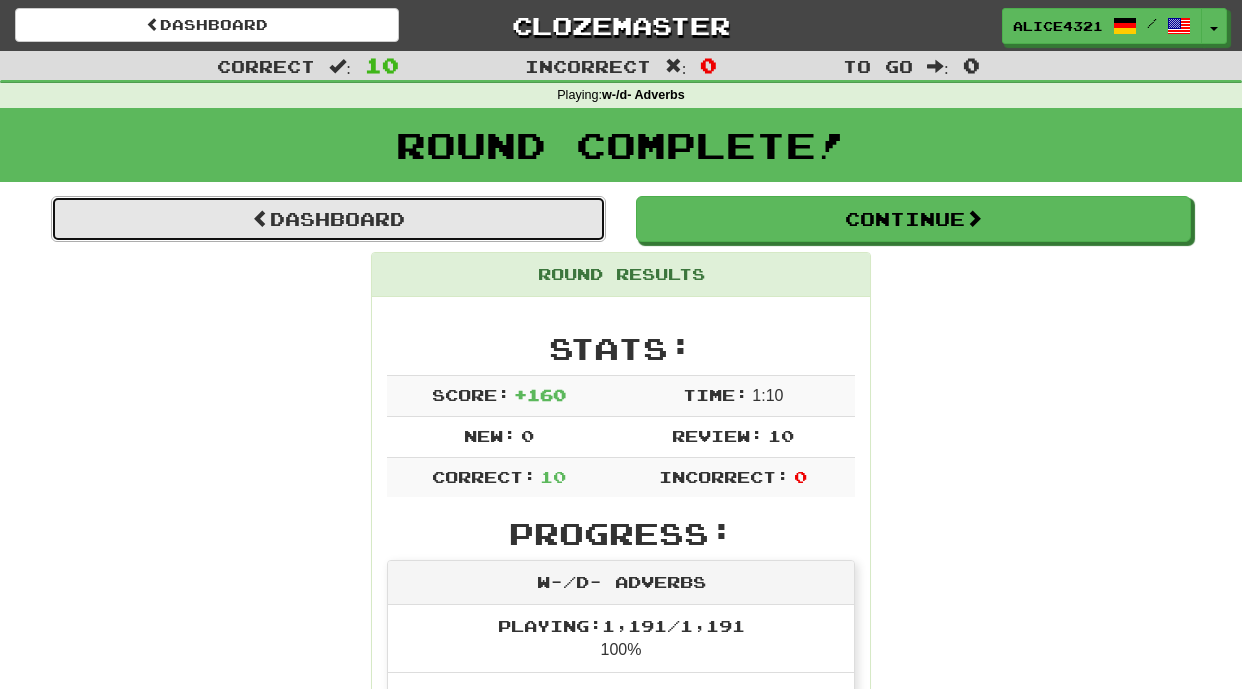 click on "Dashboard" at bounding box center (328, 219) 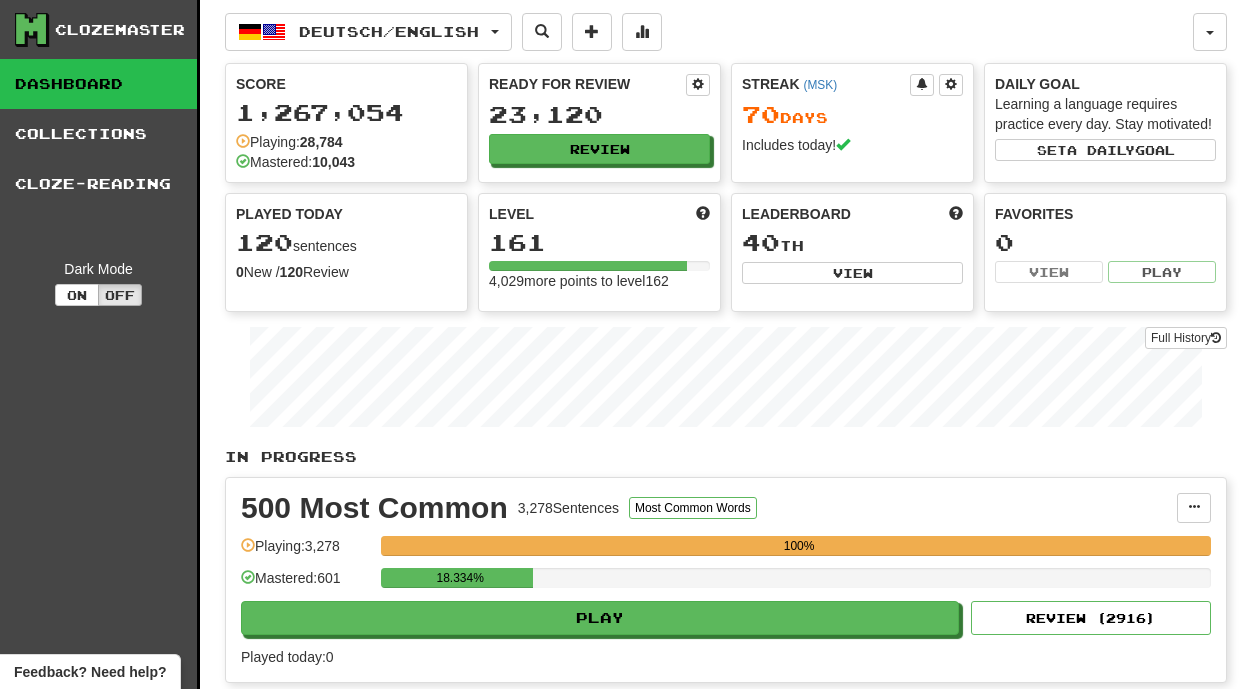scroll, scrollTop: 0, scrollLeft: 0, axis: both 